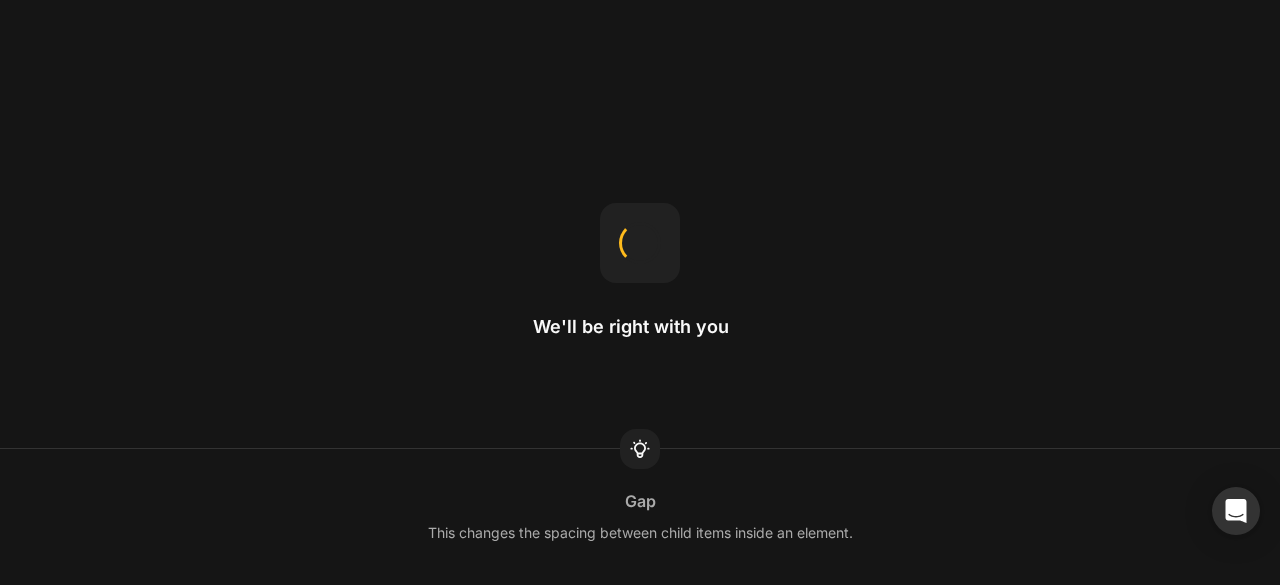 scroll, scrollTop: 0, scrollLeft: 0, axis: both 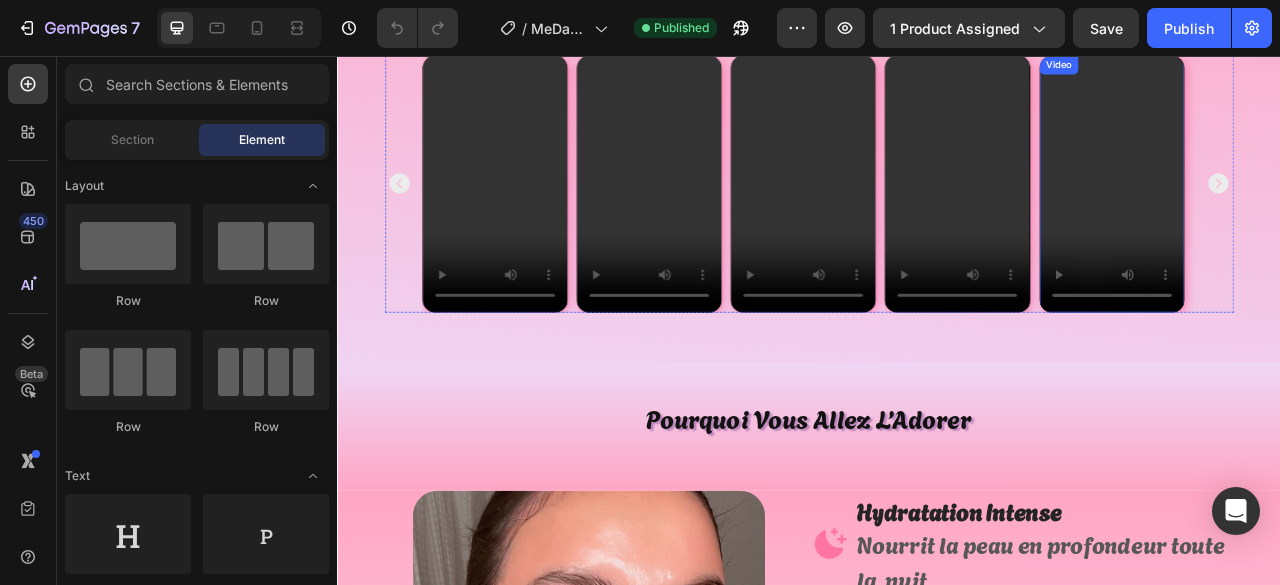 click at bounding box center [1322, 218] 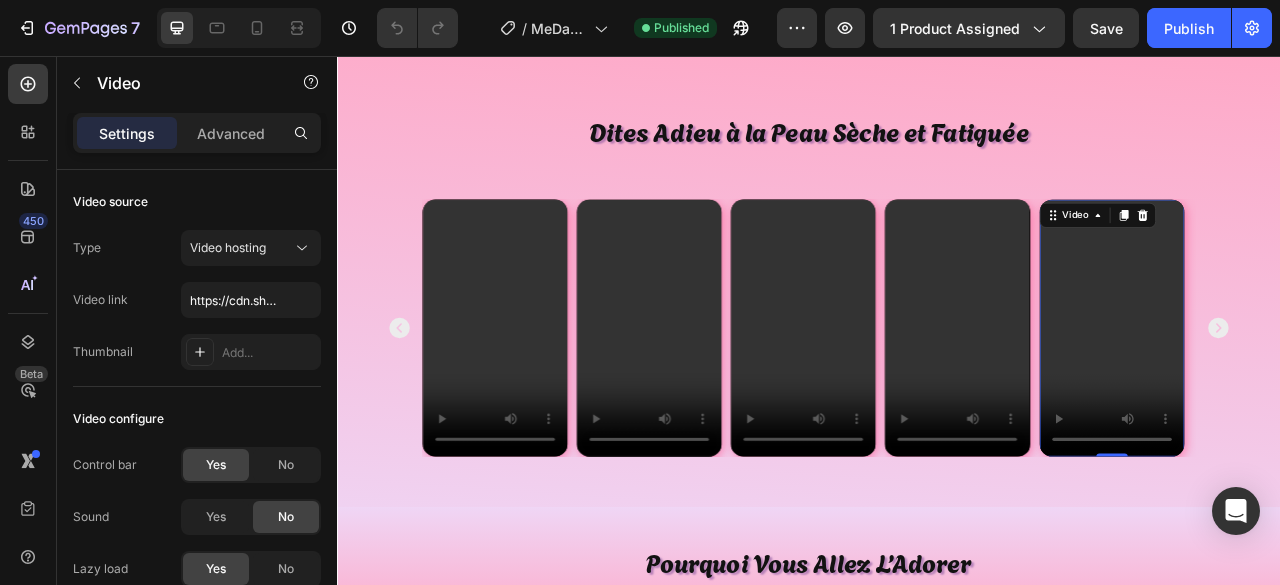 scroll, scrollTop: 900, scrollLeft: 0, axis: vertical 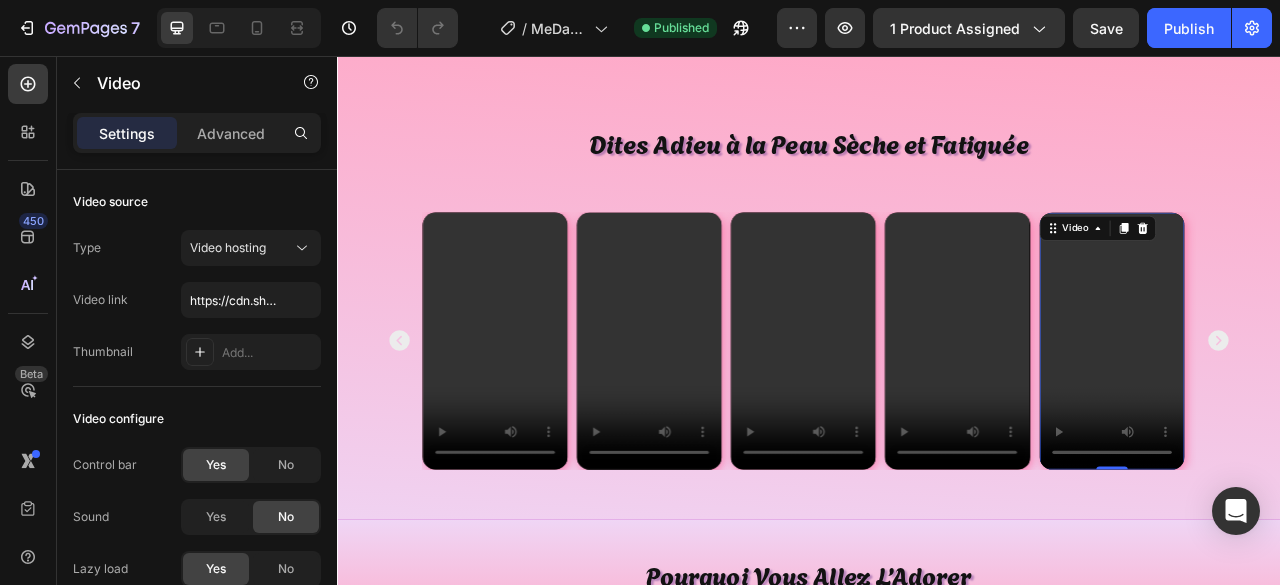 click at bounding box center (1322, 418) 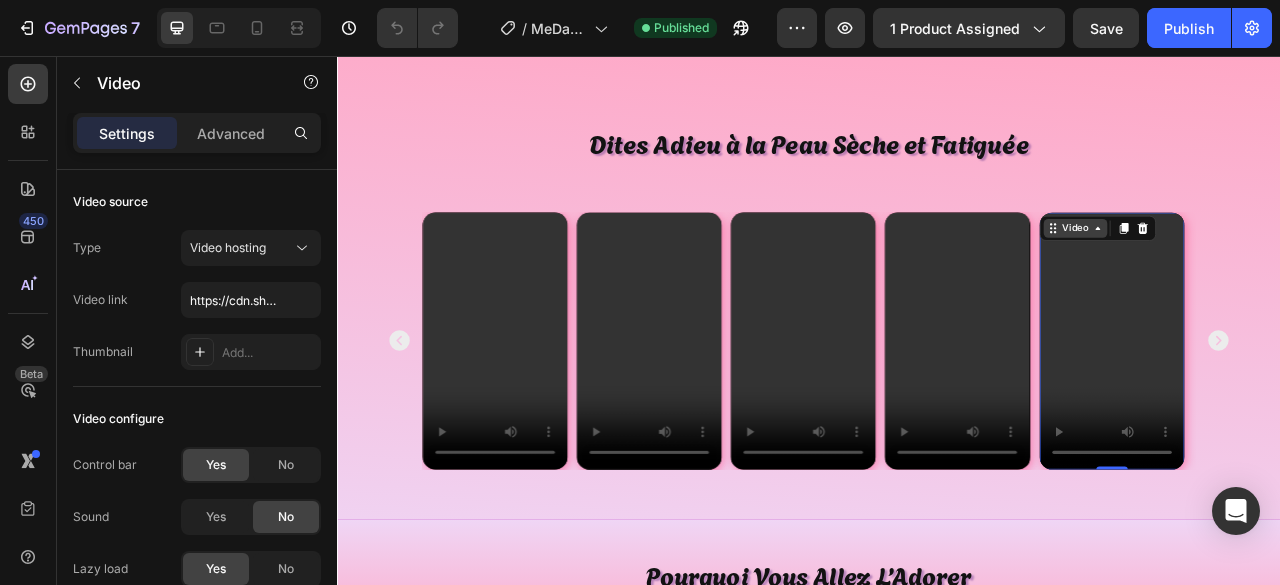 click on "Video" at bounding box center (1275, 275) 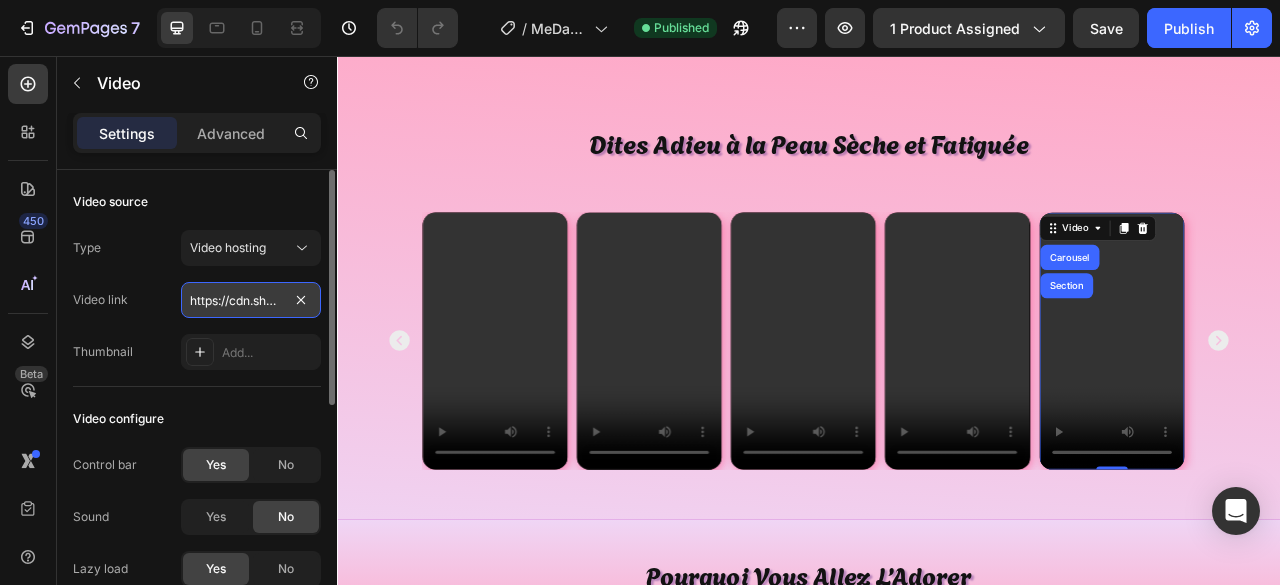 click on "https://cdn.shopify.com/videos/c/o/v/be897b3a79294ad9a251dcf9734d8bff.mov" at bounding box center (251, 300) 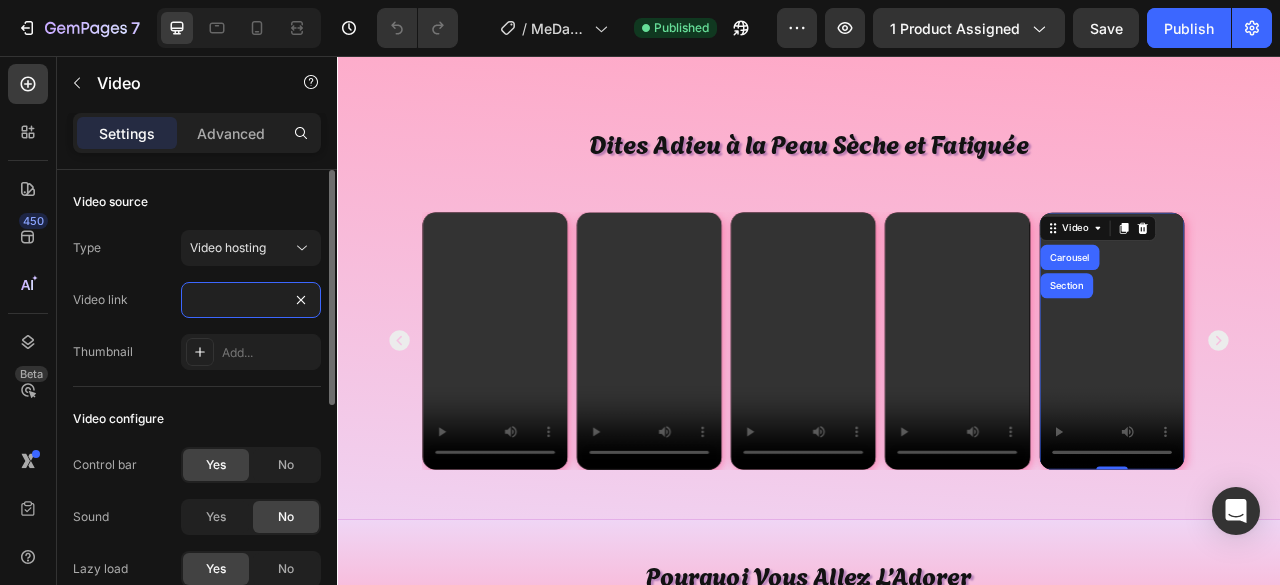 type on "https://cdn.shopify.com/videos/c/o/v/3842d04dd3df419b996d6751fbf9dc85.mov" 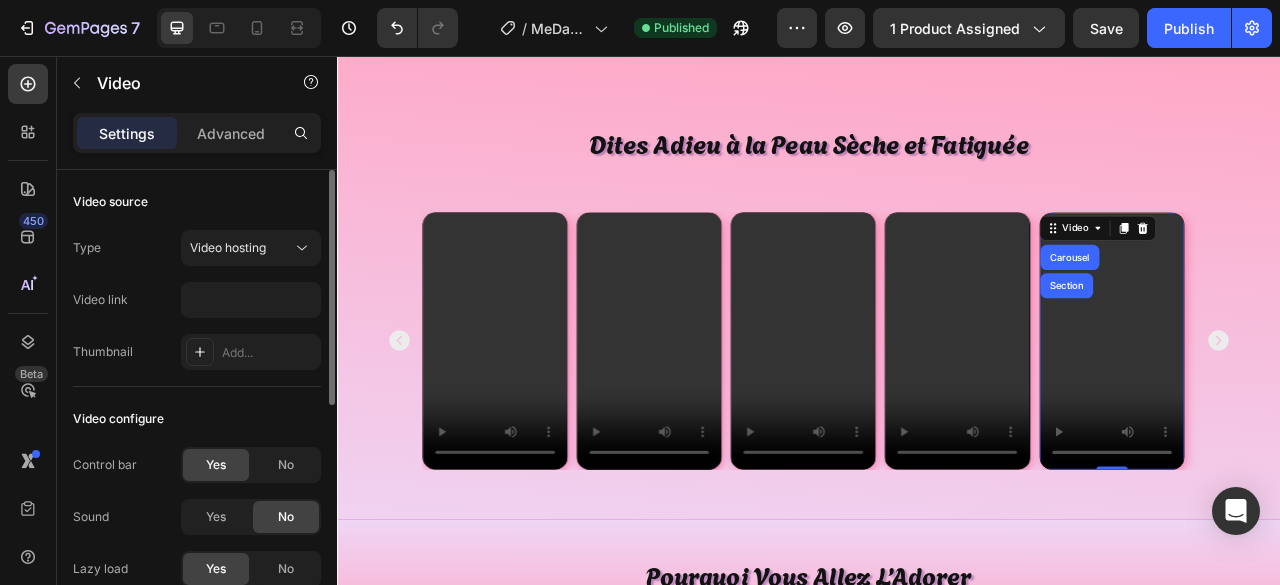 click on "Video source" at bounding box center [197, 202] 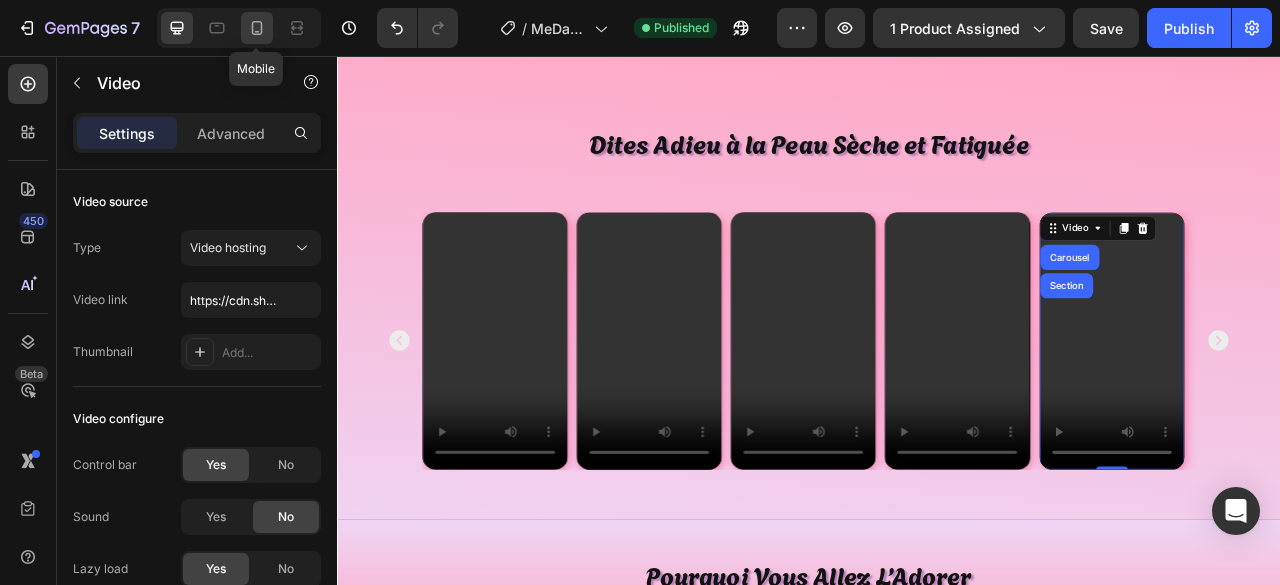 click 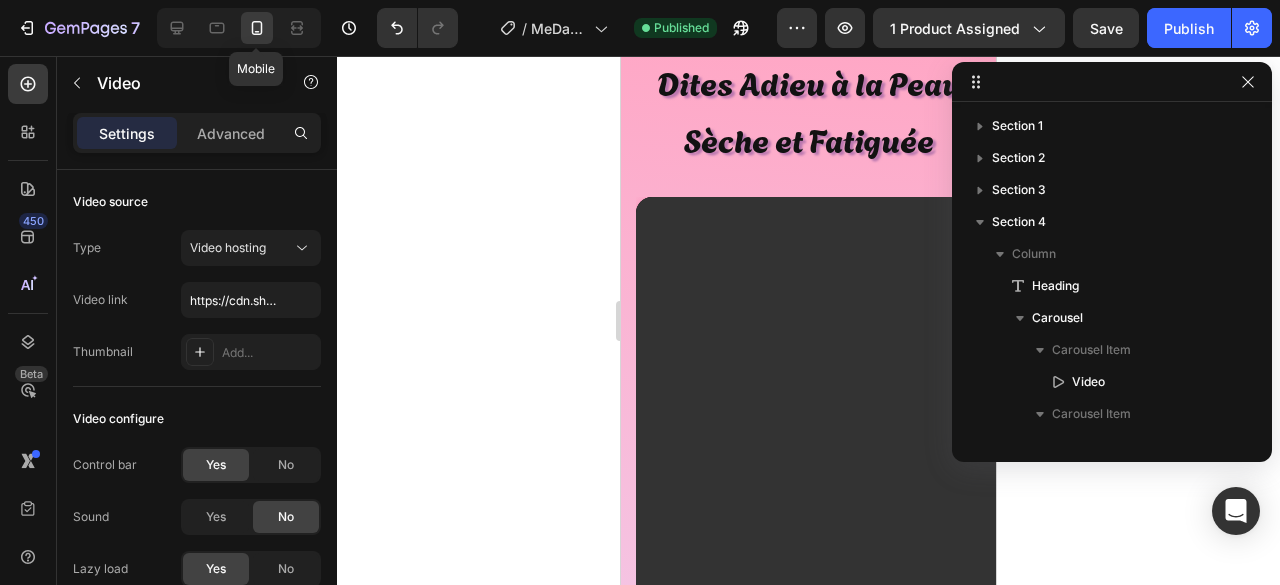 scroll, scrollTop: 378, scrollLeft: 0, axis: vertical 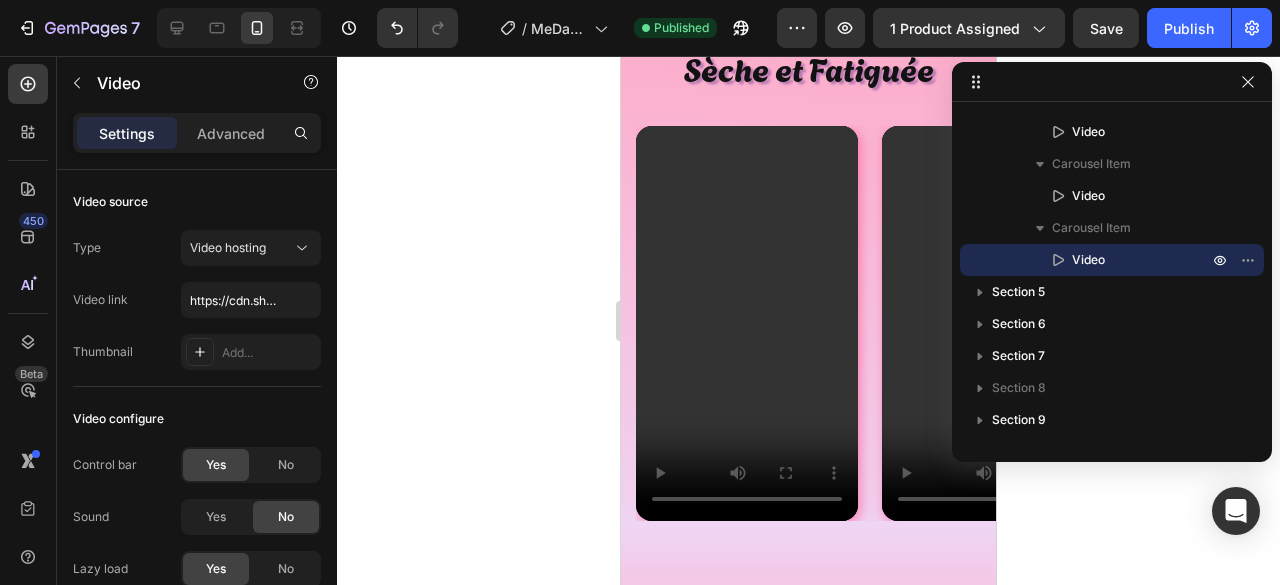 click at bounding box center (239, 28) 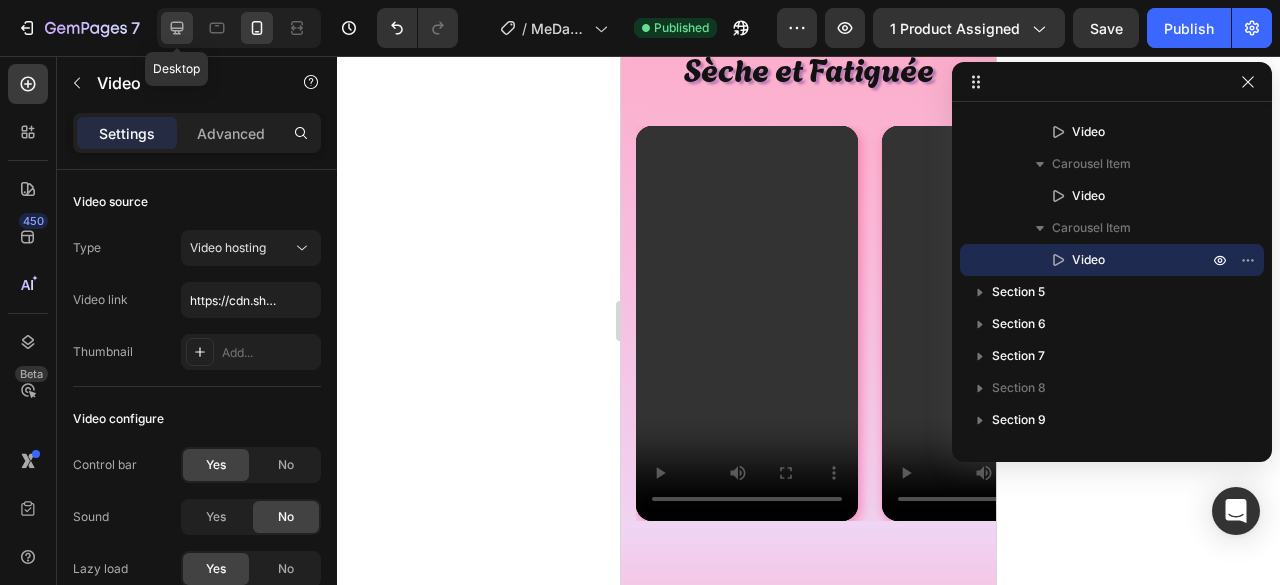 click 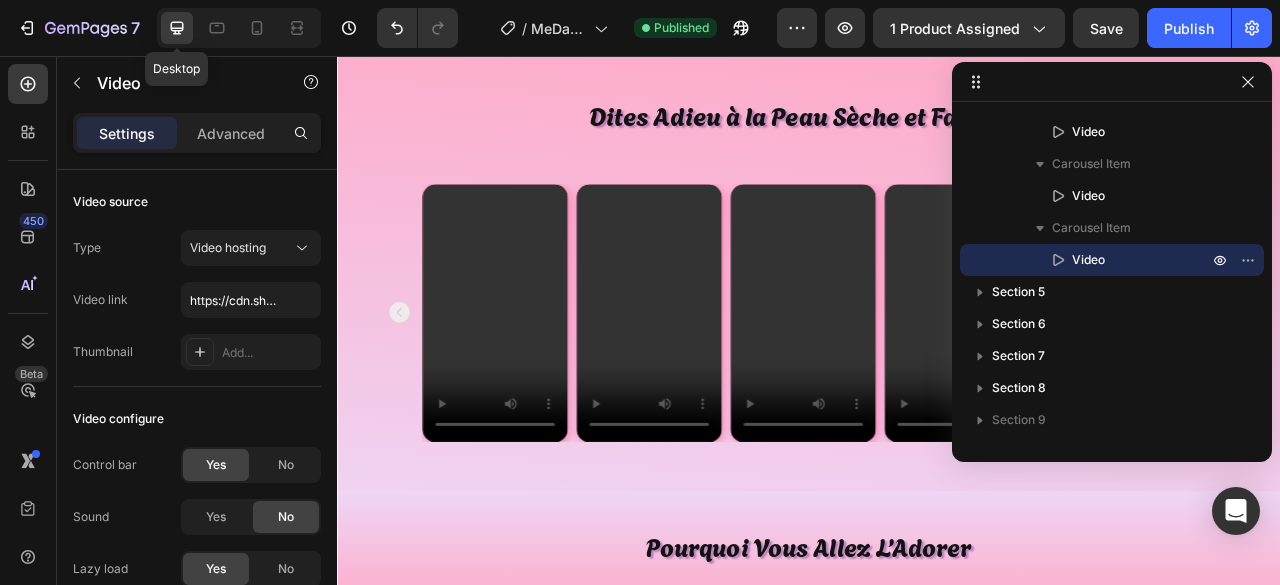 scroll, scrollTop: 1028, scrollLeft: 0, axis: vertical 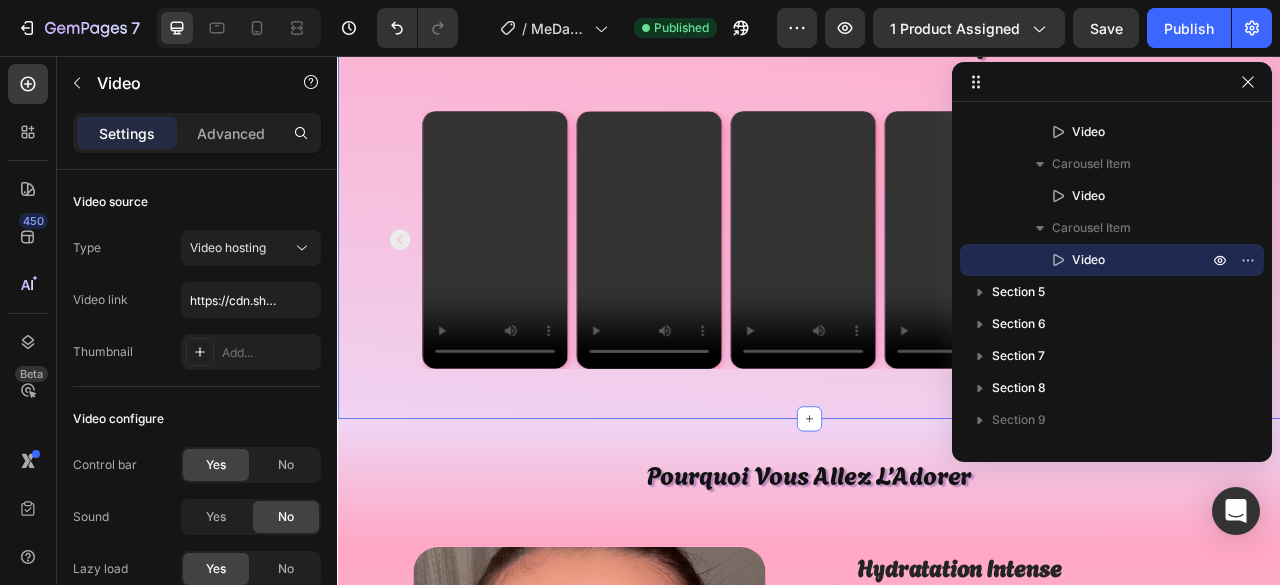 click on "Dites Adieu à la Peau Sèche et Fatiguée Heading
Video Video Video Video Video Carousel Section   0
Carousel" at bounding box center [937, 227] 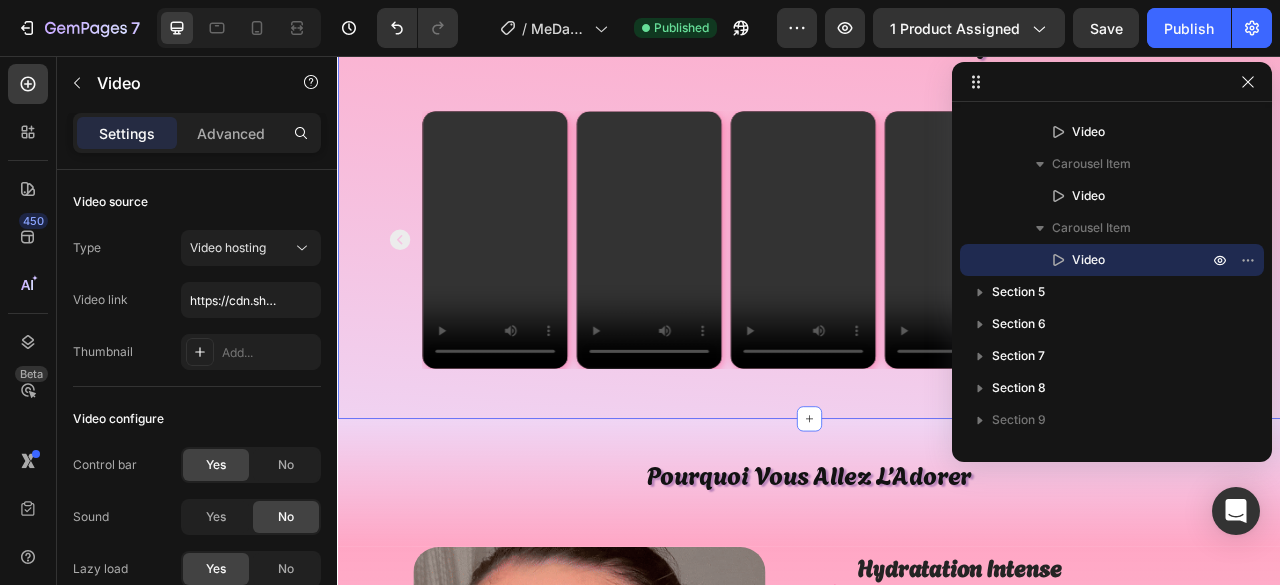 scroll, scrollTop: 0, scrollLeft: 0, axis: both 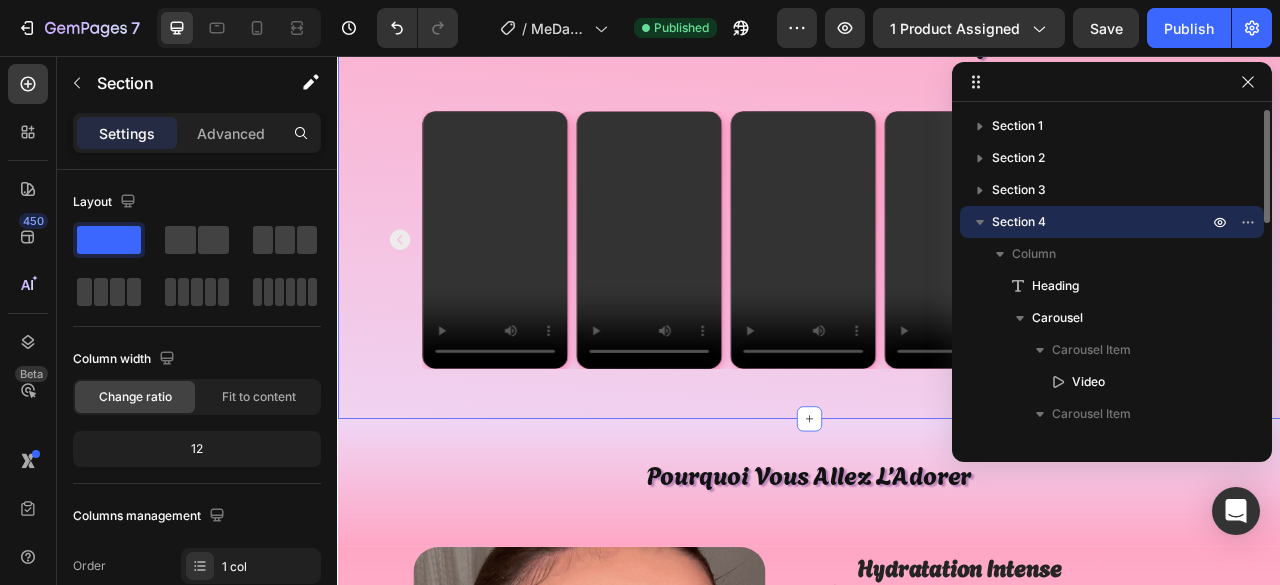 click on "Dites Adieu à la Peau Sèche et Fatiguée Heading
Video Video Video Video Video
Carousel" at bounding box center (937, 227) 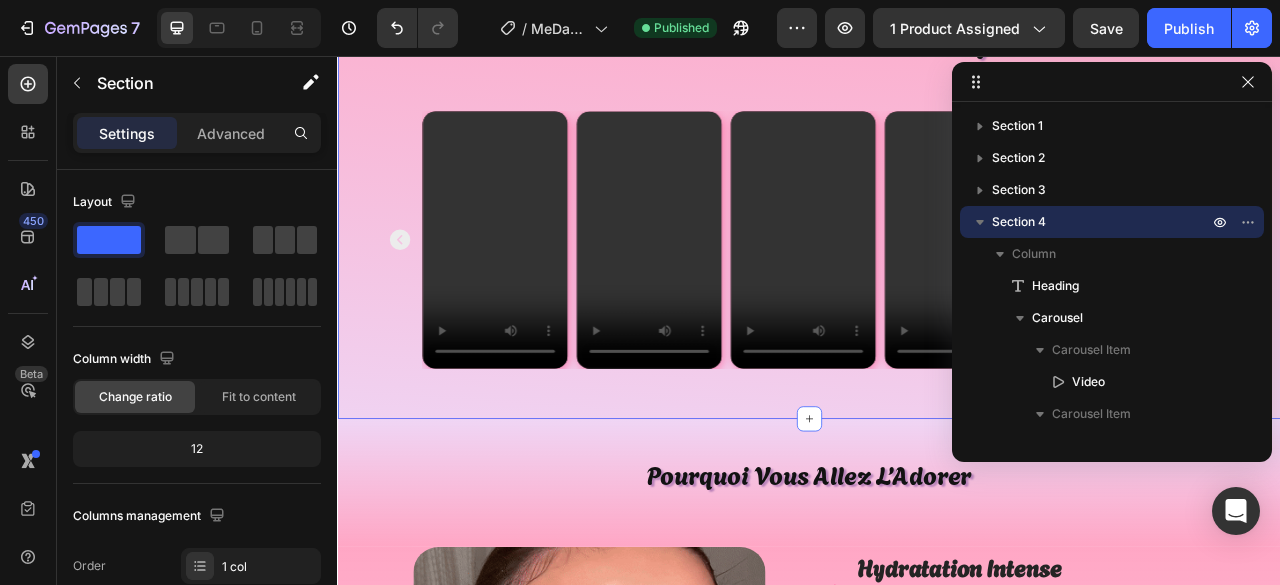 click 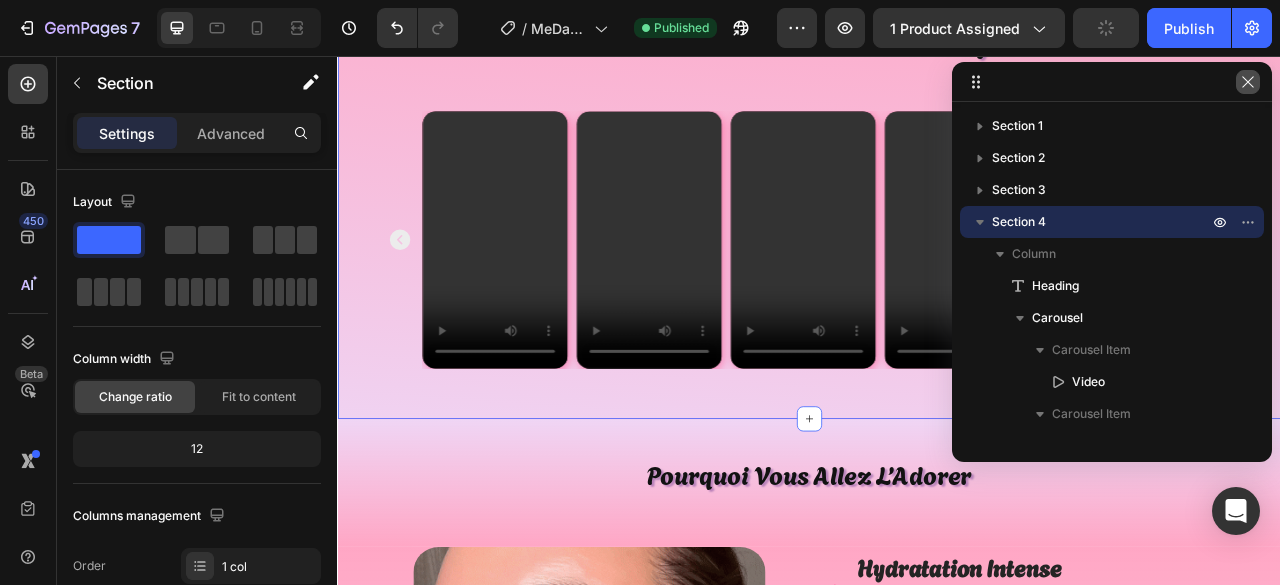 click 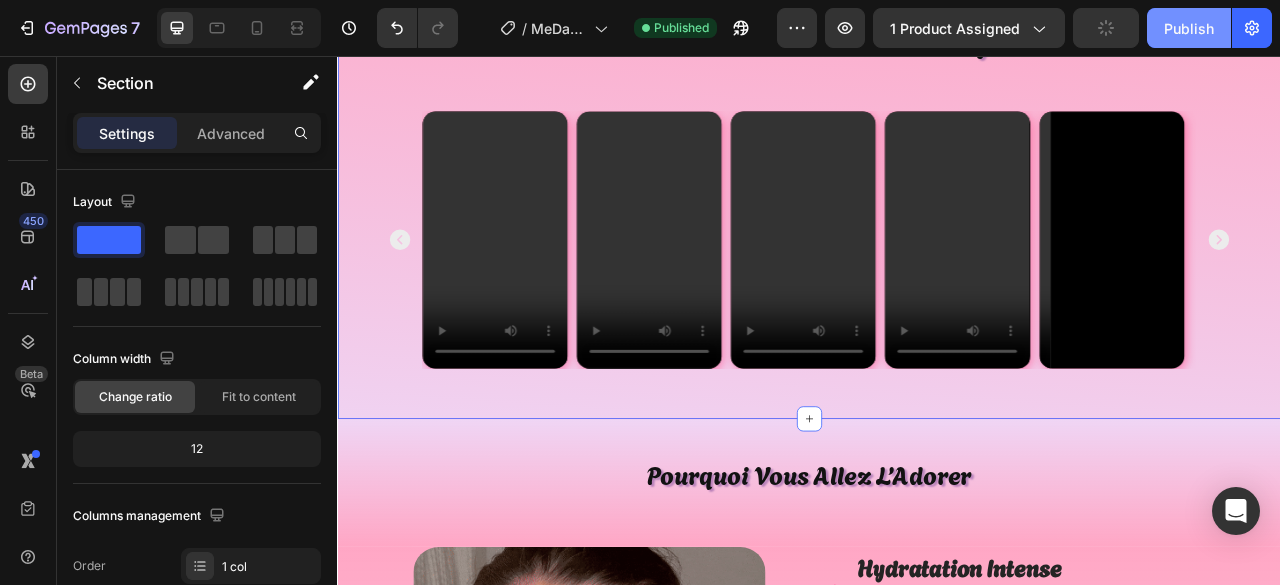click on "Publish" at bounding box center [1189, 28] 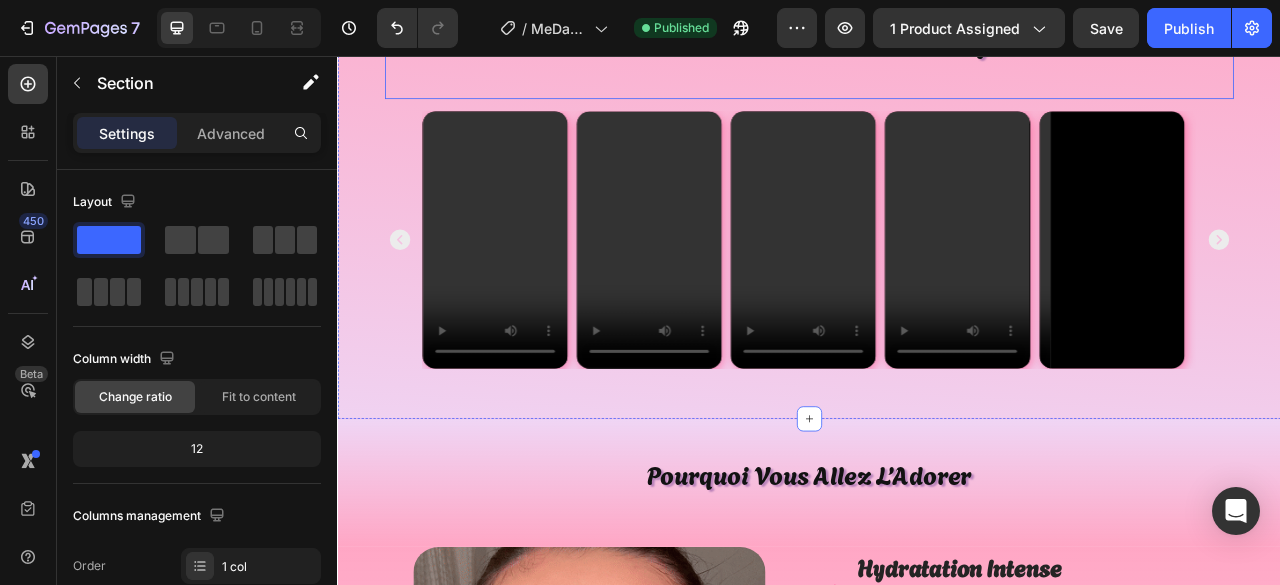 drag, startPoint x: 965, startPoint y: 111, endPoint x: 774, endPoint y: 81, distance: 193.34166 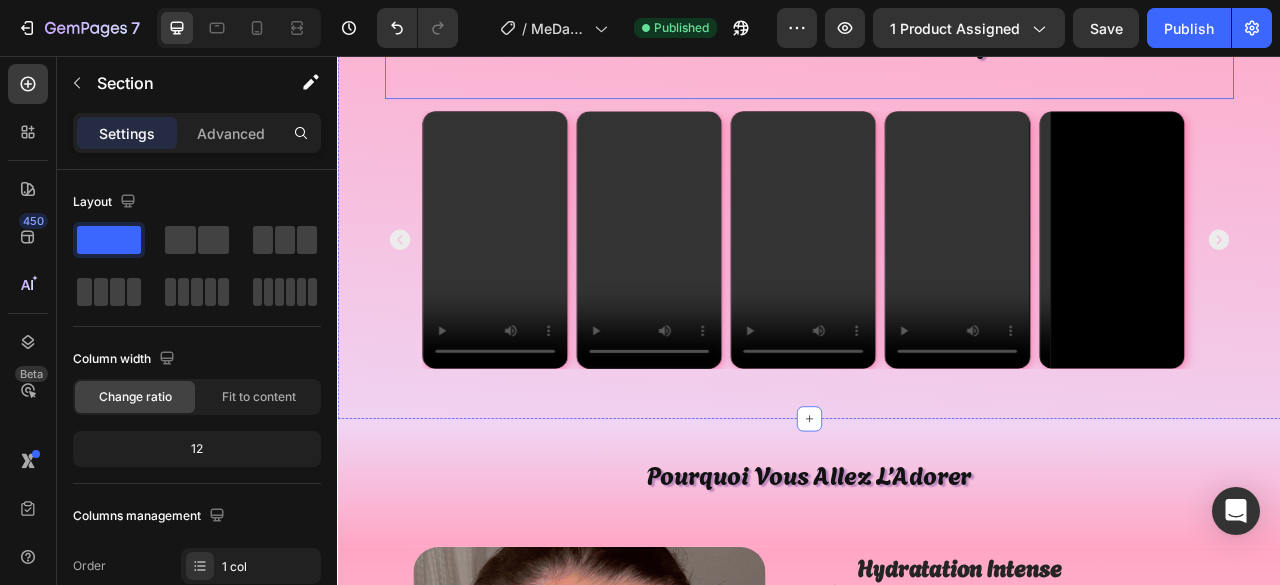click on "Dites Adieu à la Peau Sèche et Fatiguée Heading" at bounding box center [937, 56] 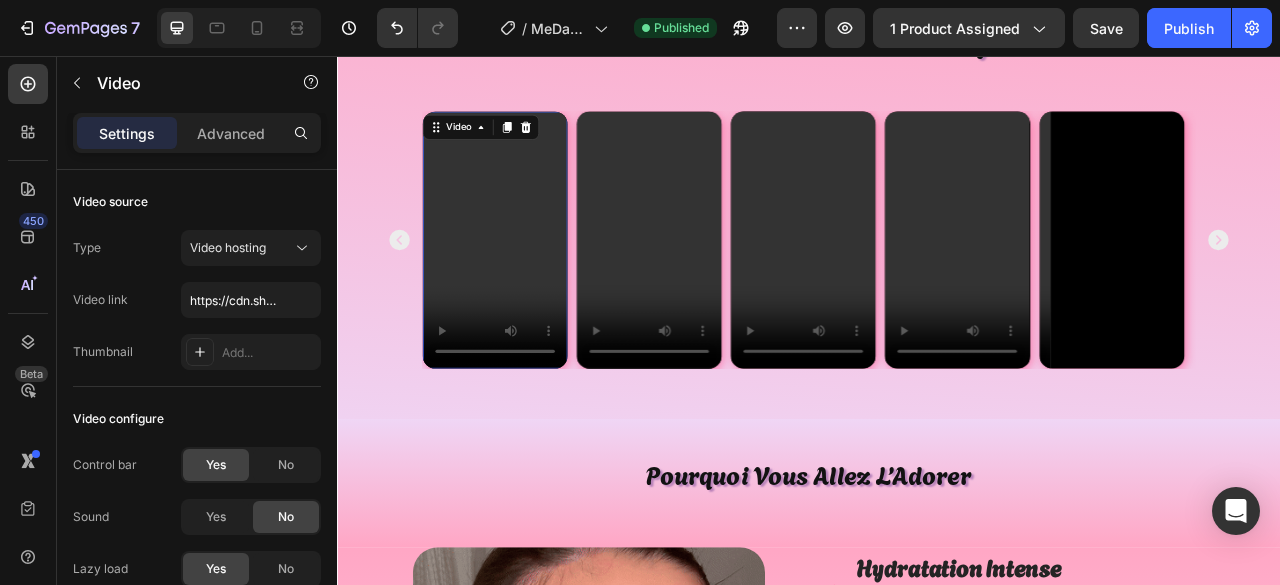 click at bounding box center [537, 290] 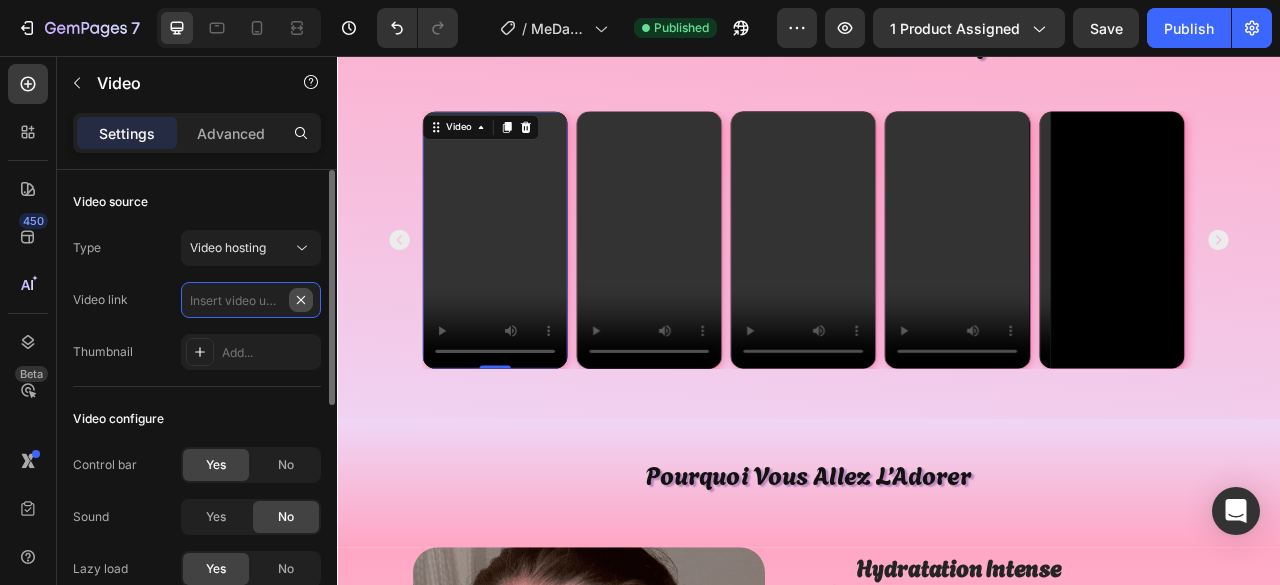 scroll, scrollTop: 0, scrollLeft: 0, axis: both 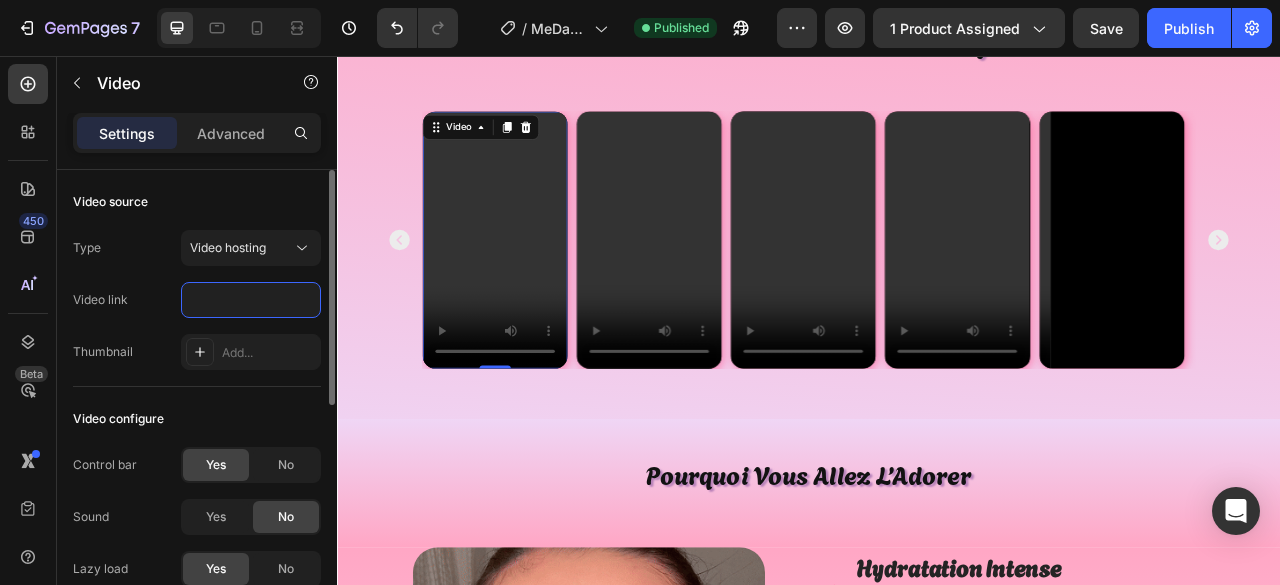 type on "https://cdn.shopify.com/videos/c/o/v/b0484927b97e419e85fc7db7250dc0f2.mp4" 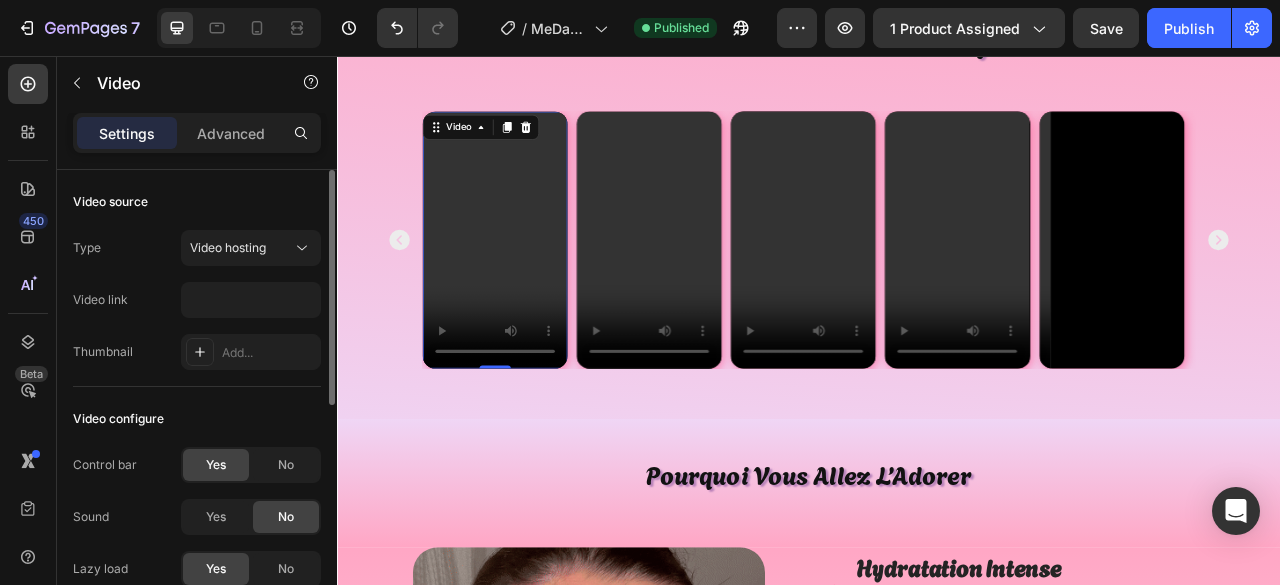 click on "Video source" at bounding box center [197, 202] 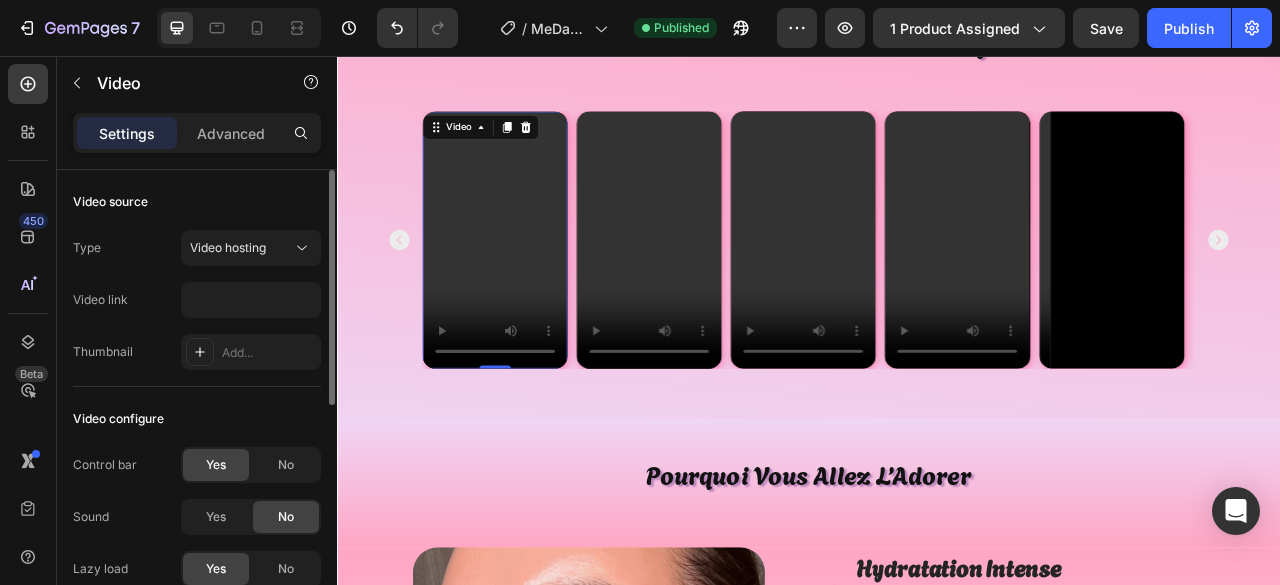 scroll, scrollTop: 0, scrollLeft: 0, axis: both 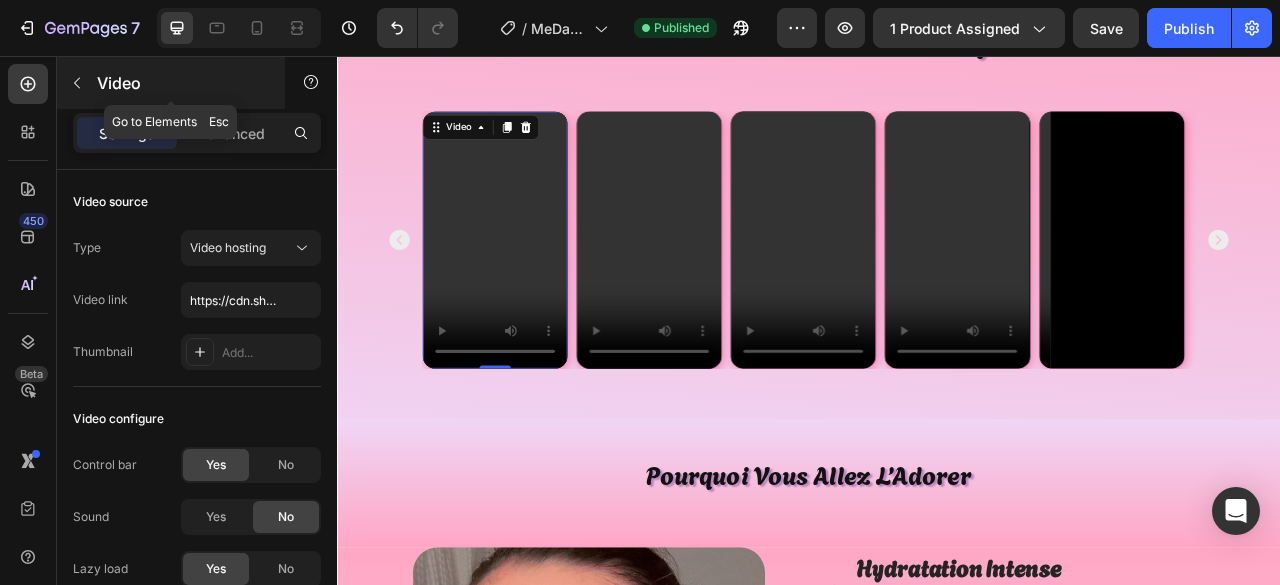 click at bounding box center [77, 83] 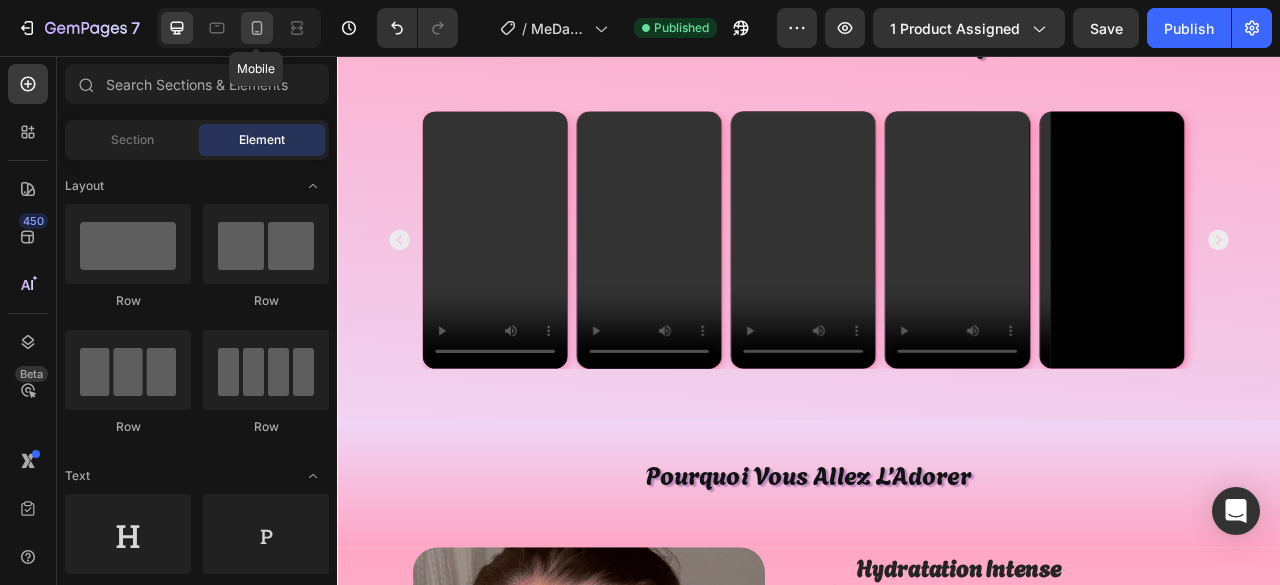 click 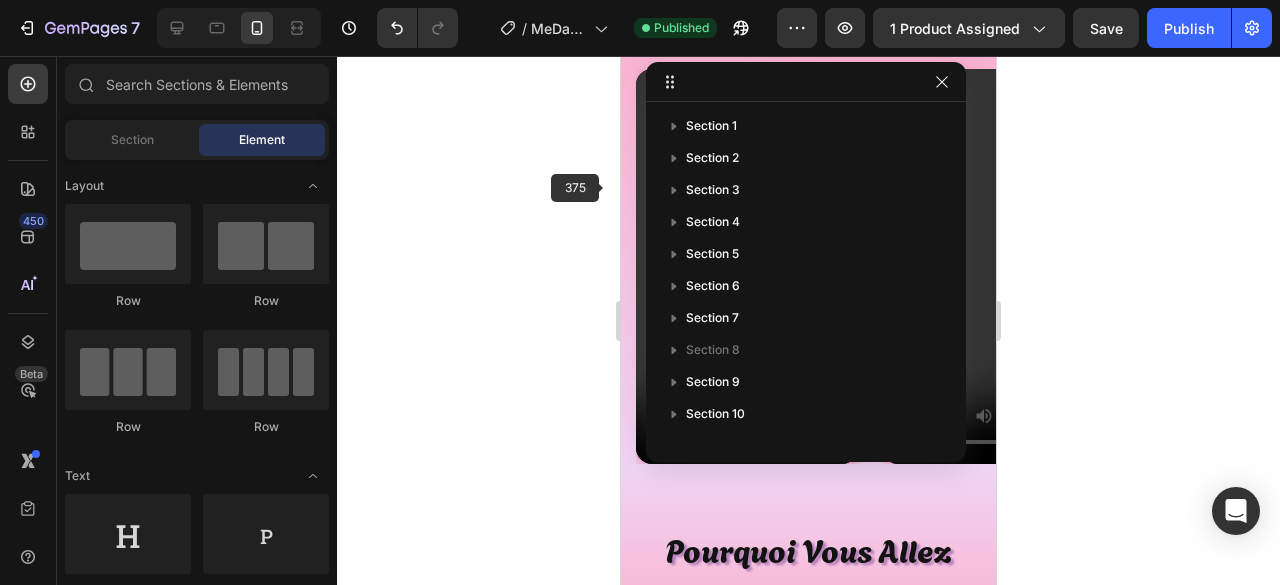 scroll, scrollTop: 1068, scrollLeft: 0, axis: vertical 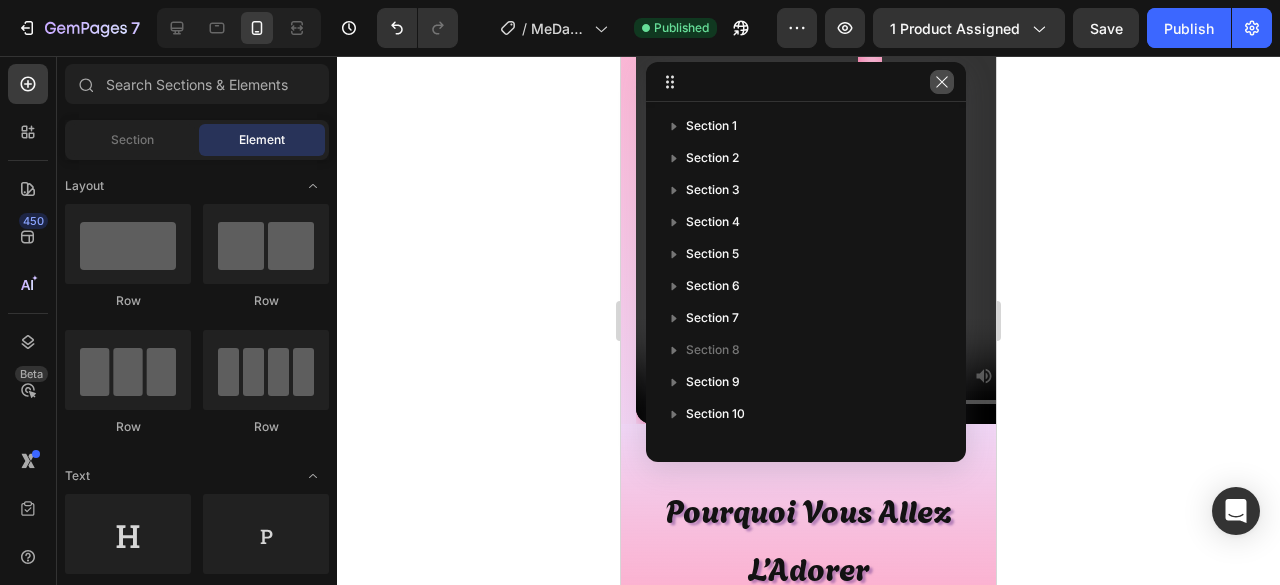 drag, startPoint x: 944, startPoint y: 79, endPoint x: 271, endPoint y: 60, distance: 673.2681 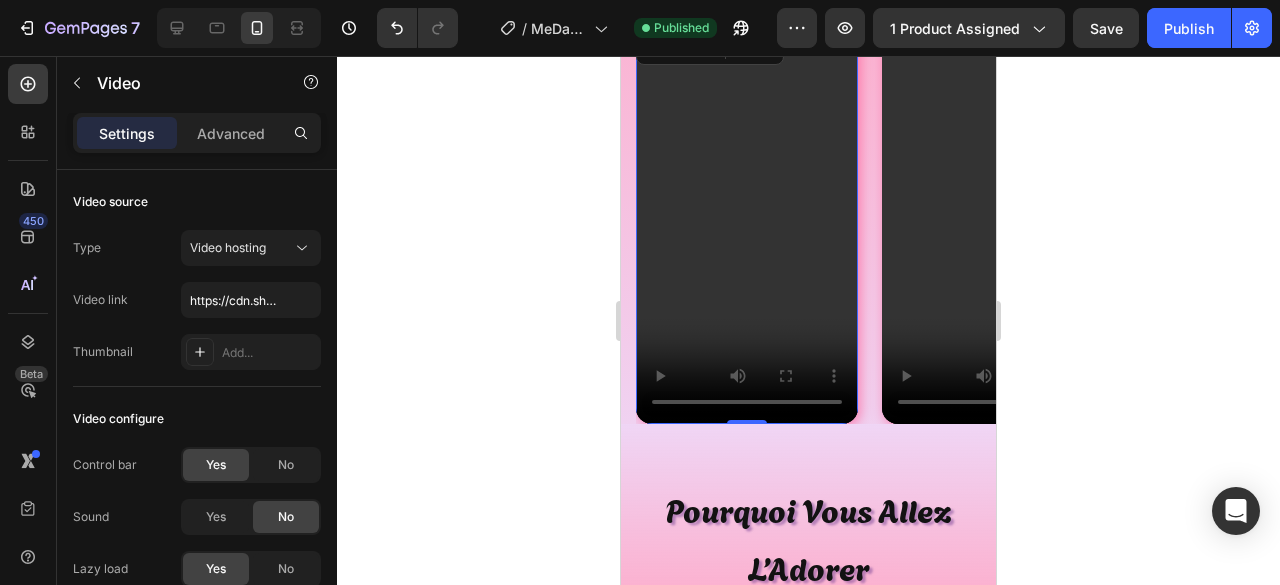 click at bounding box center [747, 226] 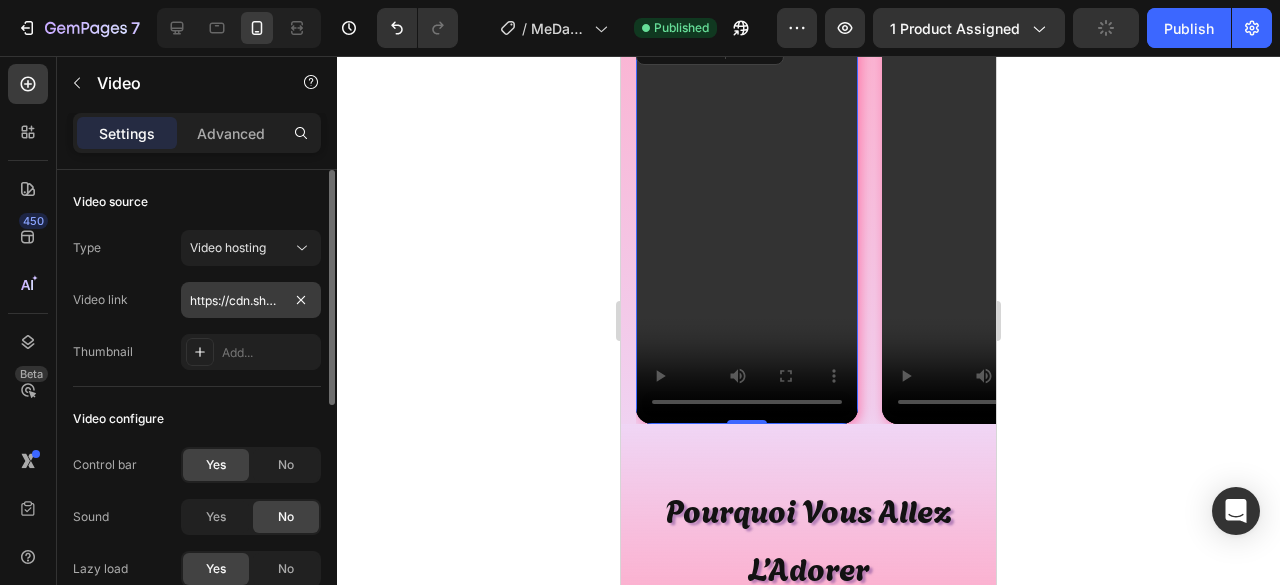 click on "https://cdn.shopify.com/videos/c/o/v/b0484927b97e419e85fc7db7250dc0f2.mp4" at bounding box center (251, 300) 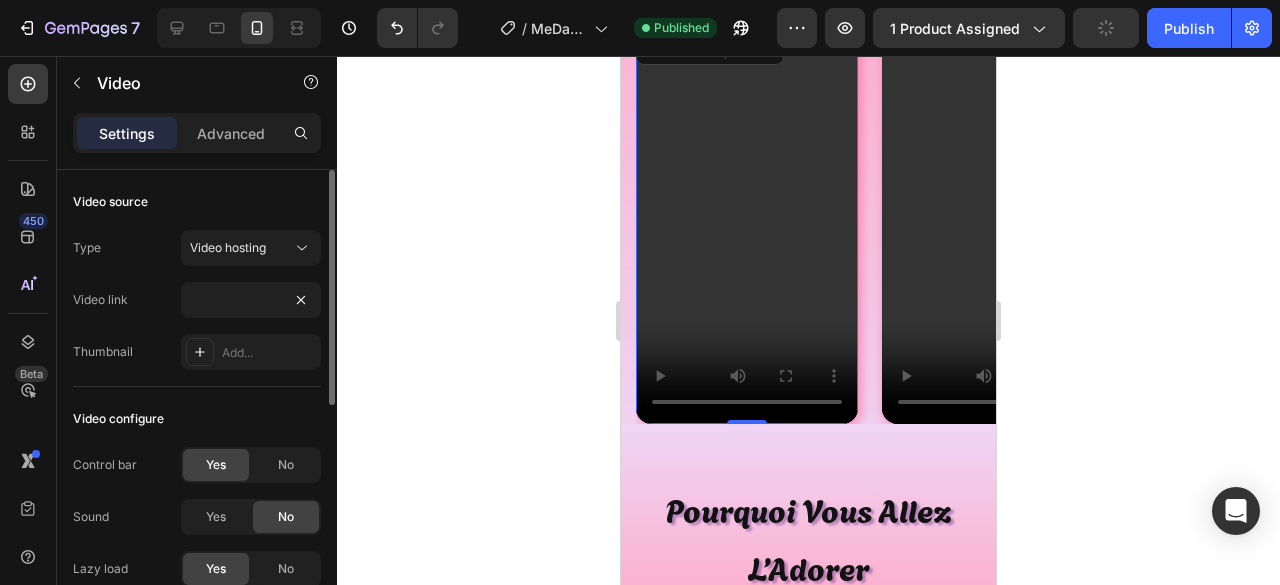 click on "Video source" at bounding box center [197, 202] 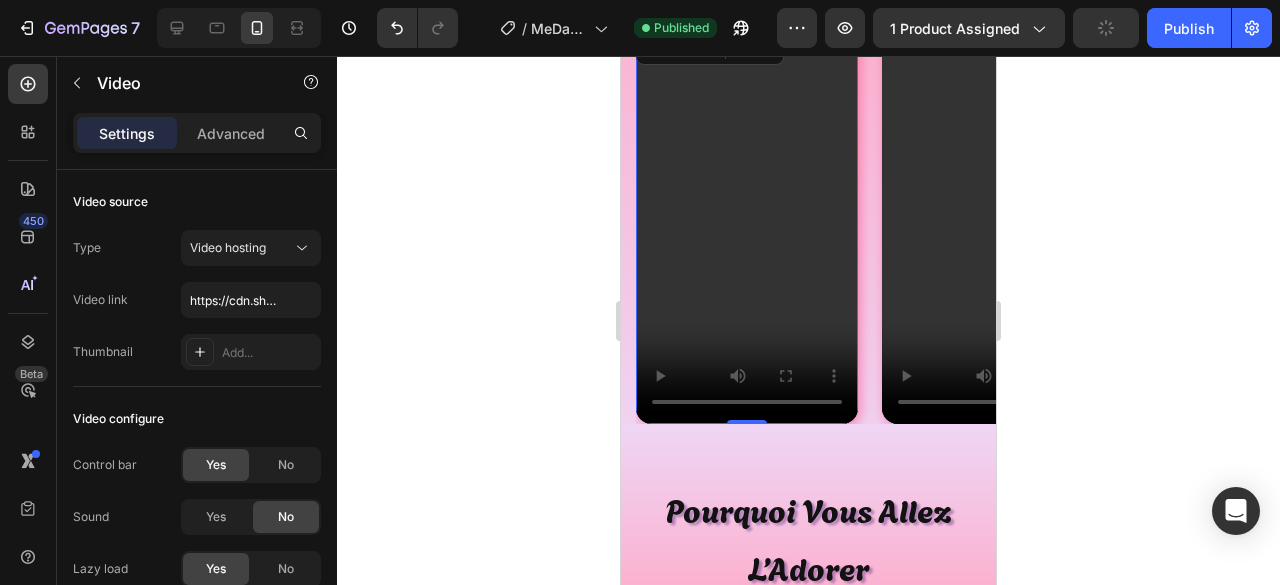 click 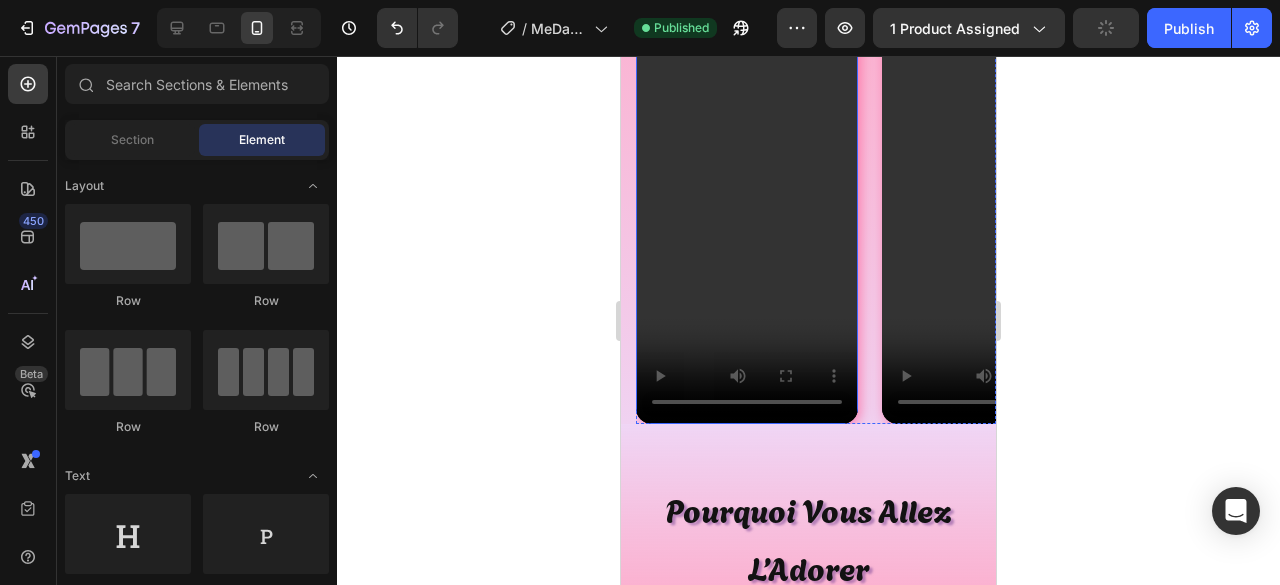 scroll, scrollTop: 968, scrollLeft: 0, axis: vertical 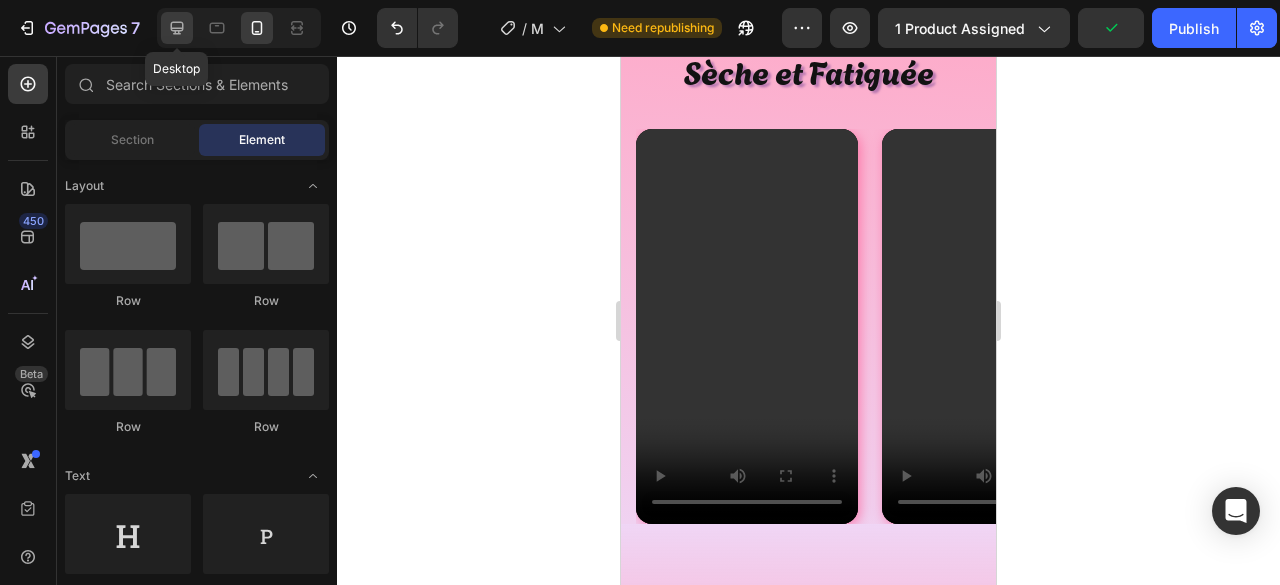 click 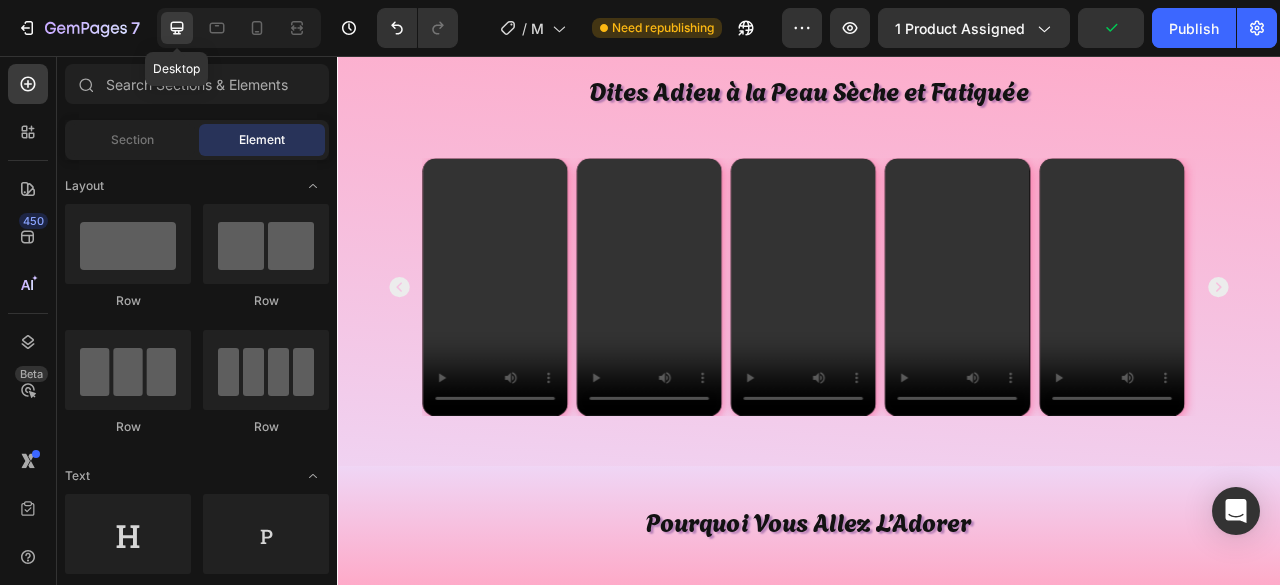 scroll, scrollTop: 928, scrollLeft: 0, axis: vertical 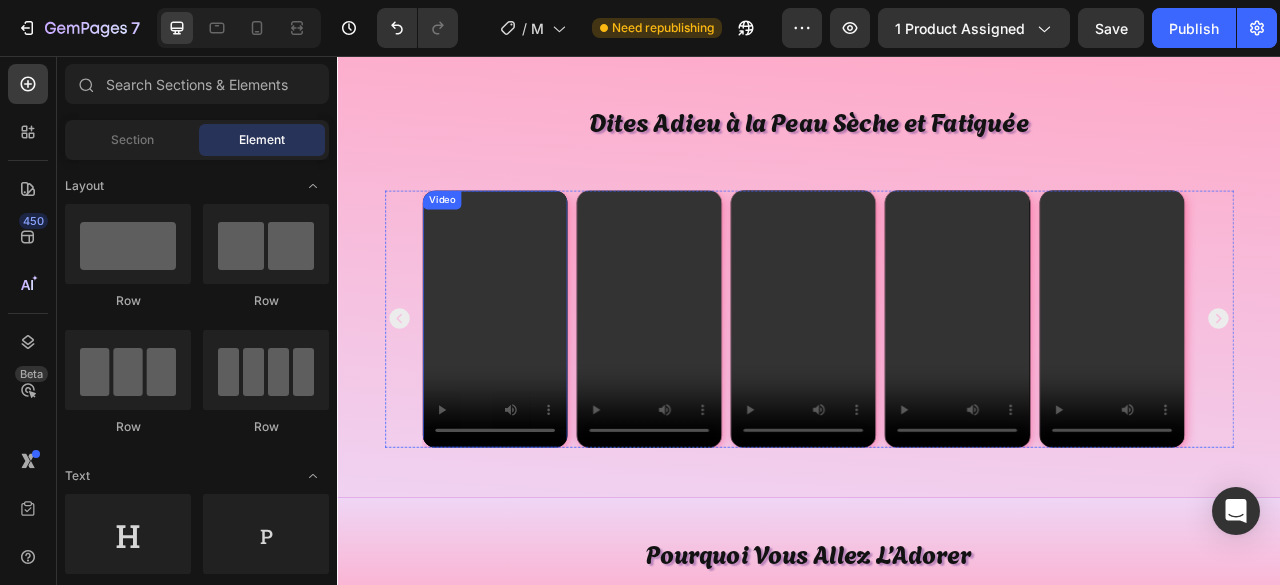 click at bounding box center [537, 390] 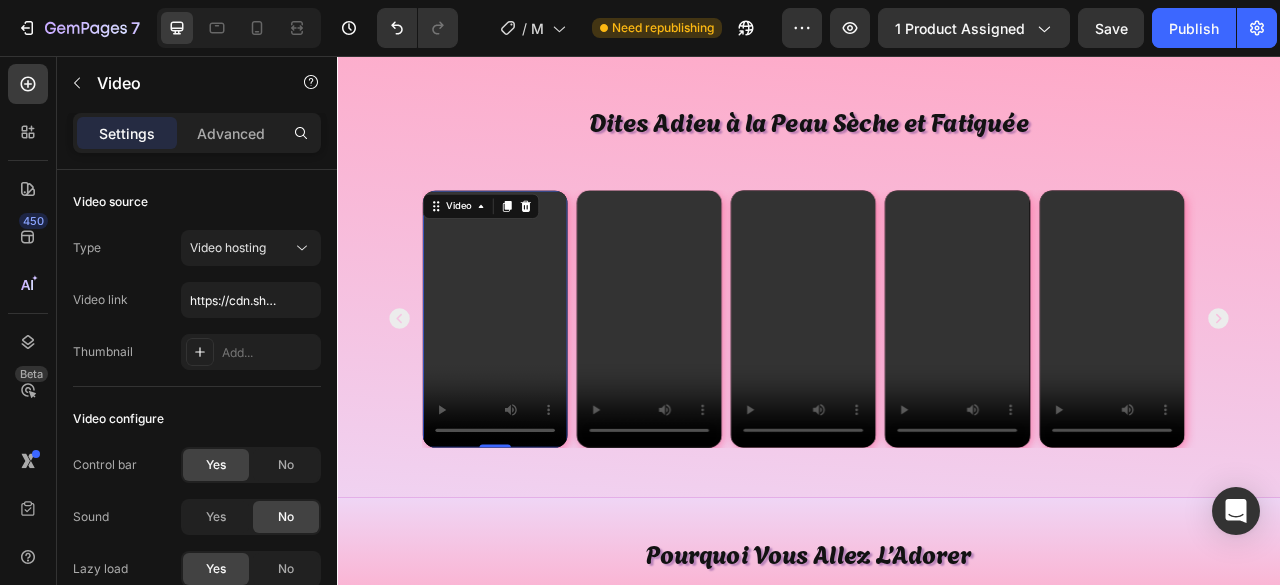 click at bounding box center [537, 390] 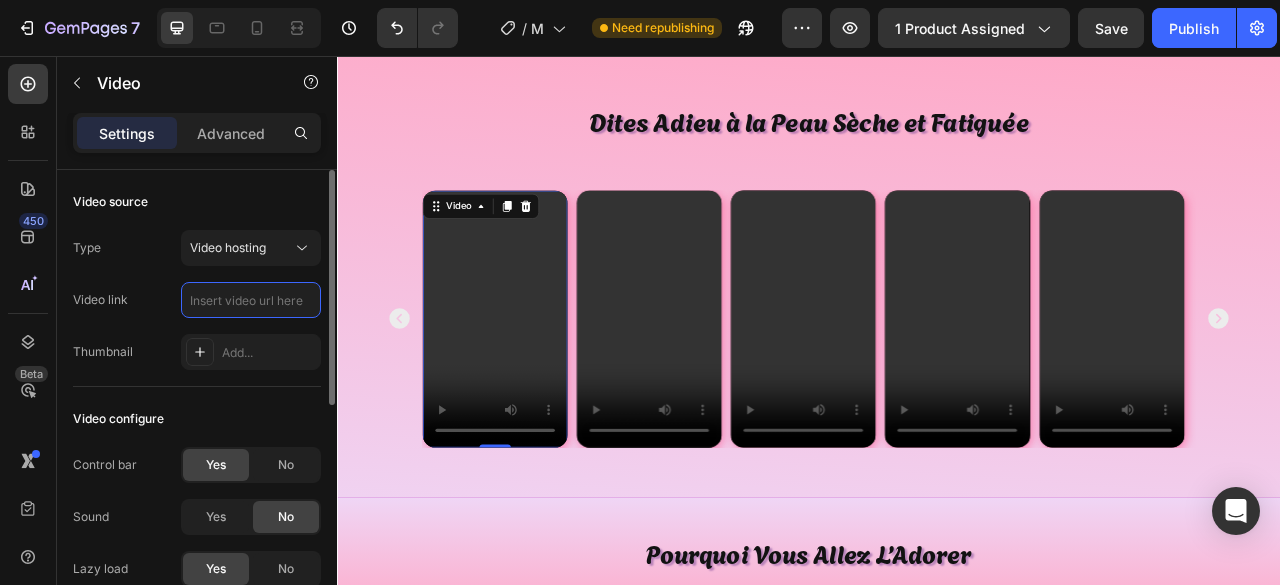 scroll, scrollTop: 0, scrollLeft: 0, axis: both 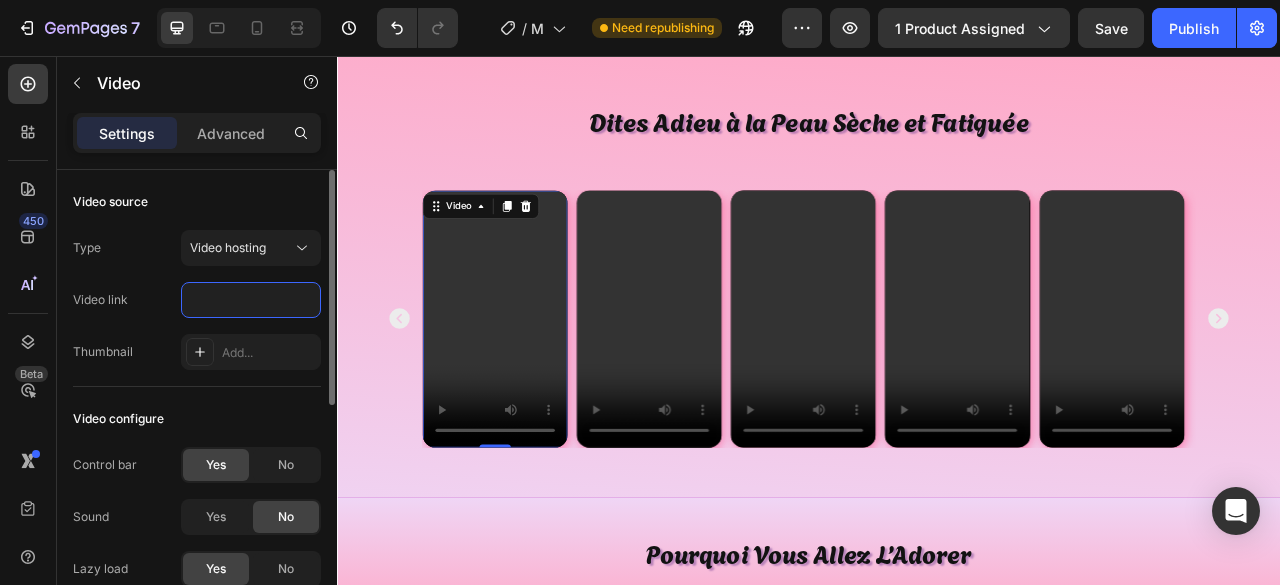 type on "https://cdn.shopify.com/videos/c/o/v/b0484927b97e419e85fc7db7250dc0f2.mp4" 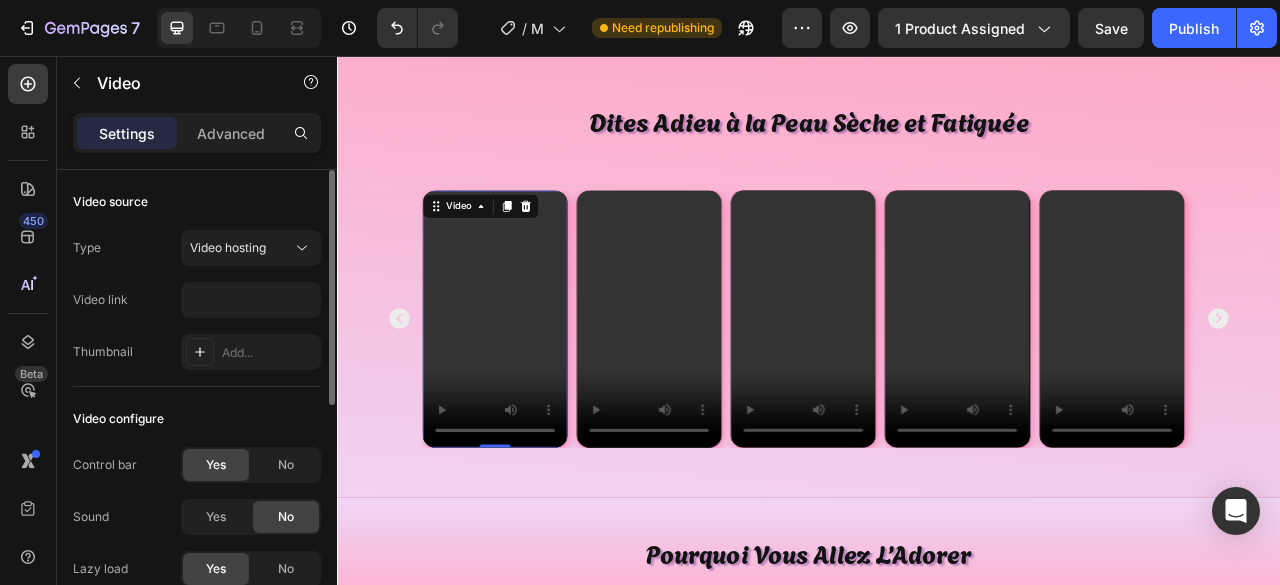 scroll, scrollTop: 0, scrollLeft: 0, axis: both 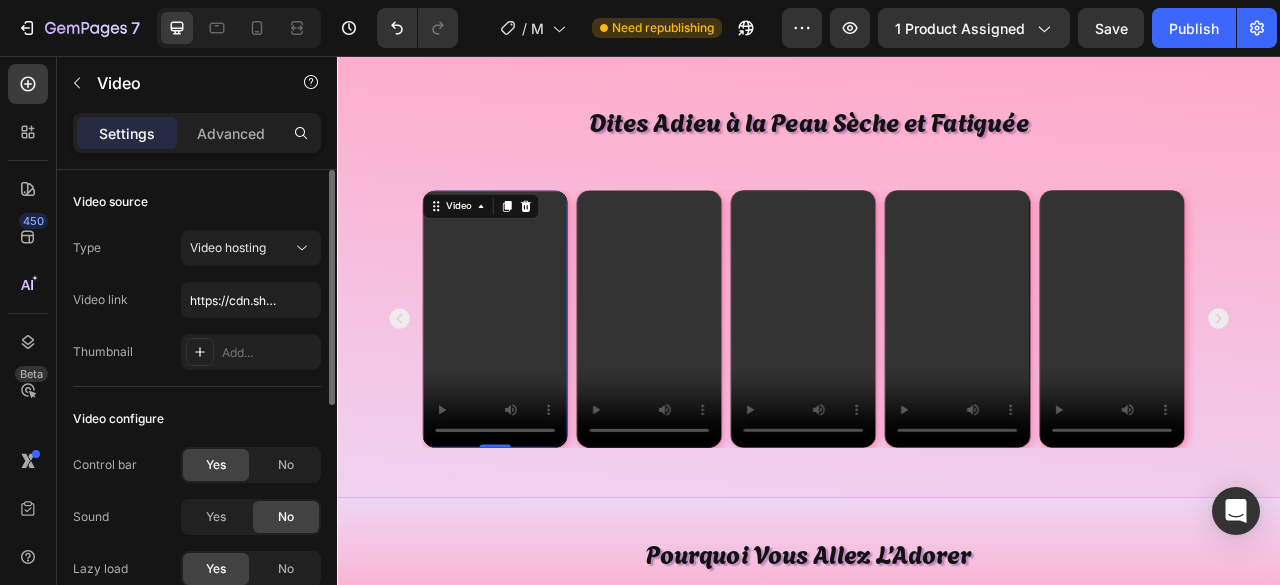 click on "Type Video hosting Video link https://cdn.shopify.com/videos/c/o/v/b0484927b97e419e85fc7db7250dc0f2.mp4 Thumbnail Add..." at bounding box center (197, 300) 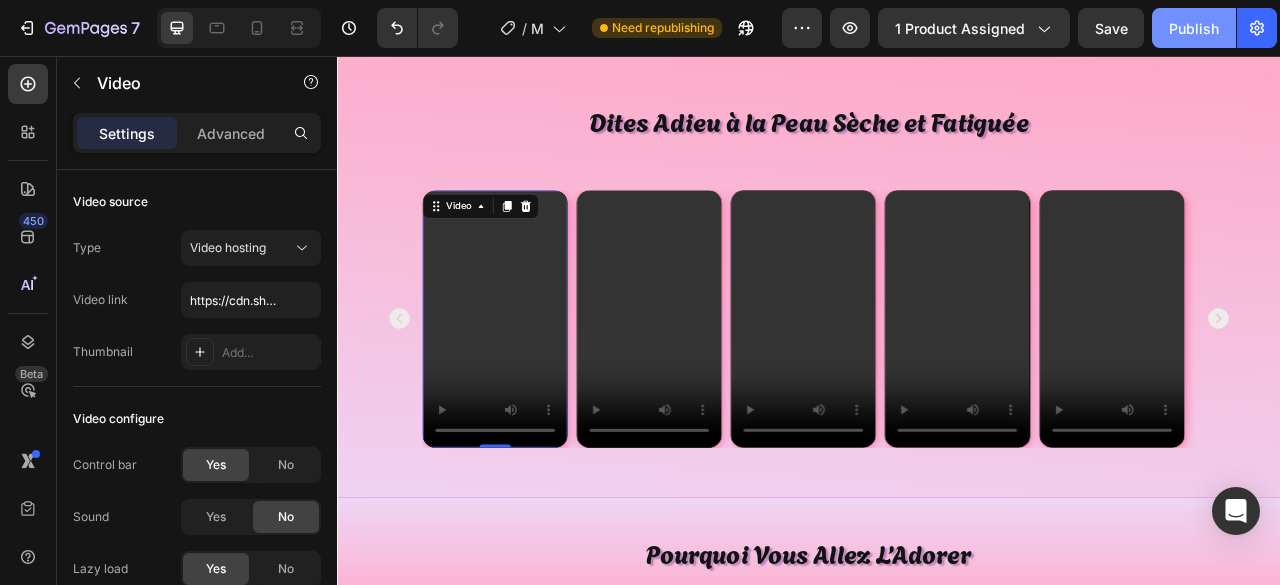 drag, startPoint x: 1184, startPoint y: 9, endPoint x: 1182, endPoint y: 25, distance: 16.124516 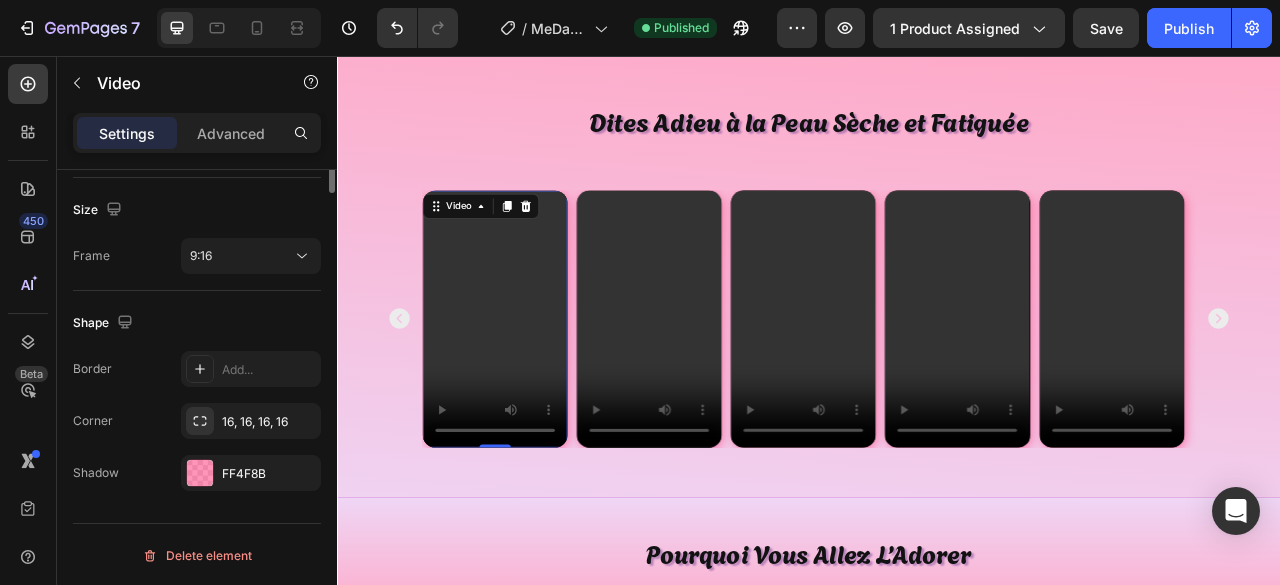 scroll, scrollTop: 0, scrollLeft: 0, axis: both 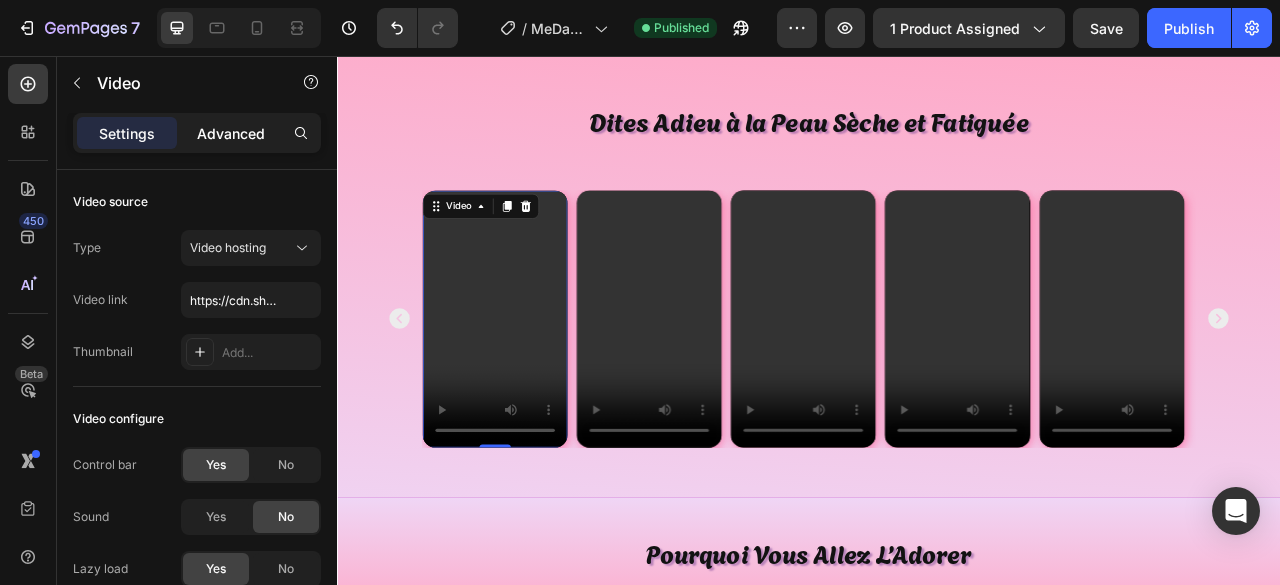 click on "Advanced" at bounding box center [231, 133] 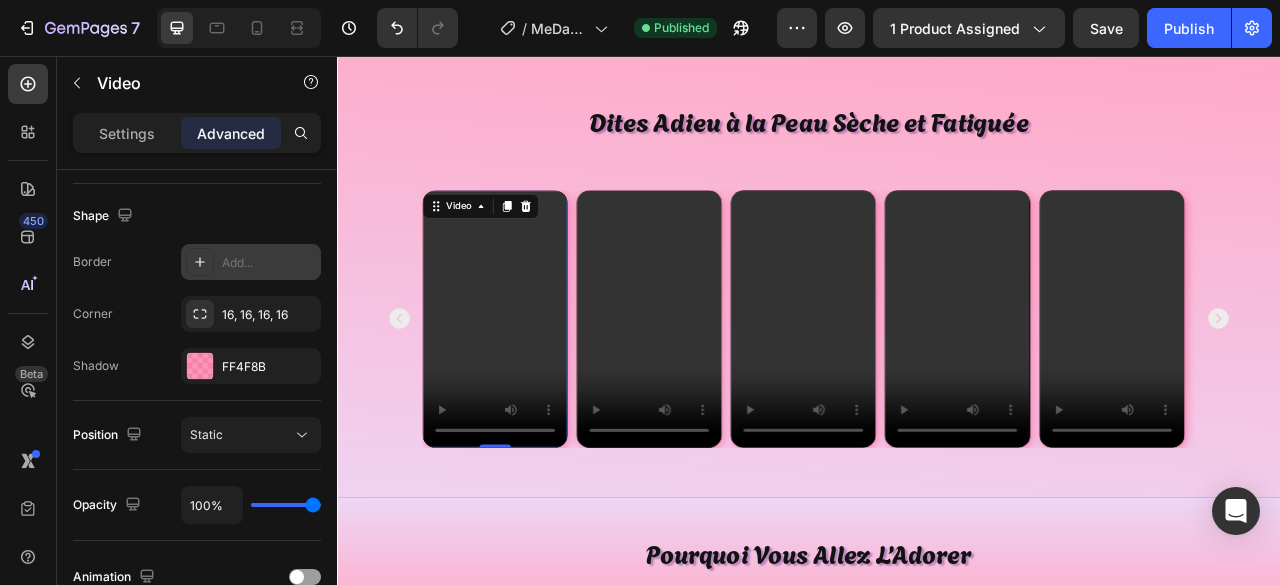 scroll, scrollTop: 858, scrollLeft: 0, axis: vertical 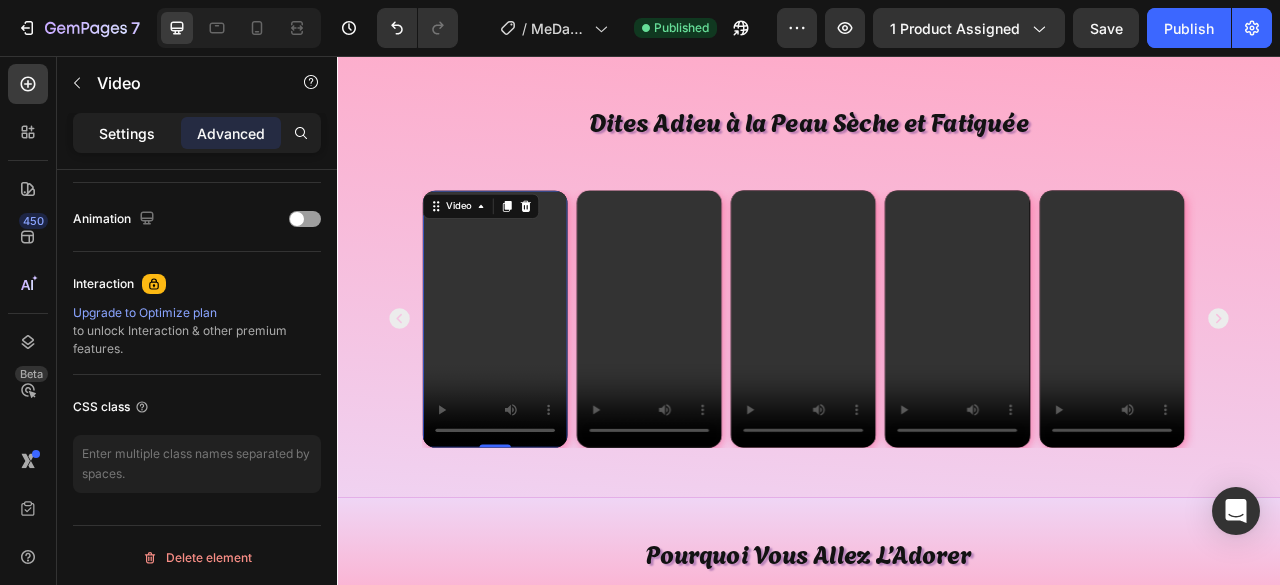 click on "Settings" 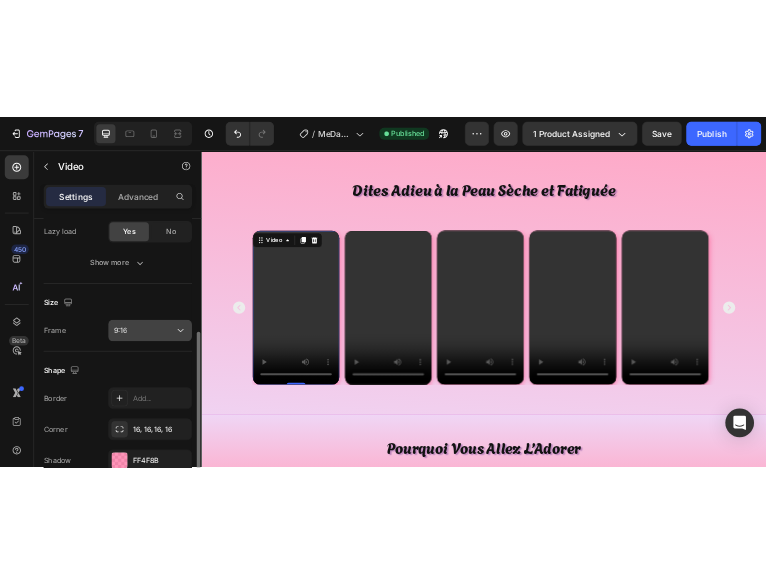 scroll, scrollTop: 278, scrollLeft: 0, axis: vertical 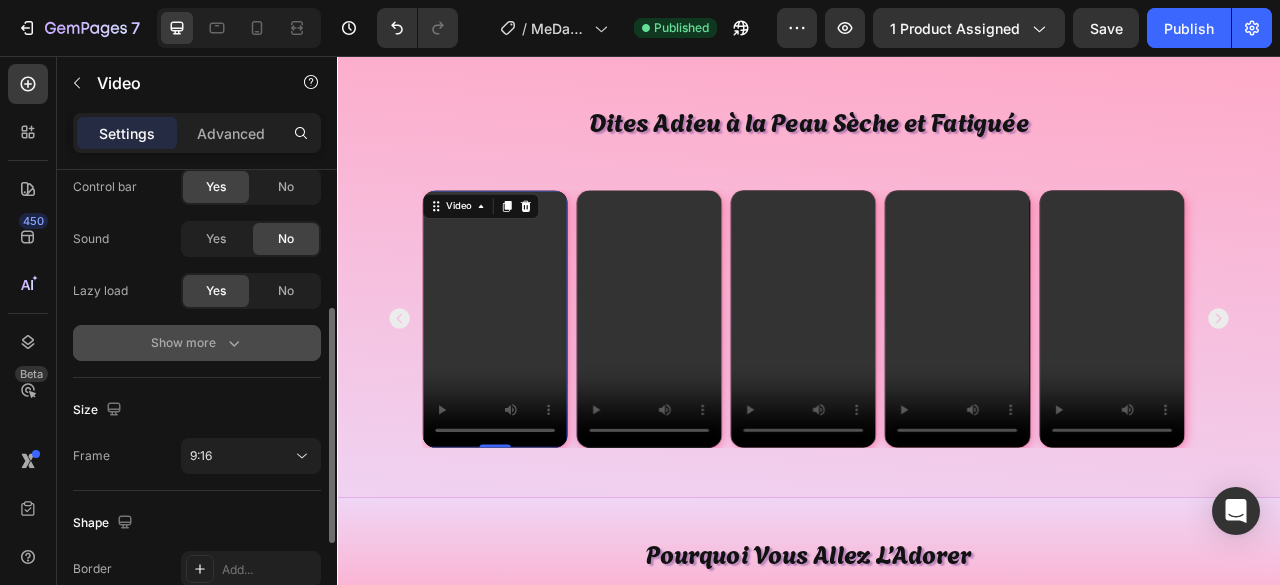 click on "Show more" at bounding box center (197, 343) 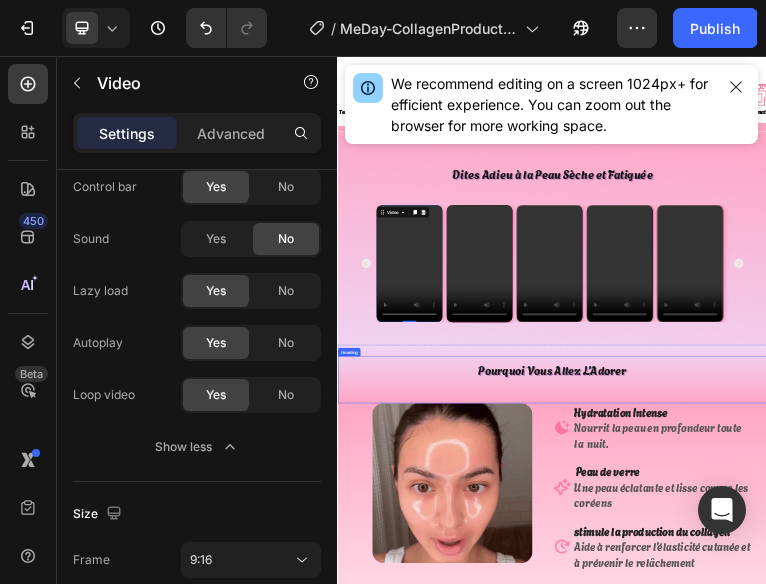 scroll, scrollTop: 628, scrollLeft: 0, axis: vertical 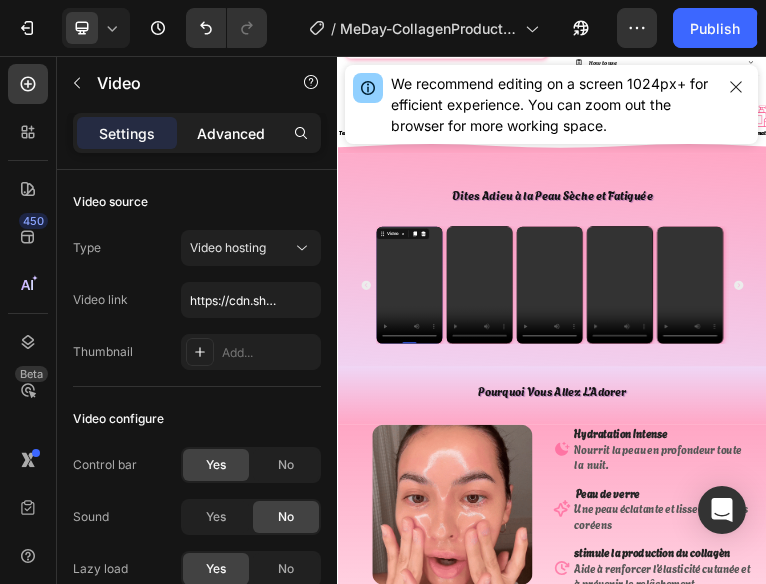 click on "Advanced" at bounding box center (231, 133) 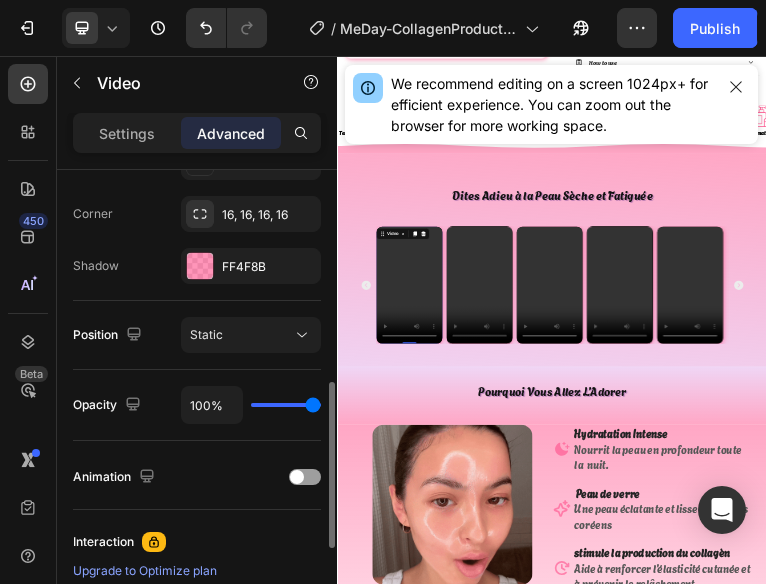 scroll, scrollTop: 300, scrollLeft: 0, axis: vertical 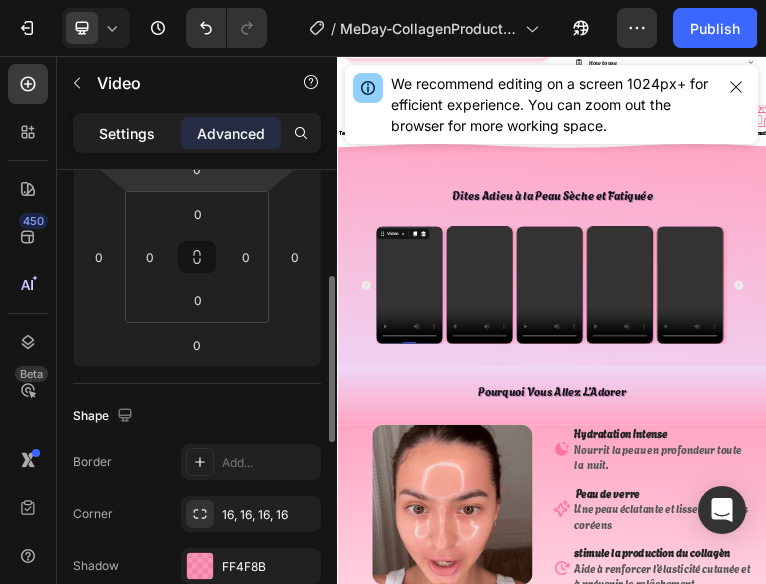 click on "Settings" at bounding box center [127, 133] 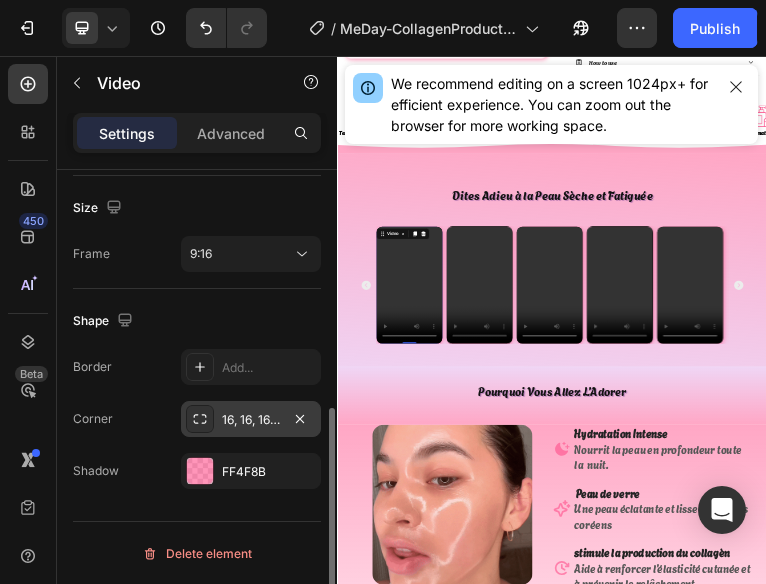 scroll, scrollTop: 280, scrollLeft: 0, axis: vertical 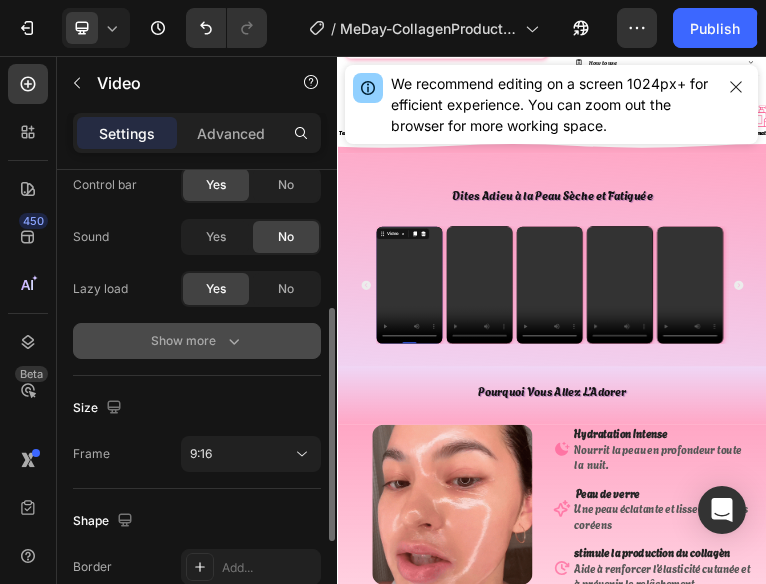 click 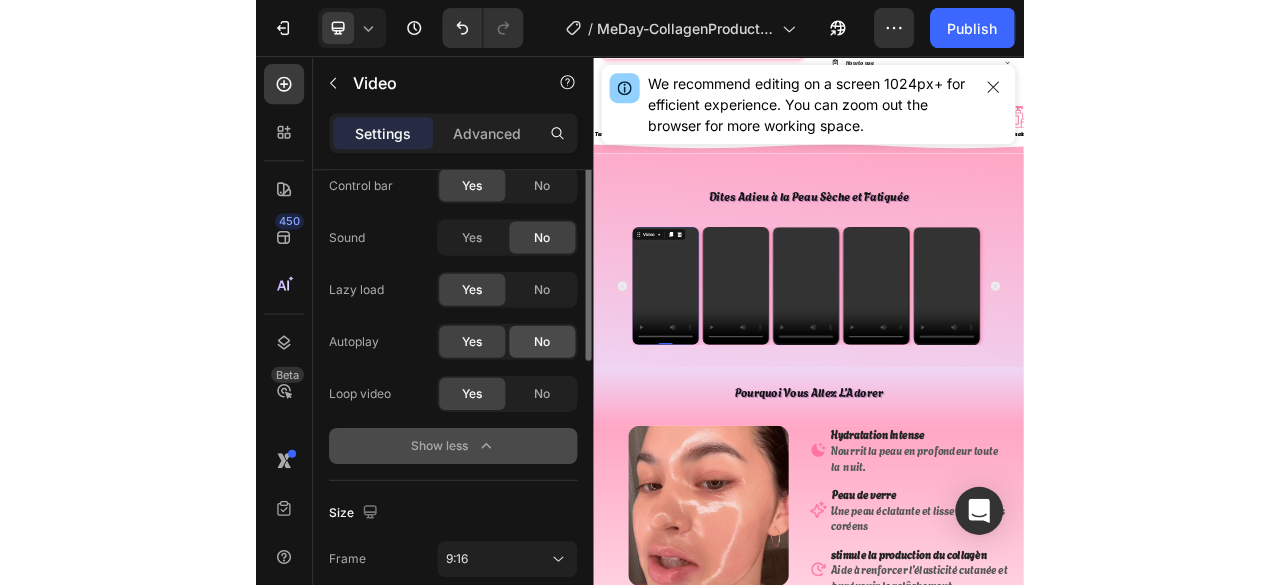 scroll, scrollTop: 180, scrollLeft: 0, axis: vertical 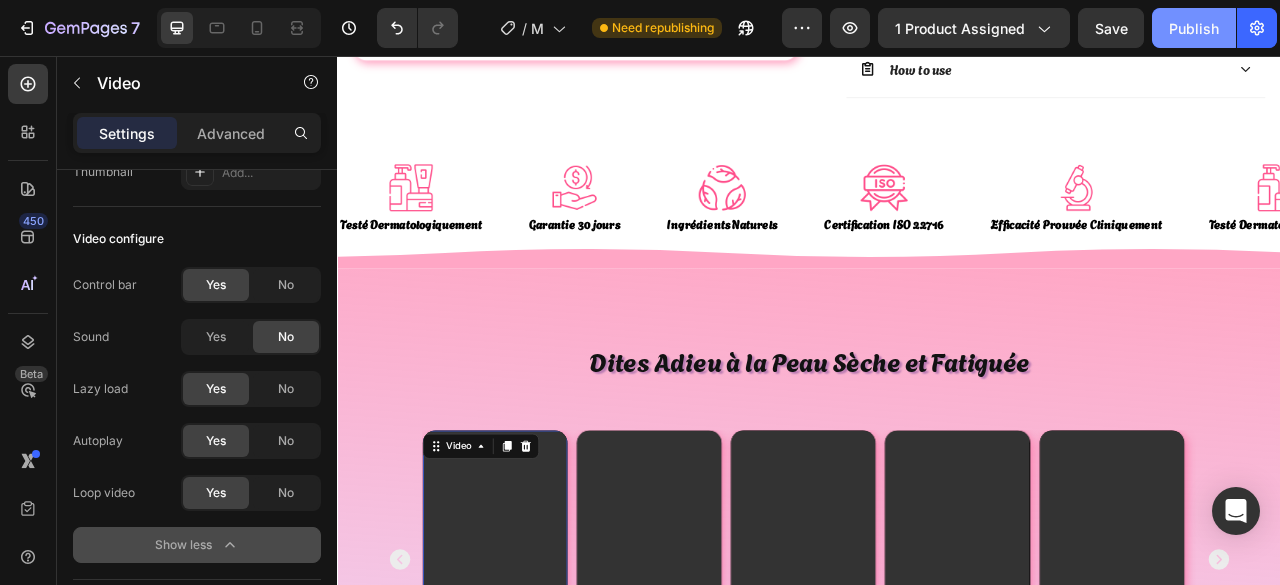 click on "Publish" at bounding box center (1194, 28) 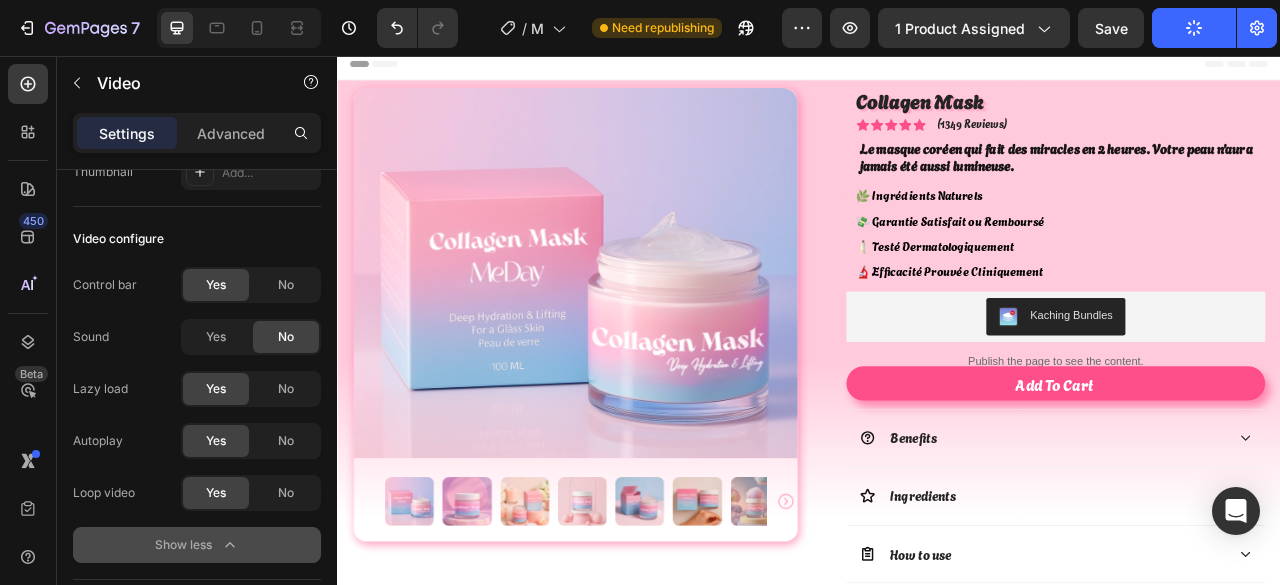scroll, scrollTop: 0, scrollLeft: 0, axis: both 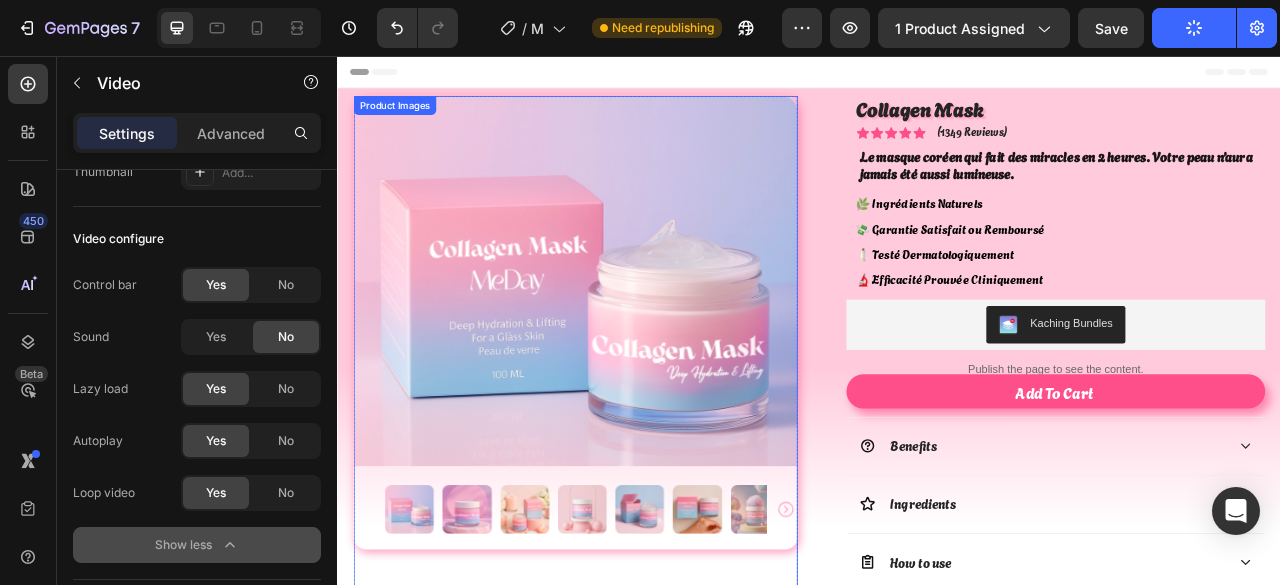 click at bounding box center [428, 633] 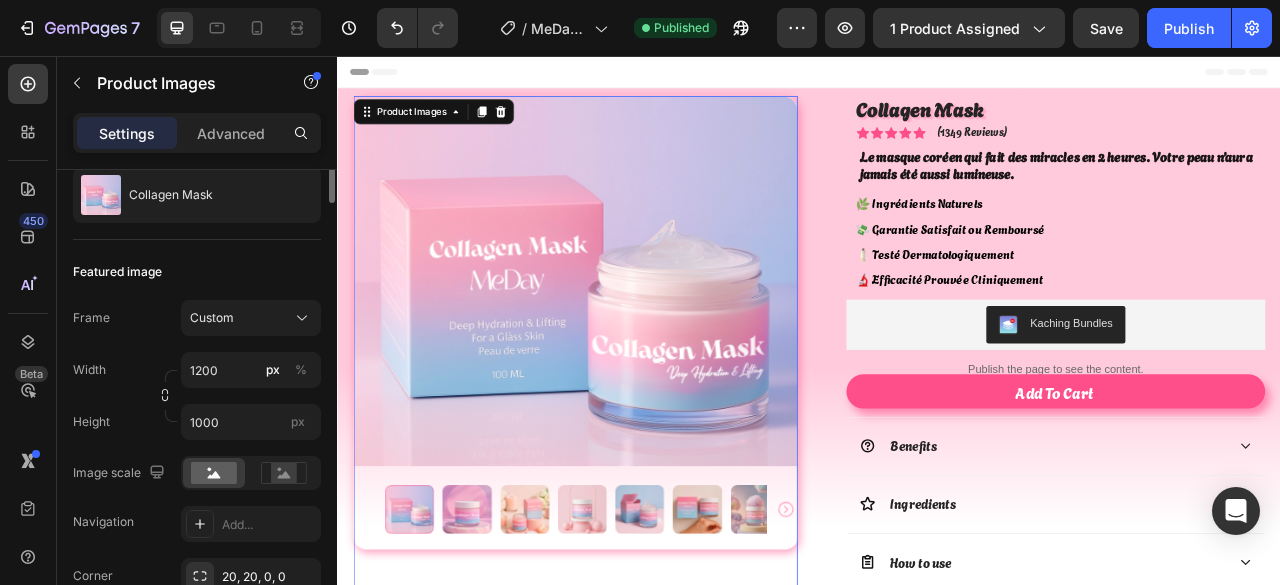scroll, scrollTop: 0, scrollLeft: 0, axis: both 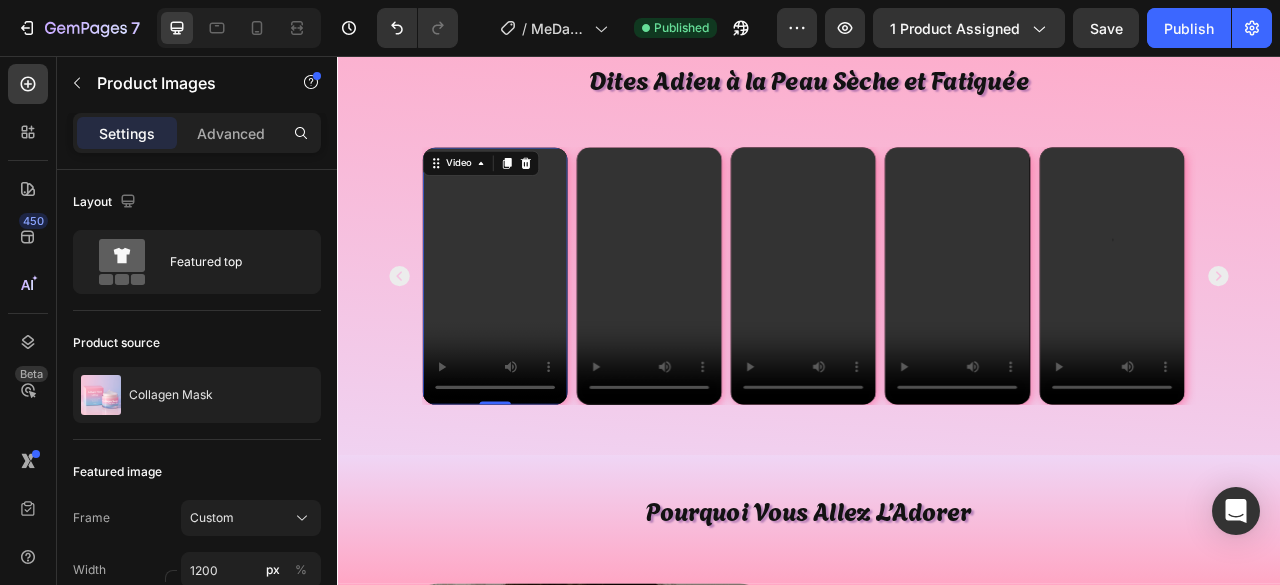 click at bounding box center (537, 336) 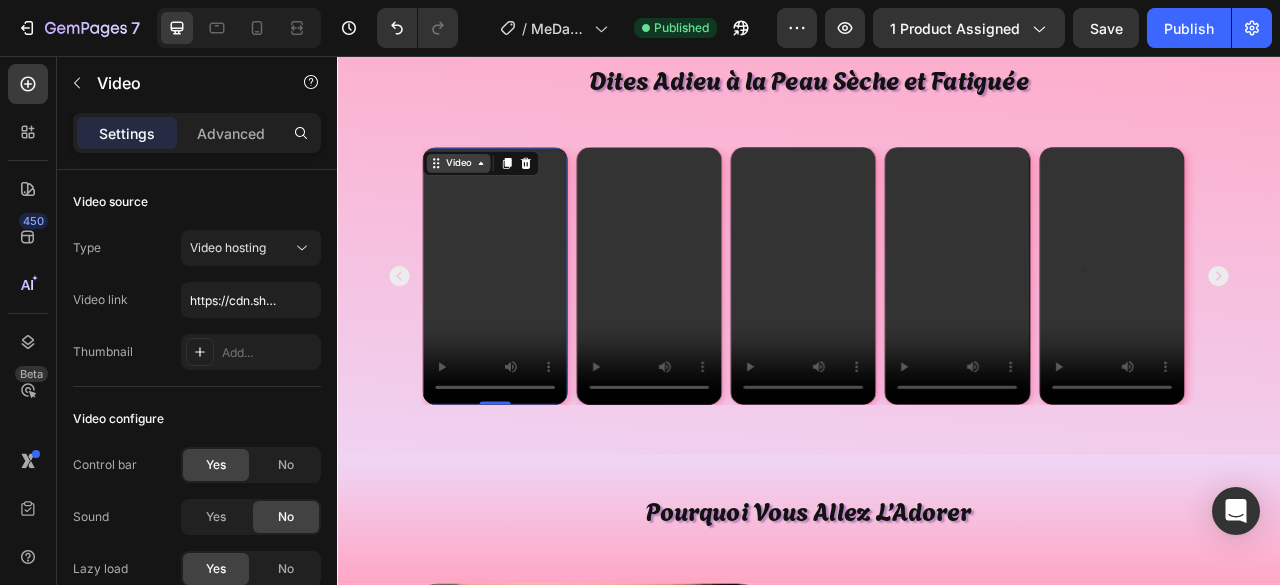 click on "Video" at bounding box center [490, 193] 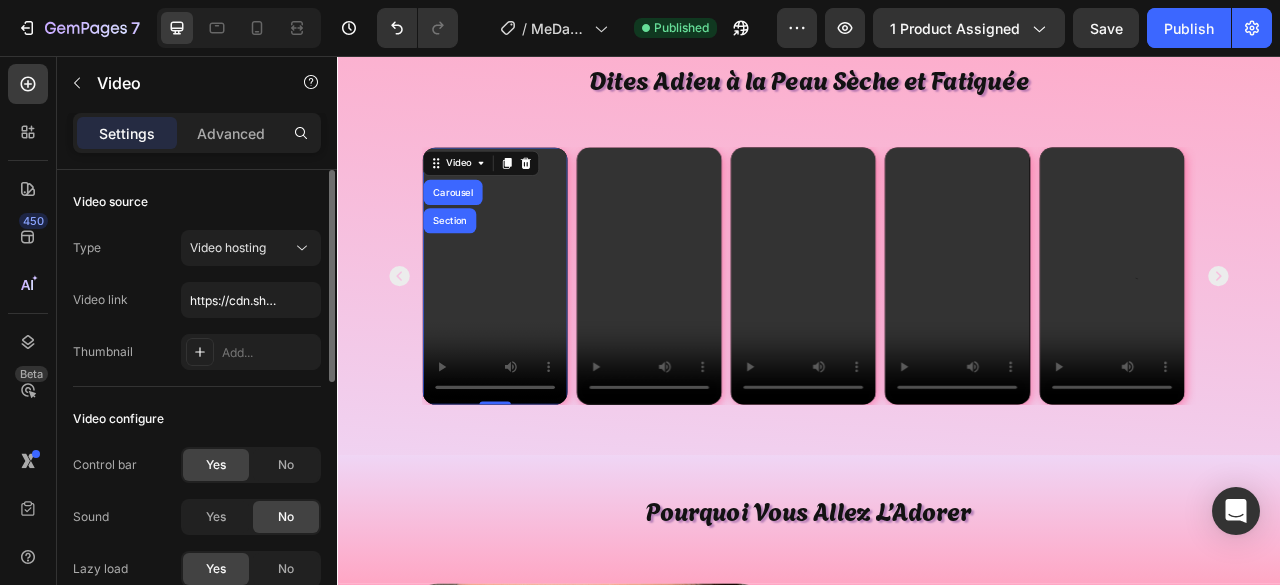 scroll, scrollTop: 400, scrollLeft: 0, axis: vertical 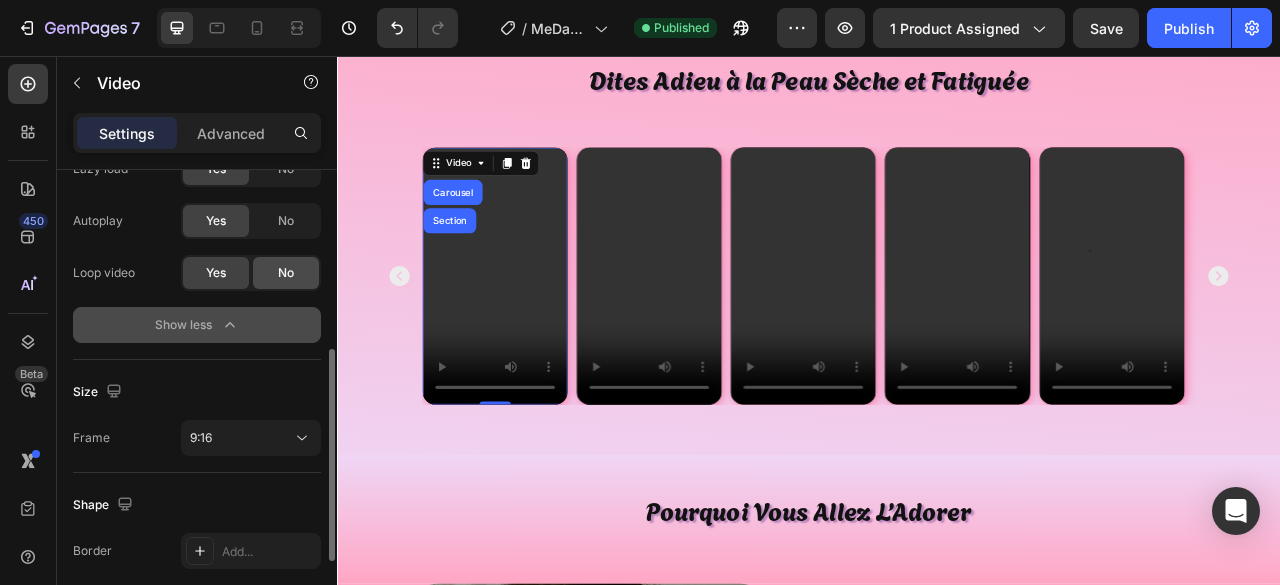 click on "No" 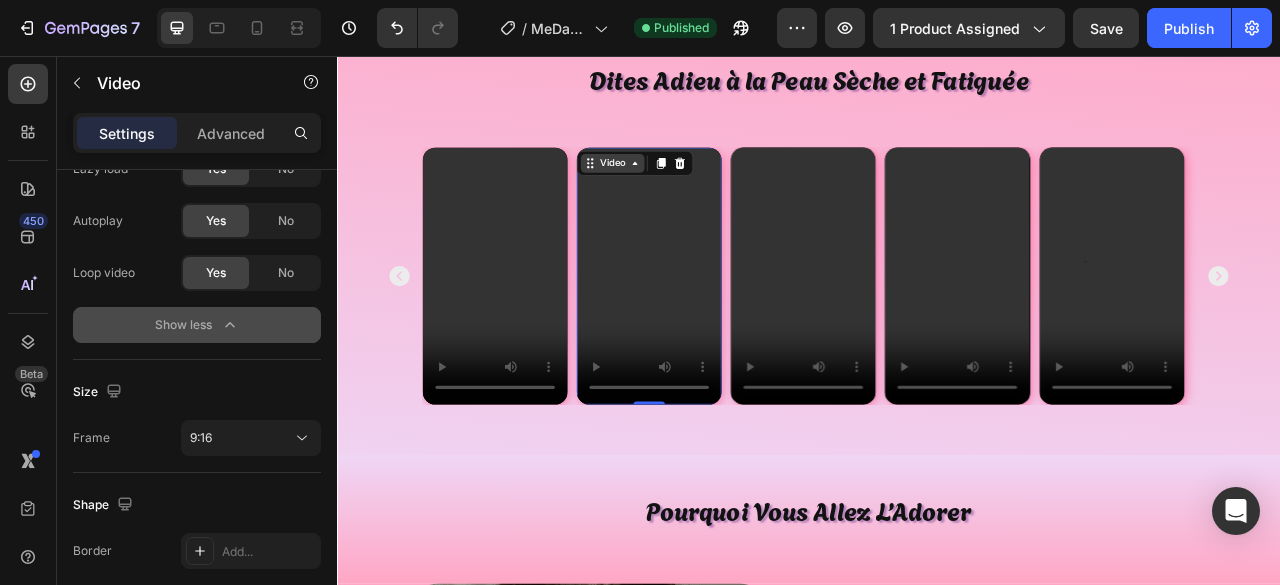 click on "Video" at bounding box center [686, 193] 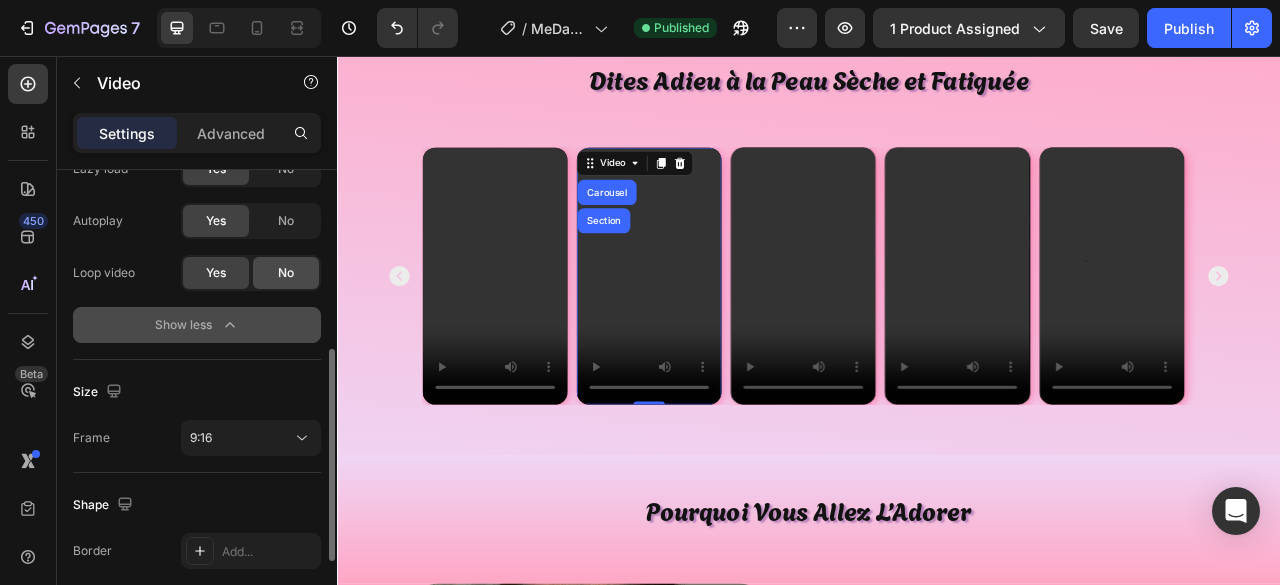 click on "No" 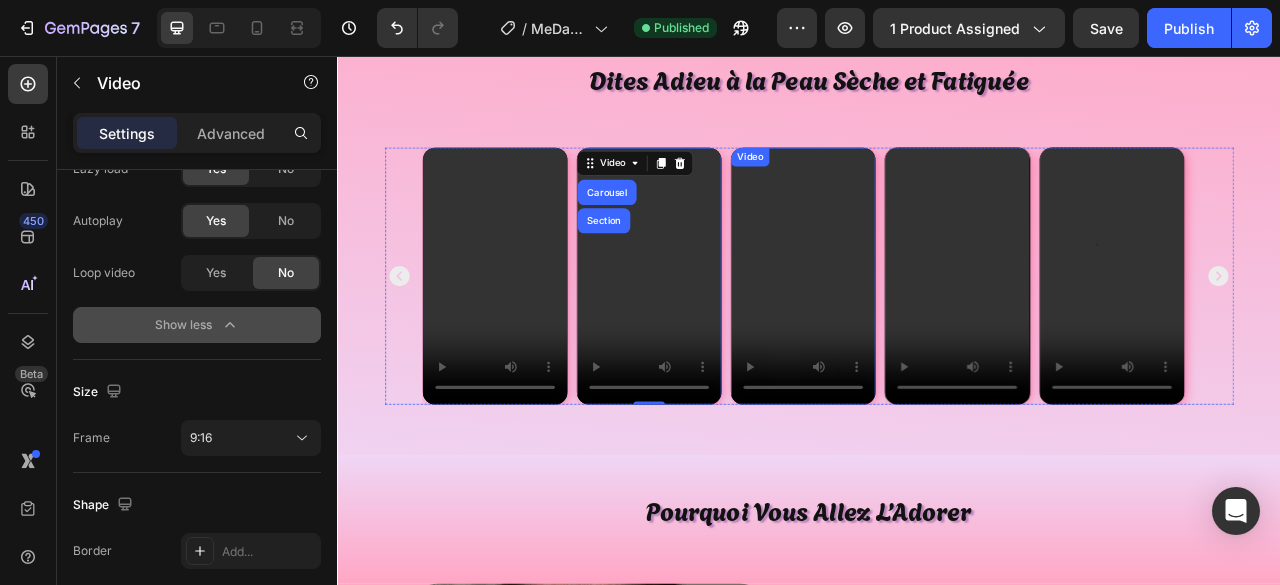 click on "Video" at bounding box center (861, 185) 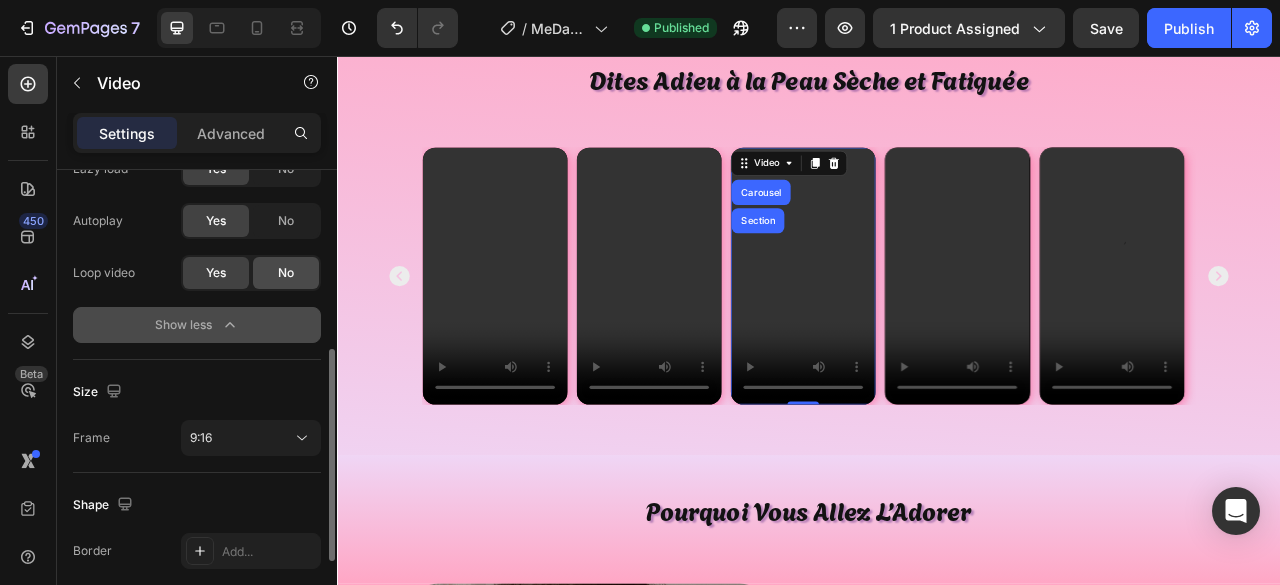 click on "No" 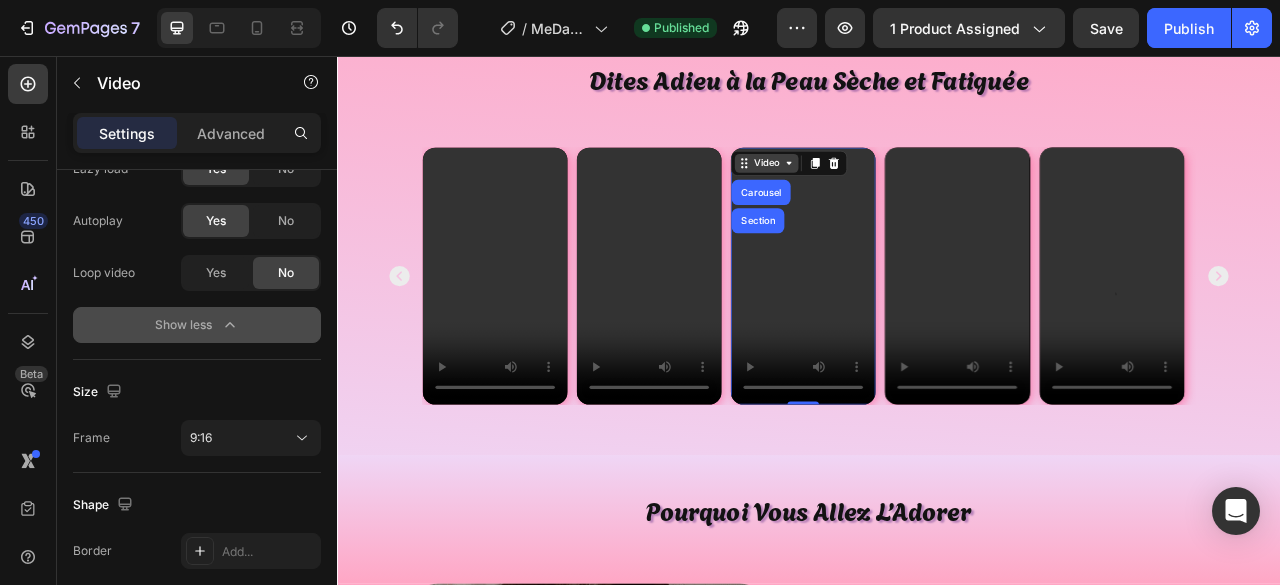 click on "Video" at bounding box center (882, 193) 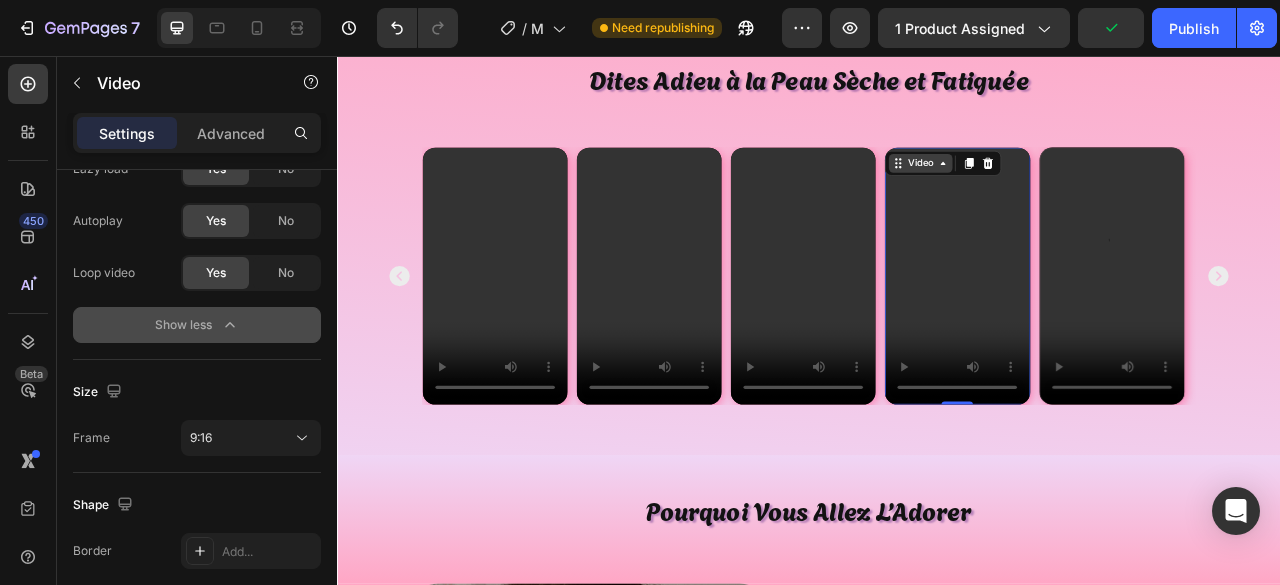 click on "Video" at bounding box center (1078, 193) 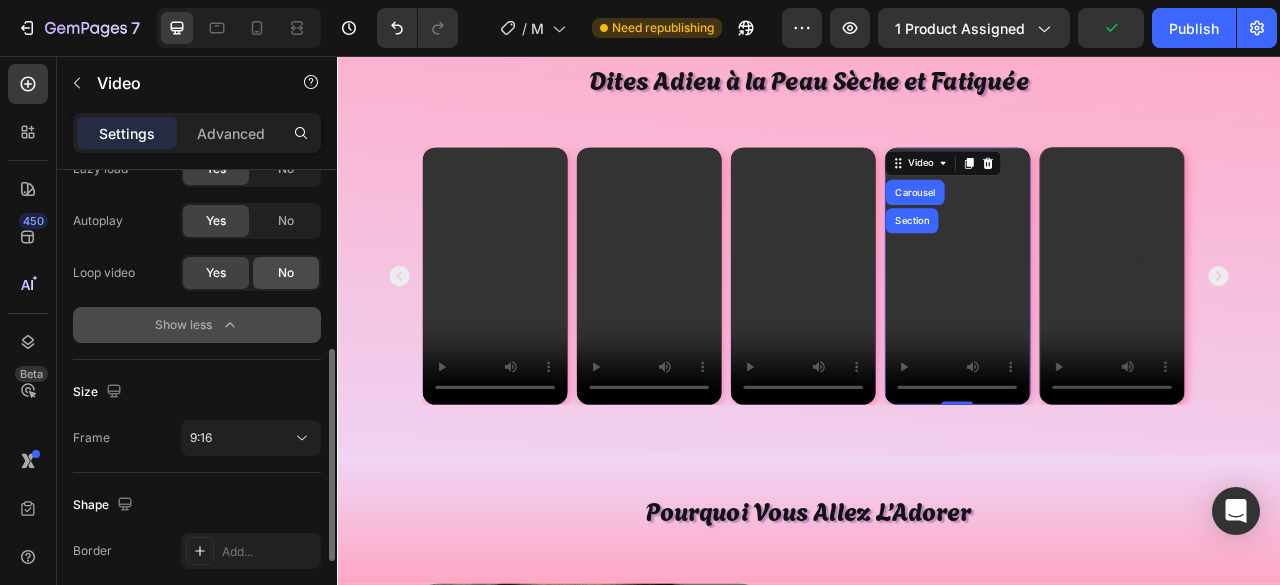 click on "No" 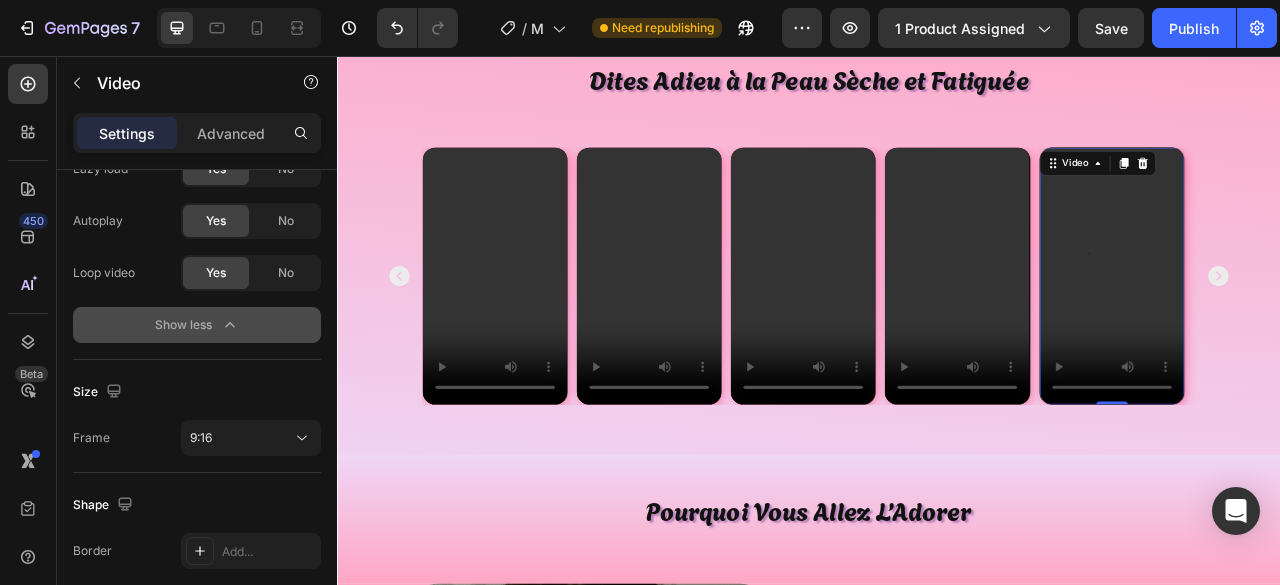 click on "Video   0" at bounding box center (1322, 336) 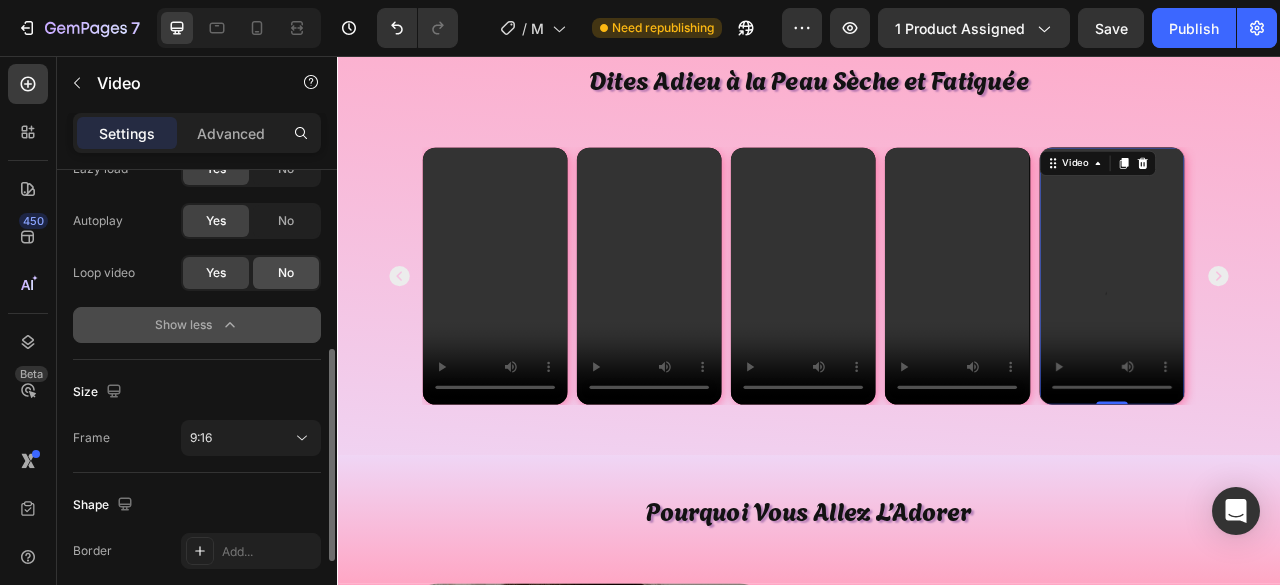 click on "No" 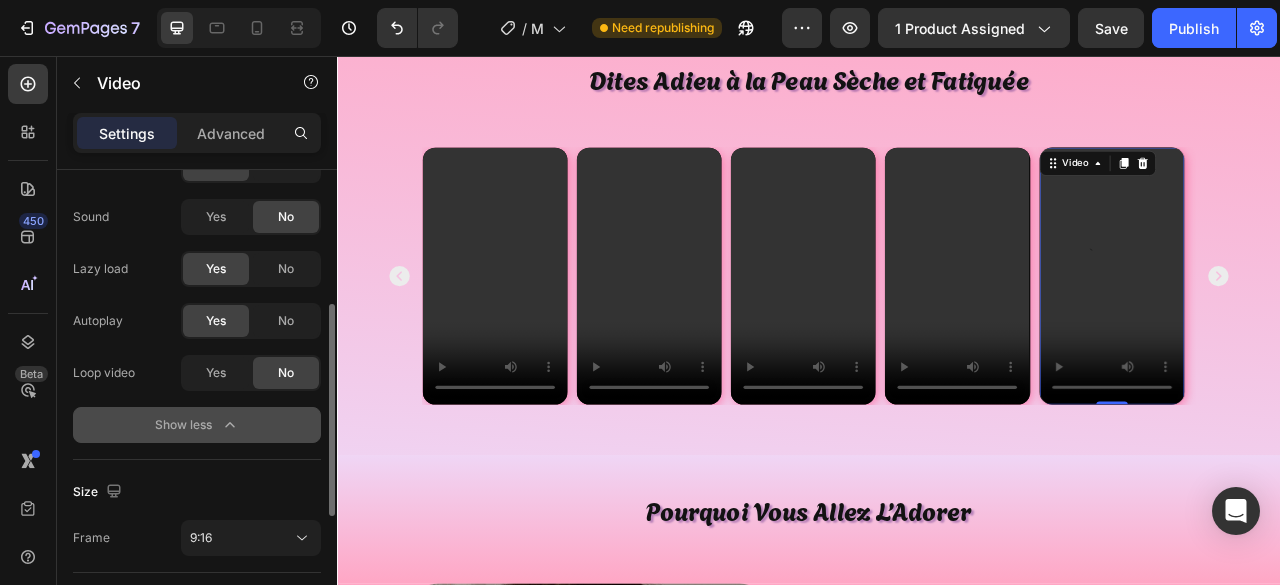 scroll, scrollTop: 200, scrollLeft: 0, axis: vertical 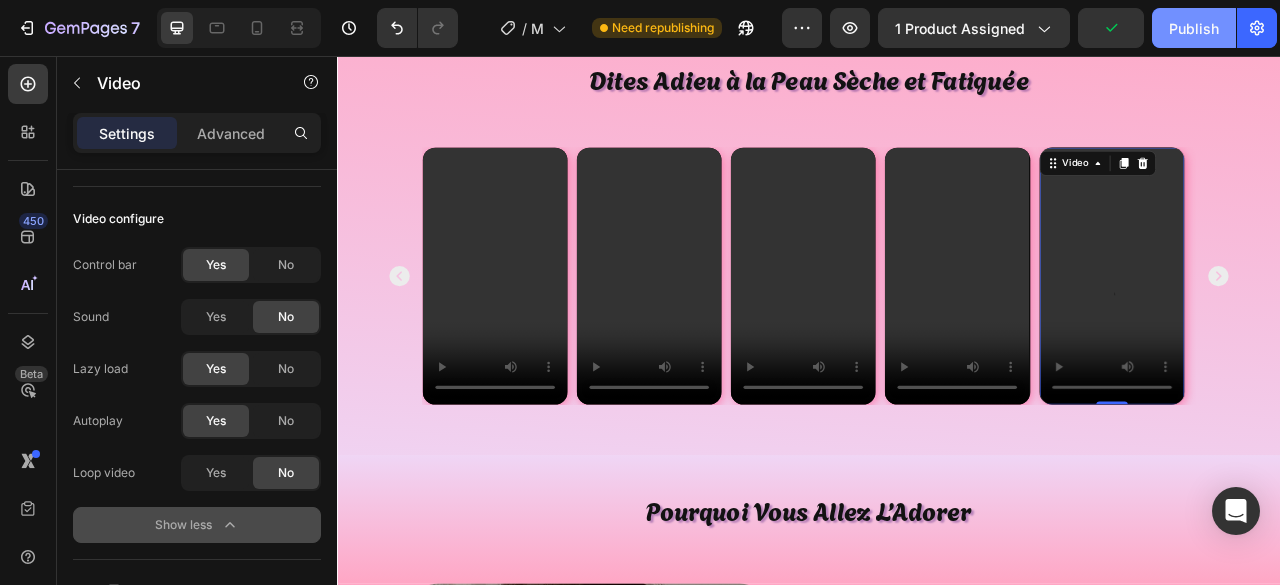 click on "Publish" 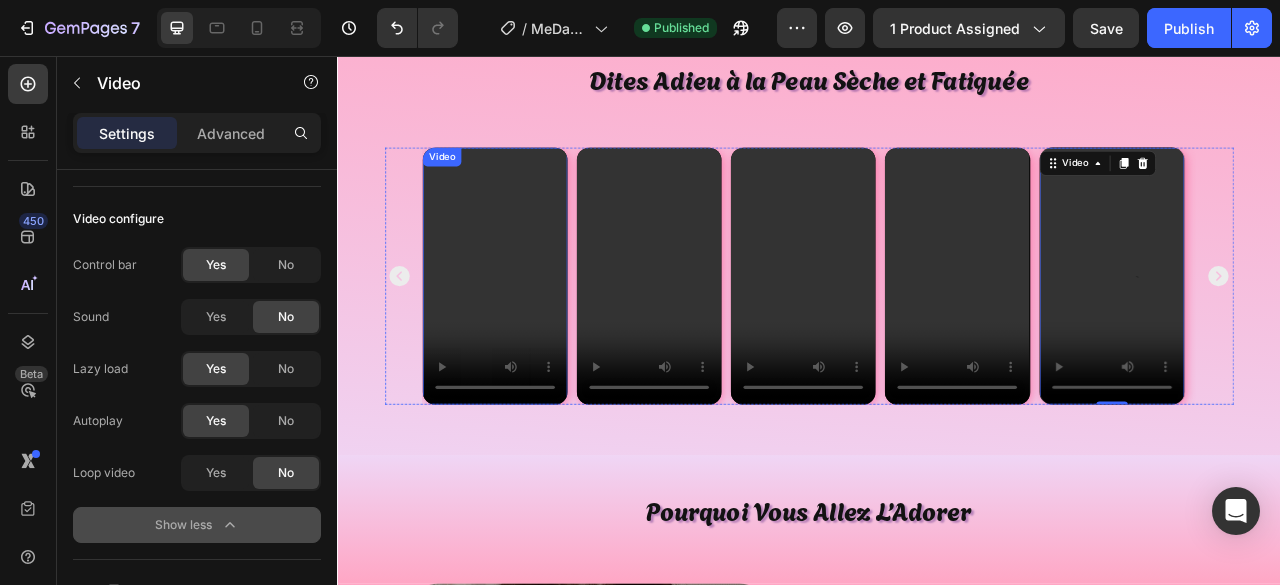 click at bounding box center (537, 336) 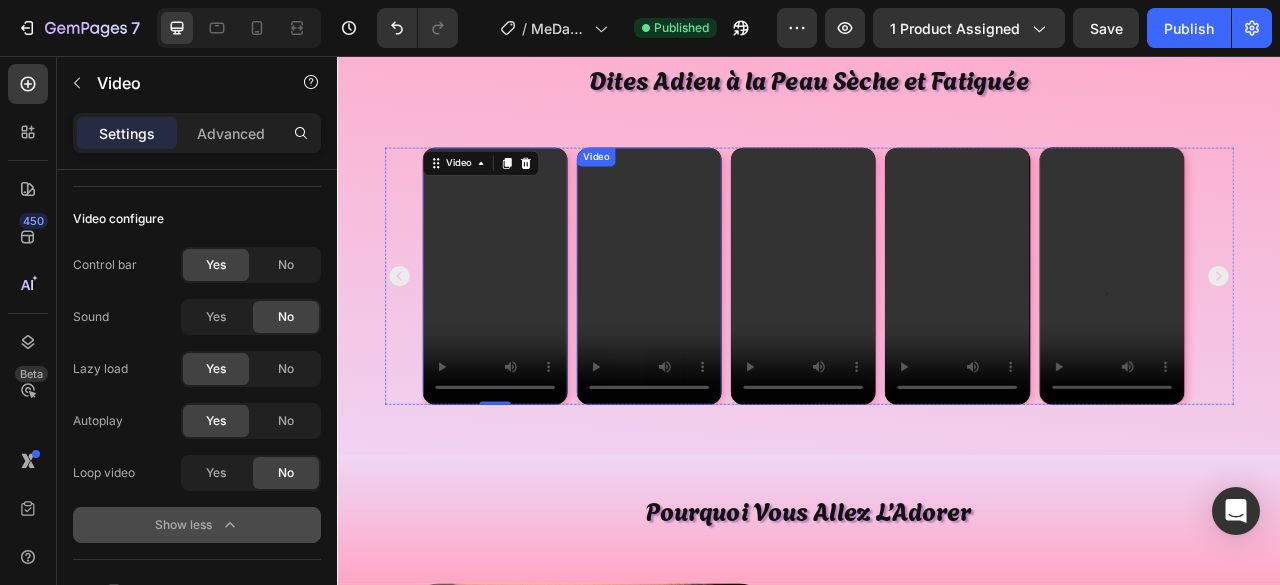 click at bounding box center [733, 336] 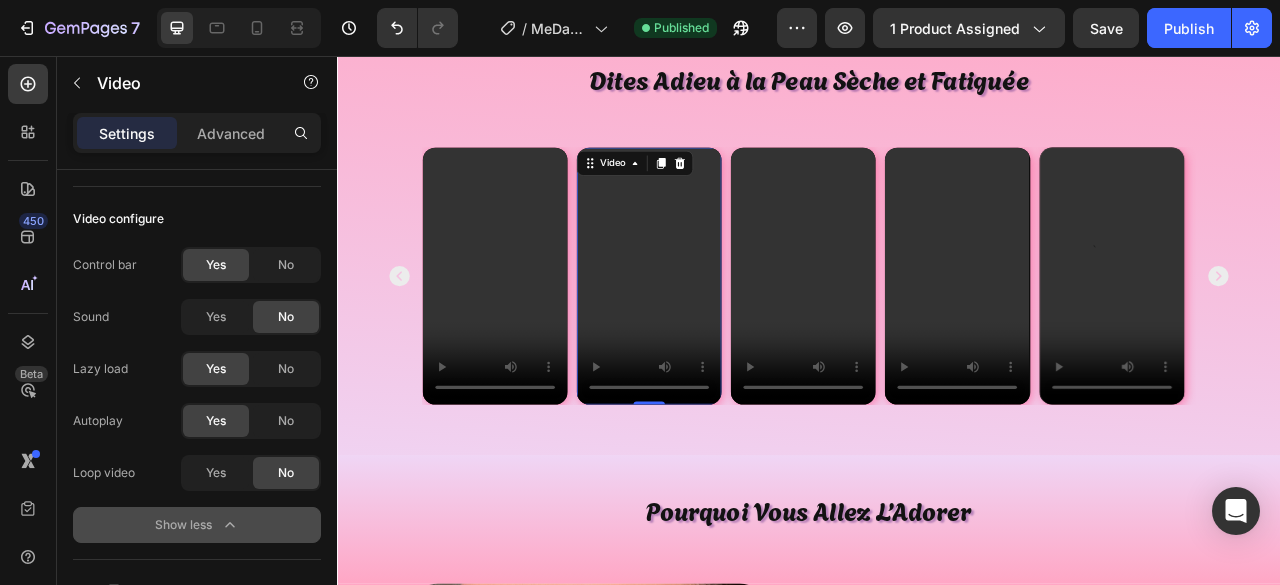 click on "Video" at bounding box center (715, 193) 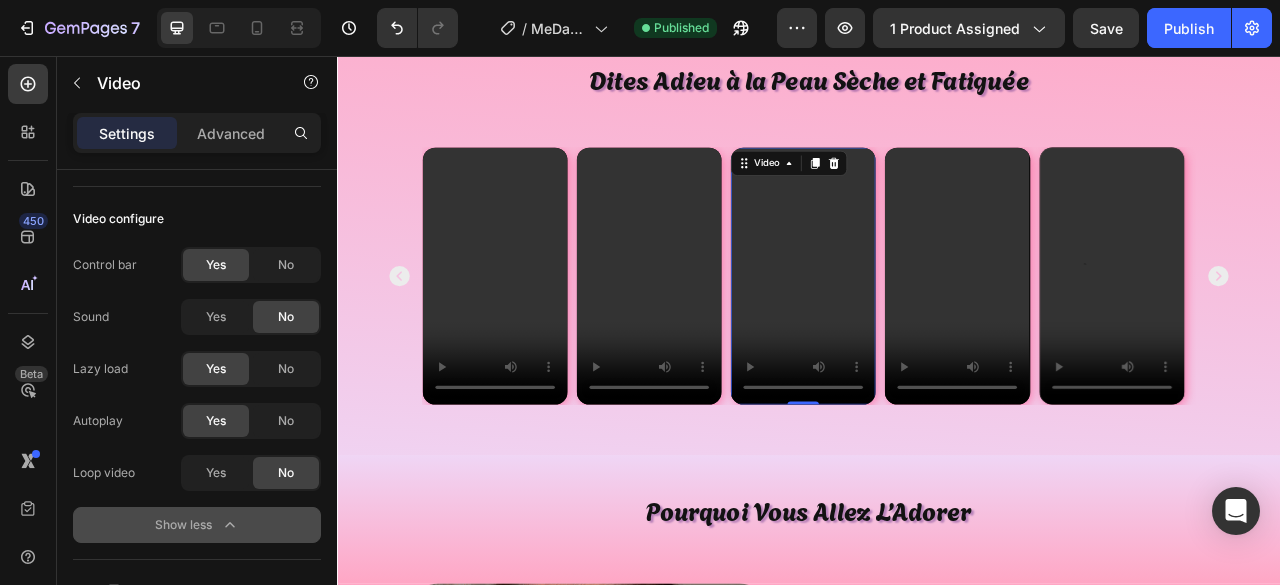 click on "Video" at bounding box center (882, 193) 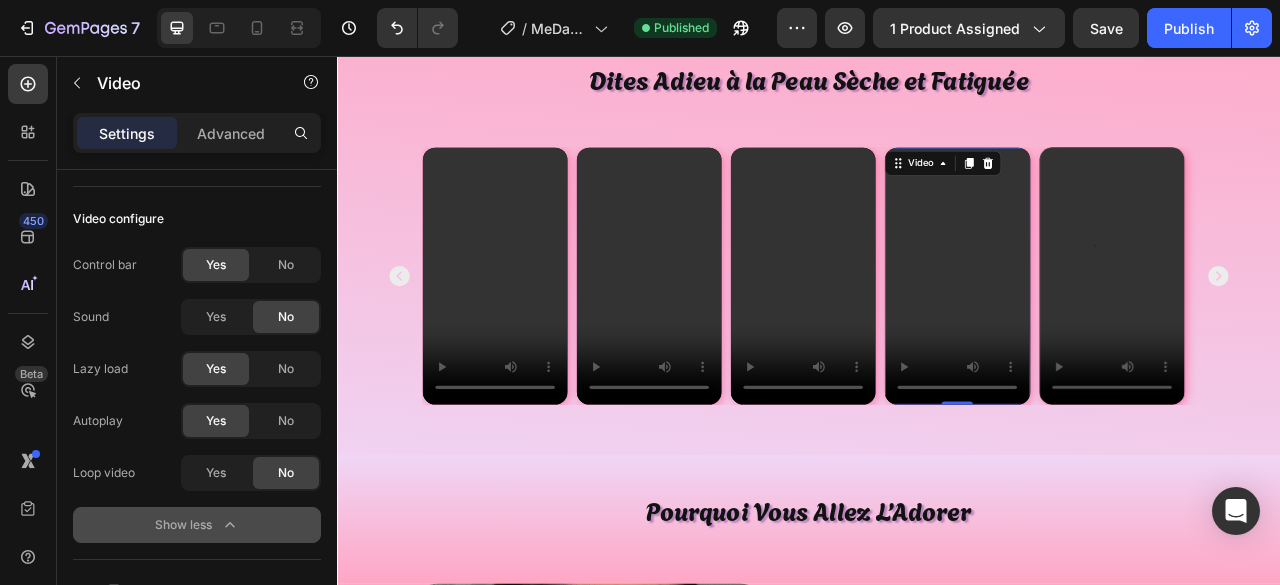 click on "Video" at bounding box center (1107, 193) 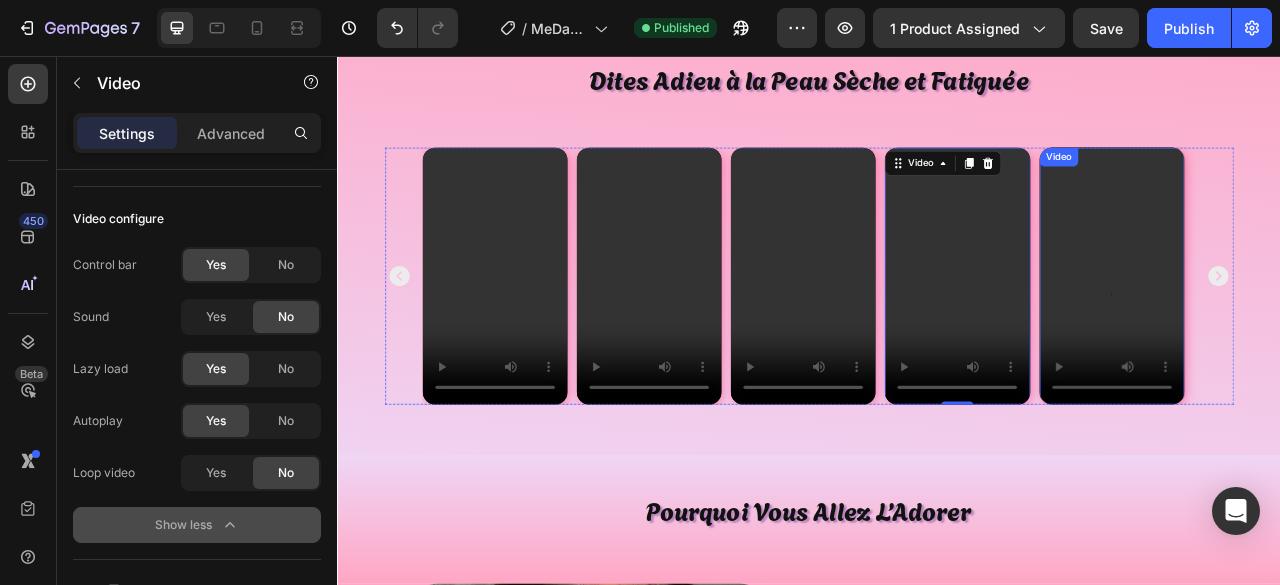 click on "Video" at bounding box center (1254, 185) 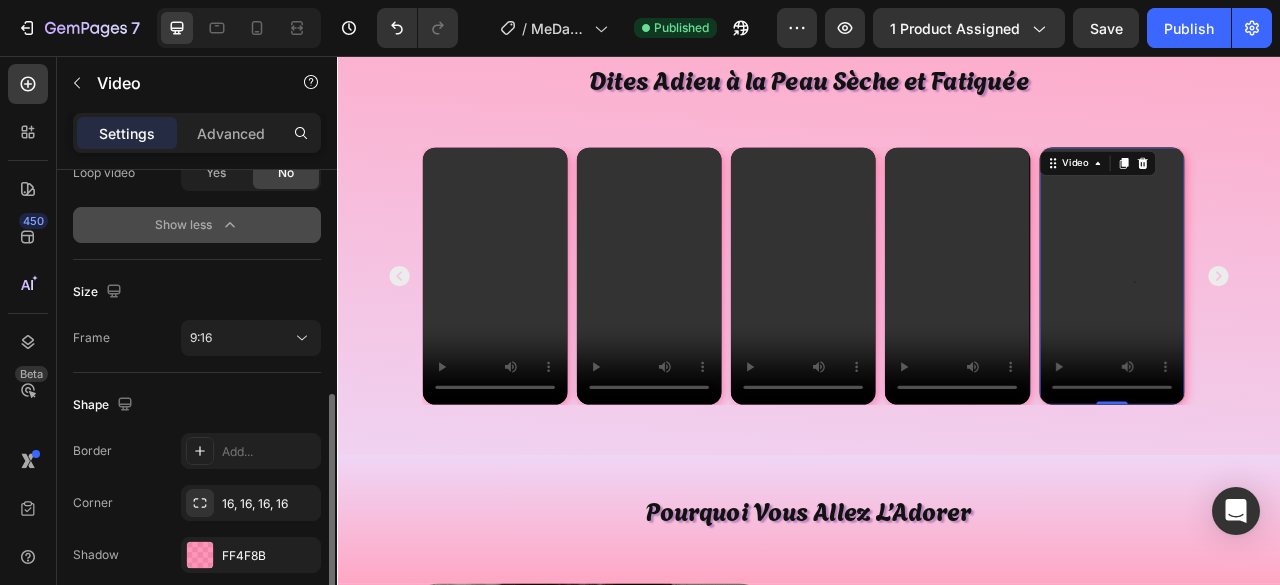 scroll, scrollTop: 582, scrollLeft: 0, axis: vertical 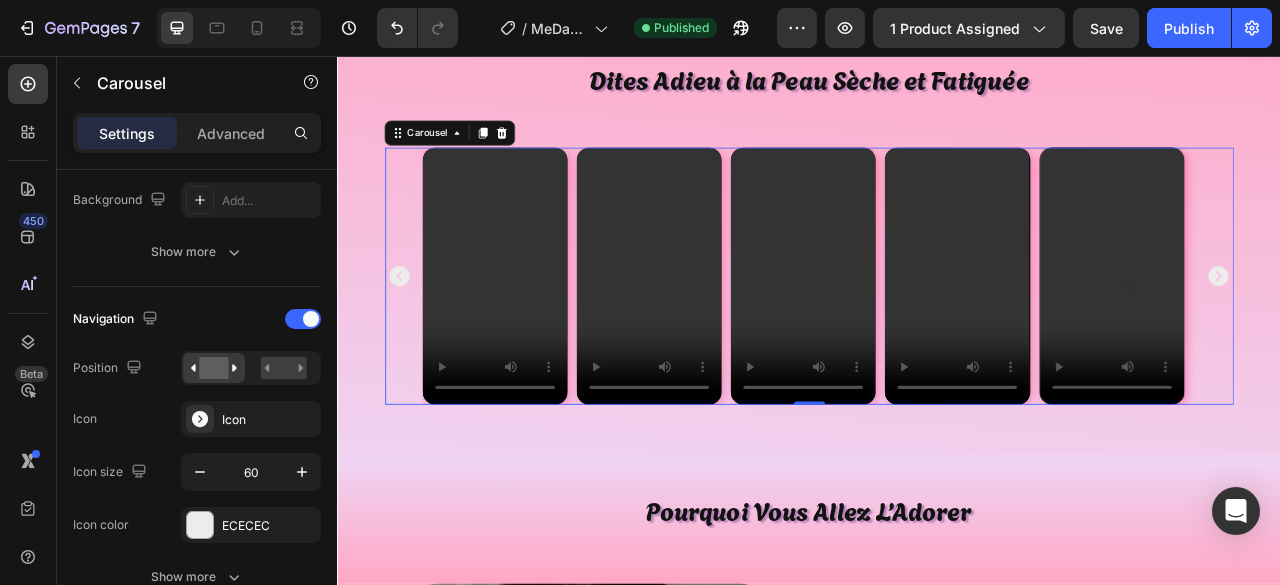 click on "Video Video Video Video Video" at bounding box center [937, 336] 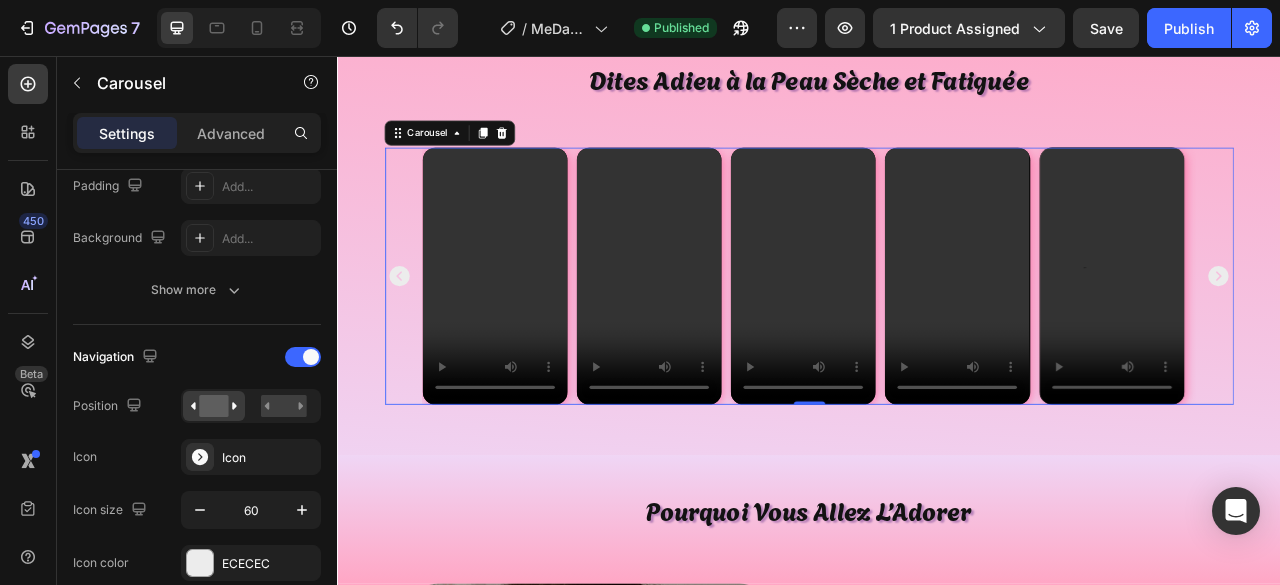 scroll, scrollTop: 0, scrollLeft: 0, axis: both 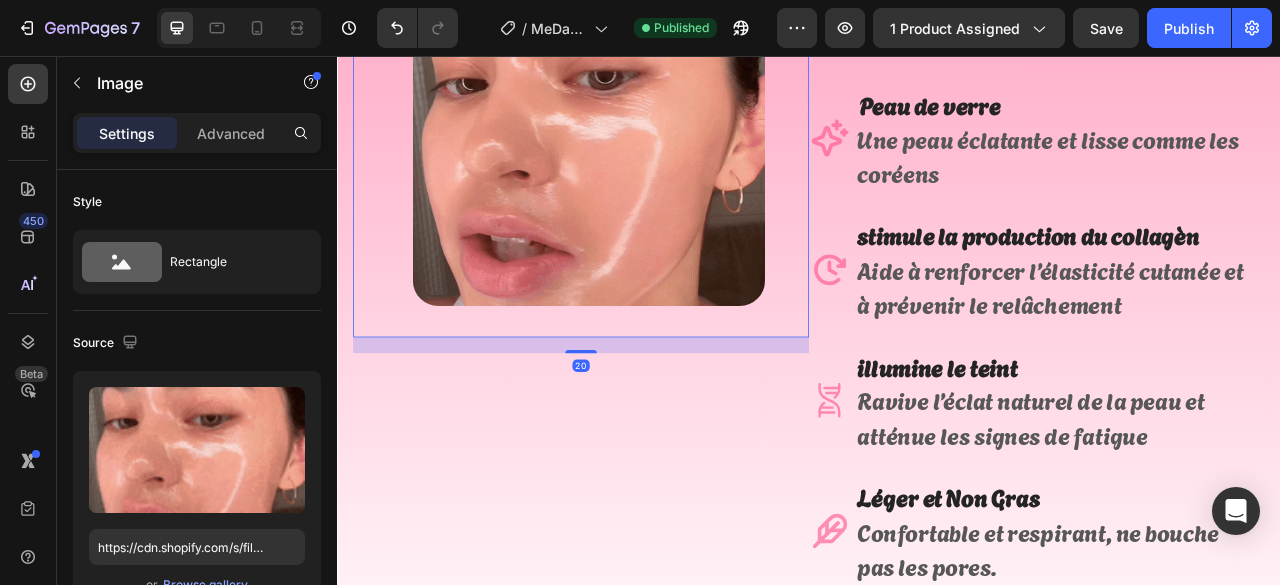 click at bounding box center [657, 150] 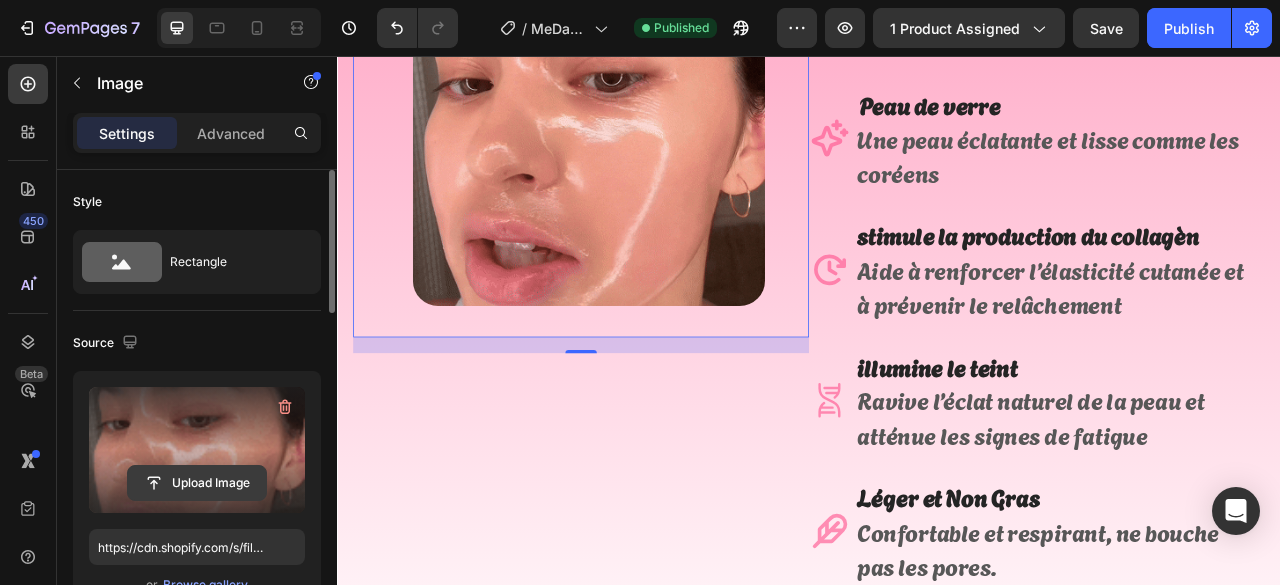 scroll, scrollTop: 100, scrollLeft: 0, axis: vertical 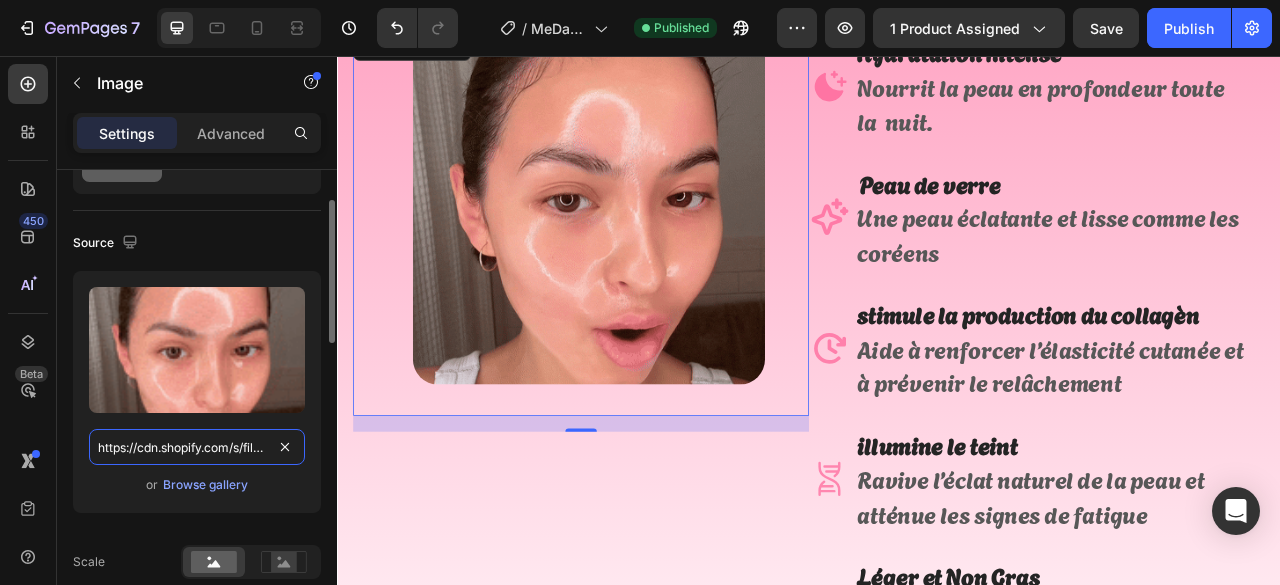click on "https://cdn.shopify.com/s/files/1/0726/0936/6238/files/gempages_569038284831851390-362dfbb1-20f0-4dc8-b269-573f665b9d78.gif" at bounding box center (197, 447) 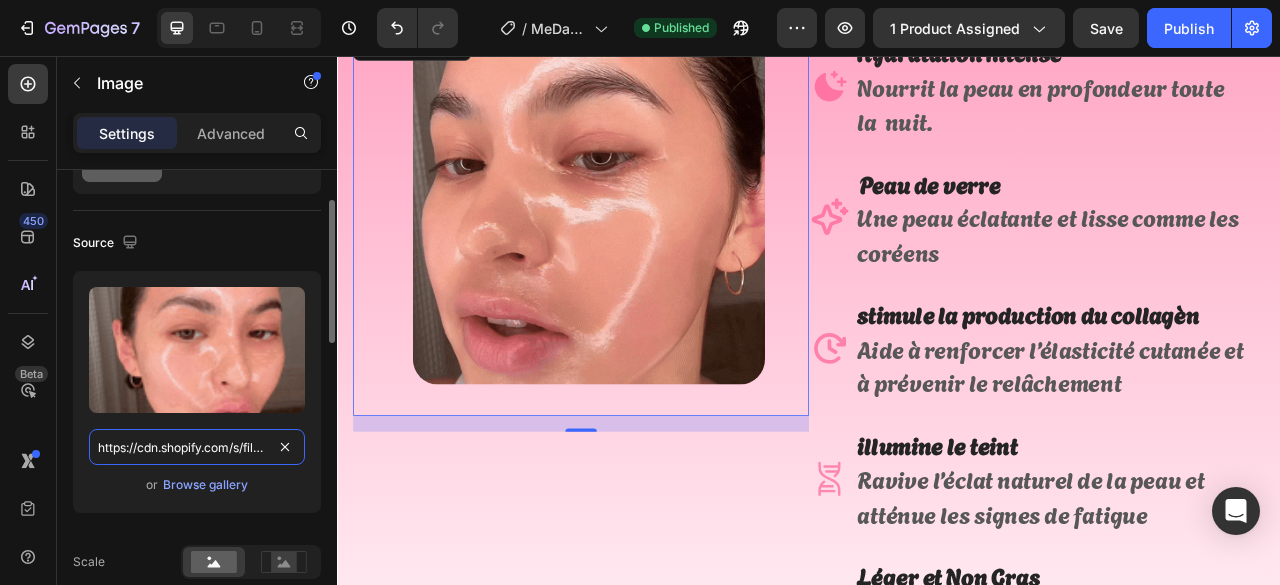 paste on "Gif_1_1.gif?v=1754271965" 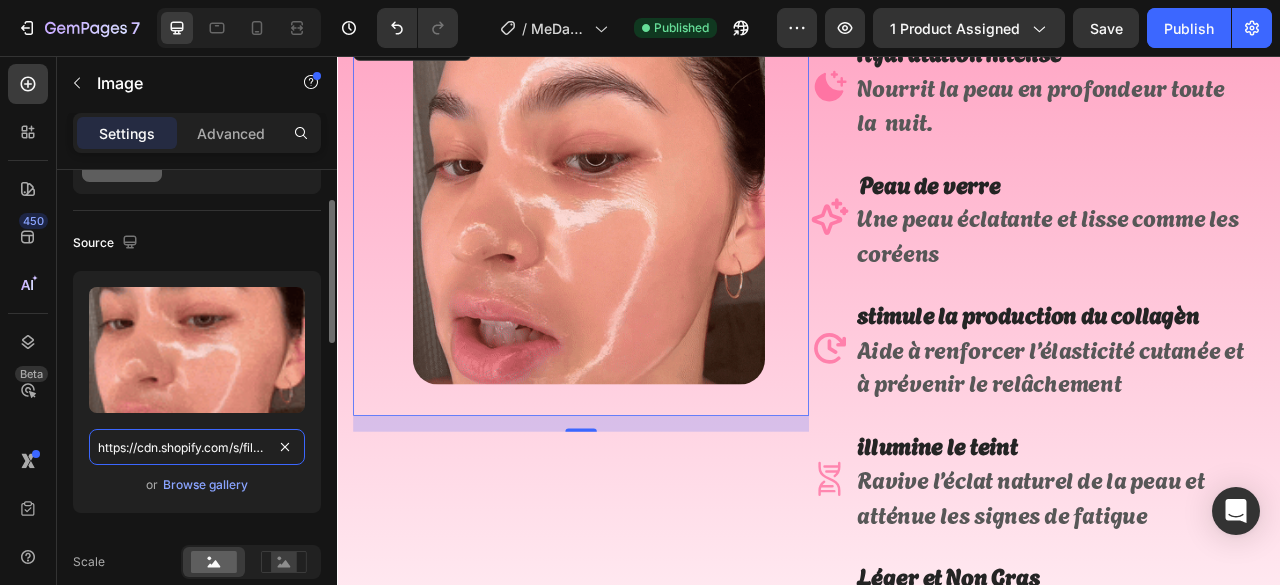 scroll, scrollTop: 0, scrollLeft: 290, axis: horizontal 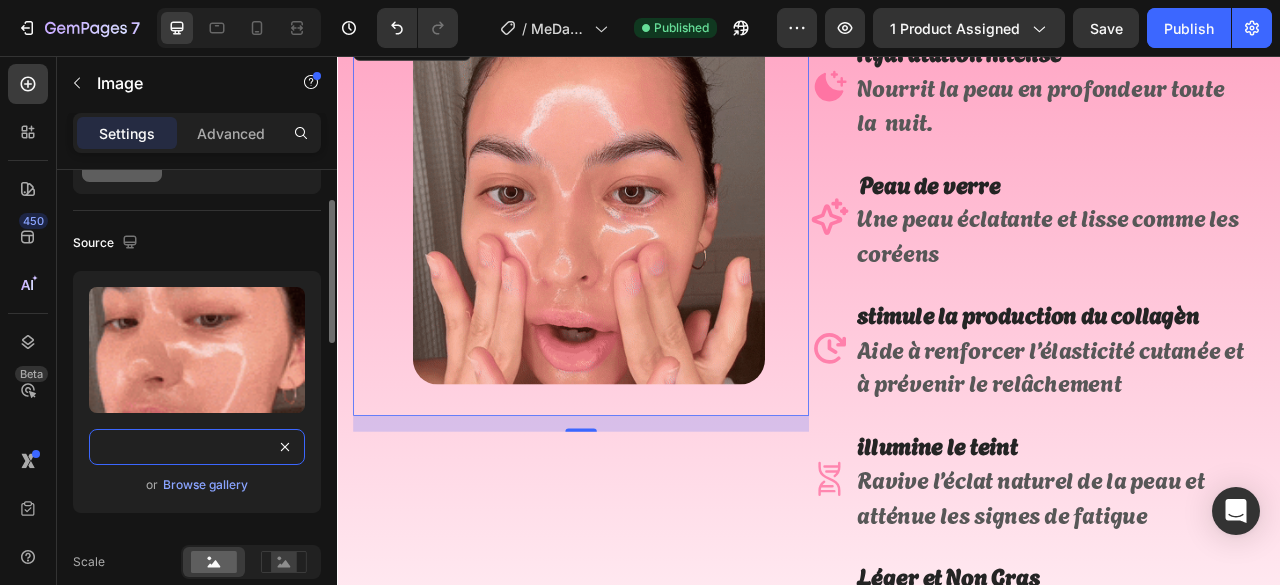 type on "https://cdn.shopify.com/s/files/1/0726/0936/6238/files/Gif_1_1.gif?v=1754271965" 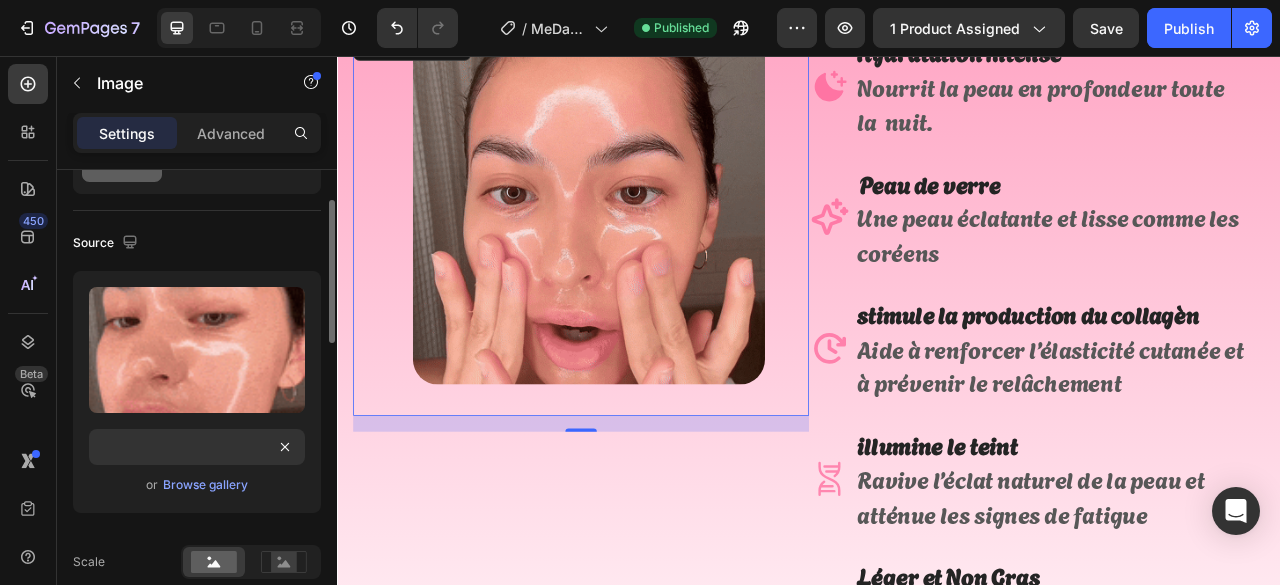 scroll, scrollTop: 0, scrollLeft: 0, axis: both 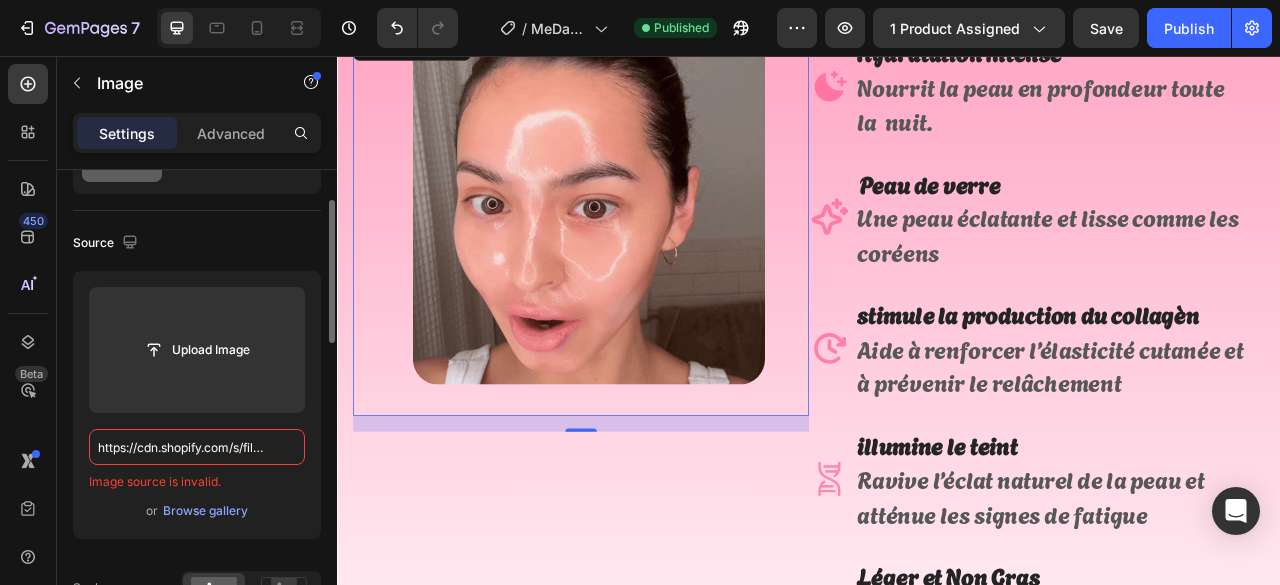click on "Source Upload Image https://cdn.shopify.com/s/files/1/0726/0936/6238/files/Gif_1_1.gif?v=1754271965 Image source is invalid. or  Browse gallery  Scale" 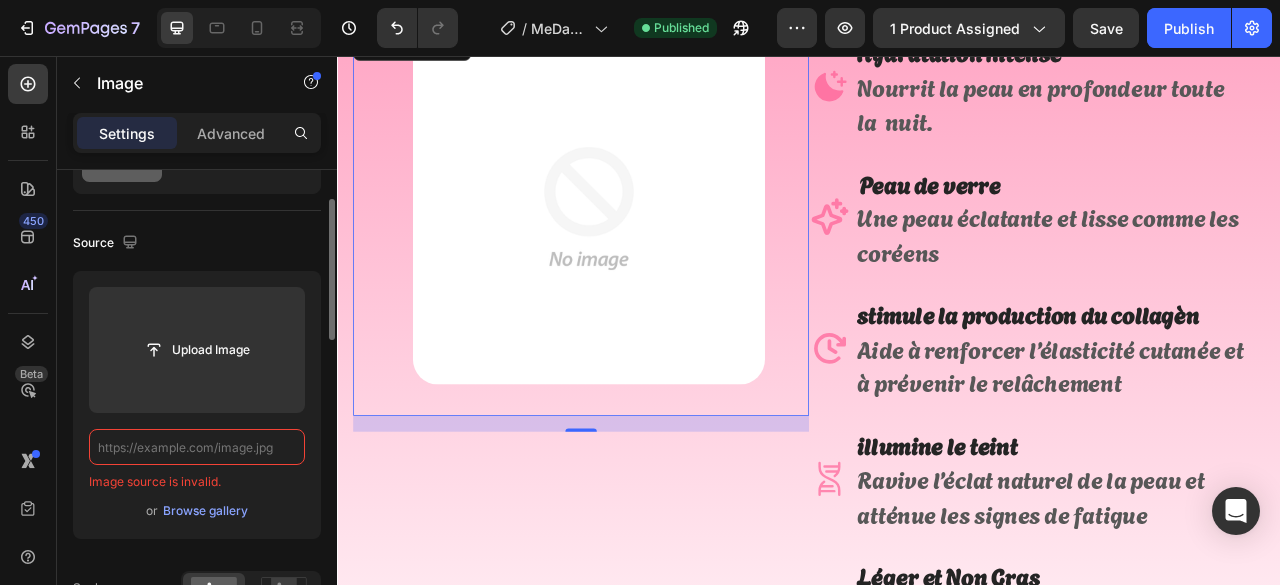 scroll, scrollTop: 0, scrollLeft: 0, axis: both 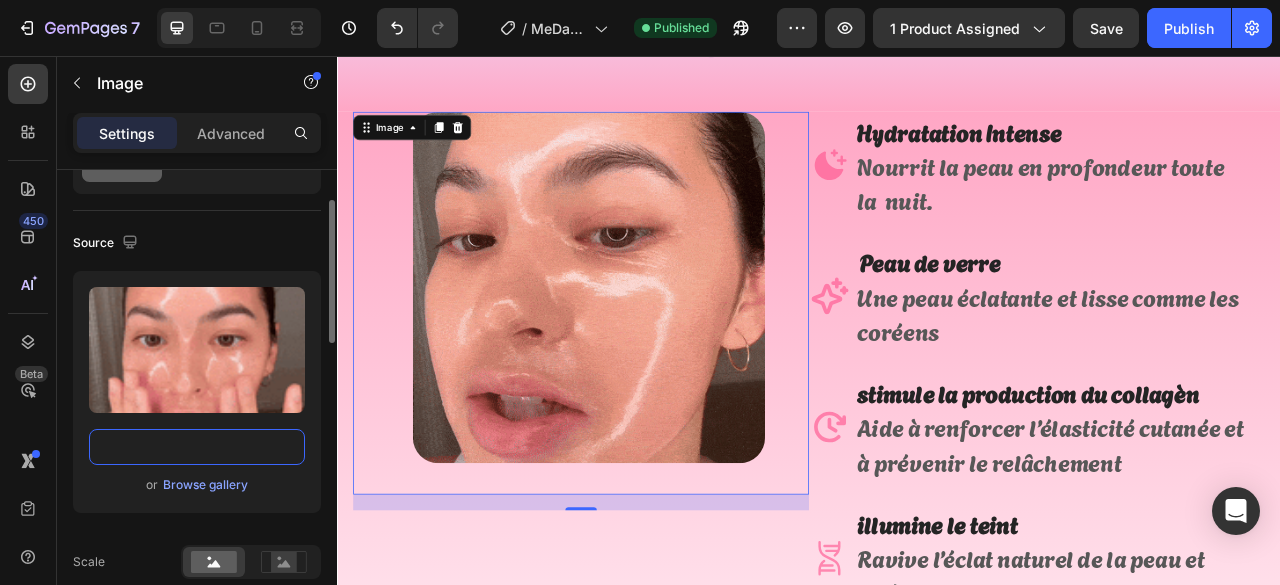 type on "https://cdn.shopify.com/s/files/1/0726/0936/6238/files/Gif_1_1.gif?v=1754271965" 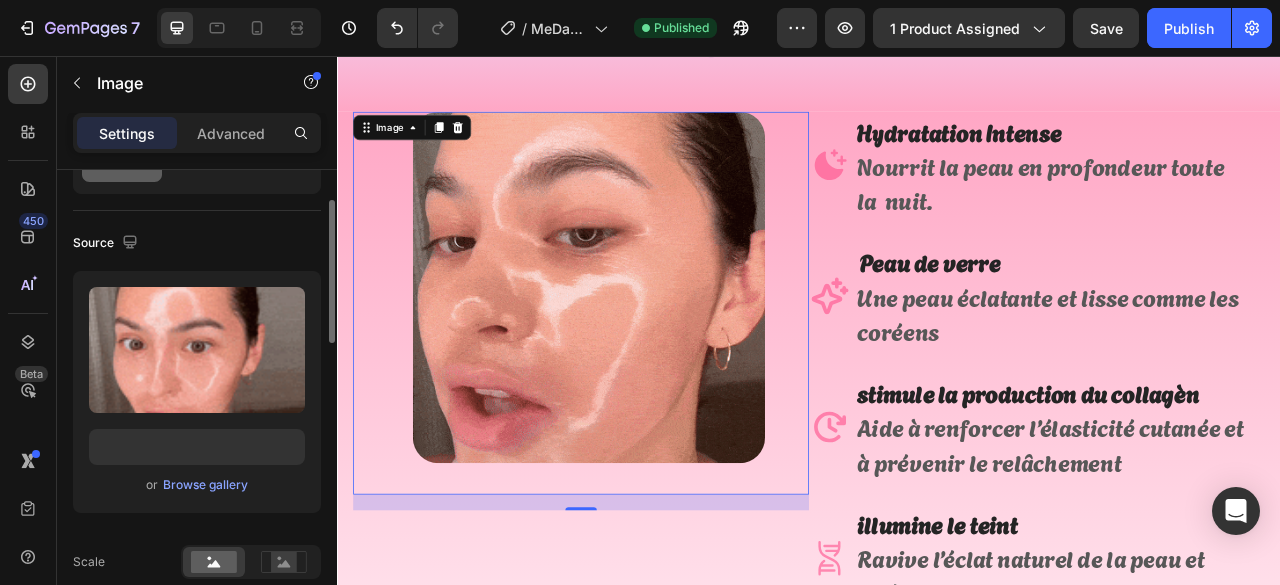 scroll, scrollTop: 0, scrollLeft: 0, axis: both 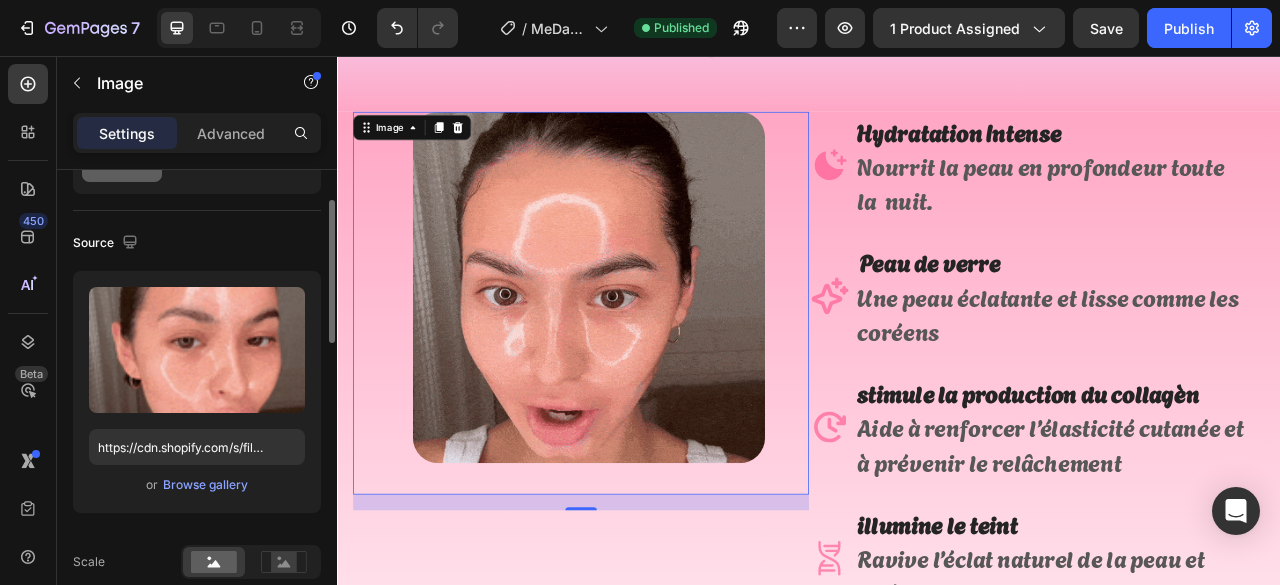 click on "Source" at bounding box center (197, 243) 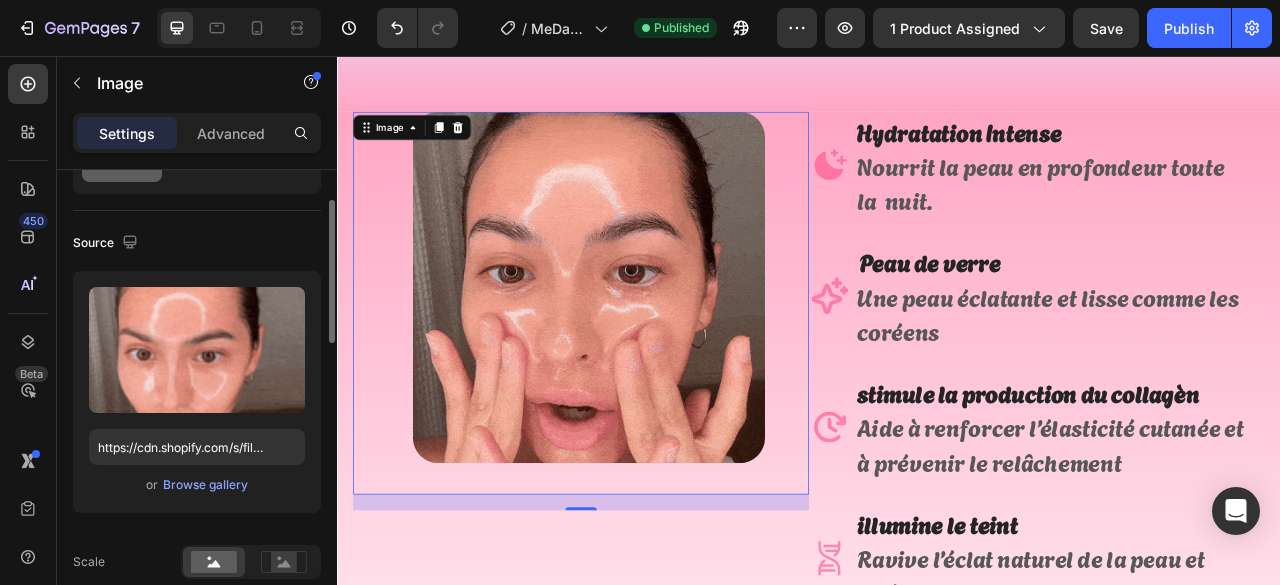 click on "Source" at bounding box center [197, 243] 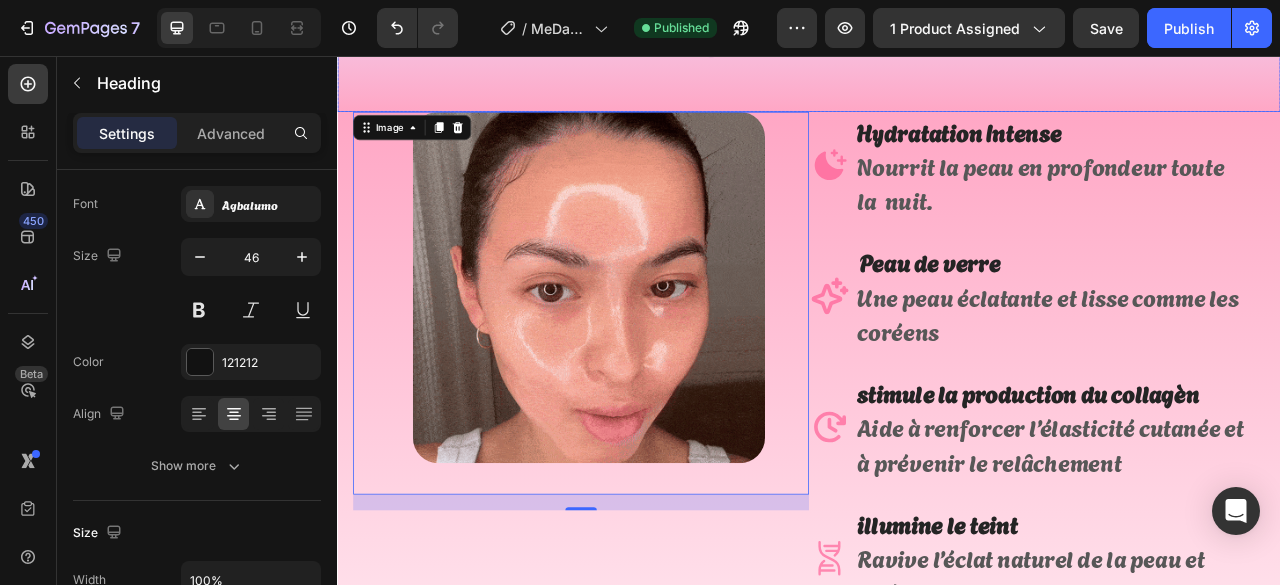 click on "Pourquoi Vous Allez L’Adorer Heading" at bounding box center [937, 61] 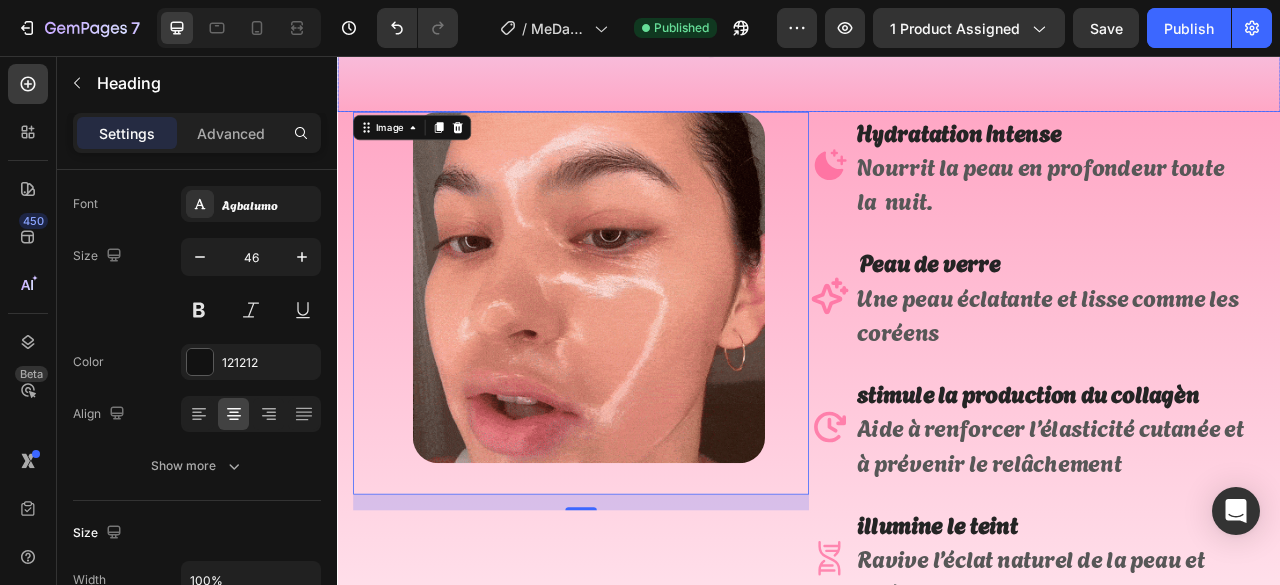 scroll, scrollTop: 0, scrollLeft: 0, axis: both 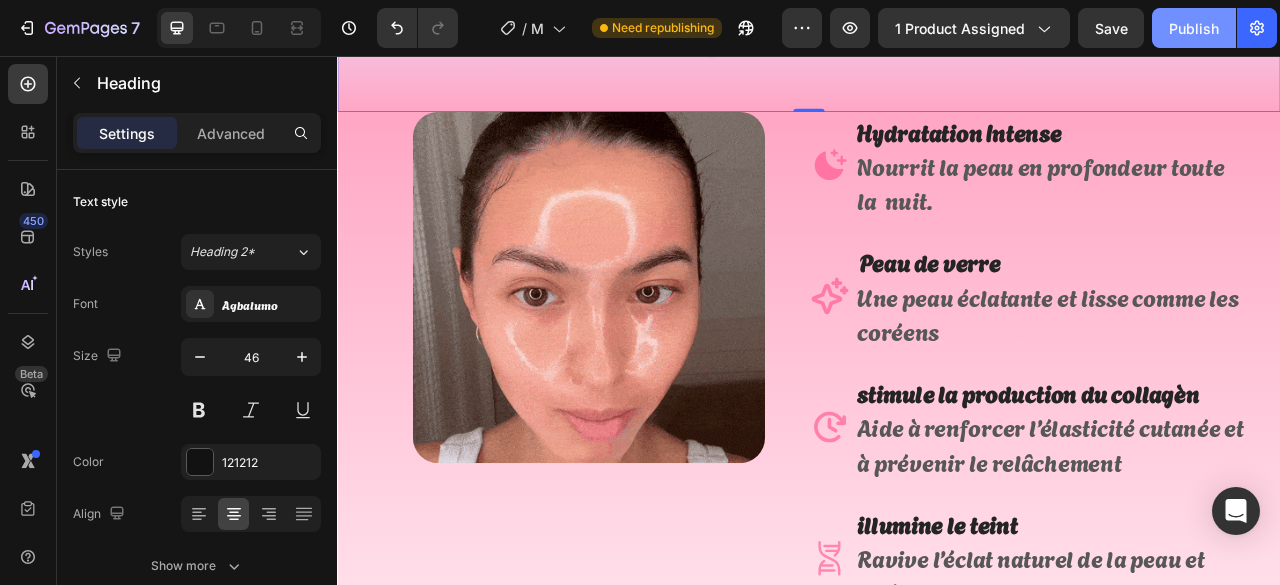 click on "Publish" at bounding box center [1194, 28] 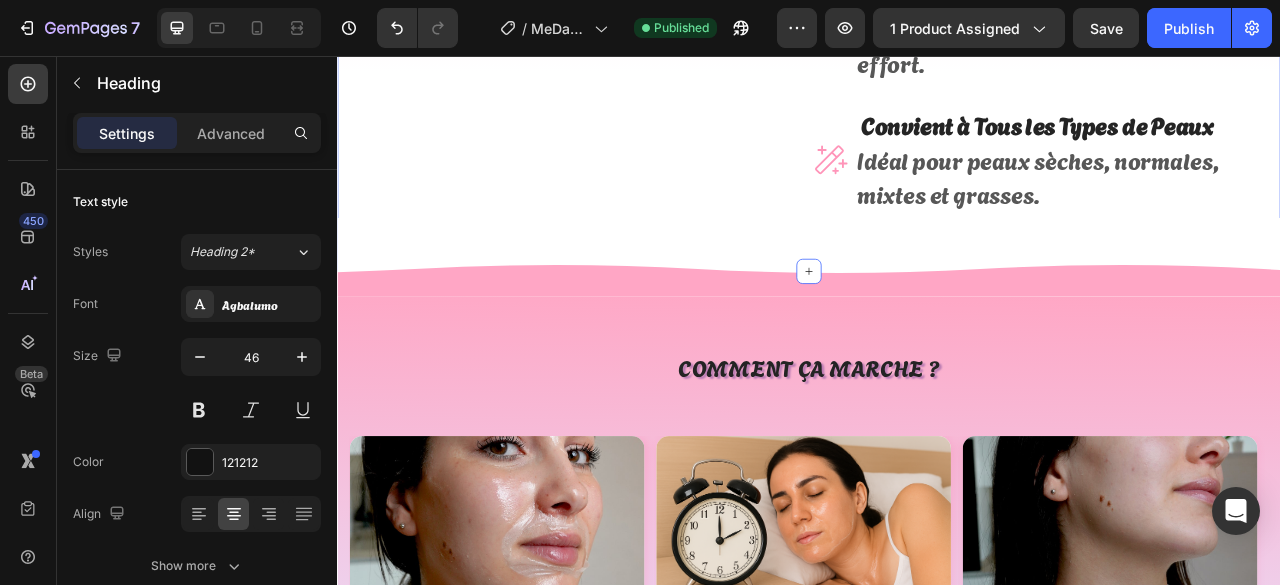 scroll, scrollTop: 2782, scrollLeft: 0, axis: vertical 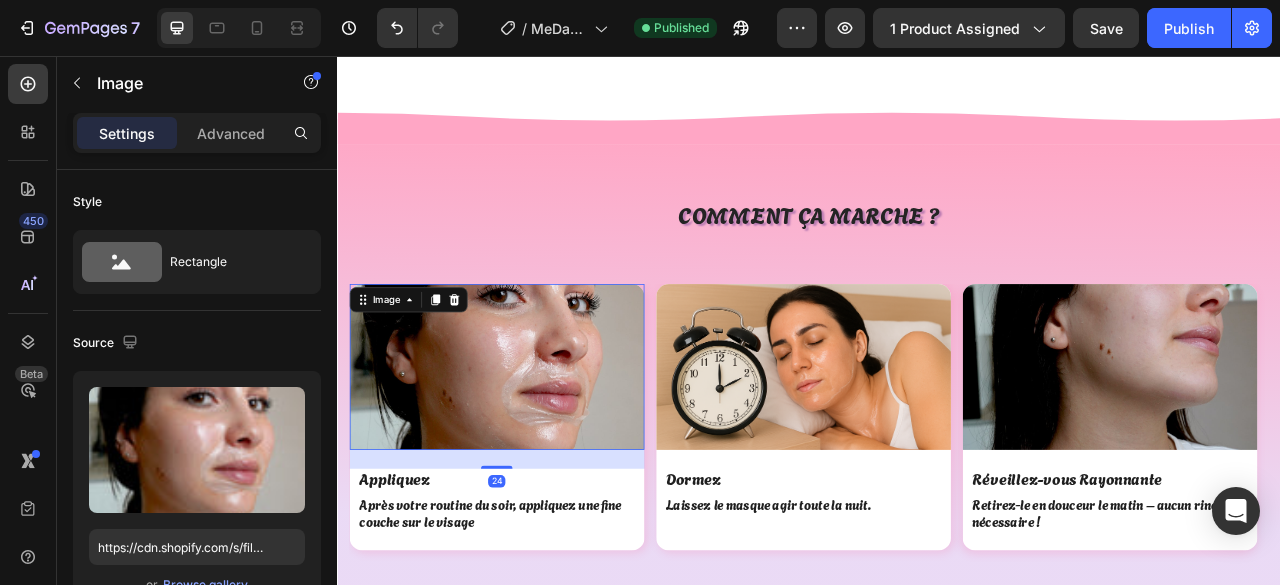 click at bounding box center (539, 451) 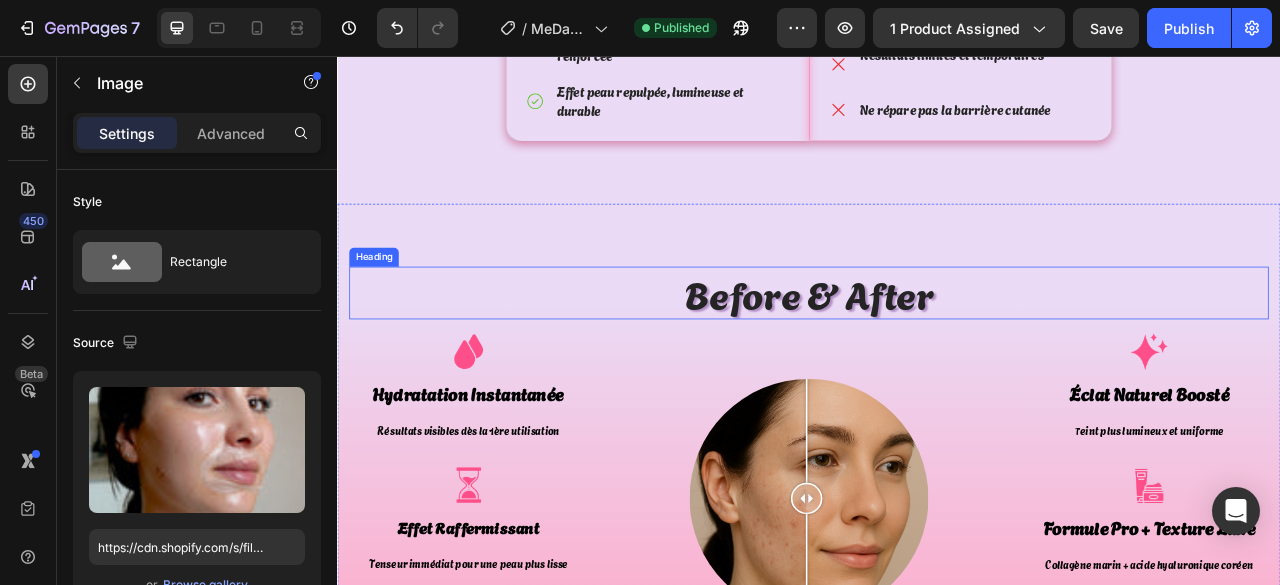 scroll, scrollTop: 5882, scrollLeft: 0, axis: vertical 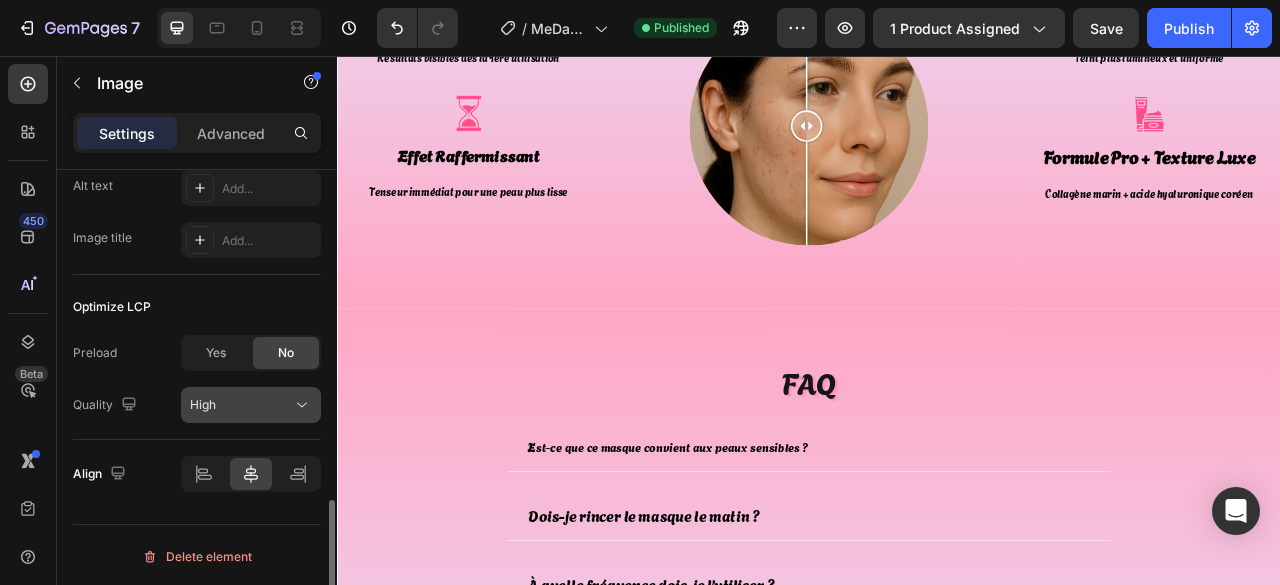 click on "High" at bounding box center [241, 405] 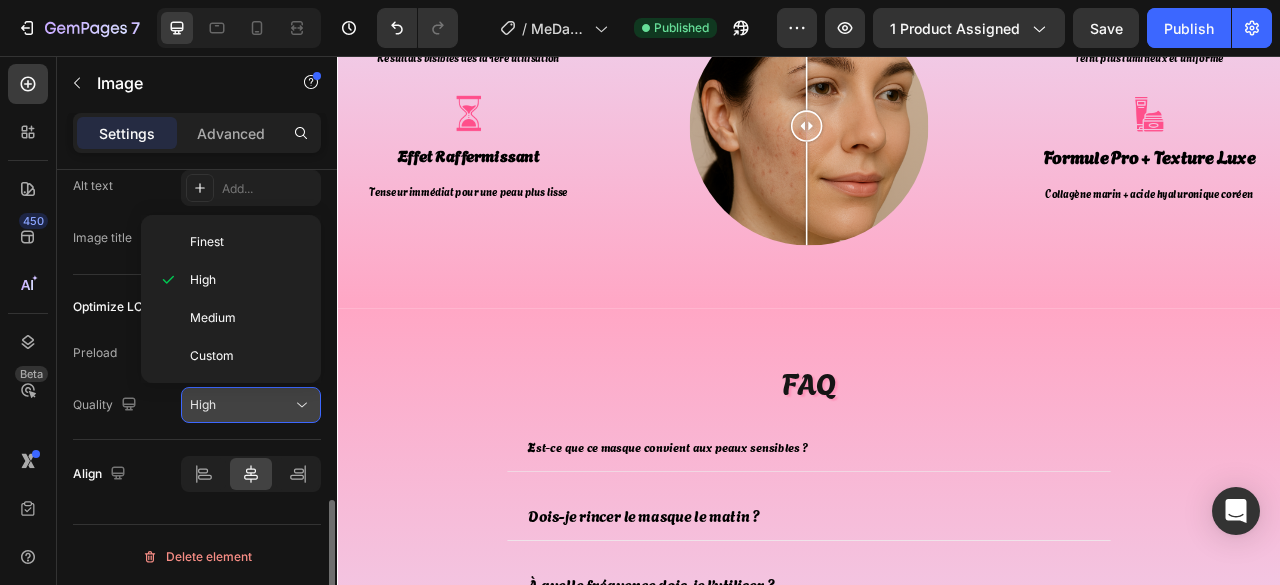 click on "High" at bounding box center [241, 405] 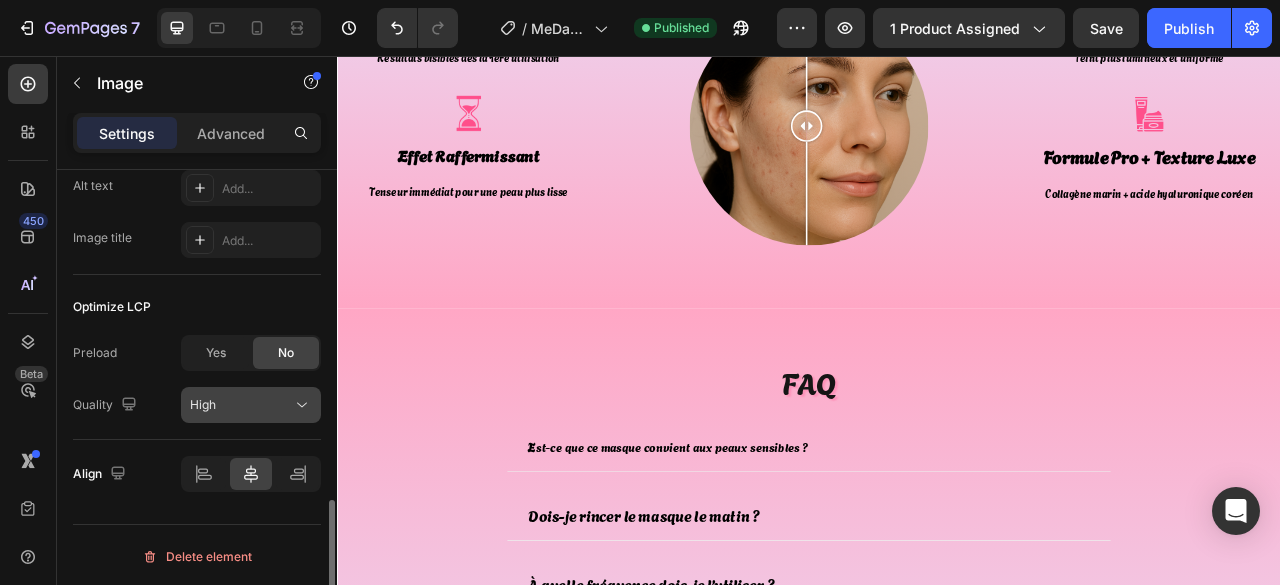 click on "High" at bounding box center (241, 405) 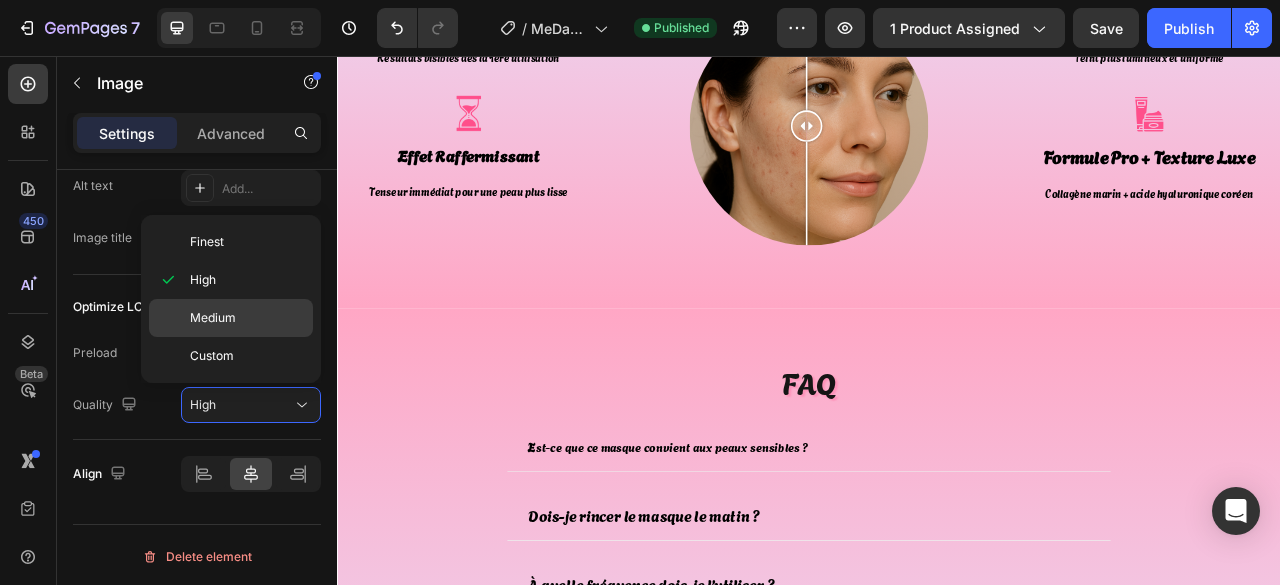 click on "Medium" at bounding box center (213, 318) 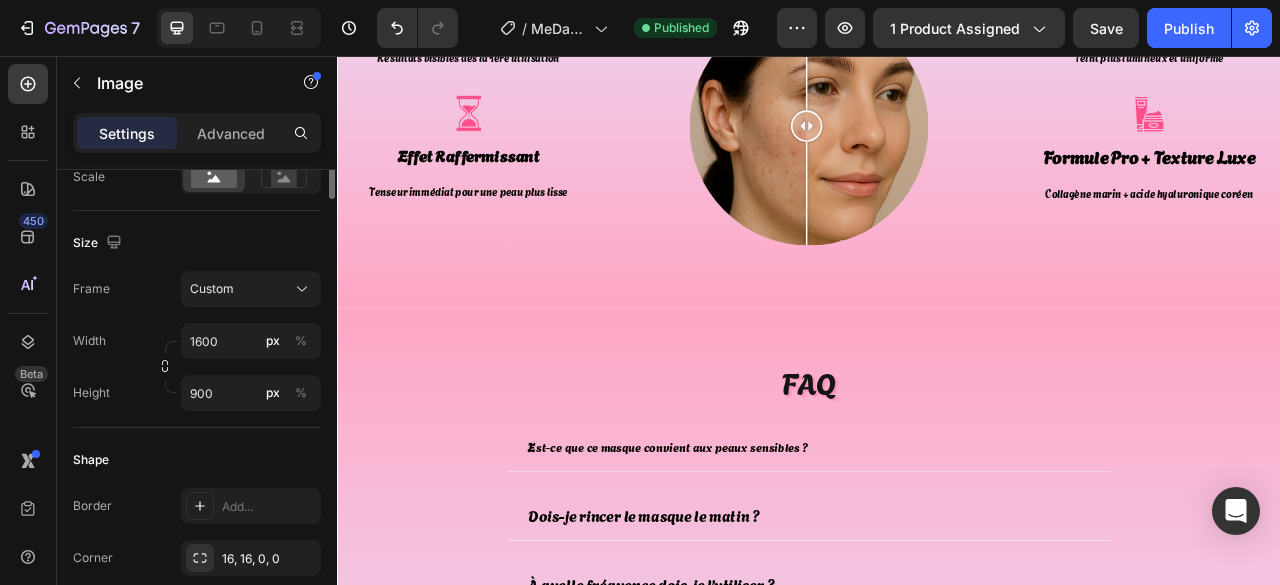 scroll, scrollTop: 0, scrollLeft: 0, axis: both 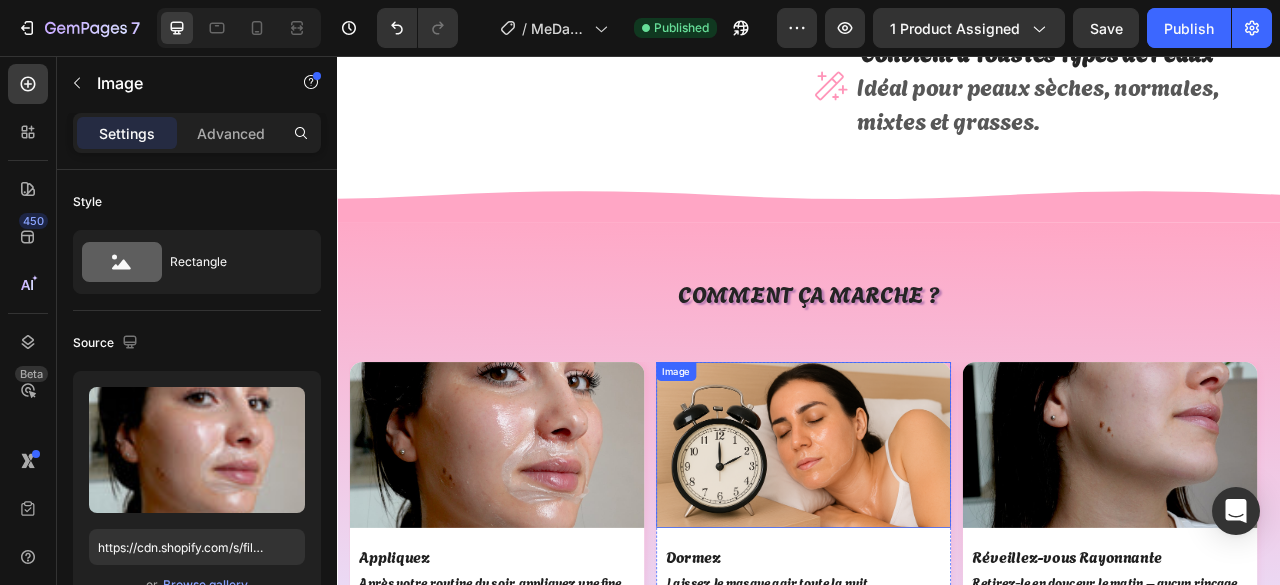 click at bounding box center [929, 551] 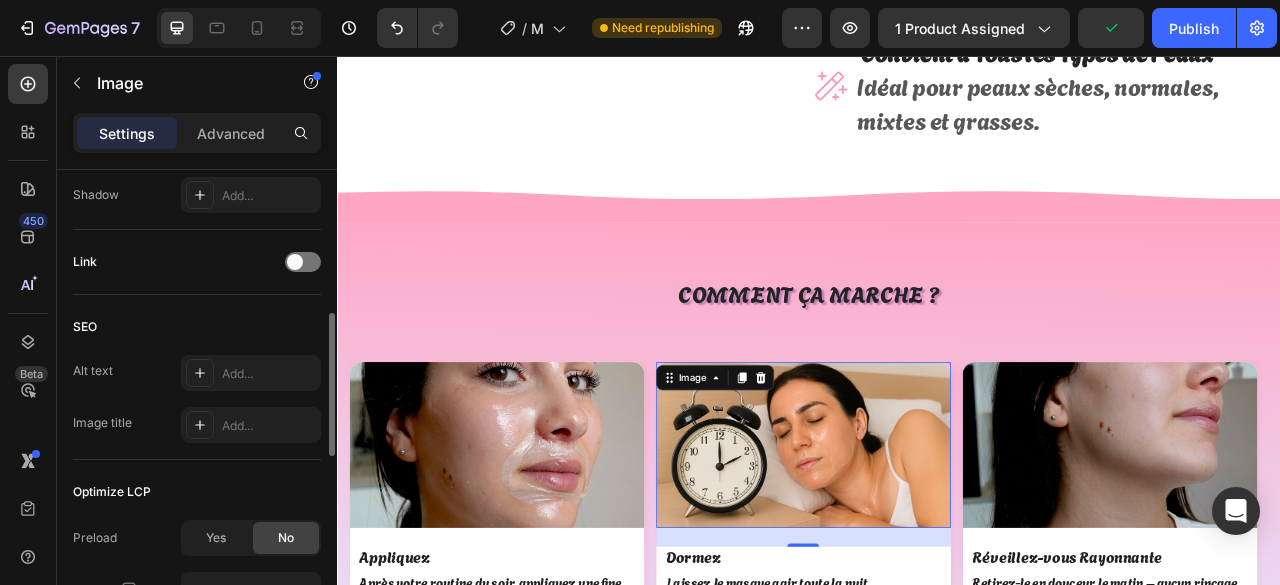scroll, scrollTop: 1085, scrollLeft: 0, axis: vertical 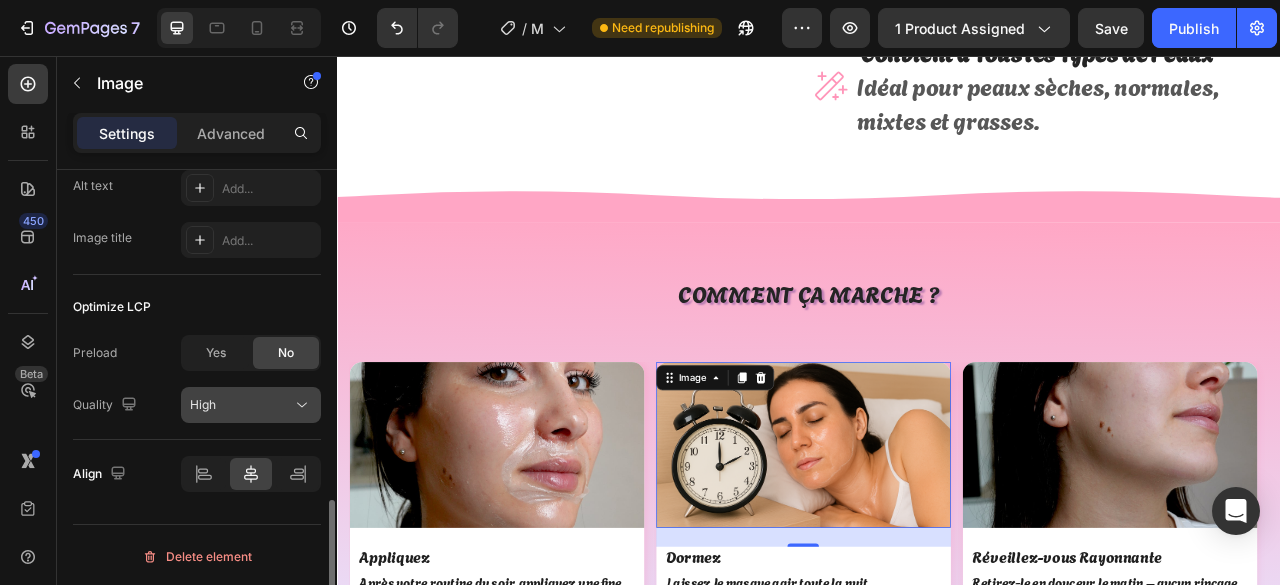 click on "High" 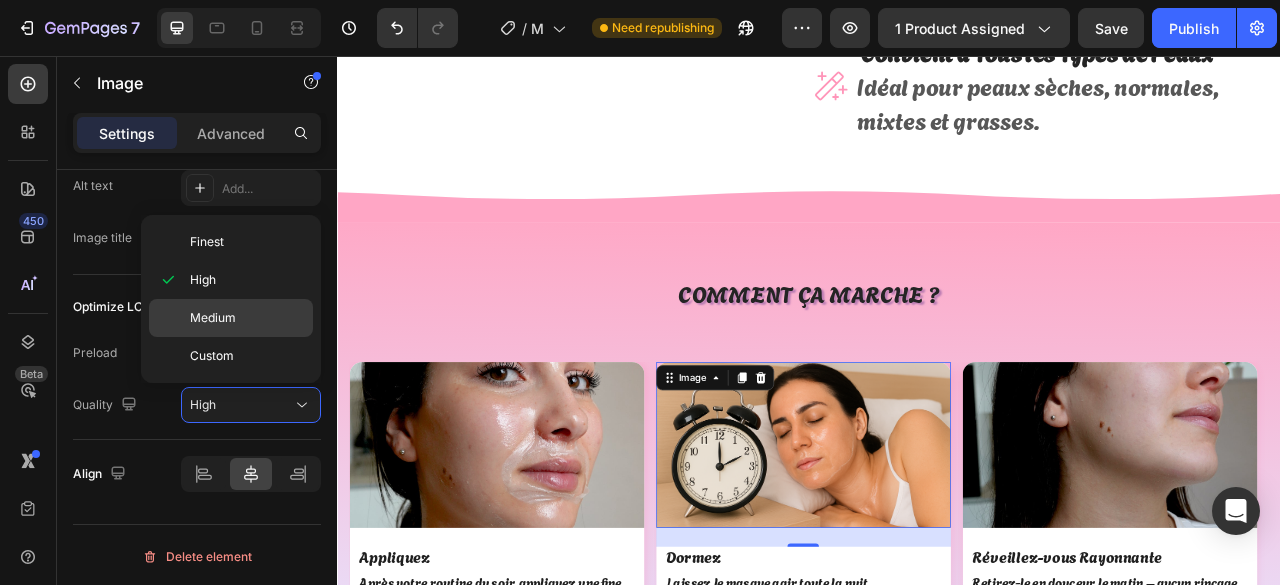 click on "Medium" at bounding box center [213, 318] 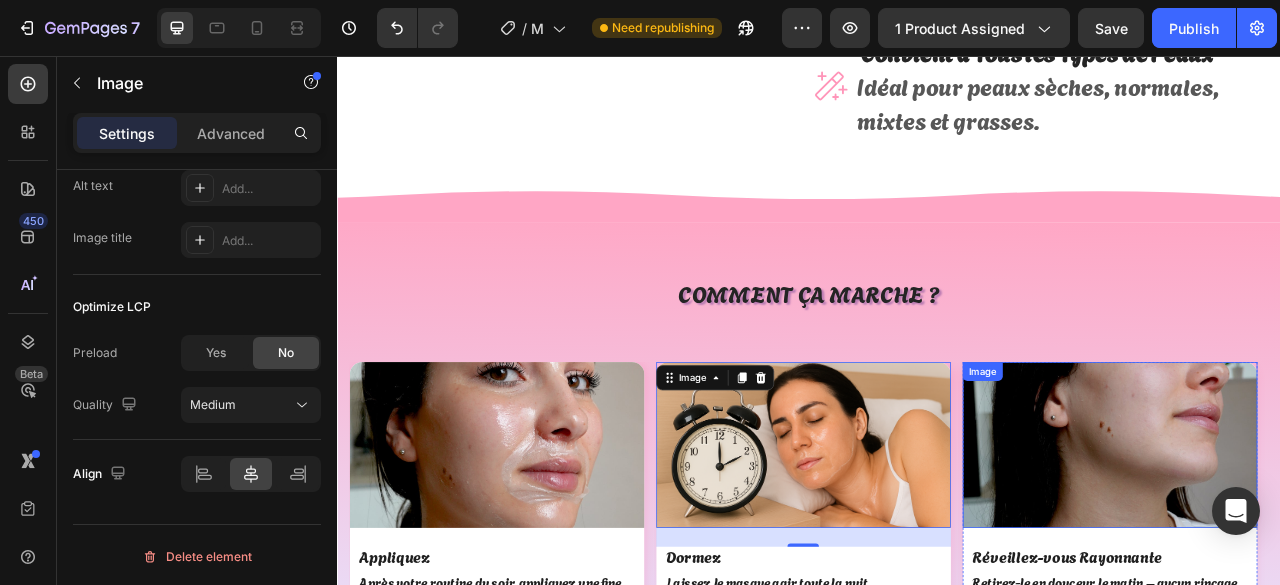 click at bounding box center [1319, 551] 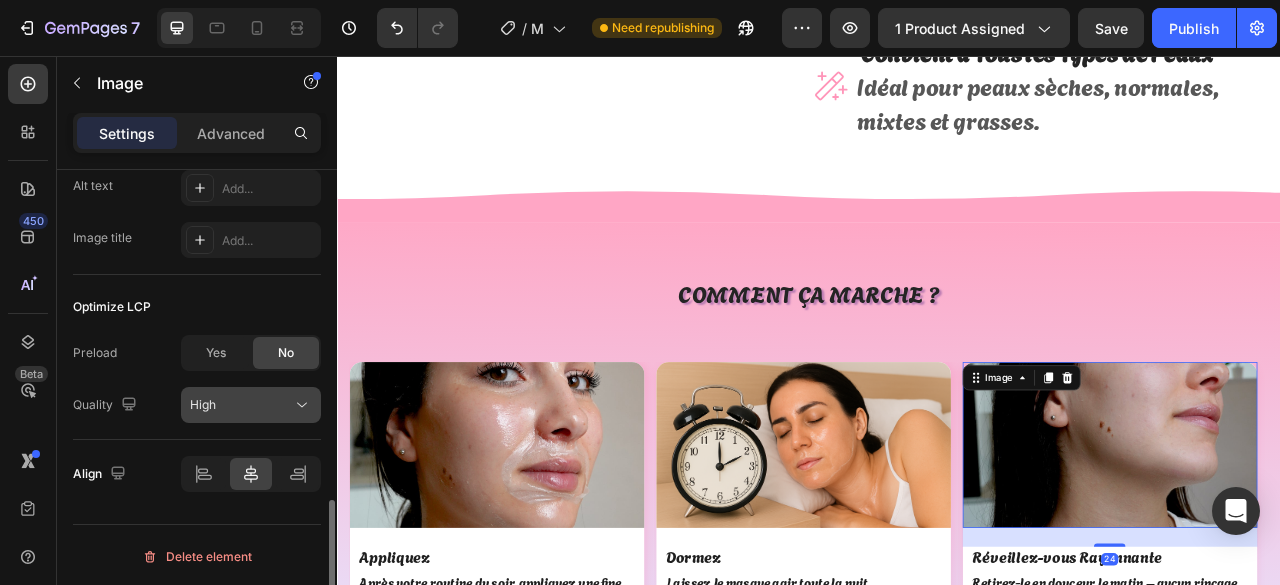 click on "High" at bounding box center [241, 405] 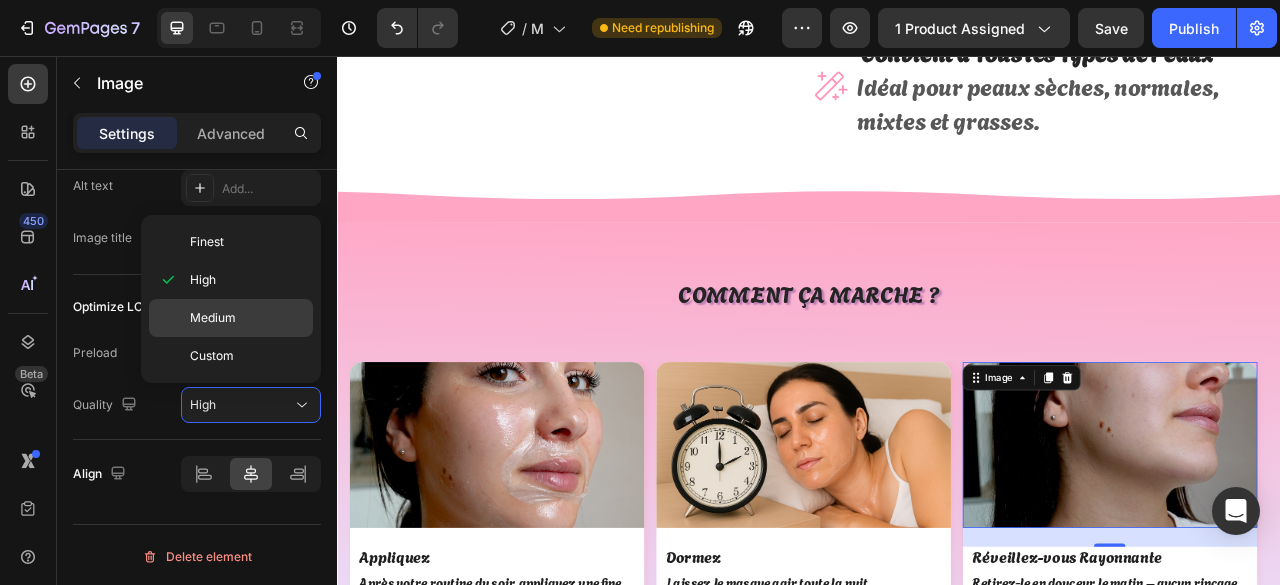 click on "Medium" at bounding box center (247, 318) 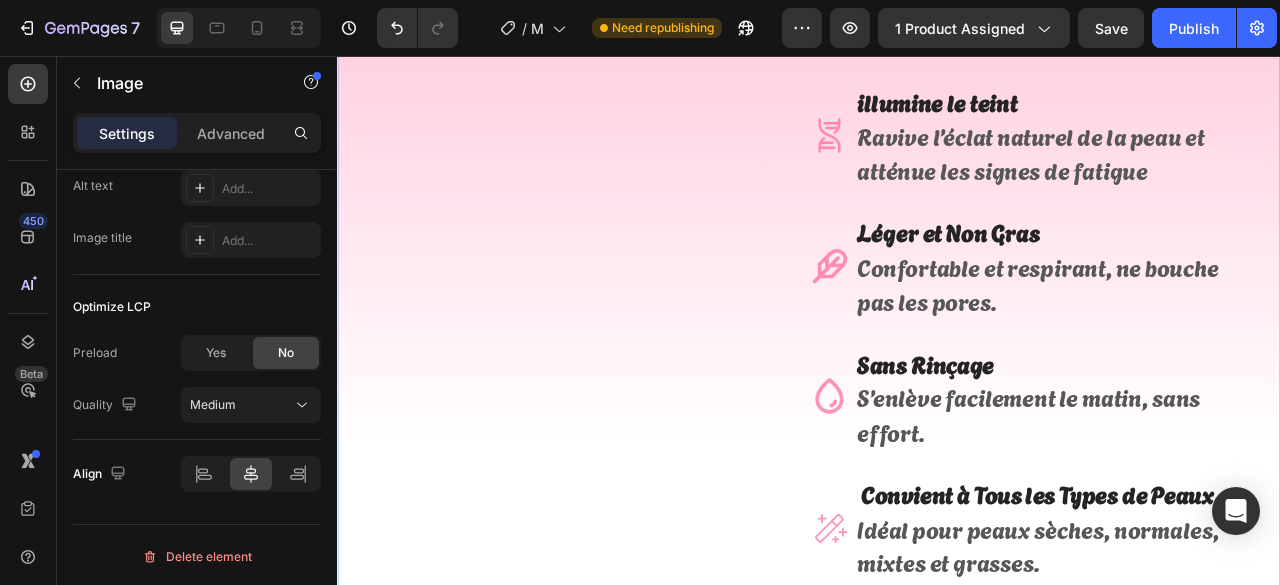 scroll, scrollTop: 1882, scrollLeft: 0, axis: vertical 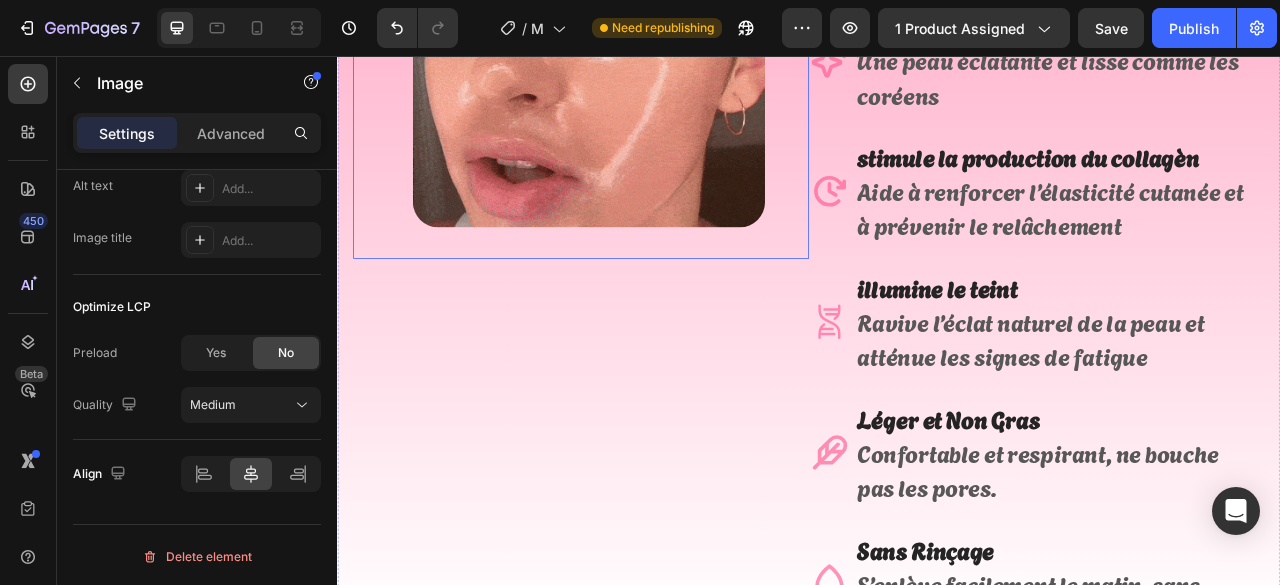 click at bounding box center (657, 50) 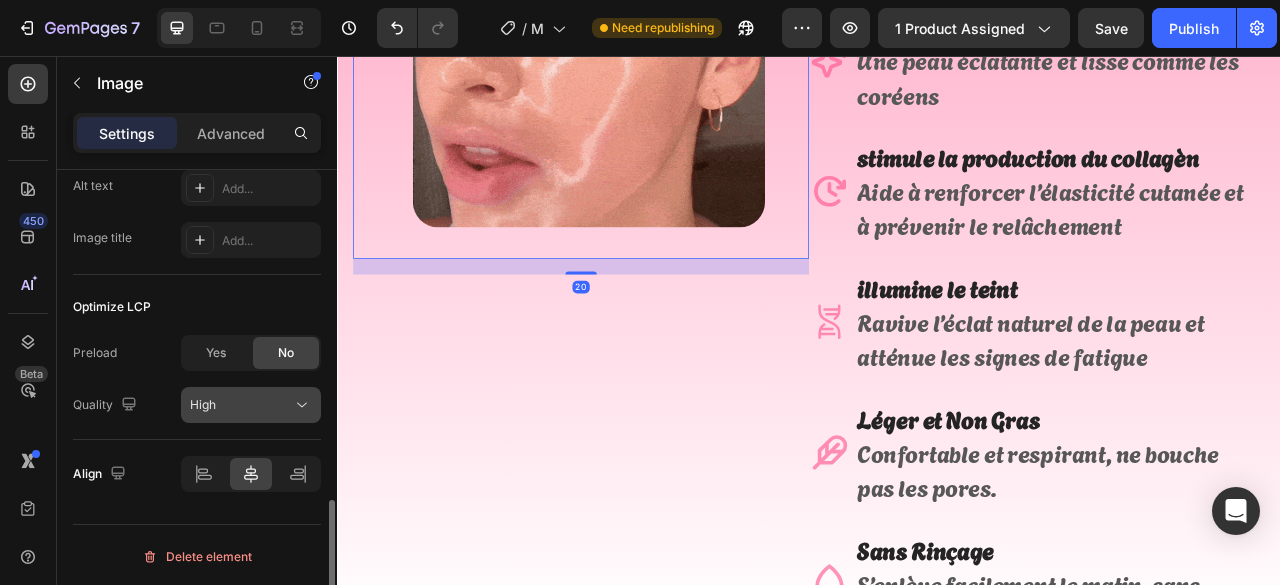 click on "High" 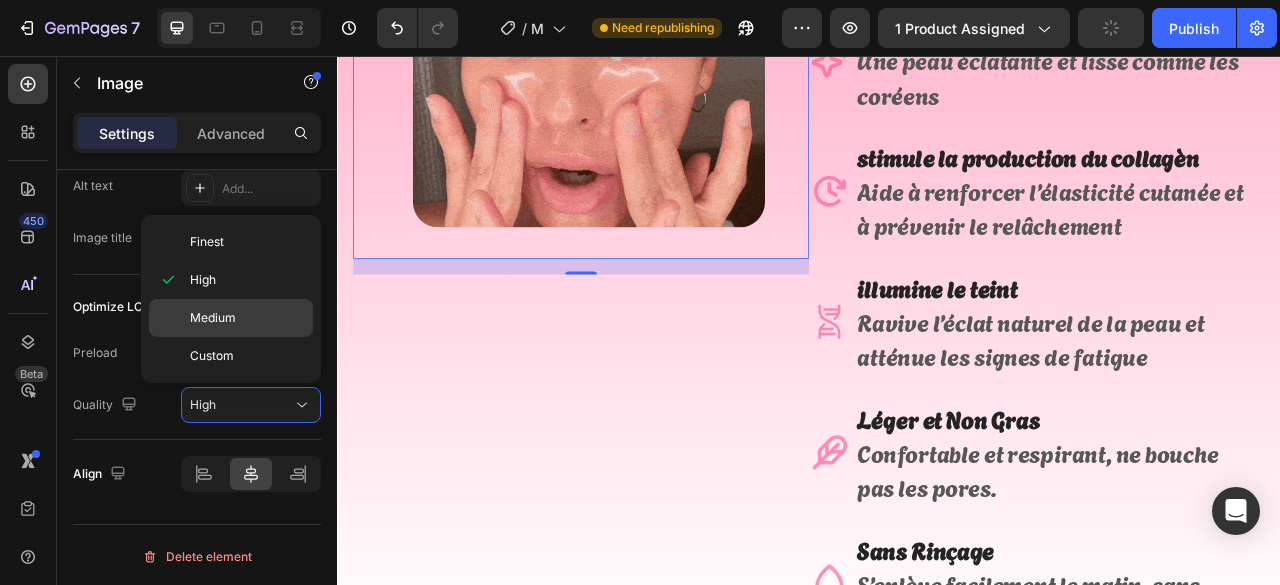 click on "Medium" at bounding box center (247, 318) 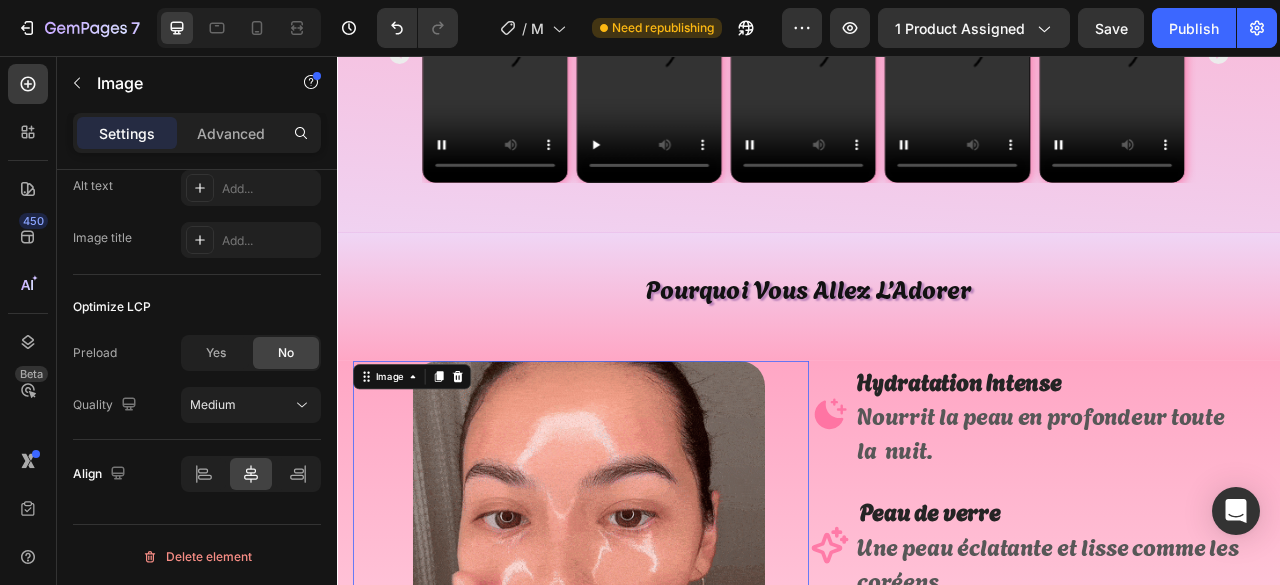 scroll, scrollTop: 965, scrollLeft: 0, axis: vertical 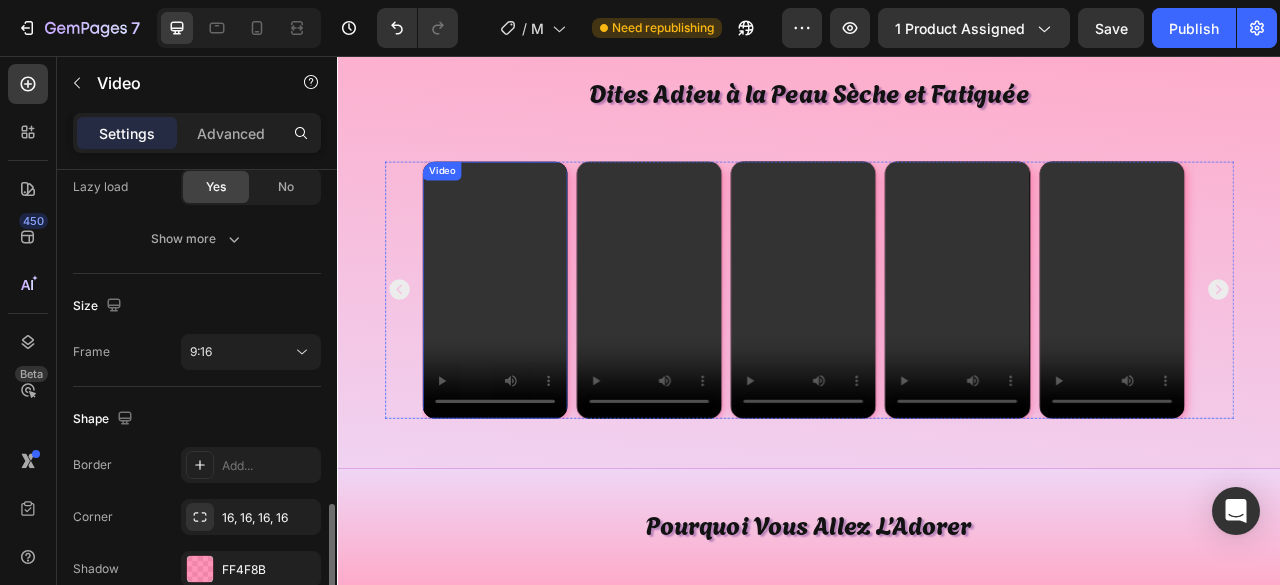 click at bounding box center (537, 353) 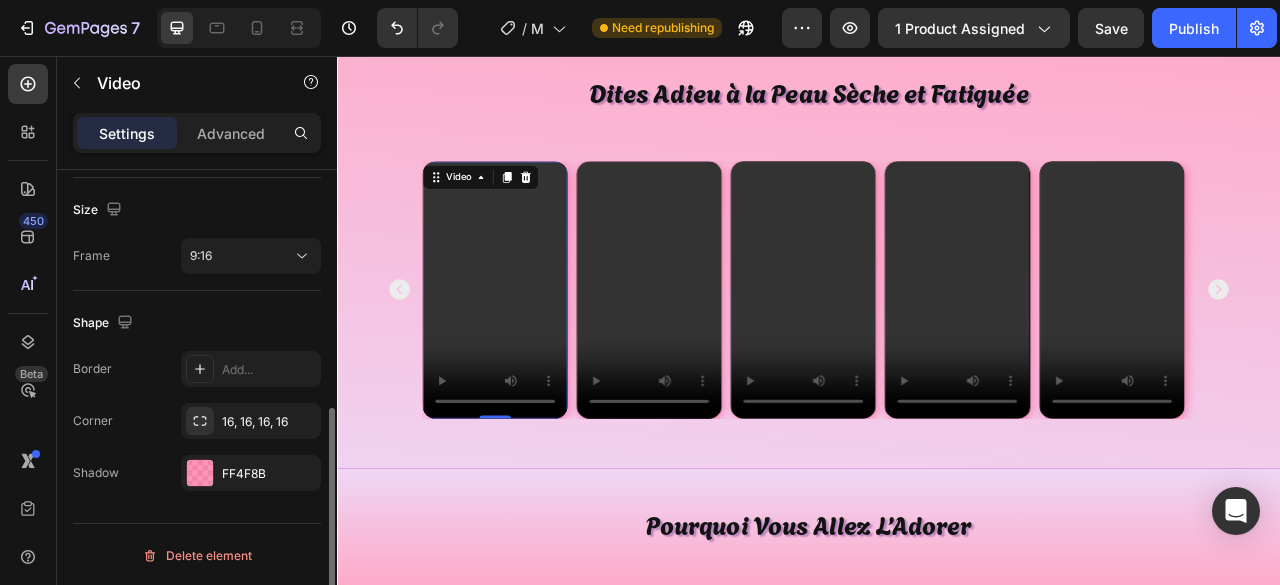 scroll, scrollTop: 378, scrollLeft: 0, axis: vertical 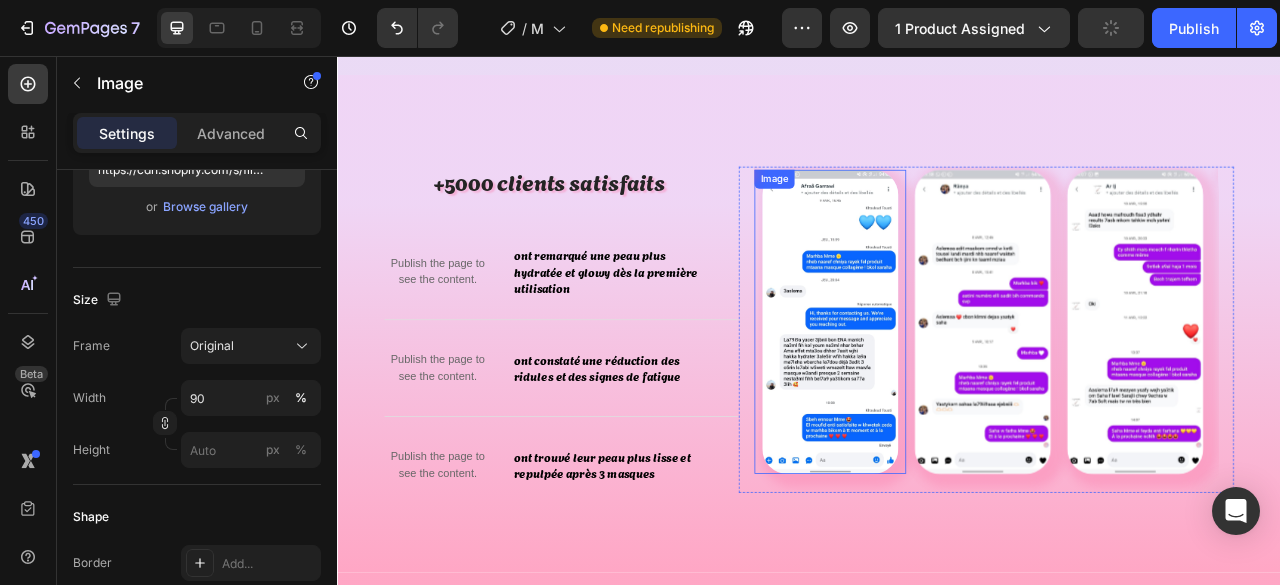 click at bounding box center [964, 395] 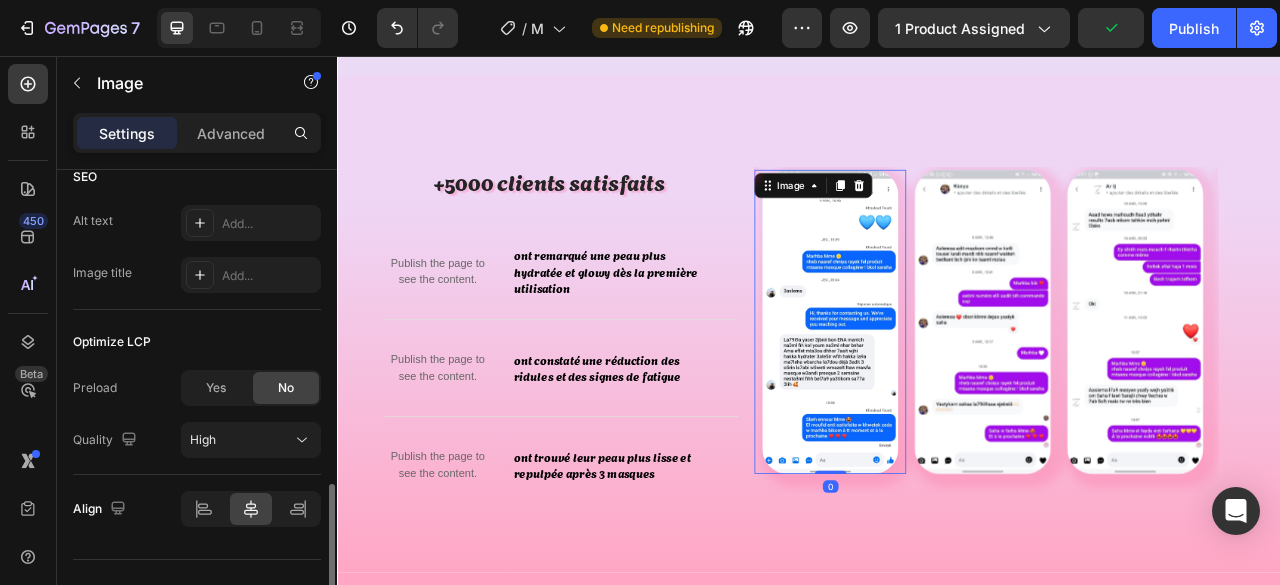 scroll, scrollTop: 1035, scrollLeft: 0, axis: vertical 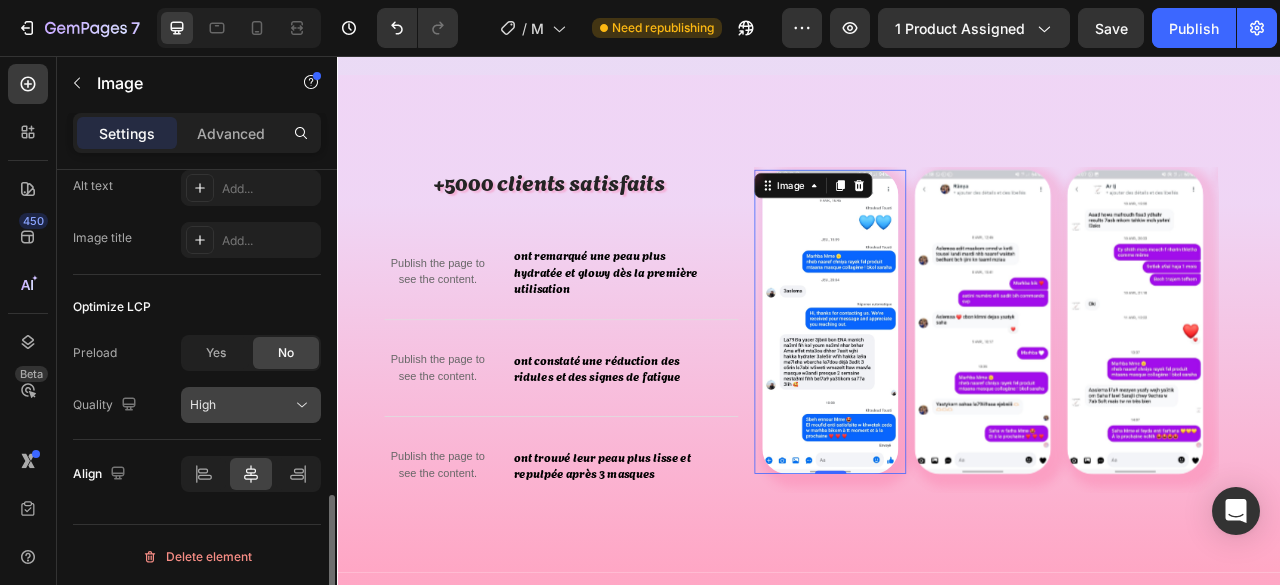 click on "High" 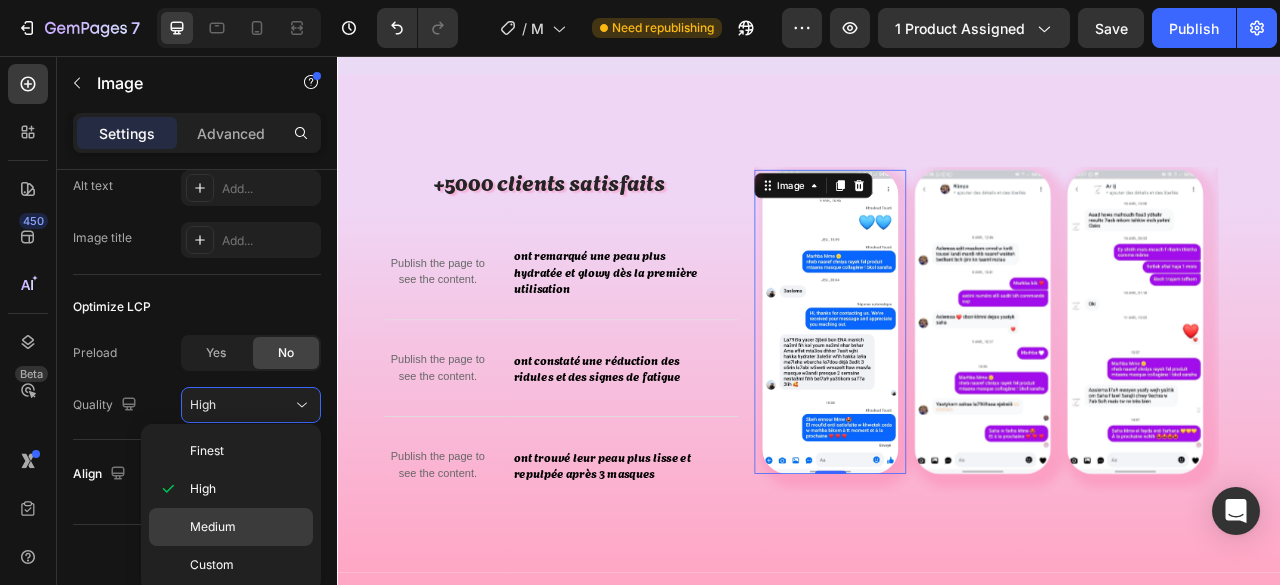 click on "Medium" at bounding box center (247, 527) 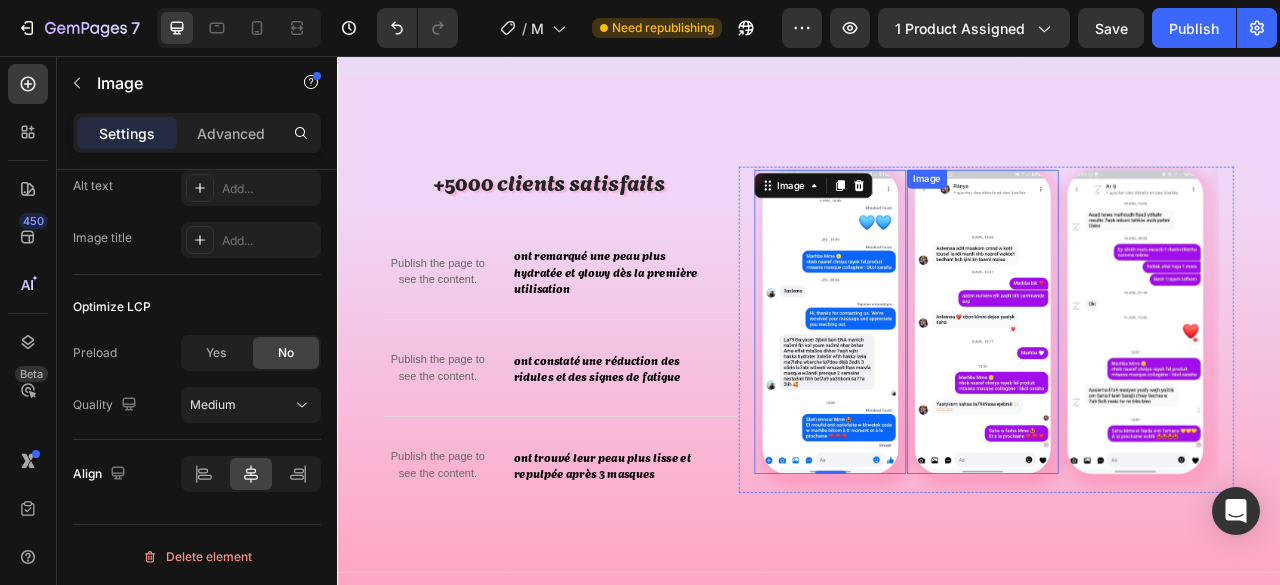 click at bounding box center (1158, 395) 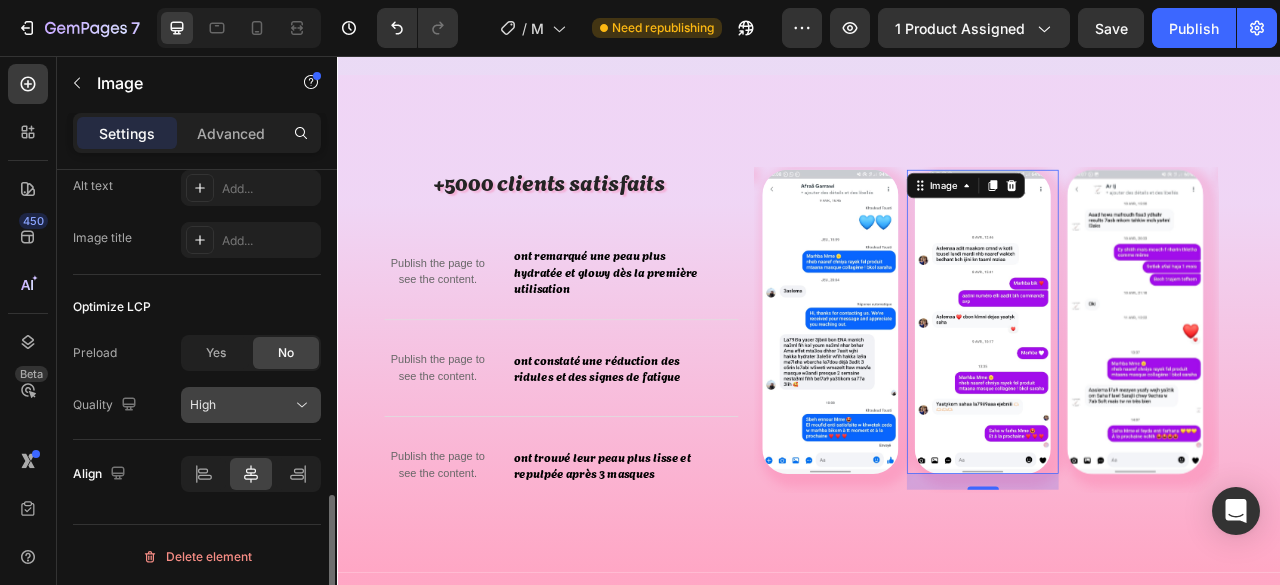 click on "High" at bounding box center (241, 405) 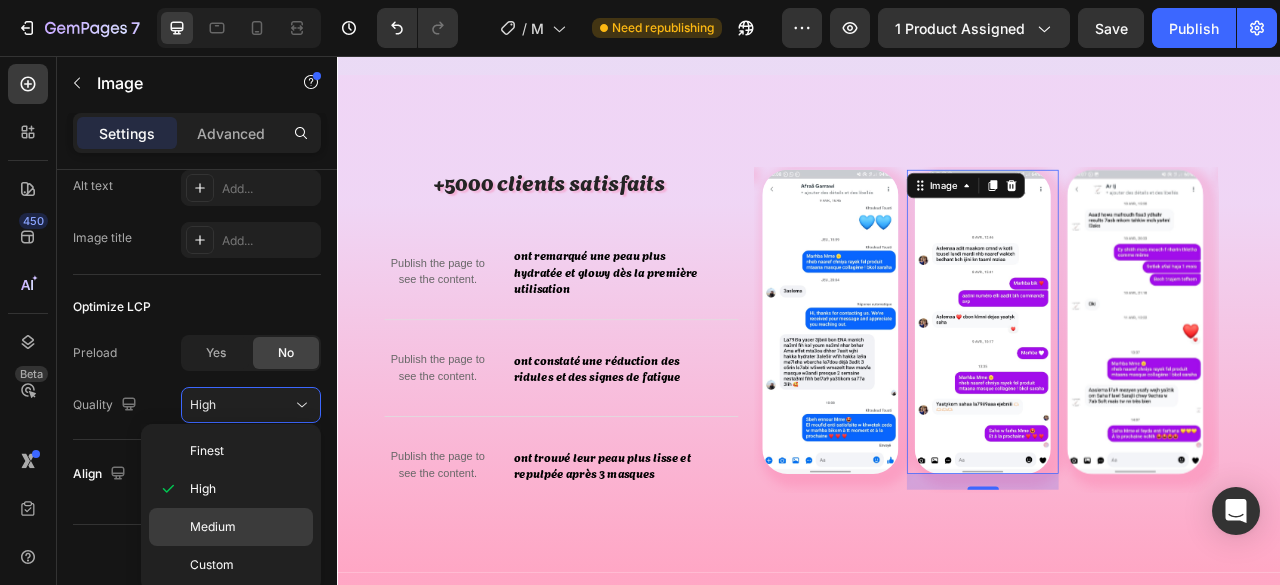 drag, startPoint x: 265, startPoint y: 533, endPoint x: 91, endPoint y: 539, distance: 174.10342 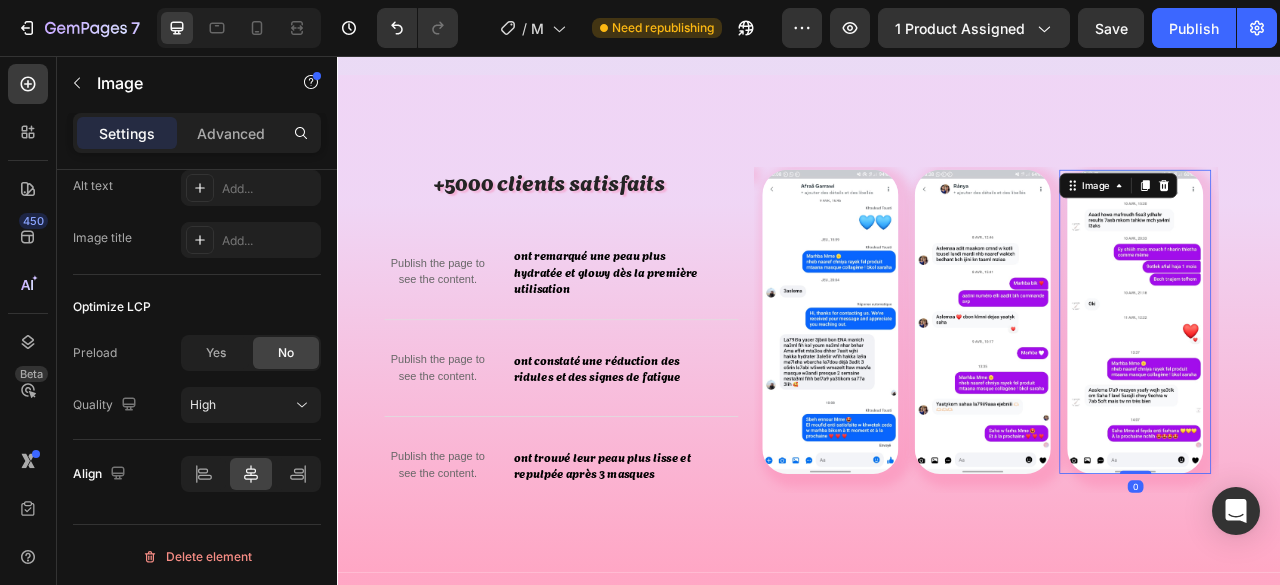 click at bounding box center (1352, 395) 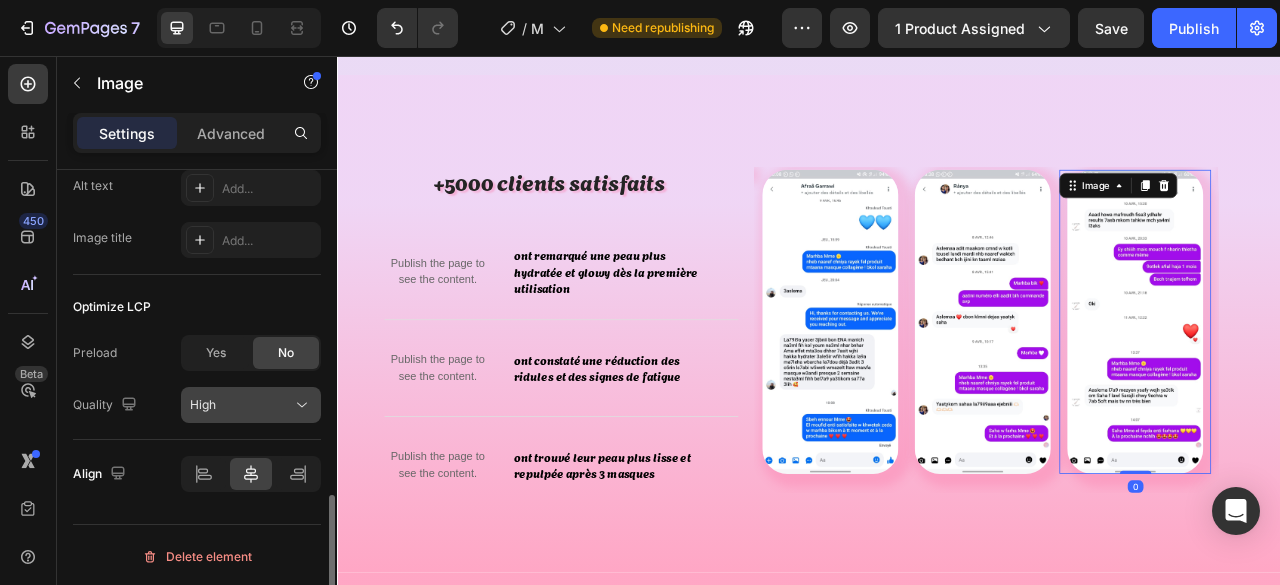 click on "High" 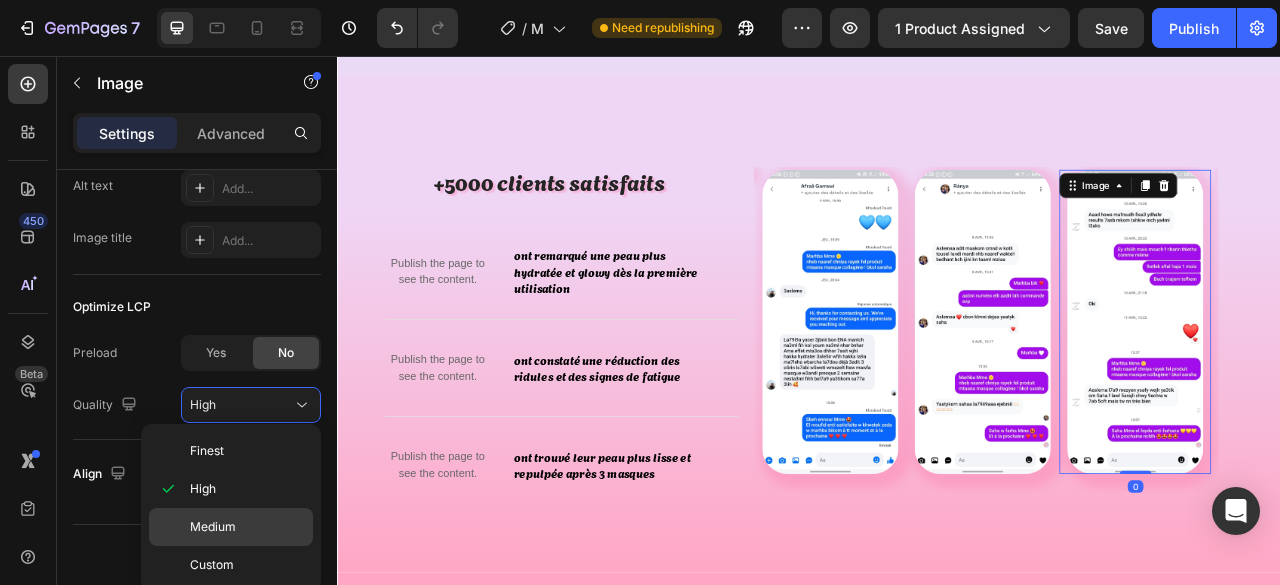 click on "Medium" at bounding box center (247, 527) 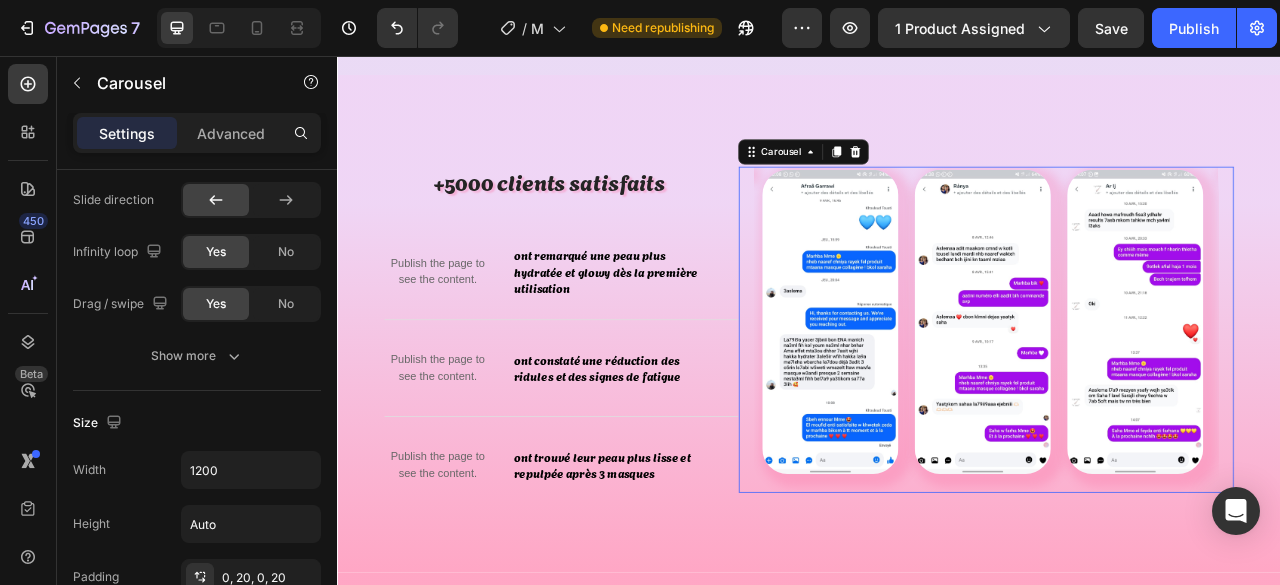 click on "Image" at bounding box center [1351, 405] 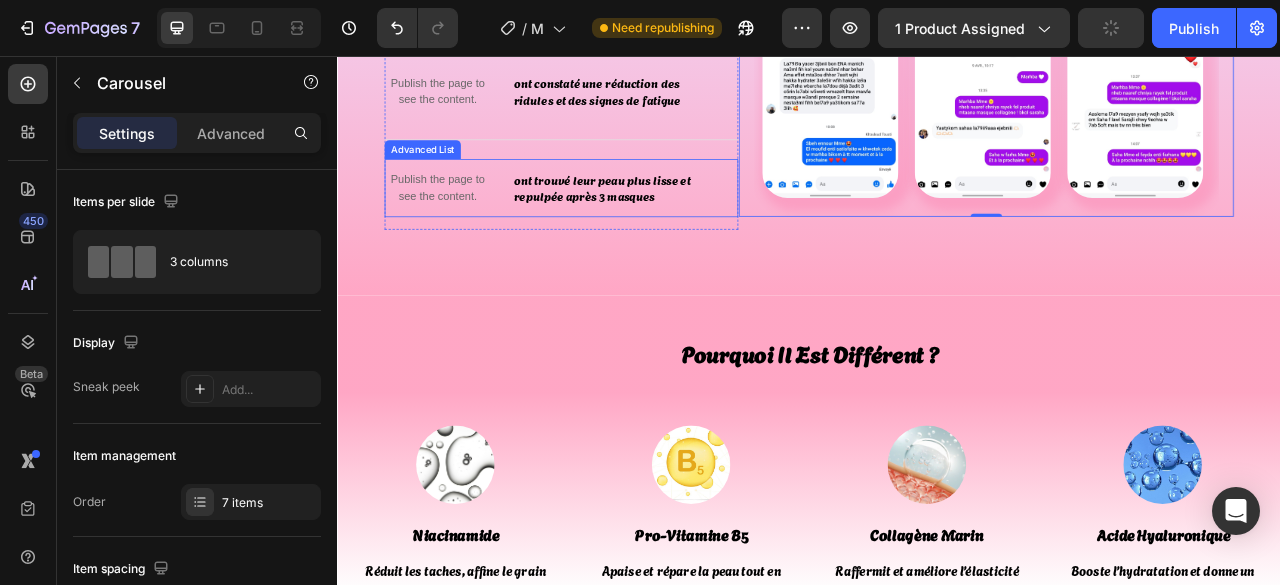 scroll, scrollTop: 3865, scrollLeft: 0, axis: vertical 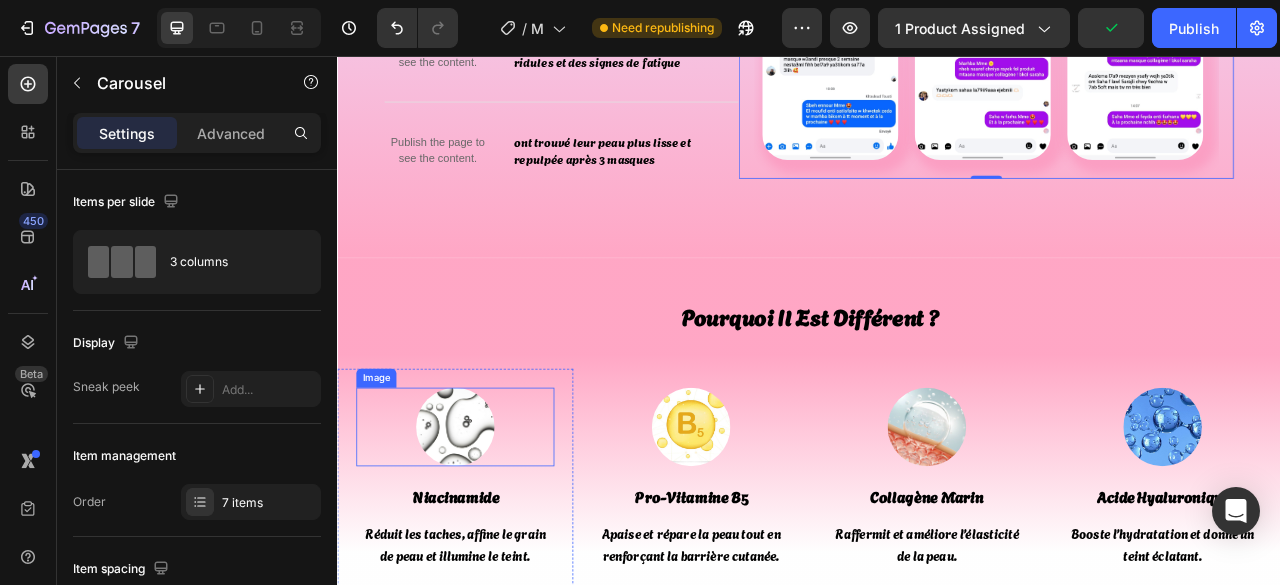 click at bounding box center (487, 528) 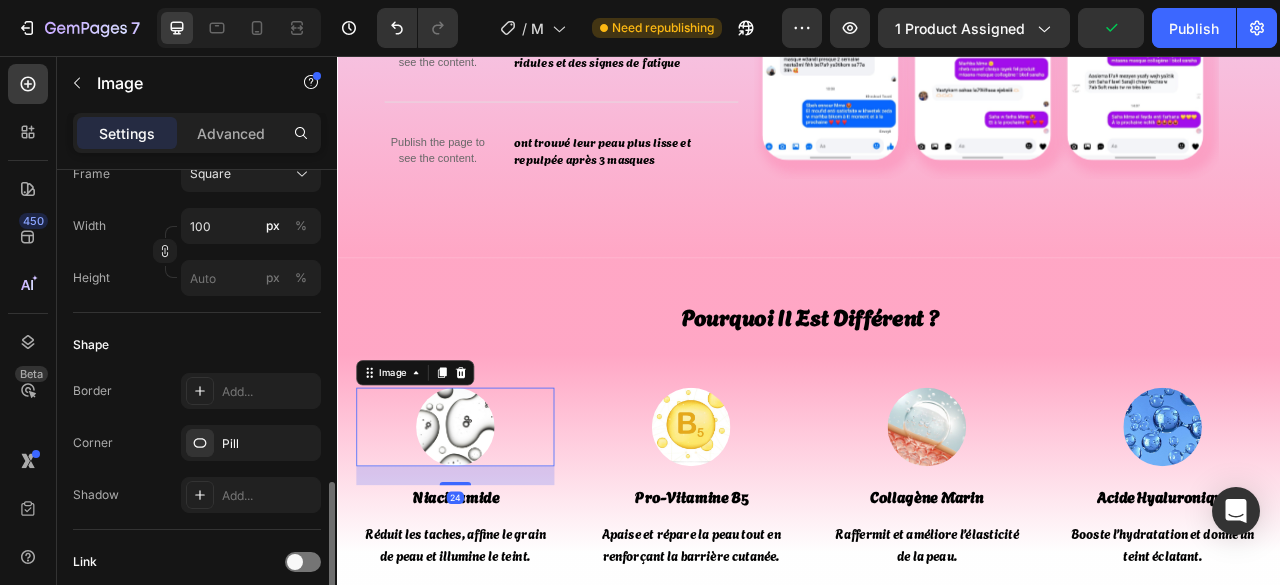 scroll, scrollTop: 1085, scrollLeft: 0, axis: vertical 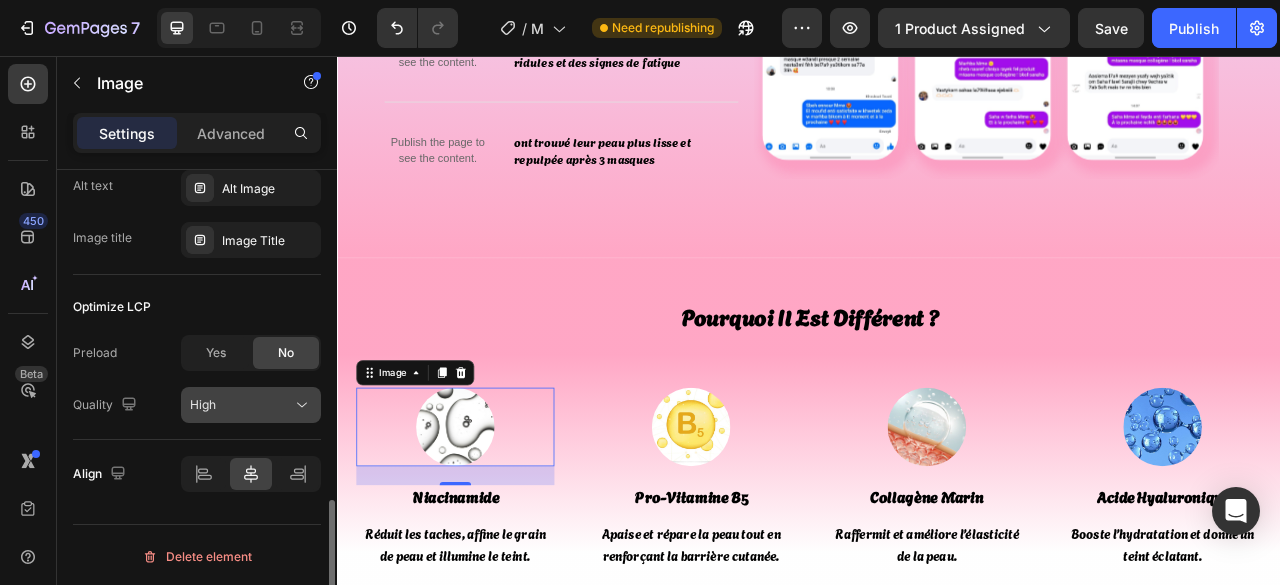 click on "High" at bounding box center [241, 405] 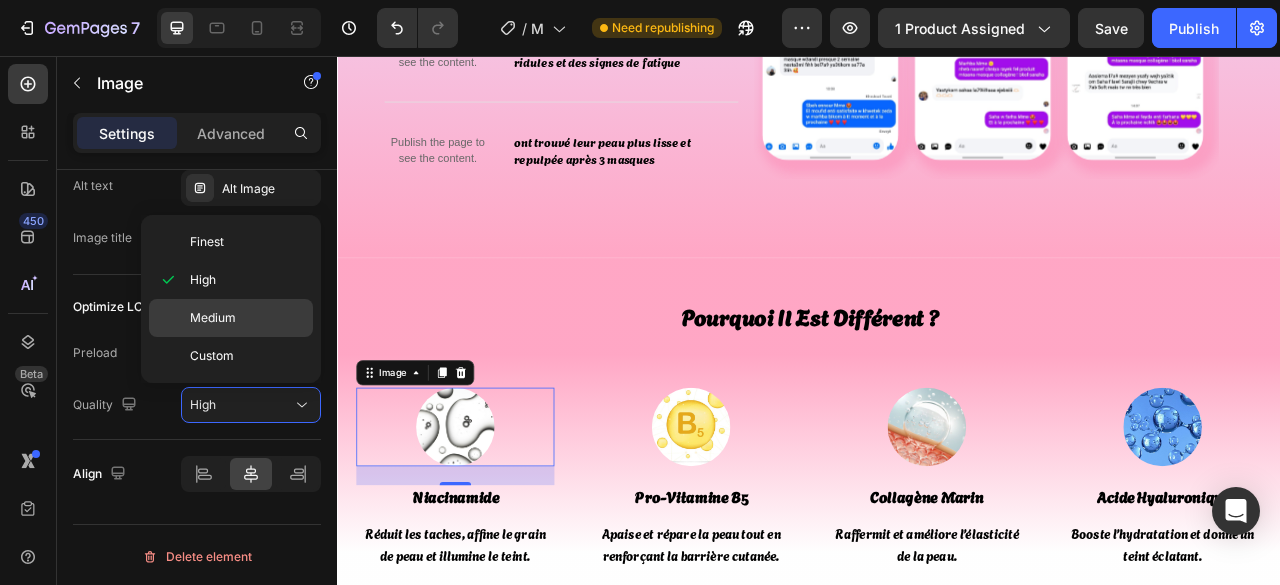 drag, startPoint x: 270, startPoint y: 317, endPoint x: 38, endPoint y: 357, distance: 235.42302 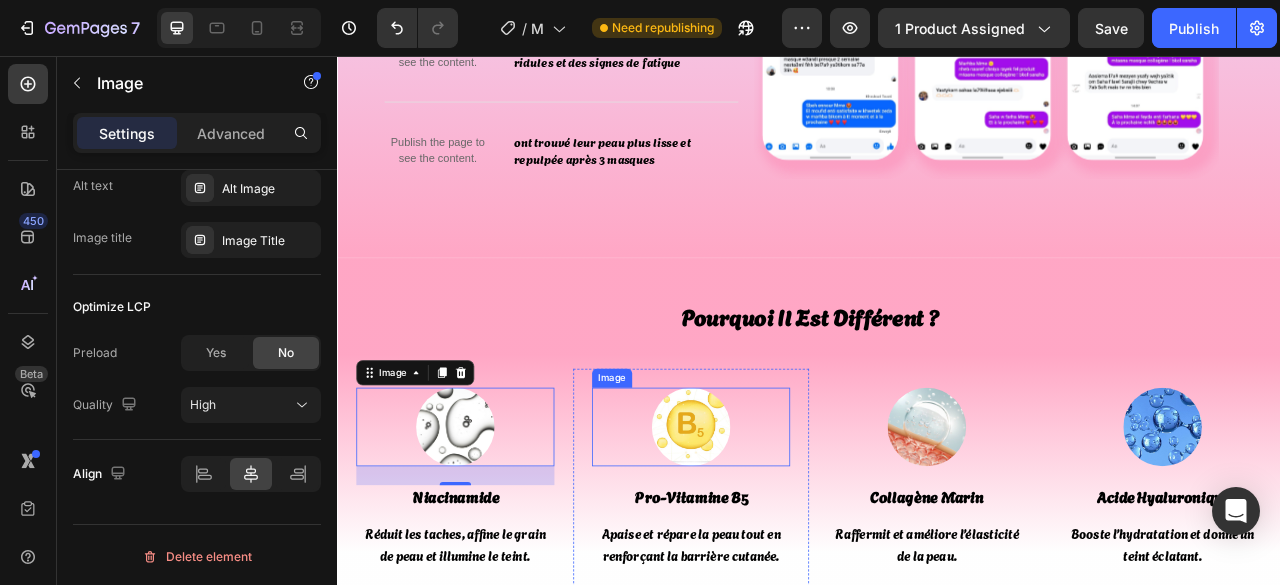 click at bounding box center [787, 528] 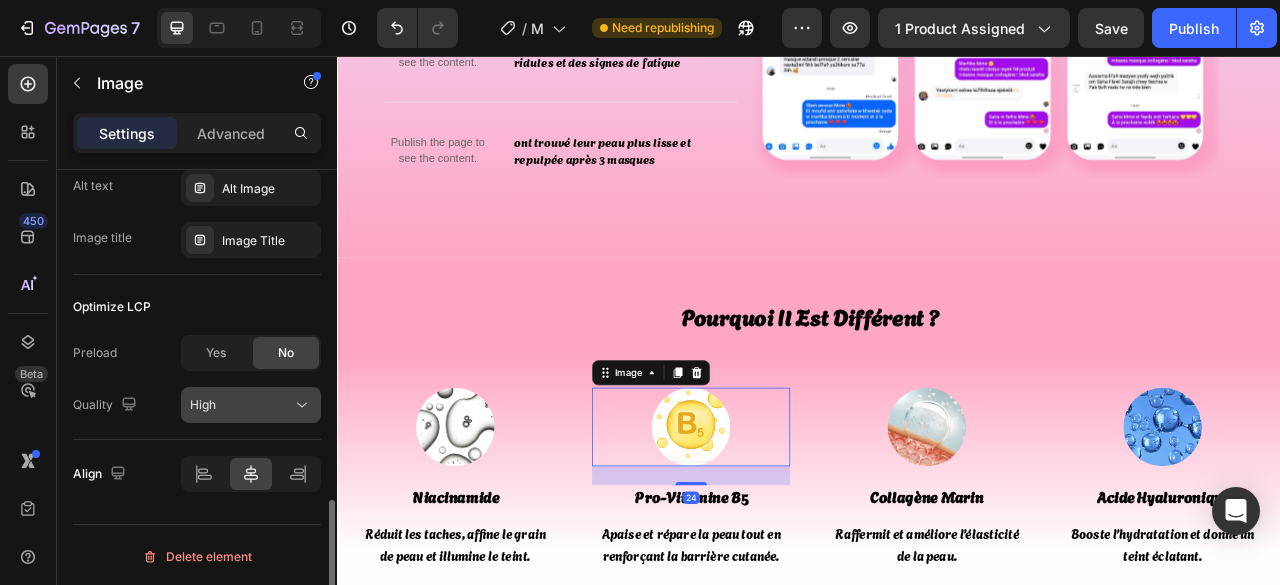 click on "High" at bounding box center (241, 405) 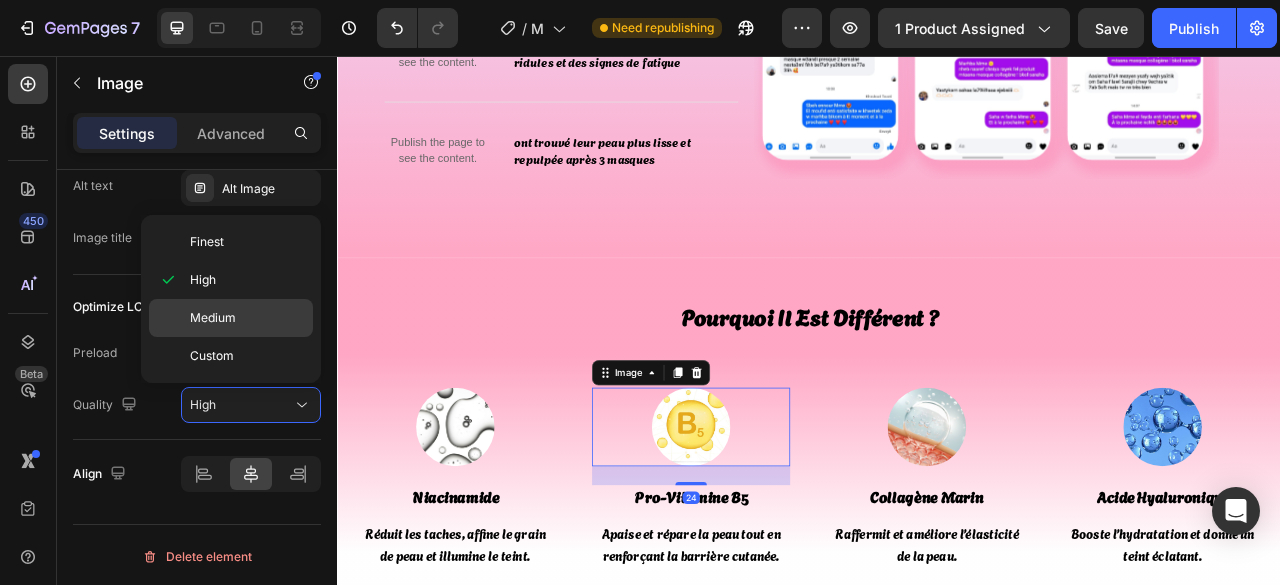 click on "Medium" at bounding box center (247, 318) 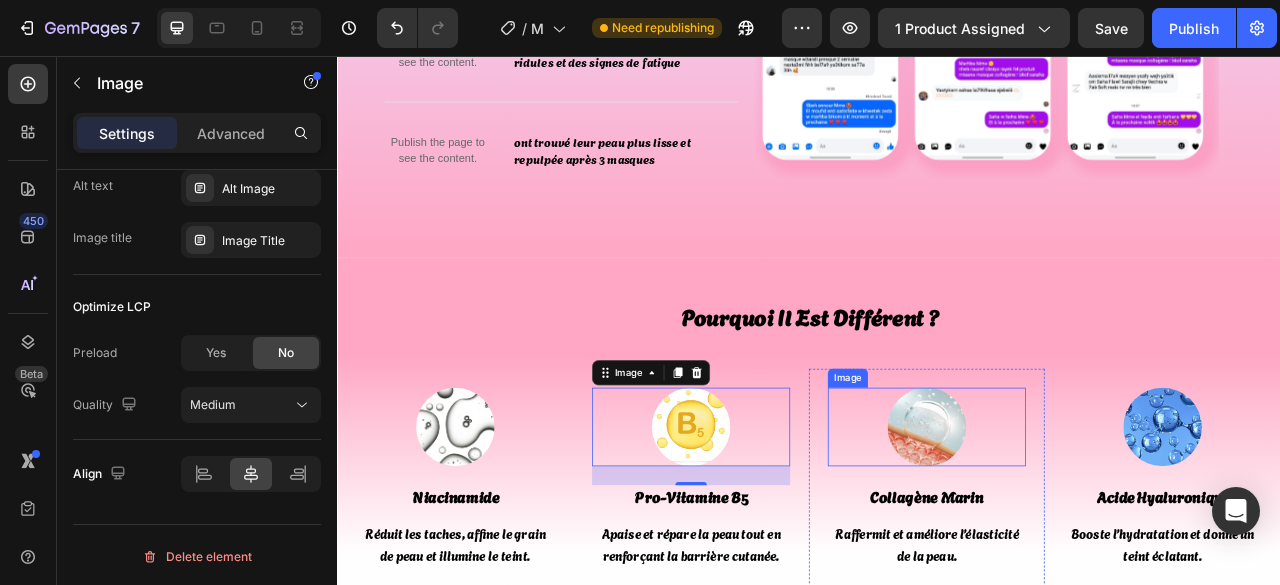 click at bounding box center [1087, 528] 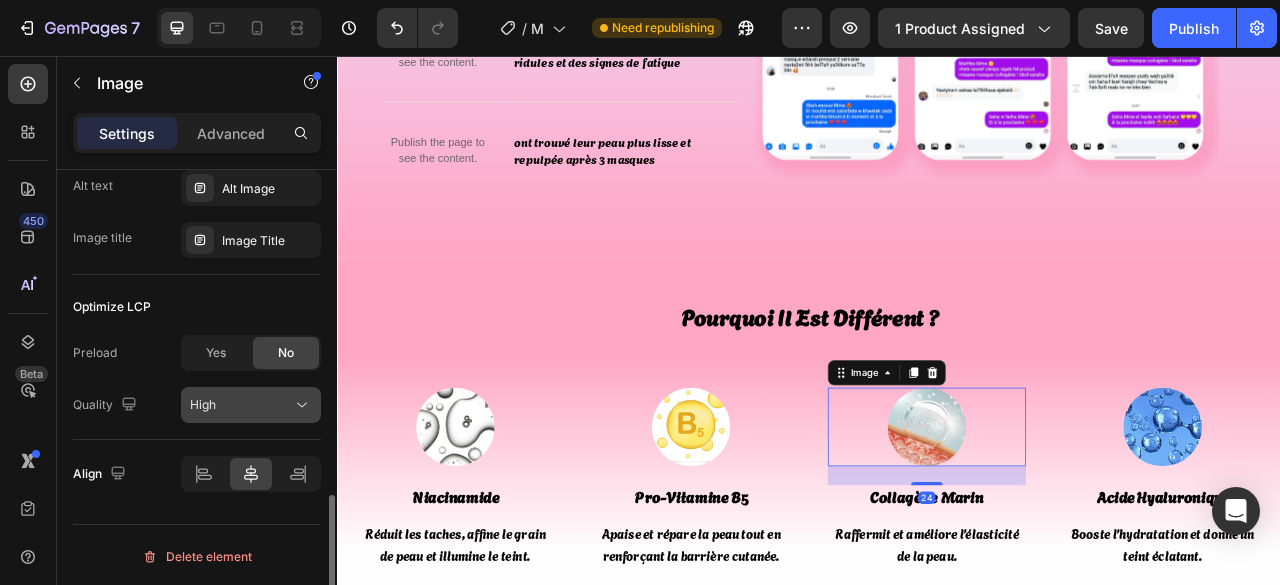 click on "High" at bounding box center (241, 405) 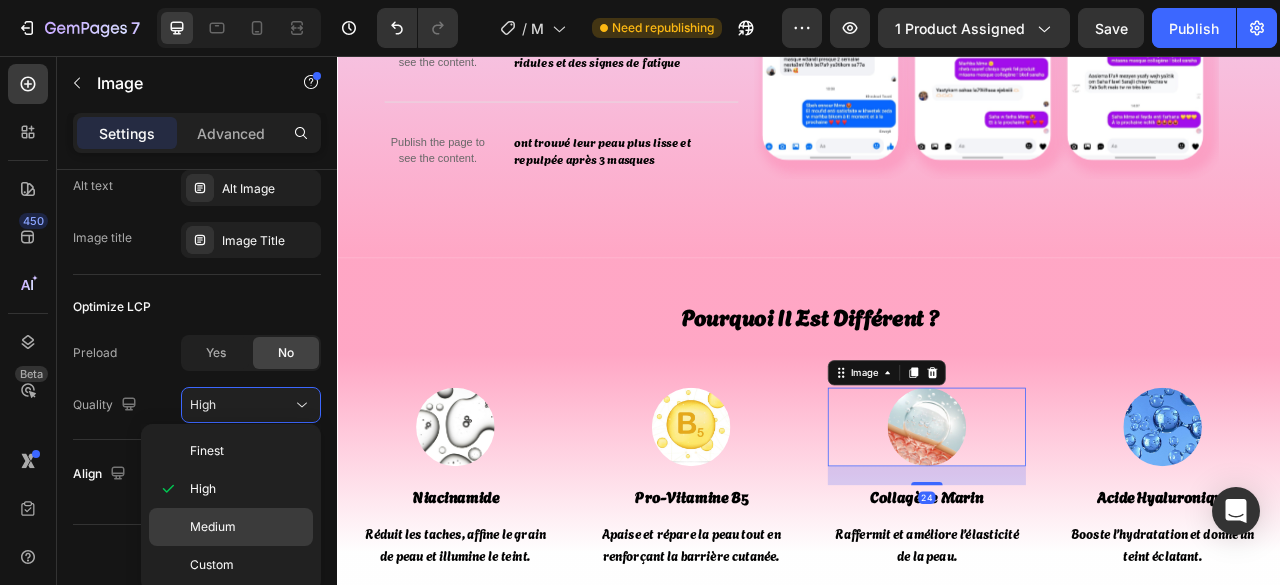 drag, startPoint x: 254, startPoint y: 520, endPoint x: 41, endPoint y: 559, distance: 216.54099 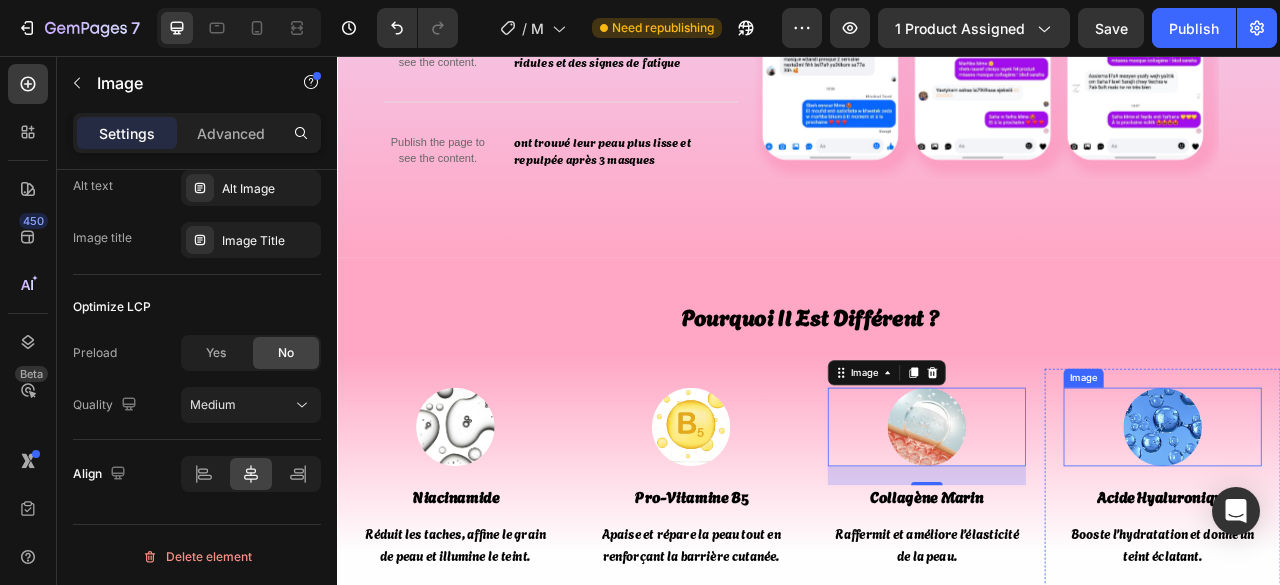 click at bounding box center [1387, 528] 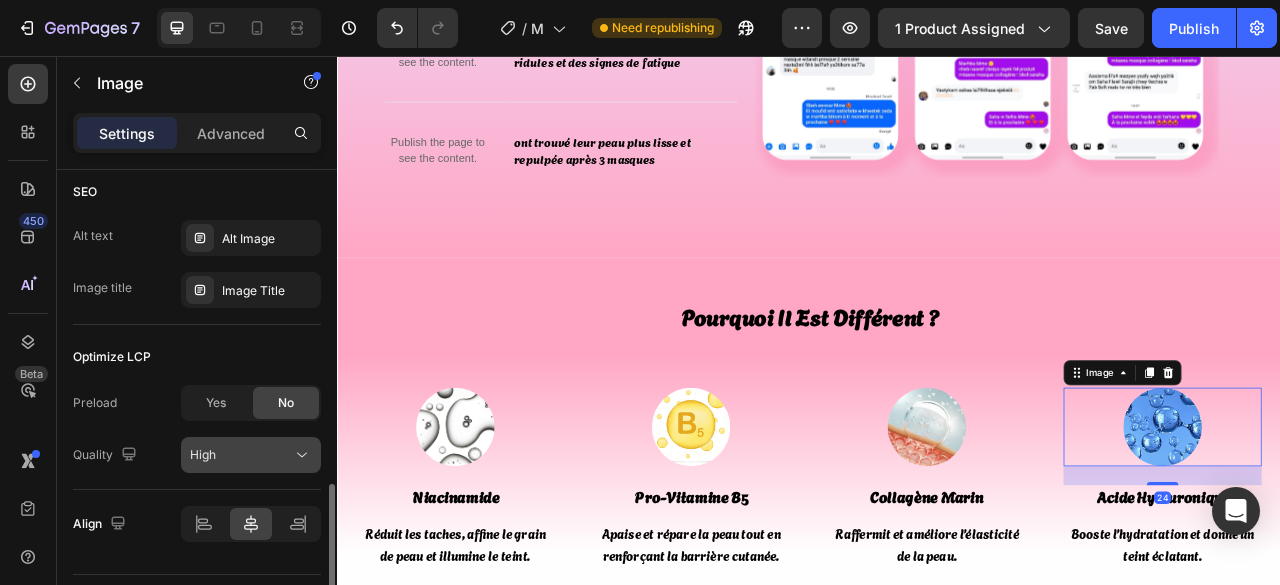 click on "High" 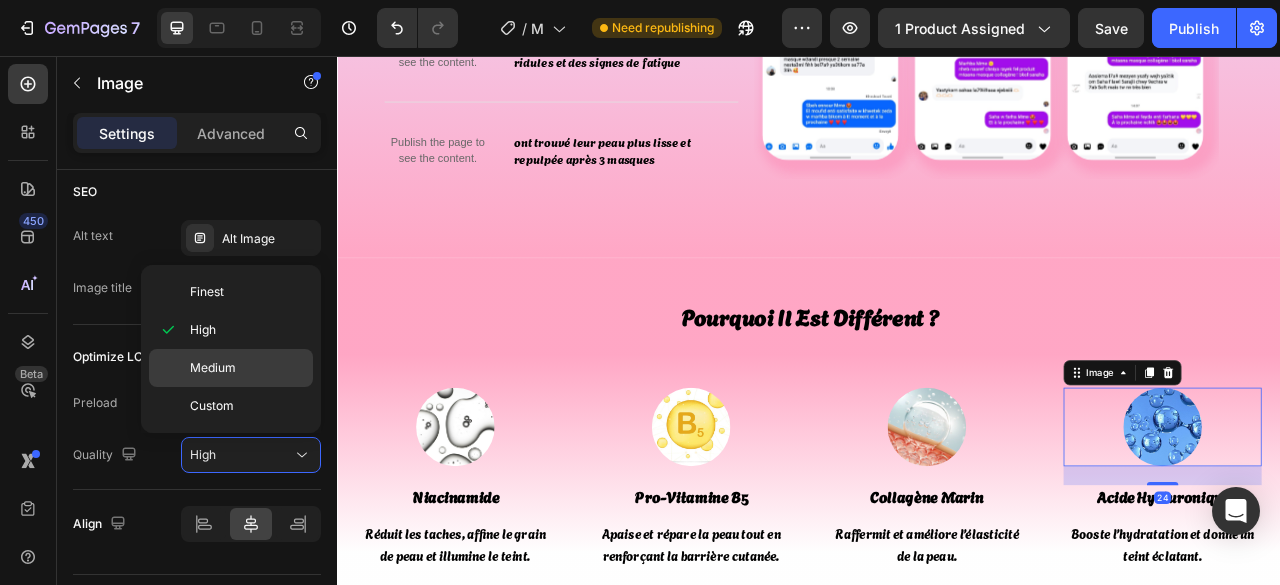 drag, startPoint x: 257, startPoint y: 359, endPoint x: 277, endPoint y: 524, distance: 166.2077 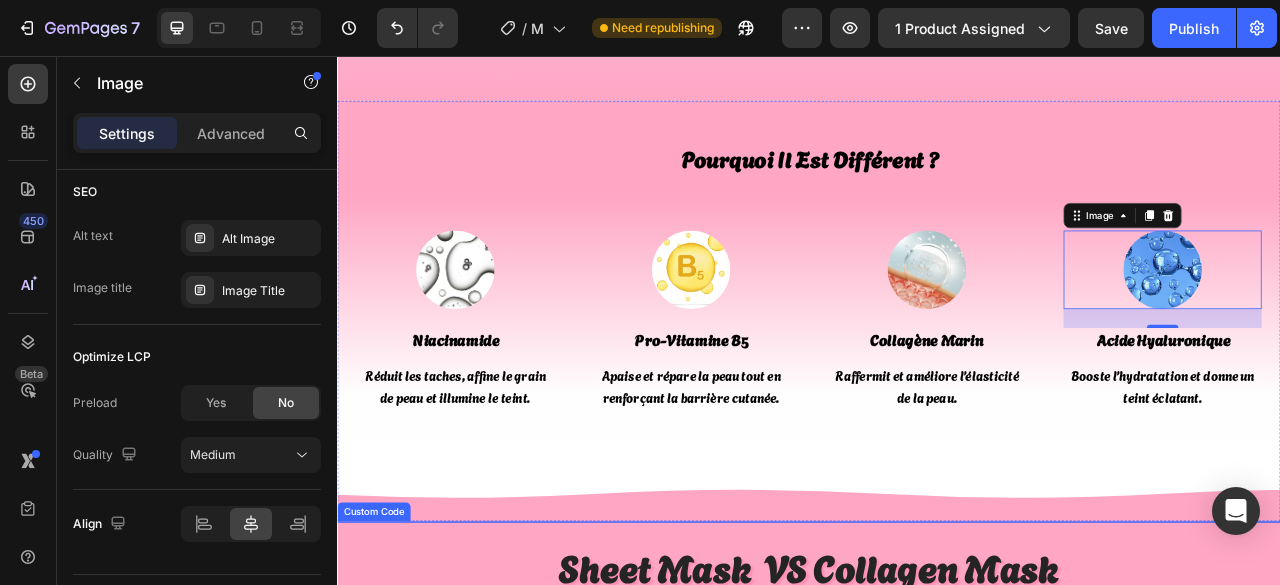 scroll, scrollTop: 4465, scrollLeft: 0, axis: vertical 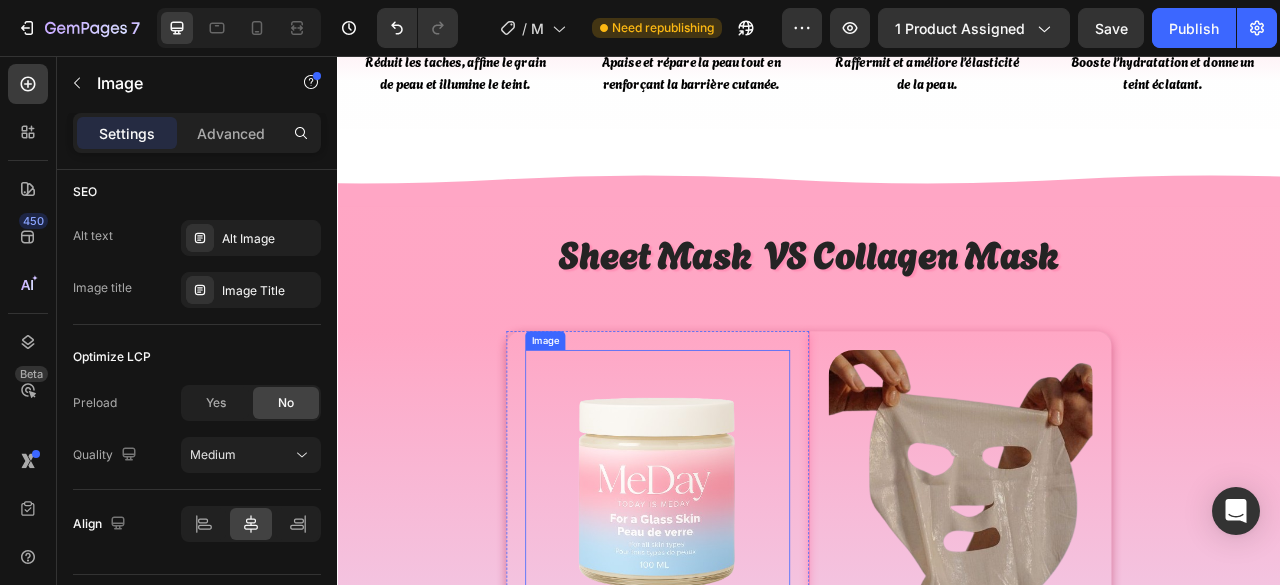 click at bounding box center (744, 598) 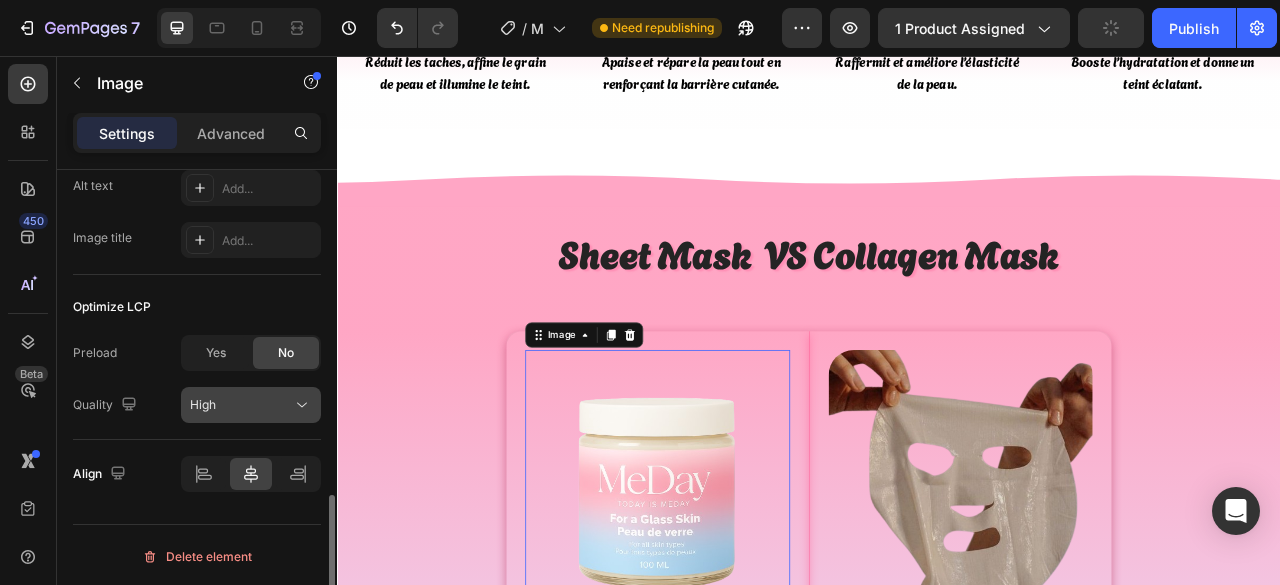 click on "High" at bounding box center (251, 405) 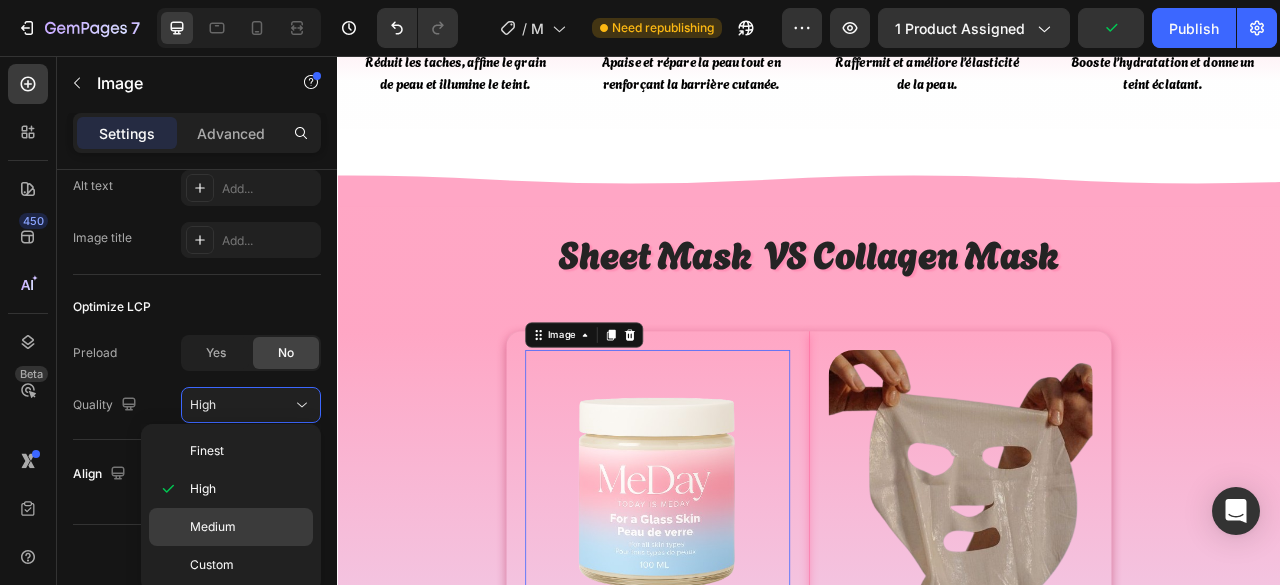 drag, startPoint x: 247, startPoint y: 526, endPoint x: 145, endPoint y: 540, distance: 102.9563 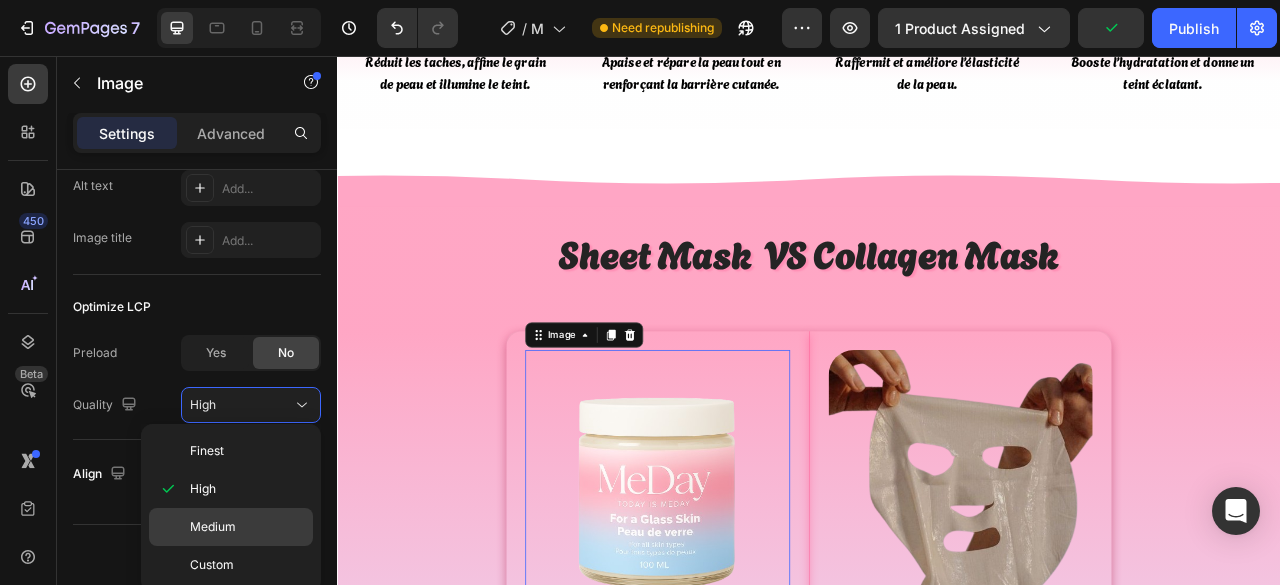 click on "Medium" at bounding box center (247, 527) 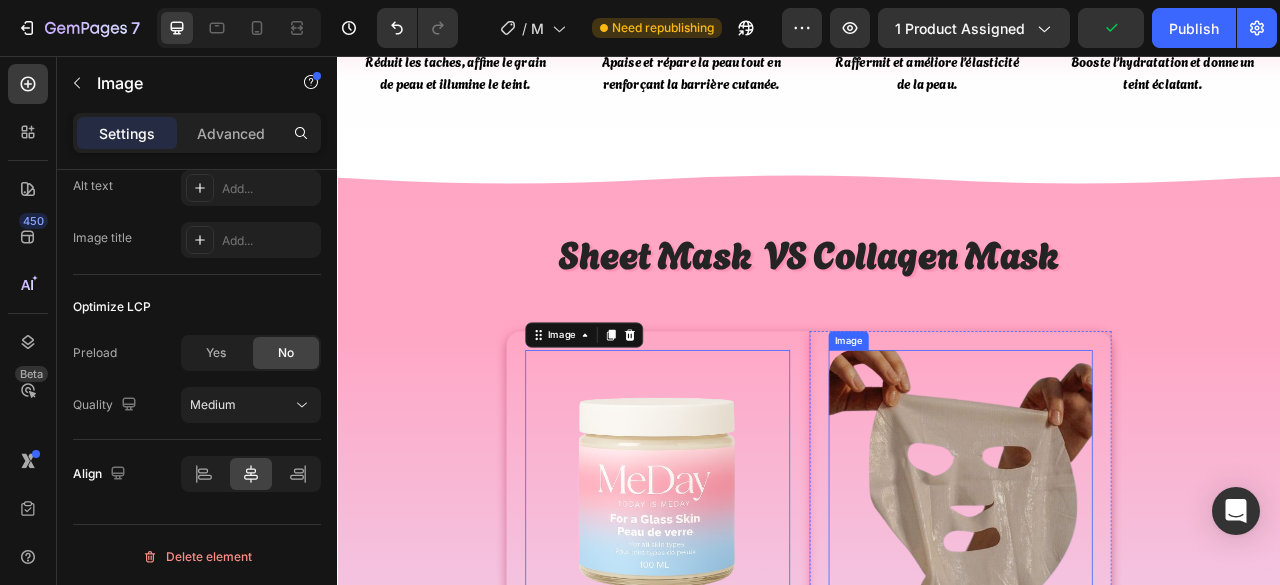 click at bounding box center [1130, 598] 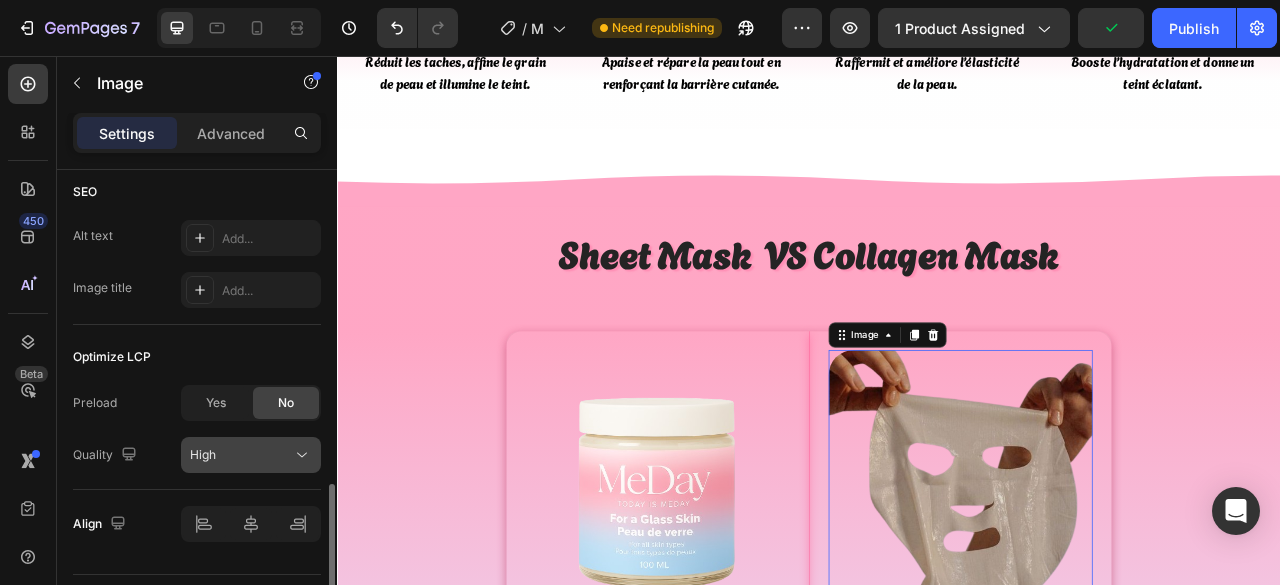 click on "High" at bounding box center (241, 455) 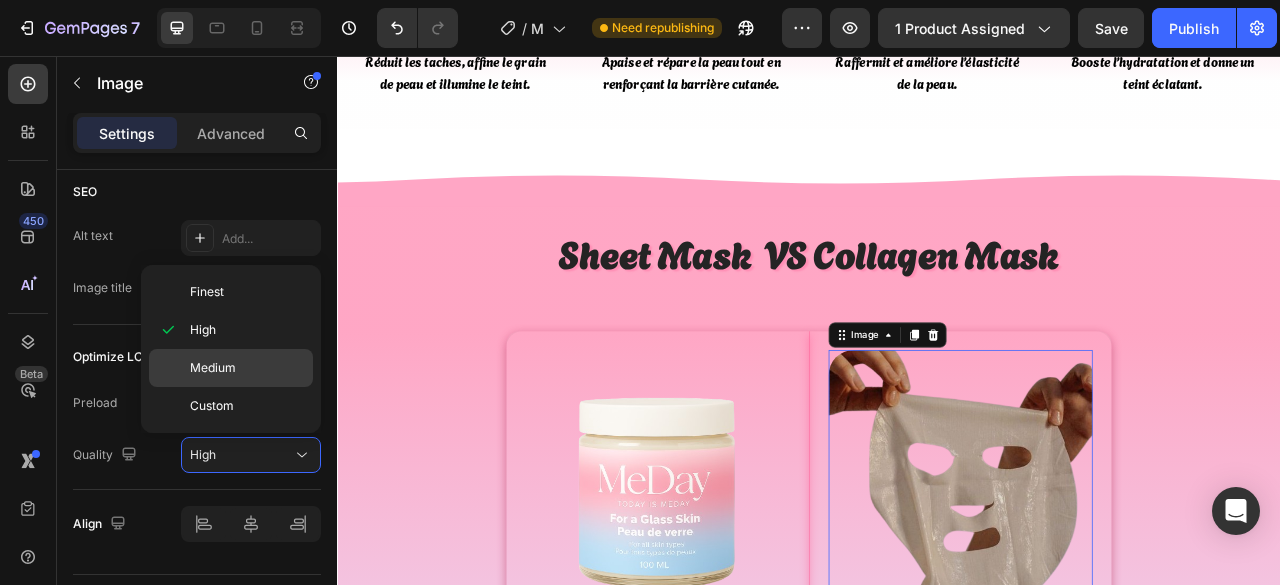 click on "Medium" 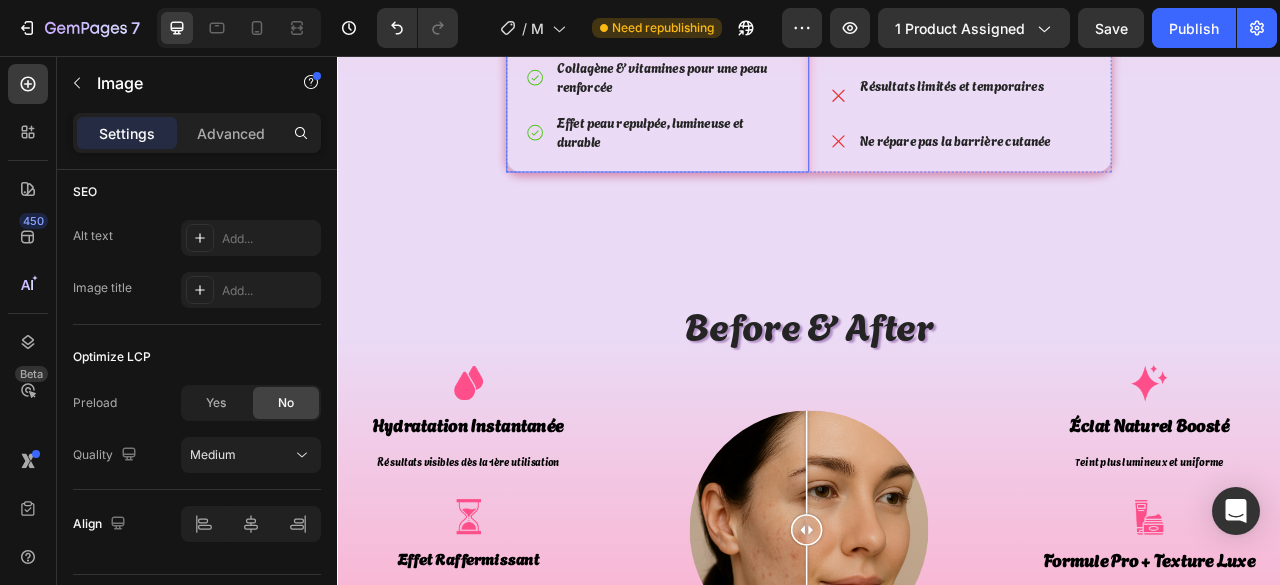 scroll, scrollTop: 5565, scrollLeft: 0, axis: vertical 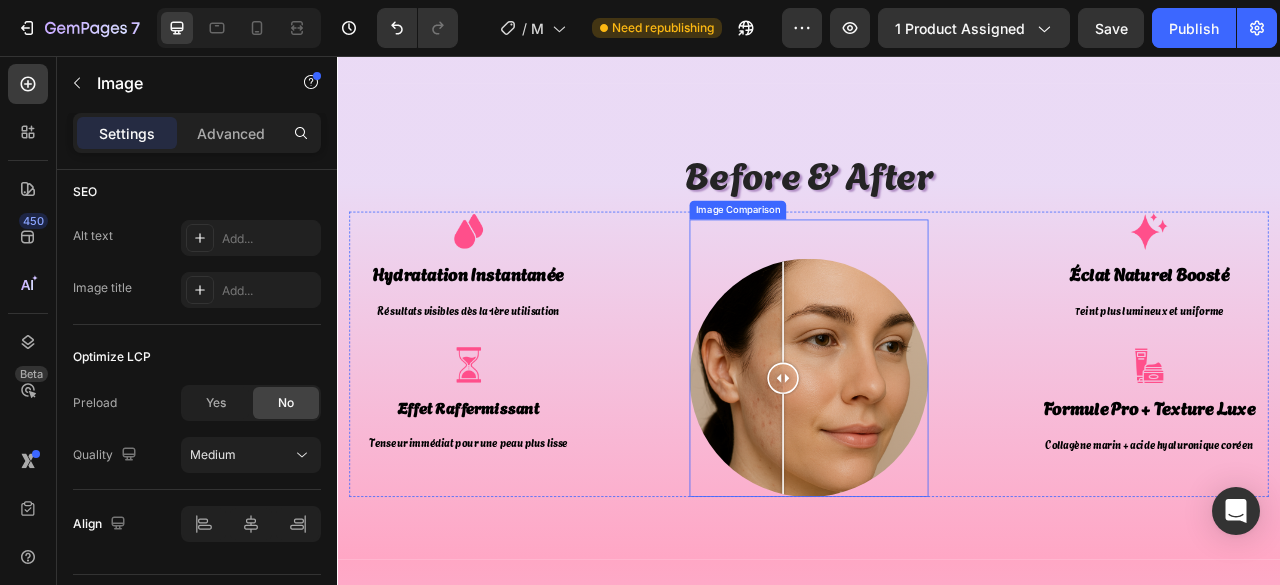 click at bounding box center [936, 465] 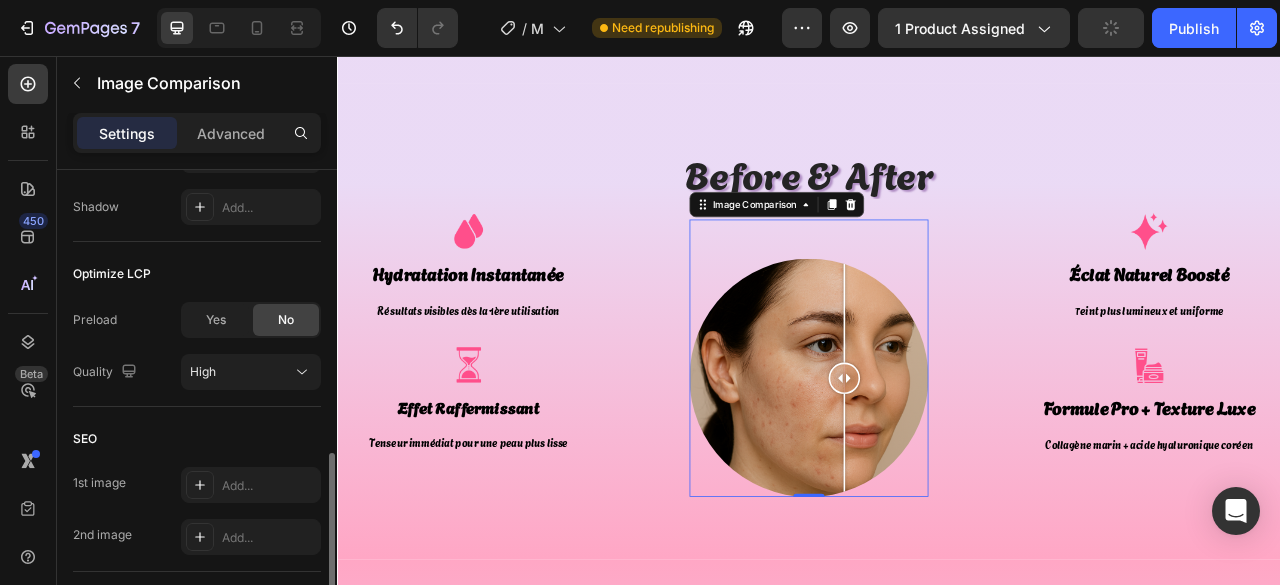 scroll, scrollTop: 1030, scrollLeft: 0, axis: vertical 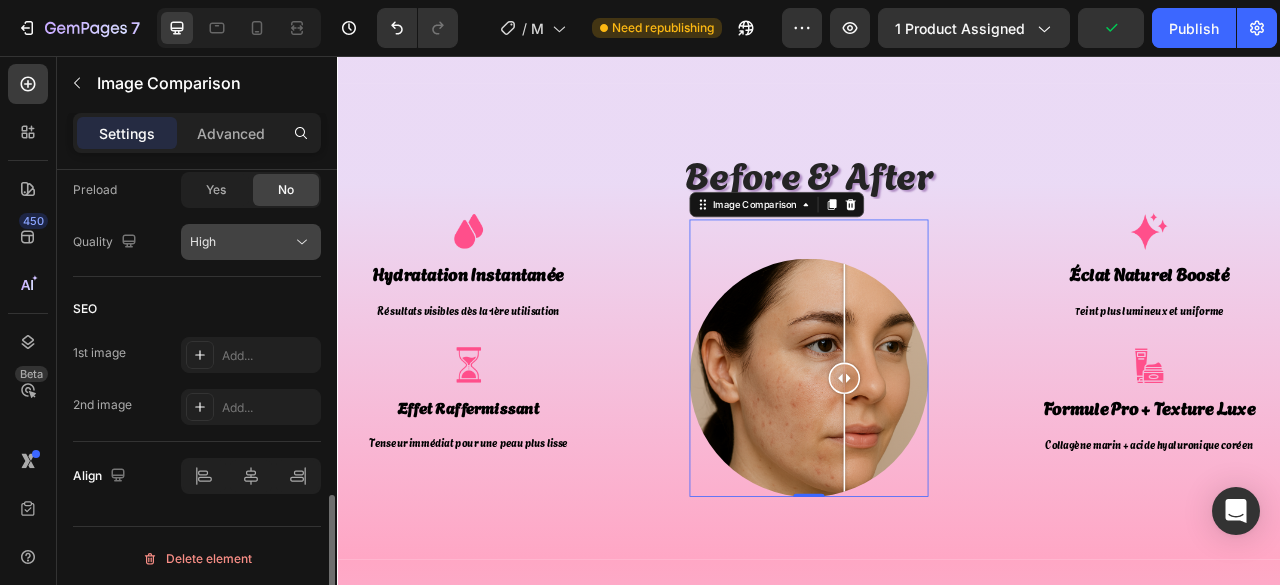 click on "High" at bounding box center (241, 242) 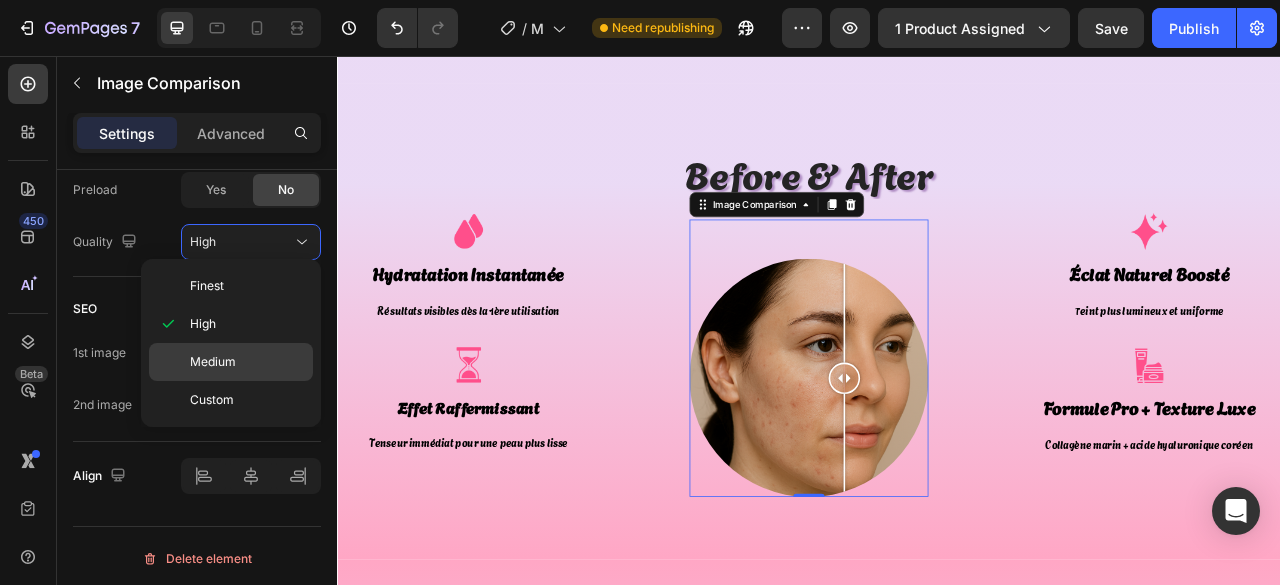 drag, startPoint x: 242, startPoint y: 349, endPoint x: 24, endPoint y: 384, distance: 220.79176 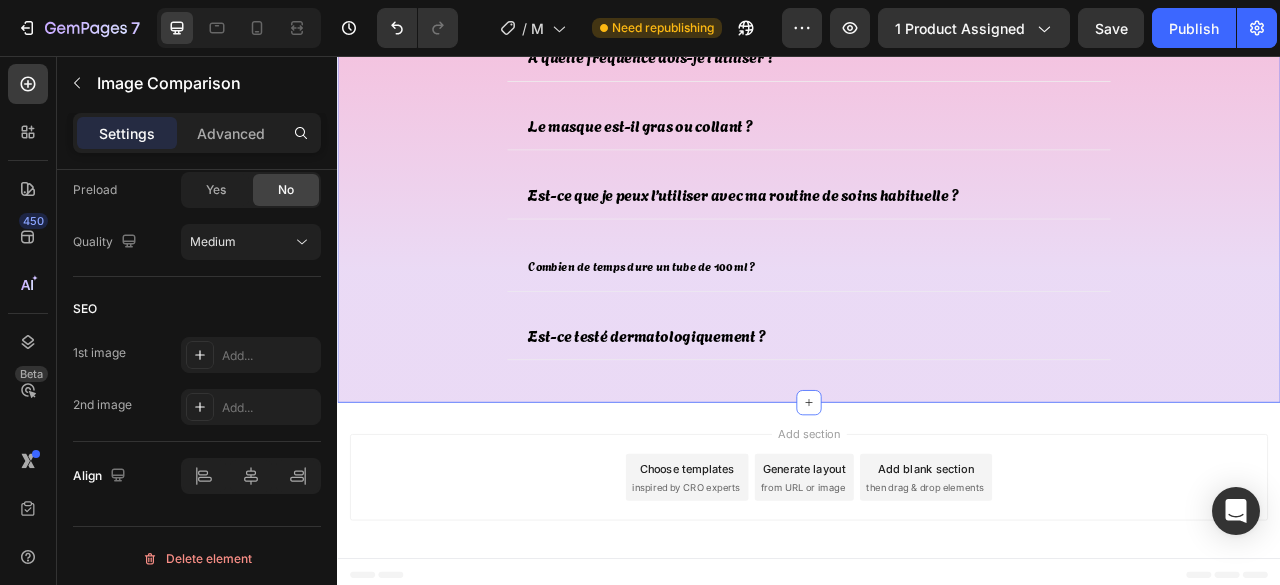scroll, scrollTop: 6554, scrollLeft: 0, axis: vertical 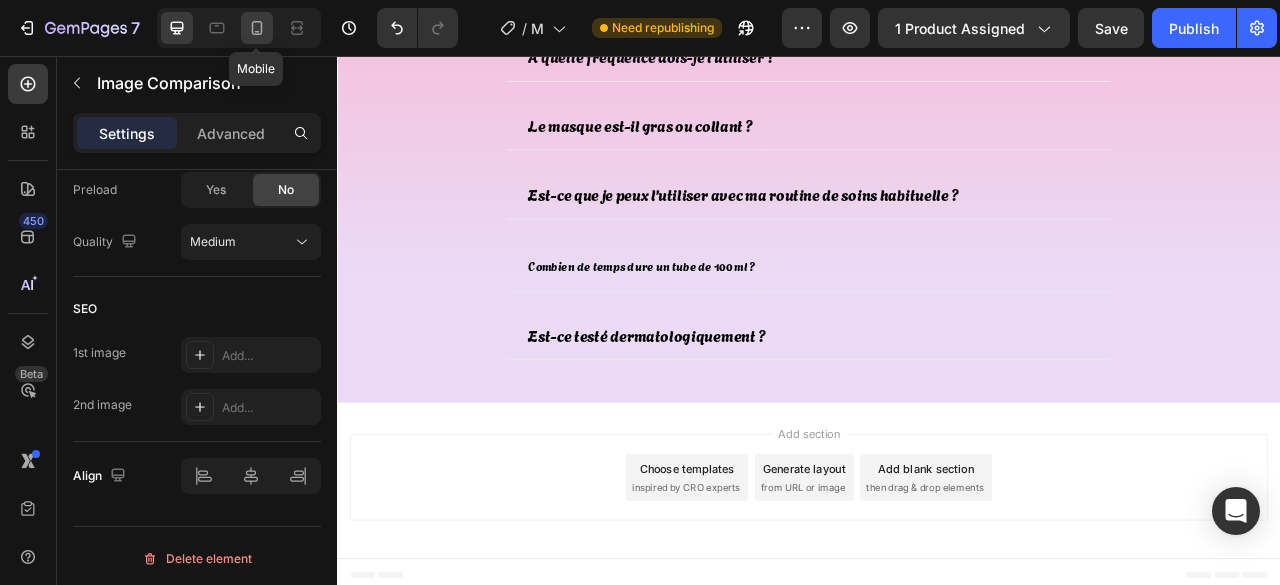 click 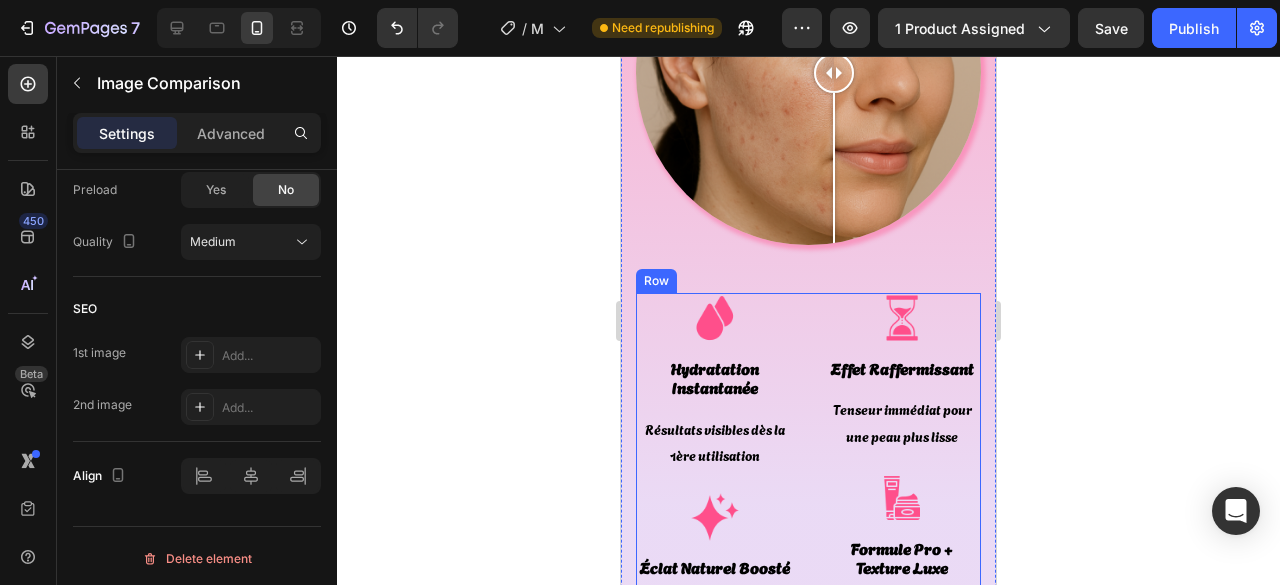 scroll, scrollTop: 5275, scrollLeft: 0, axis: vertical 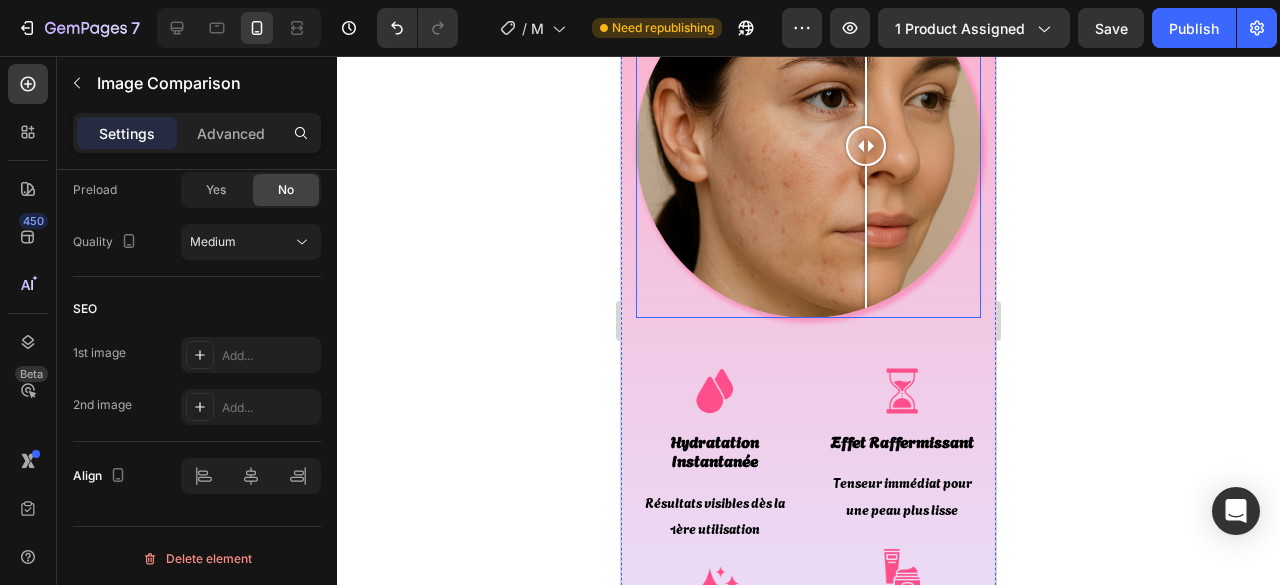 click at bounding box center (808, 145) 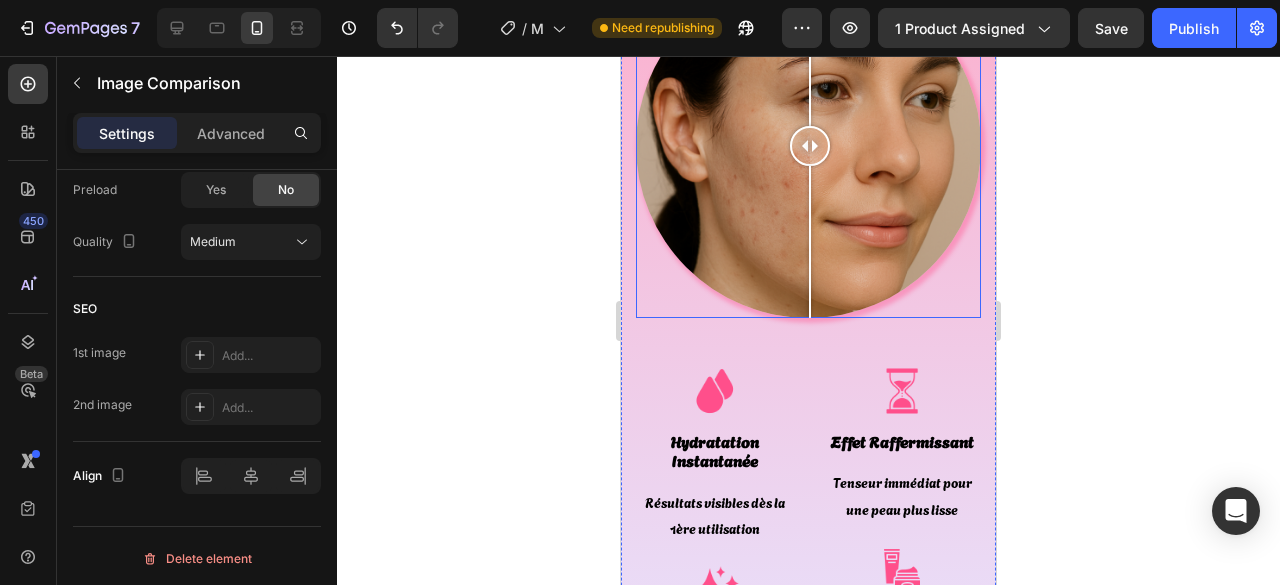 click at bounding box center [808, 145] 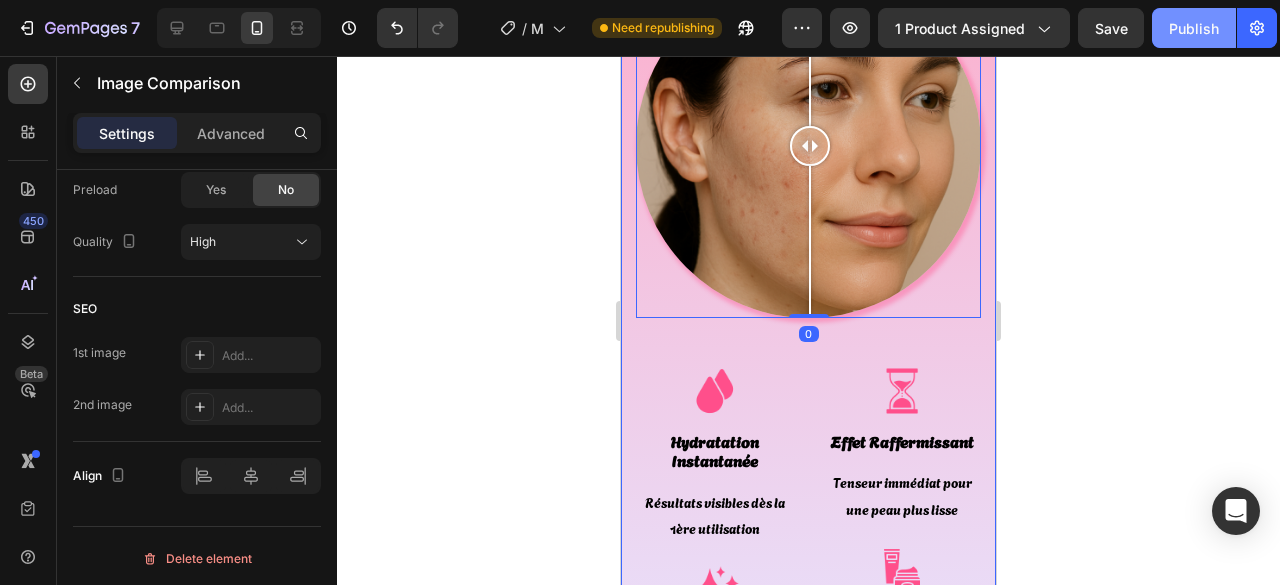 click on "Publish" at bounding box center (1194, 28) 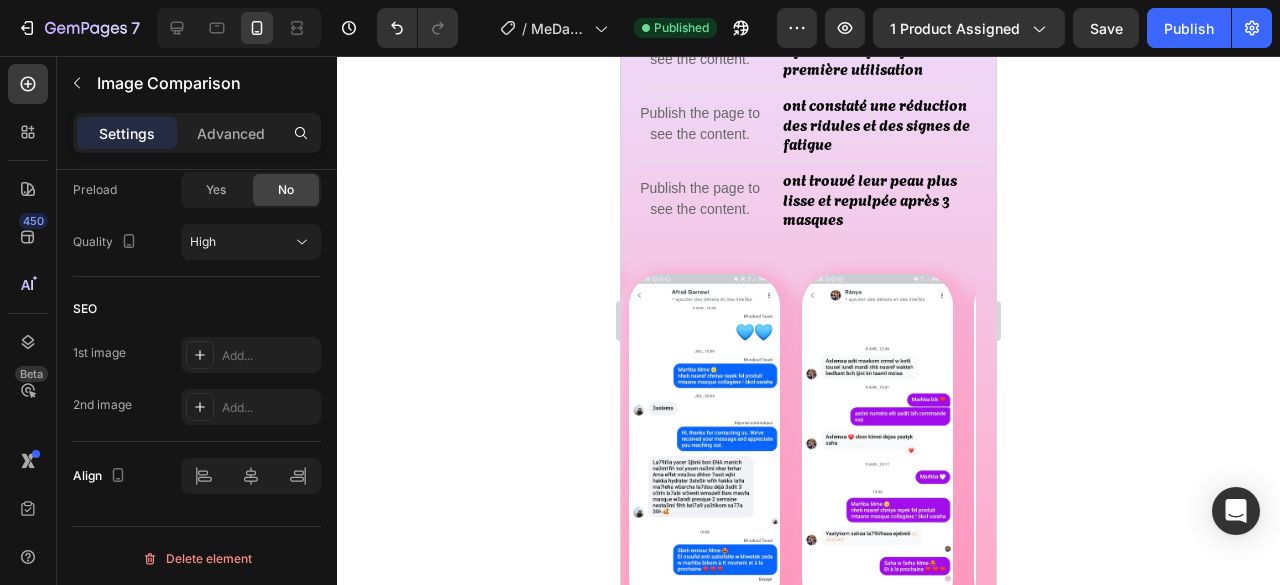 scroll, scrollTop: 2975, scrollLeft: 0, axis: vertical 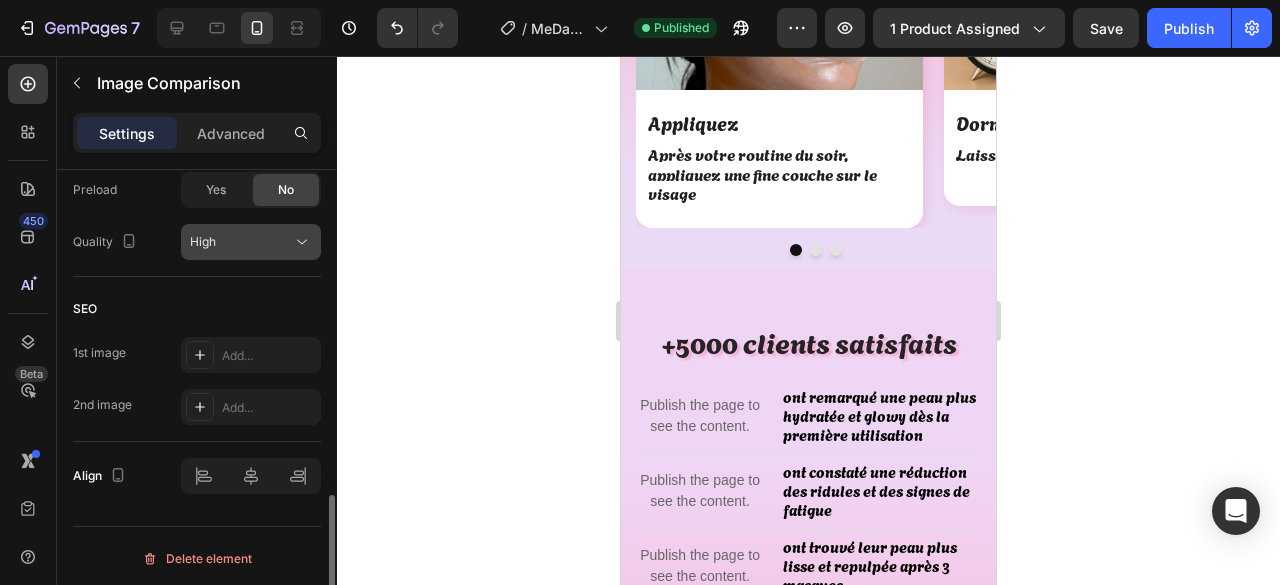 click on "High" at bounding box center [241, 242] 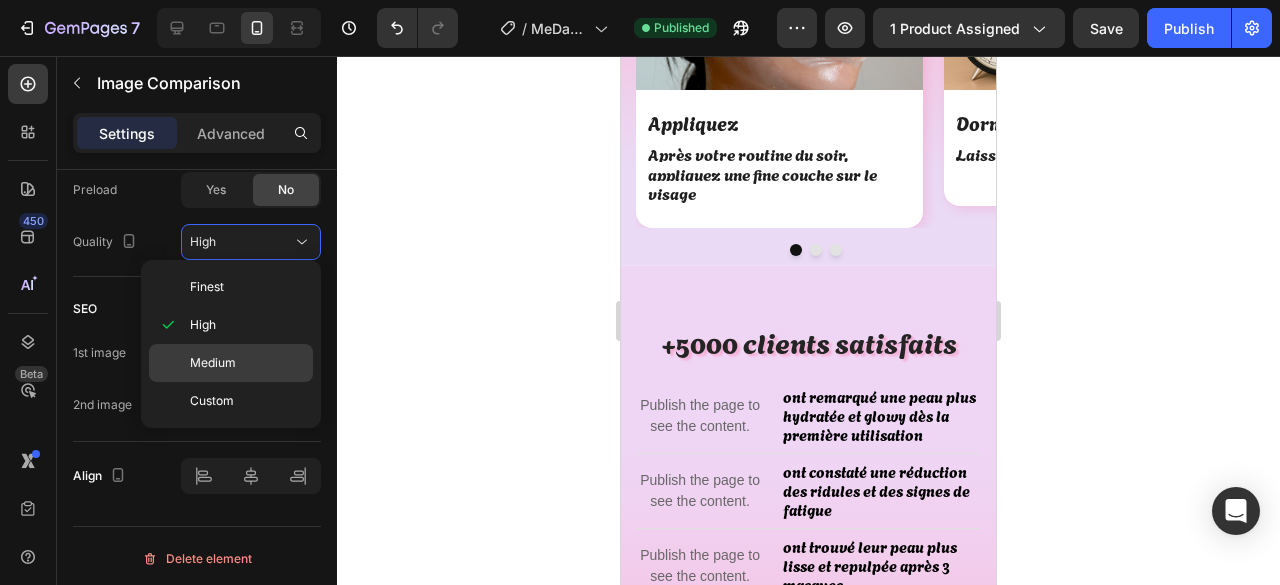 click on "Medium" at bounding box center [247, 363] 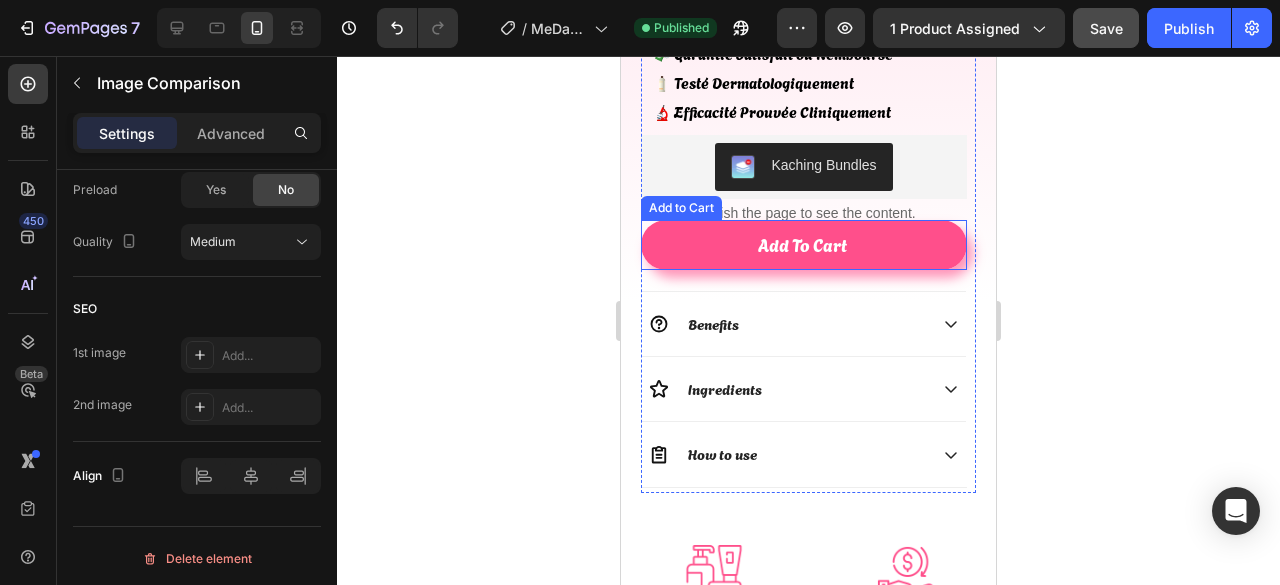 scroll, scrollTop: 700, scrollLeft: 0, axis: vertical 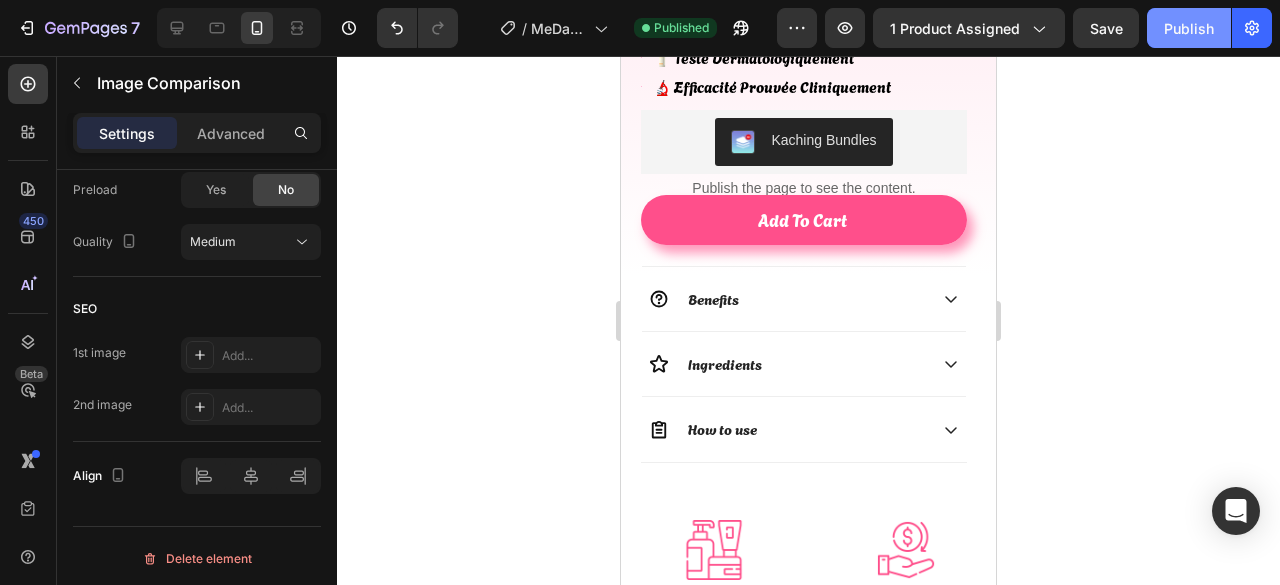 click on "Publish" 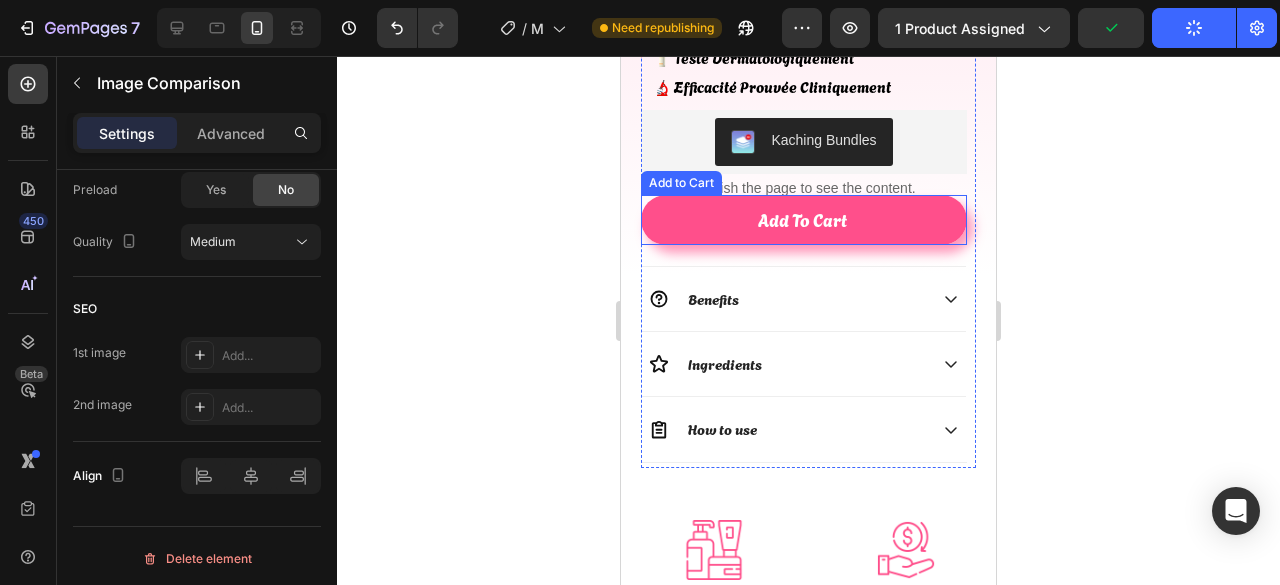 scroll, scrollTop: 900, scrollLeft: 0, axis: vertical 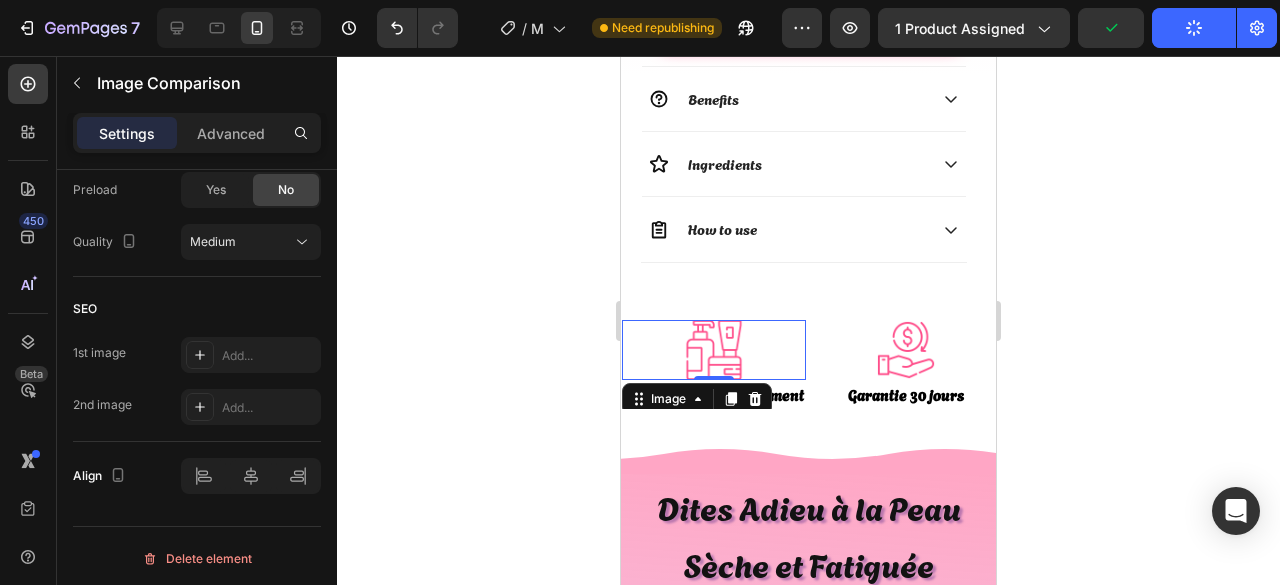 click at bounding box center [714, 350] 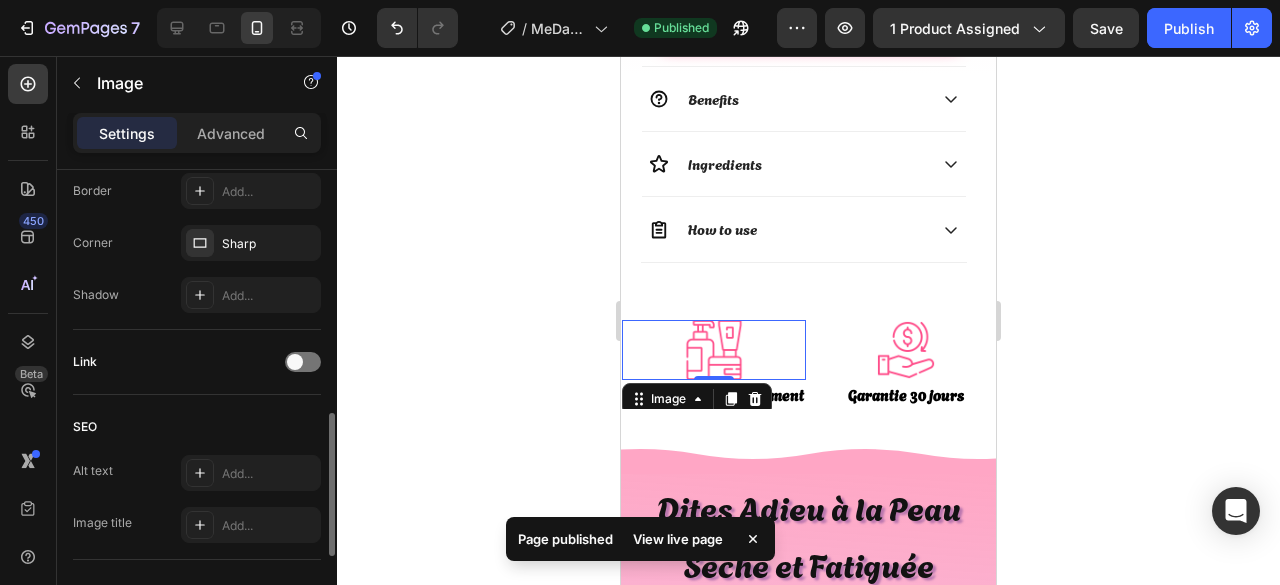 scroll, scrollTop: 1085, scrollLeft: 0, axis: vertical 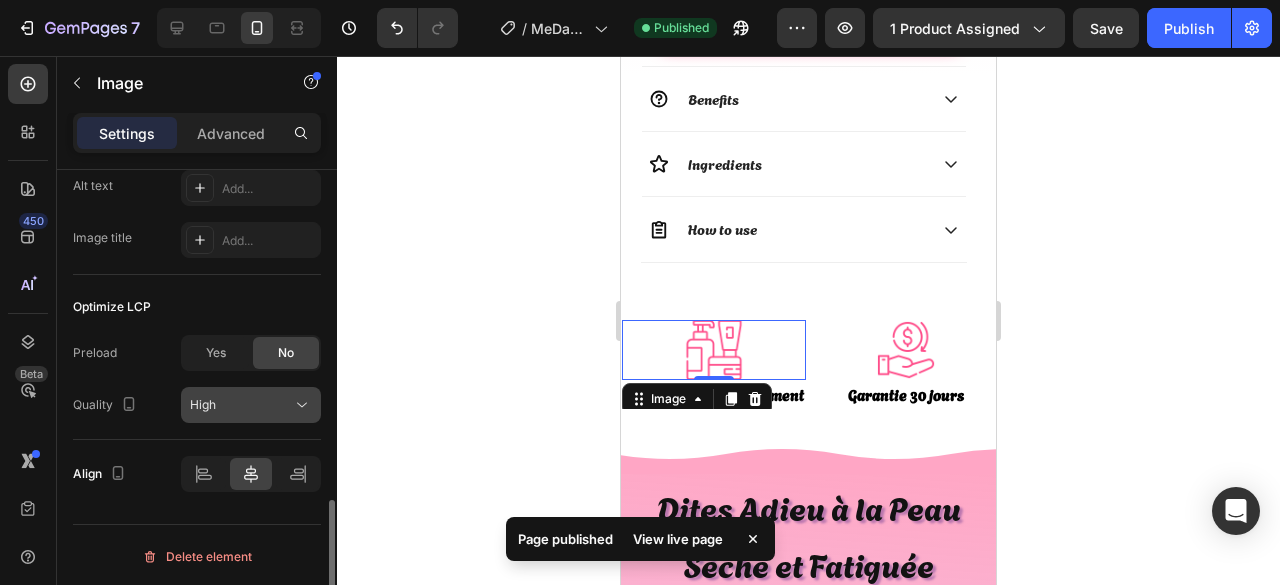 click on "High" at bounding box center (241, 405) 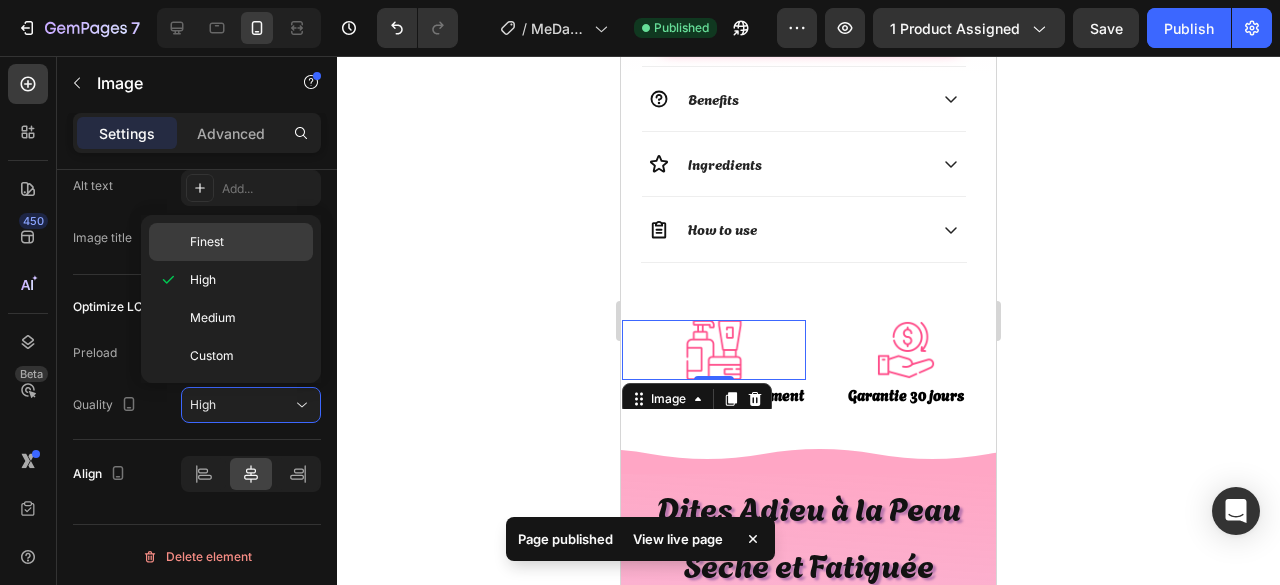 click on "Finest" at bounding box center [247, 242] 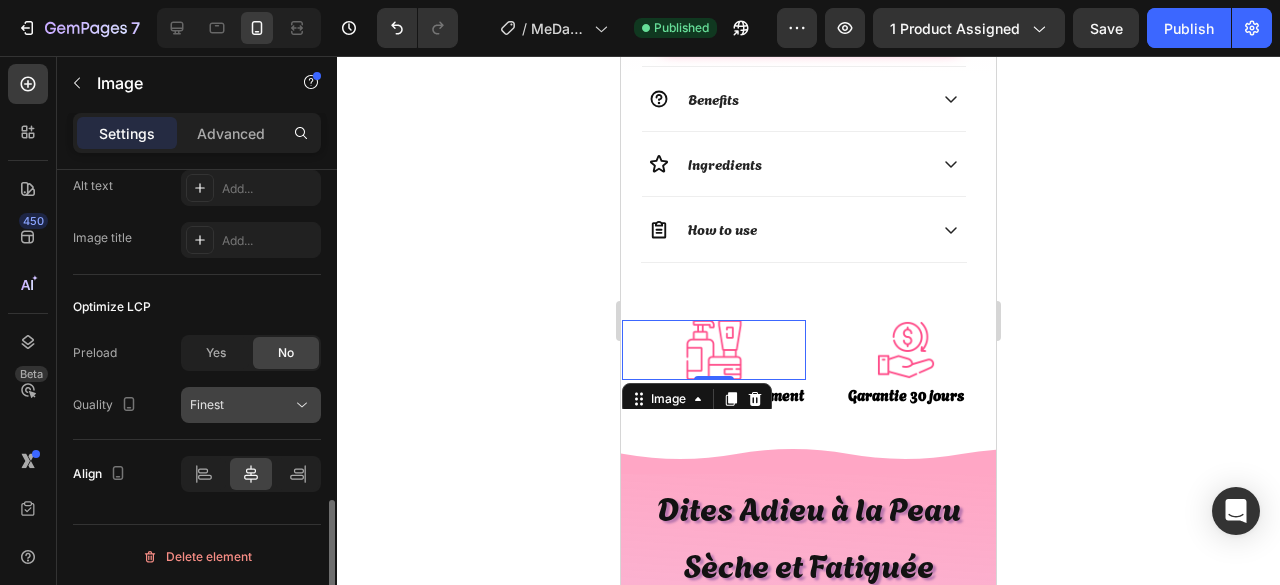 click on "Finest" at bounding box center [241, 405] 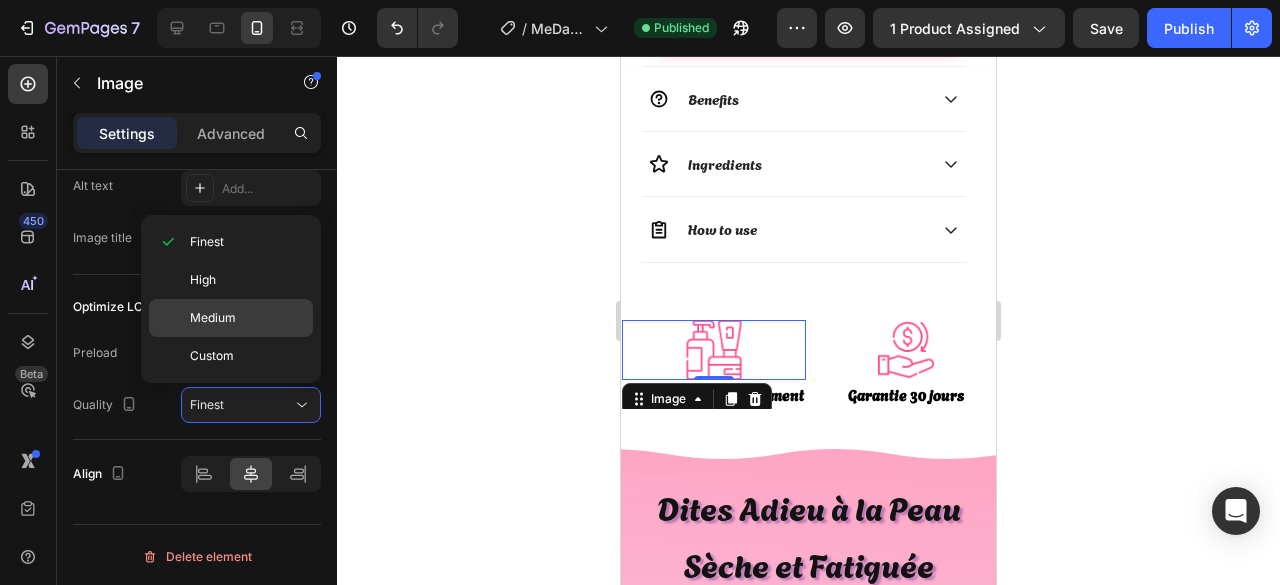 click on "Medium" at bounding box center [247, 318] 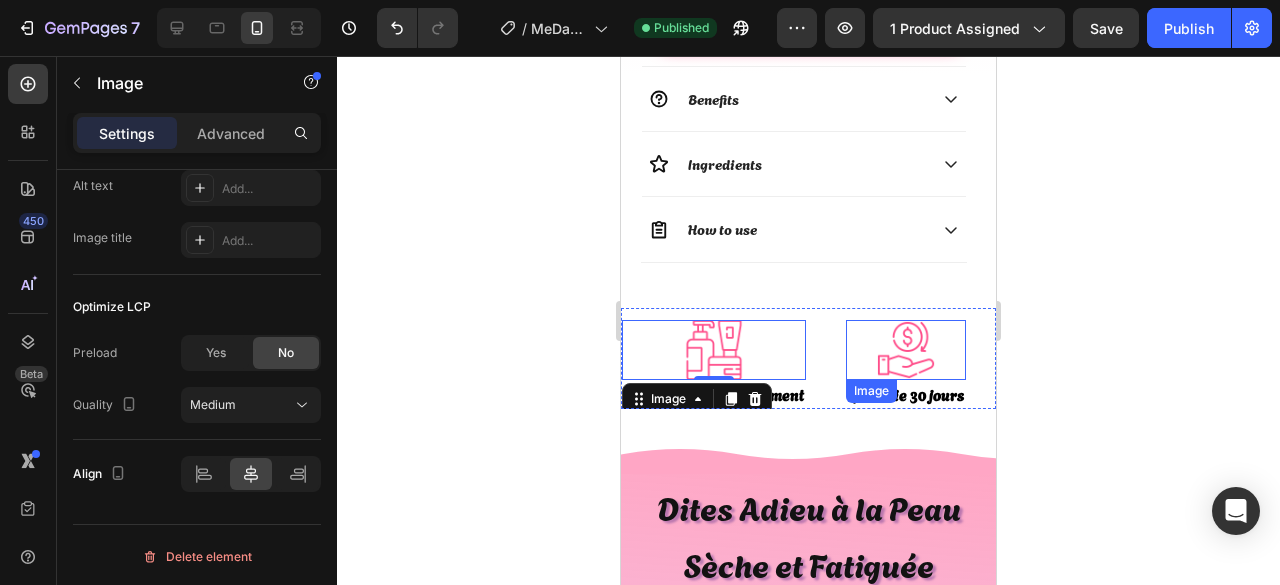 click at bounding box center (906, 350) 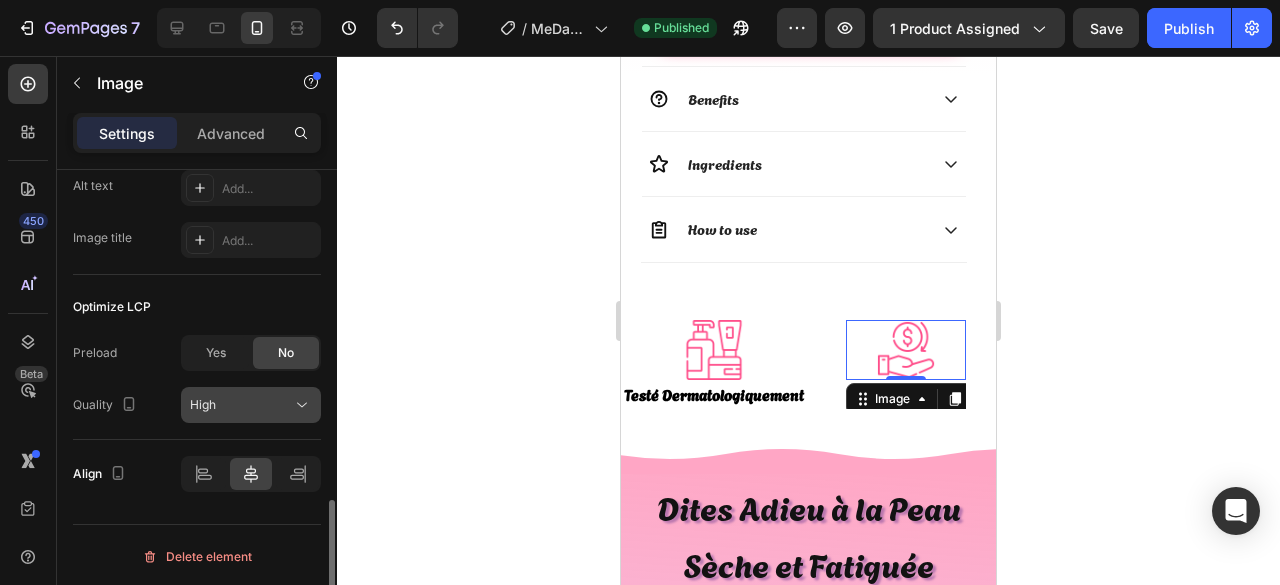 click on "High" at bounding box center [241, 405] 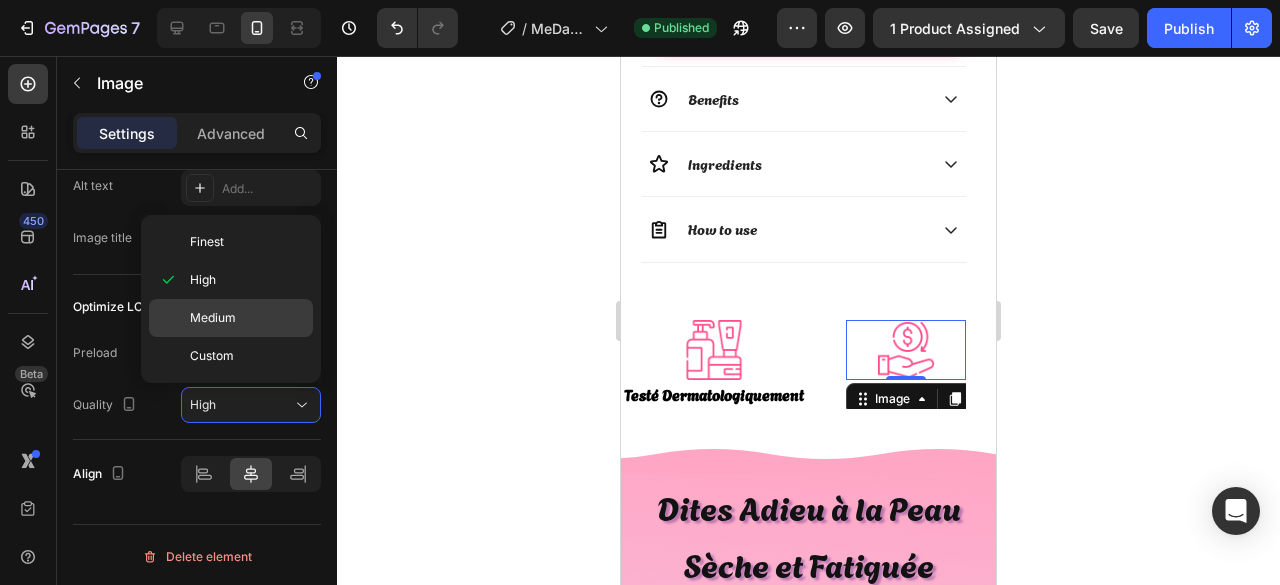 click on "Medium" 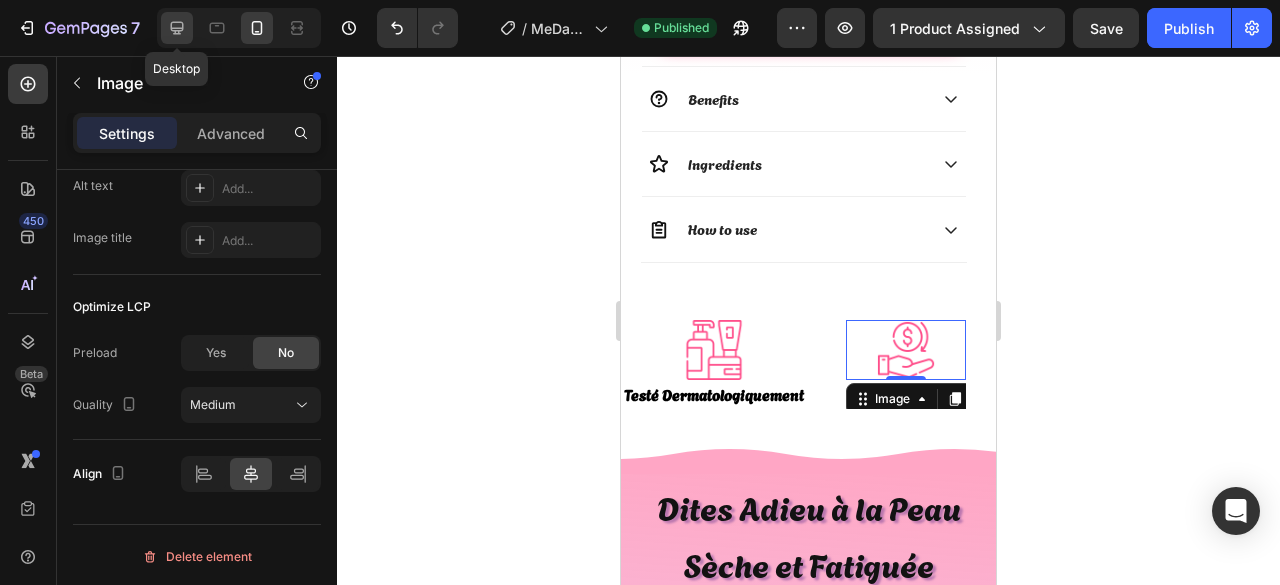 click 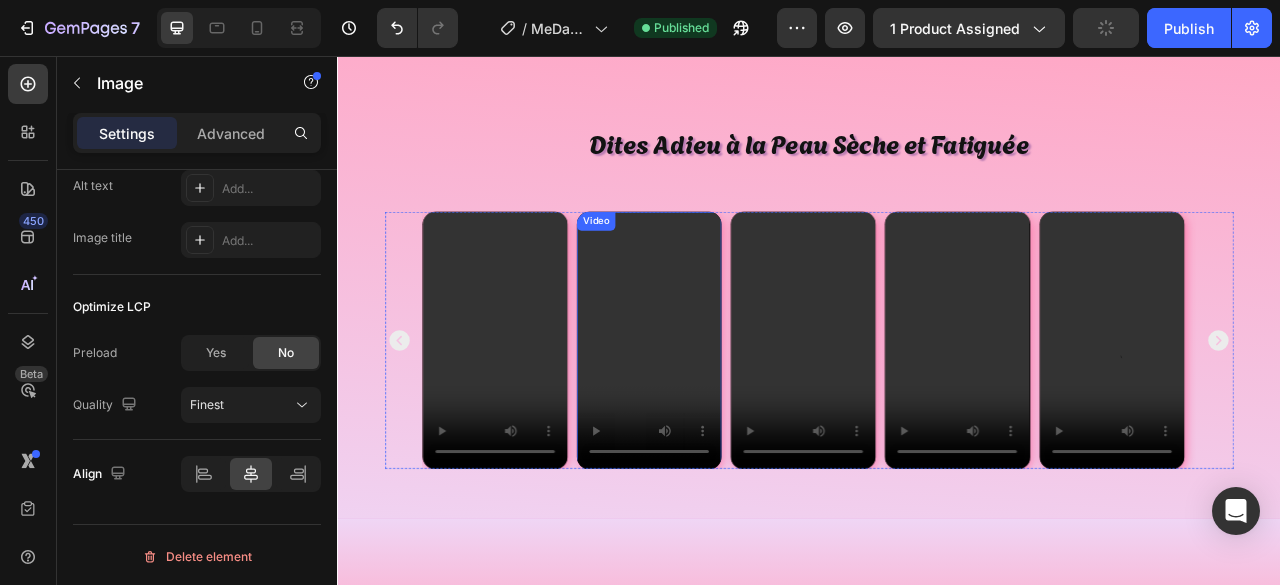scroll, scrollTop: 500, scrollLeft: 0, axis: vertical 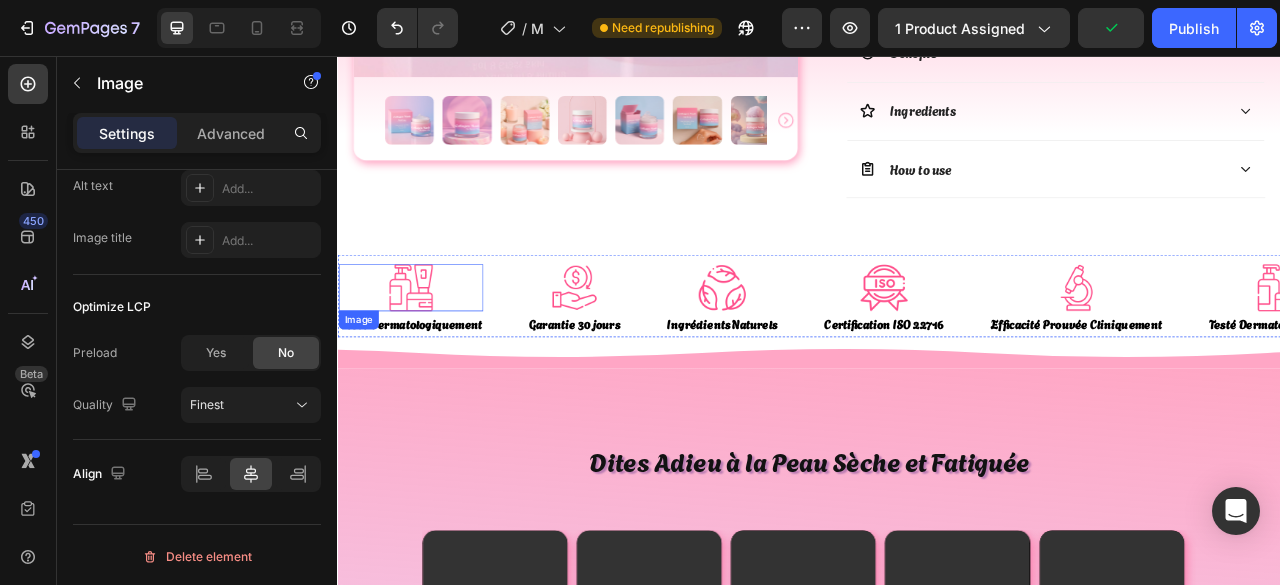 click at bounding box center [430, 351] 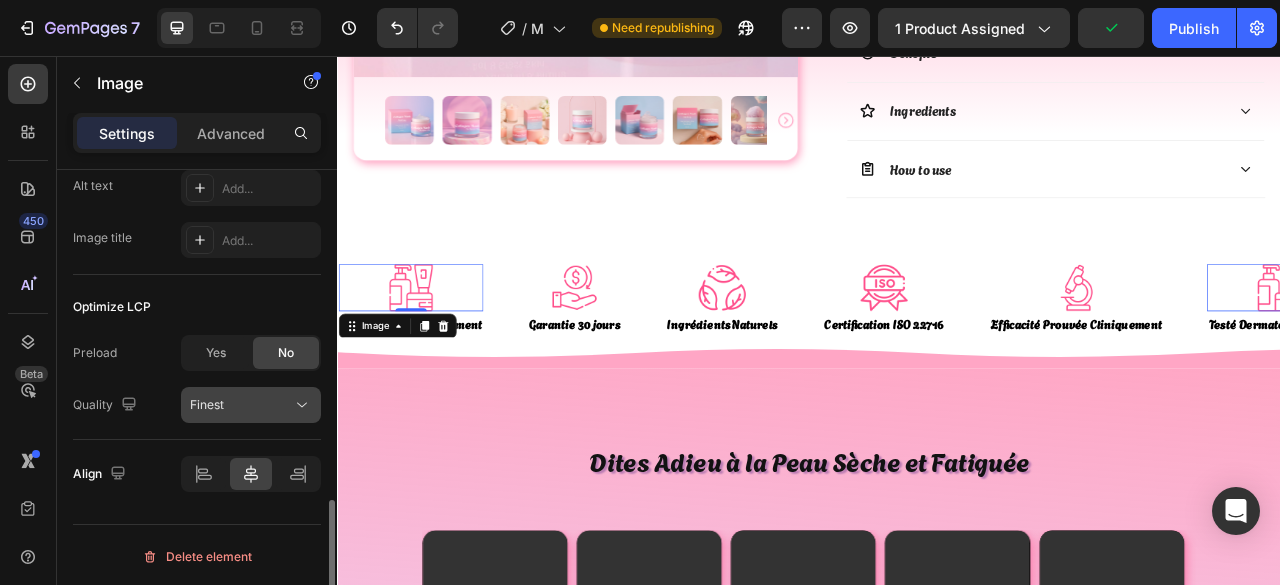 click on "Finest" at bounding box center [241, 405] 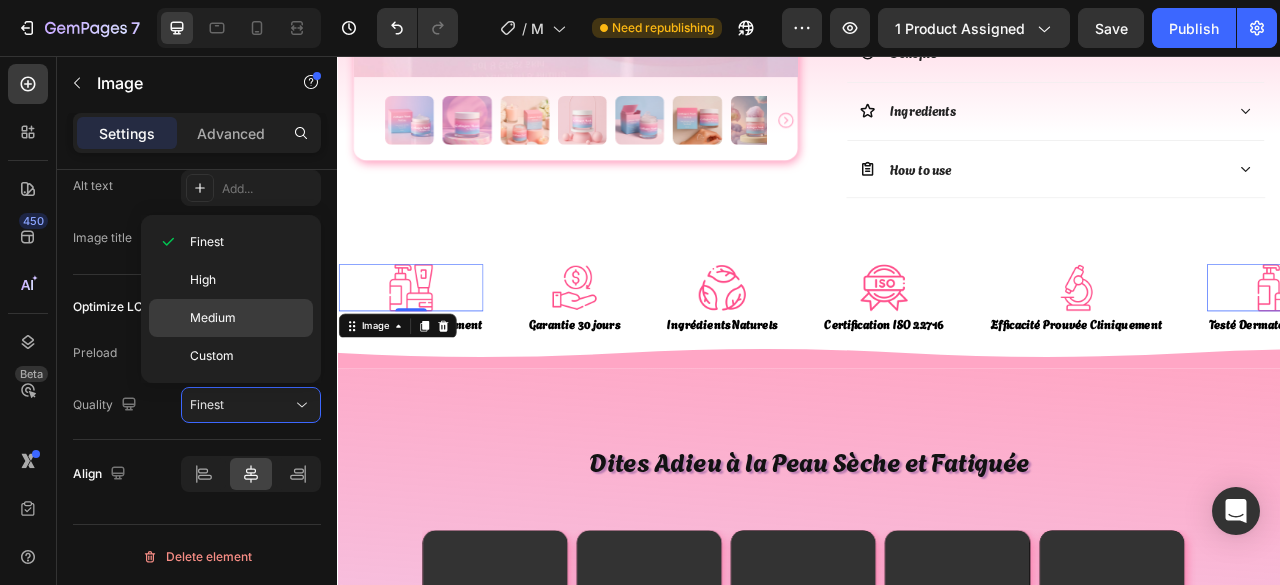 click on "Medium" 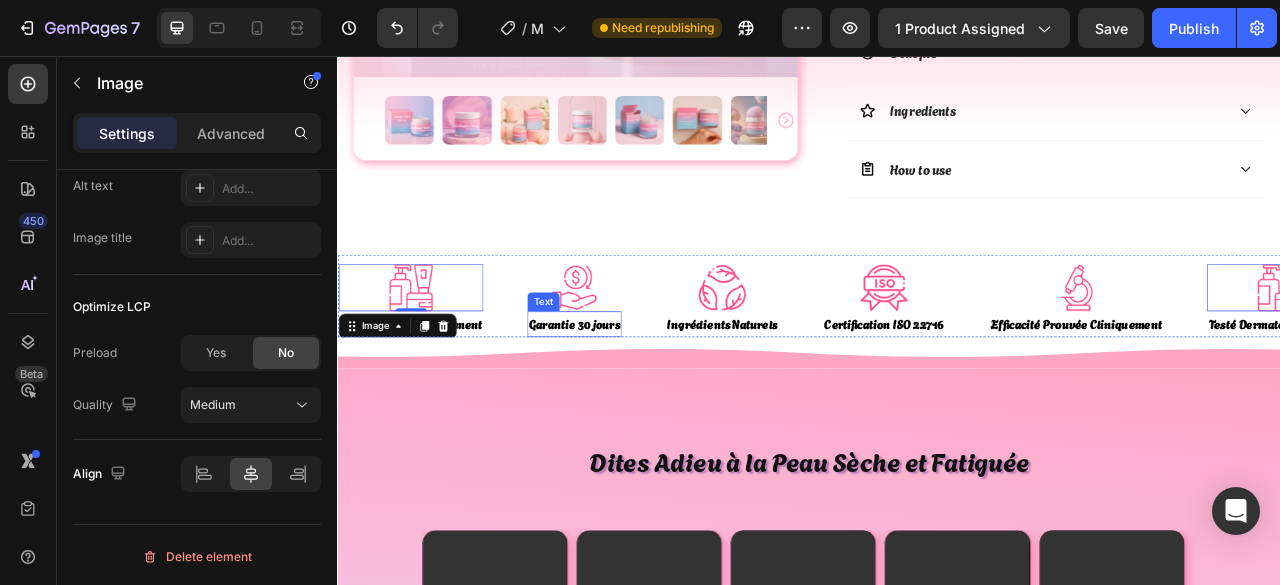 click on "Garantie 30 jours" at bounding box center (638, 397) 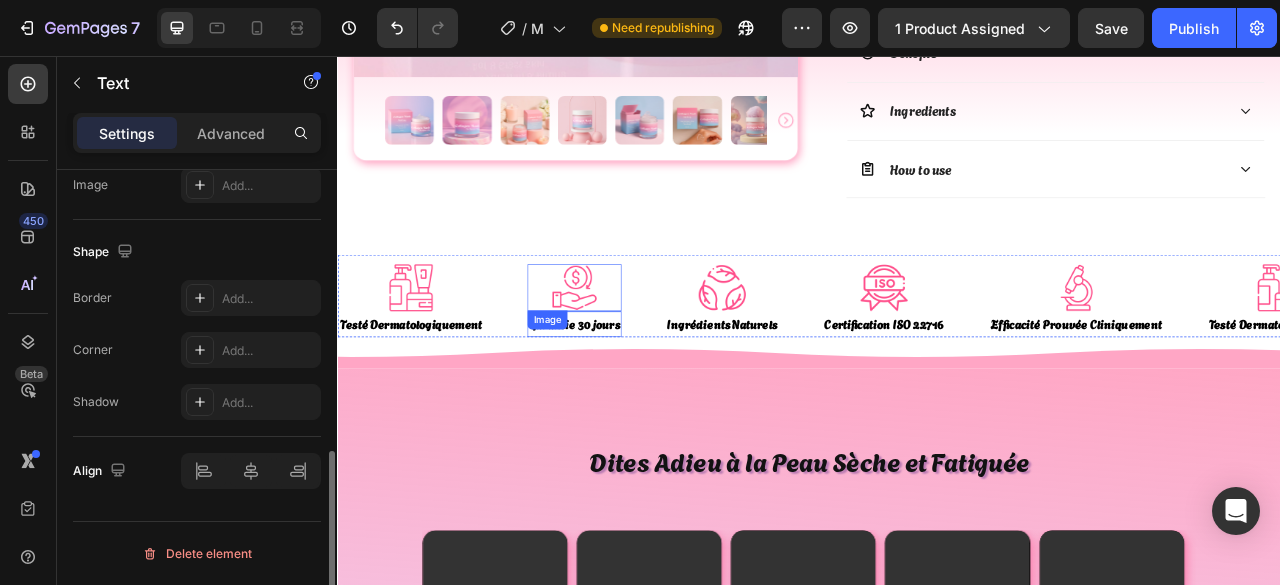 scroll, scrollTop: 0, scrollLeft: 0, axis: both 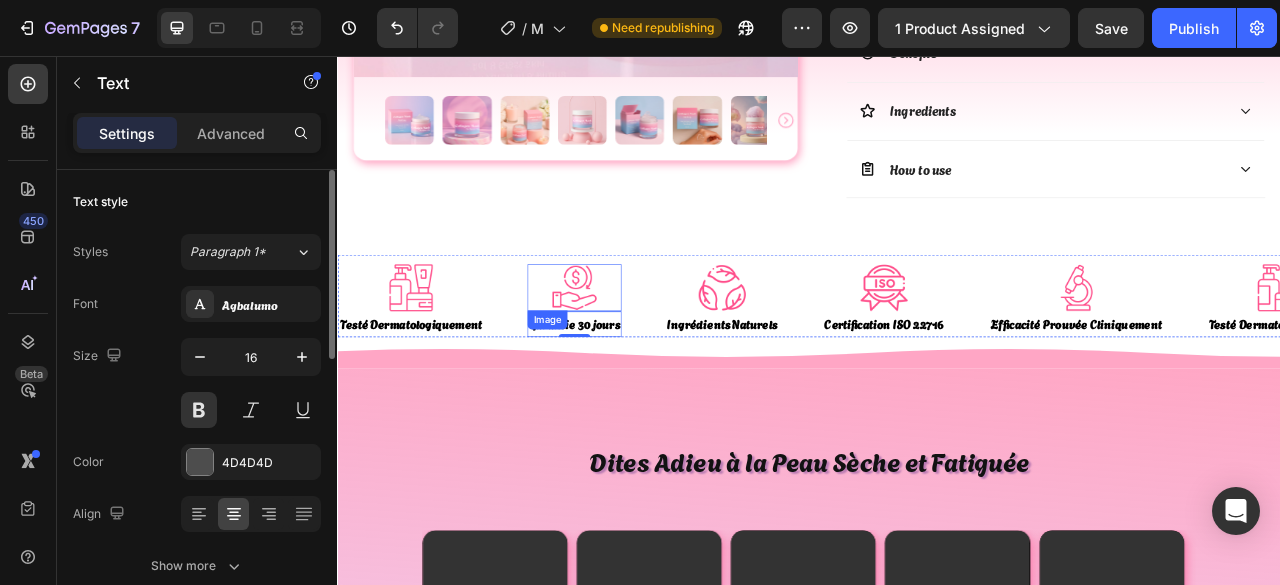 click at bounding box center [638, 351] 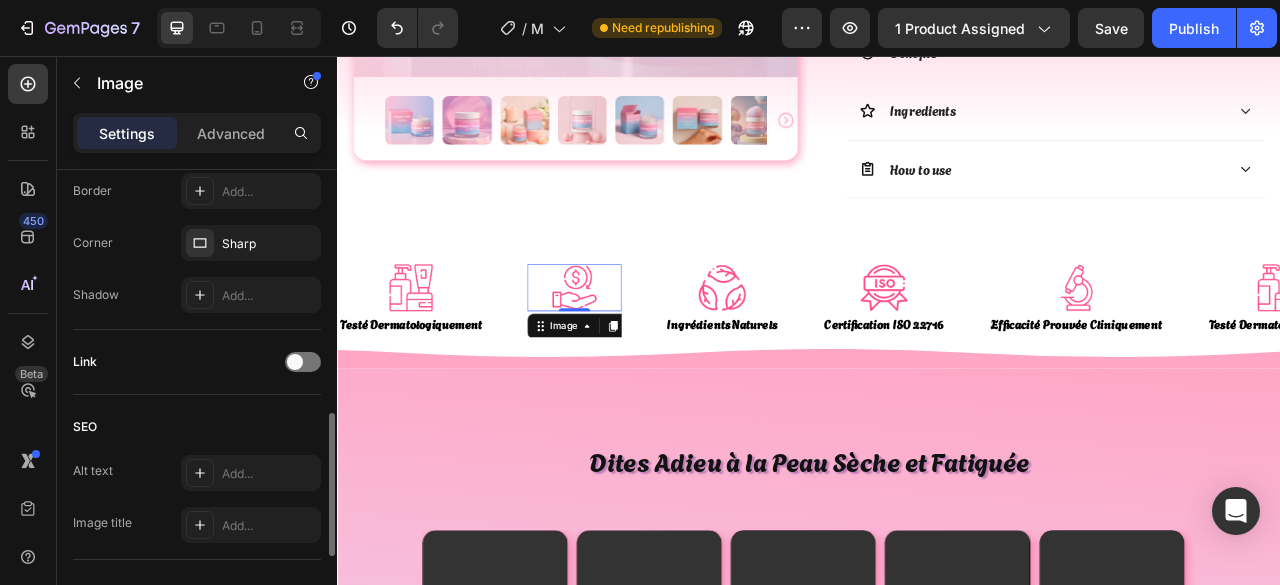 scroll, scrollTop: 1085, scrollLeft: 0, axis: vertical 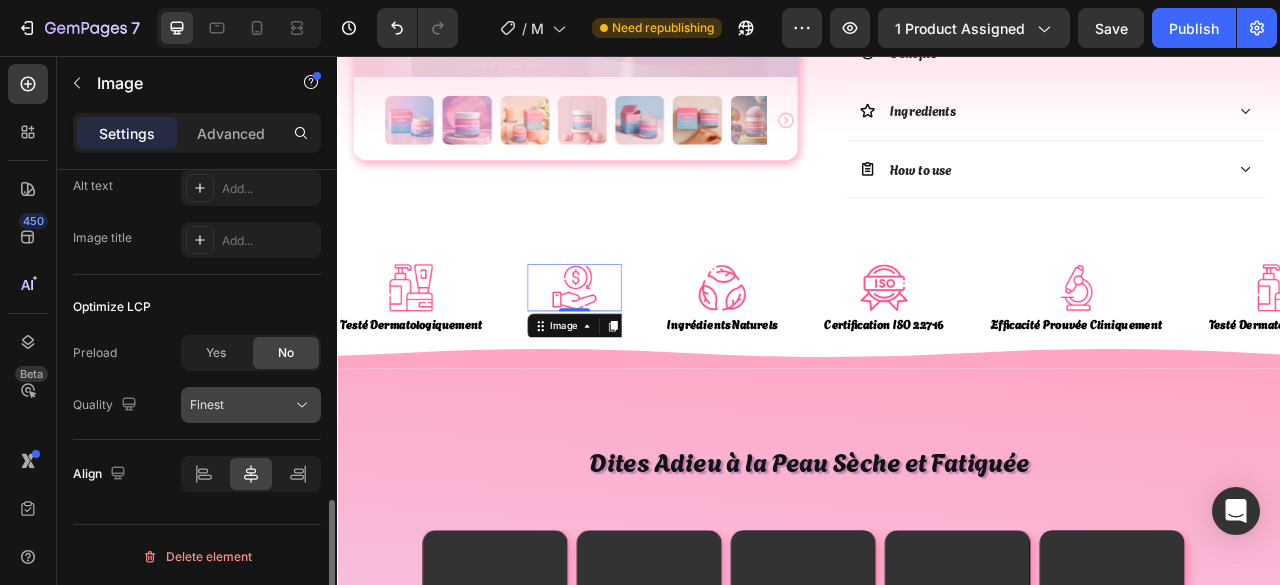 click on "Finest" at bounding box center (241, 405) 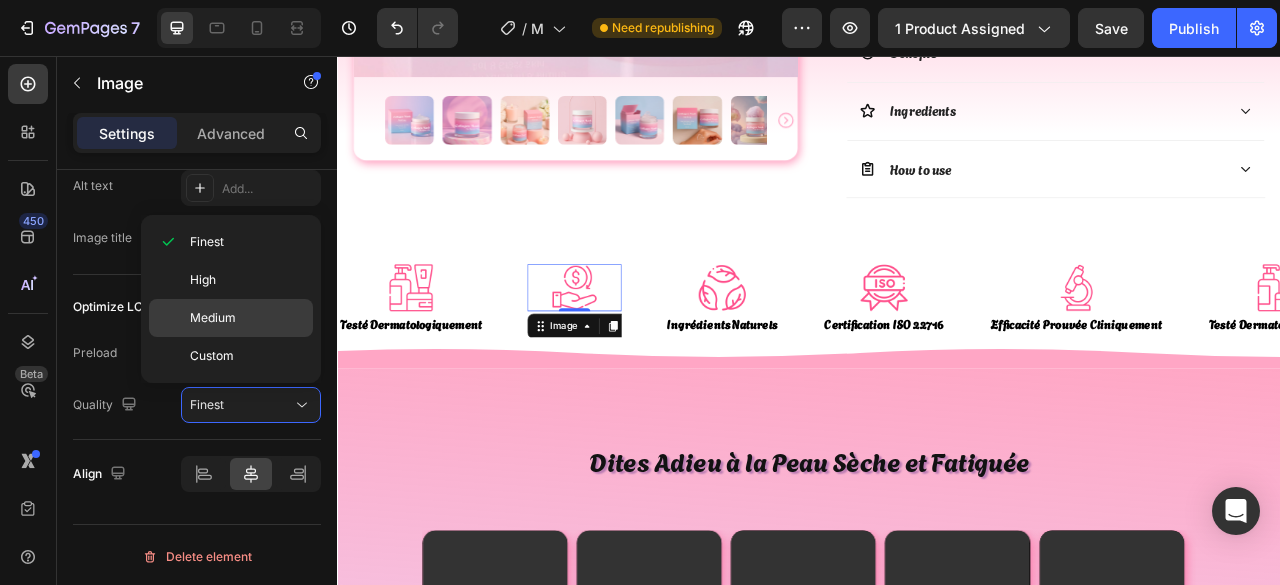 click on "Medium" 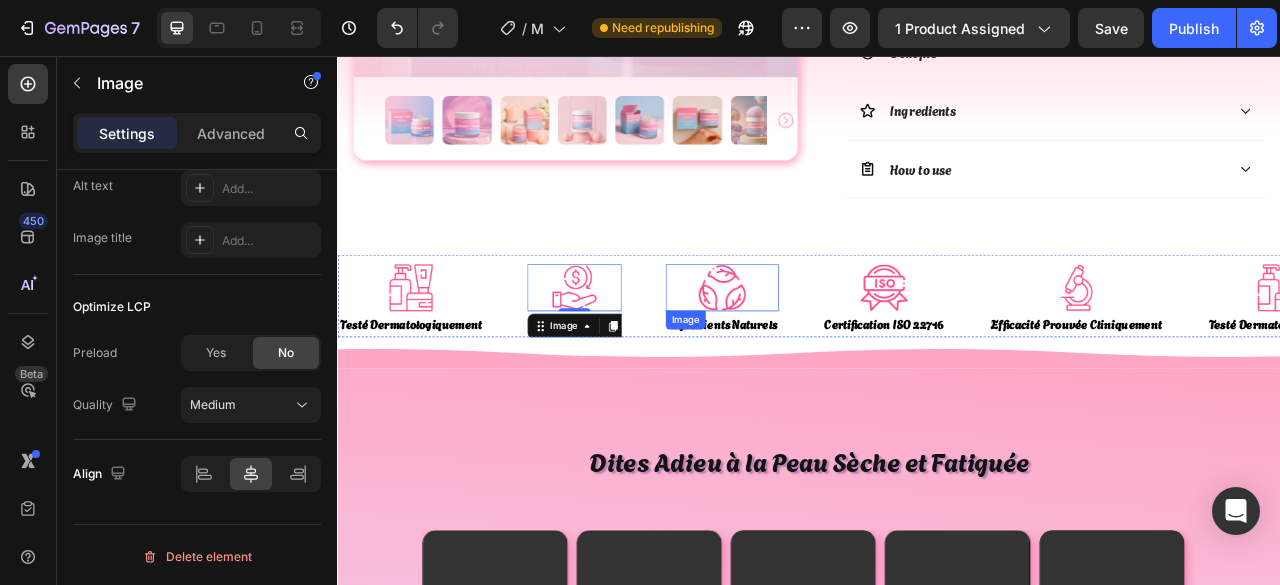 click at bounding box center (826, 351) 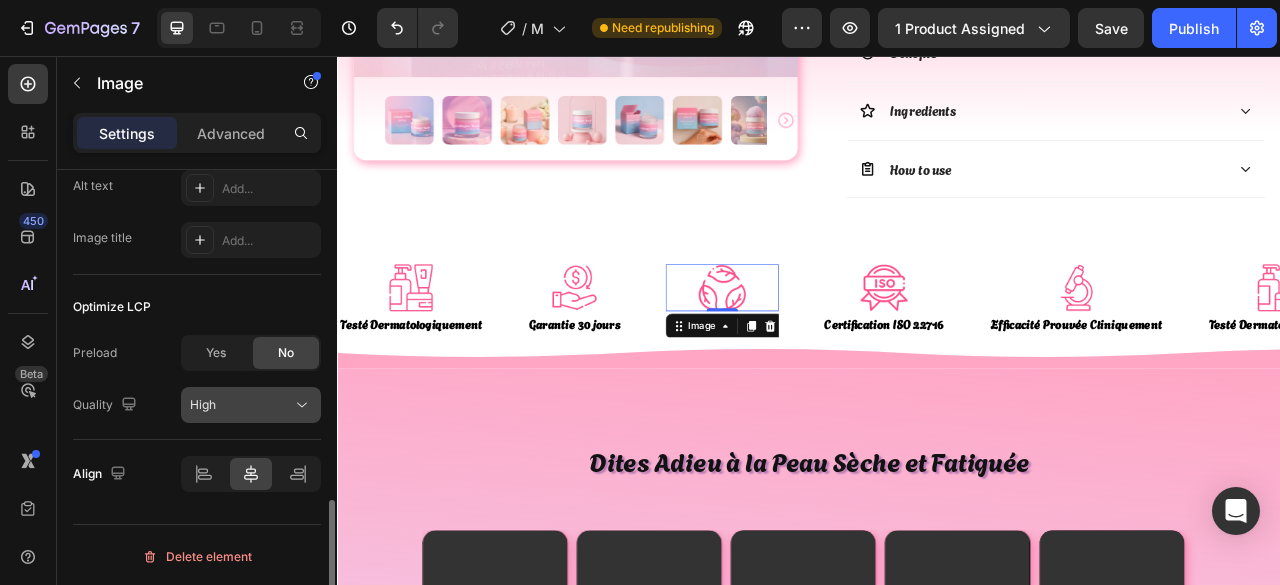 click on "High" at bounding box center (241, 405) 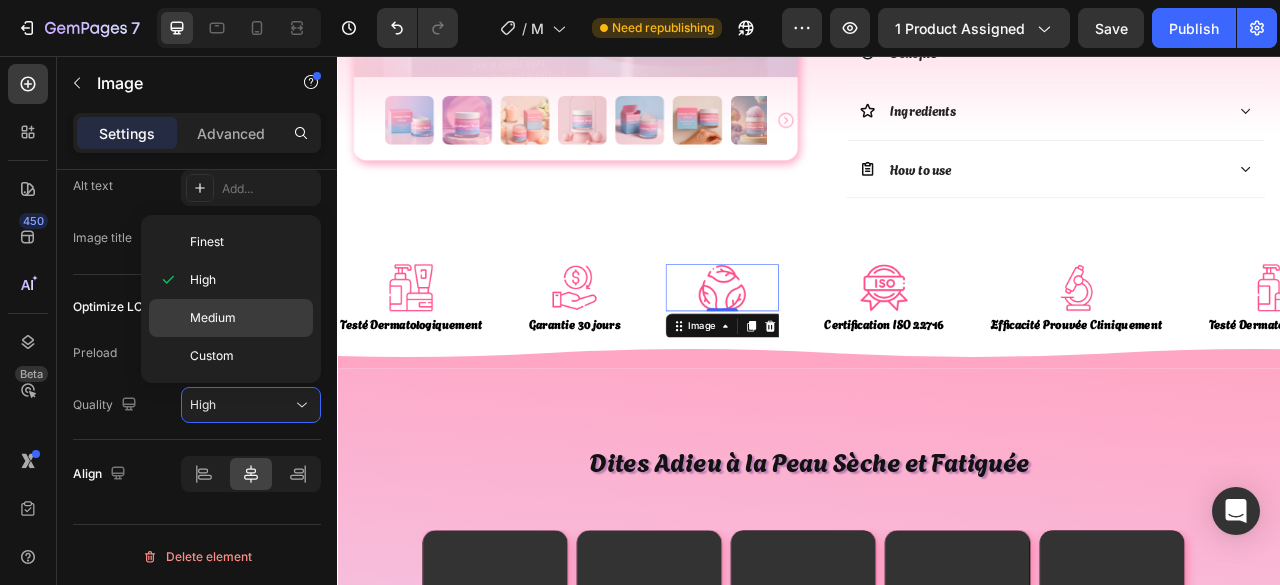 click on "Medium" 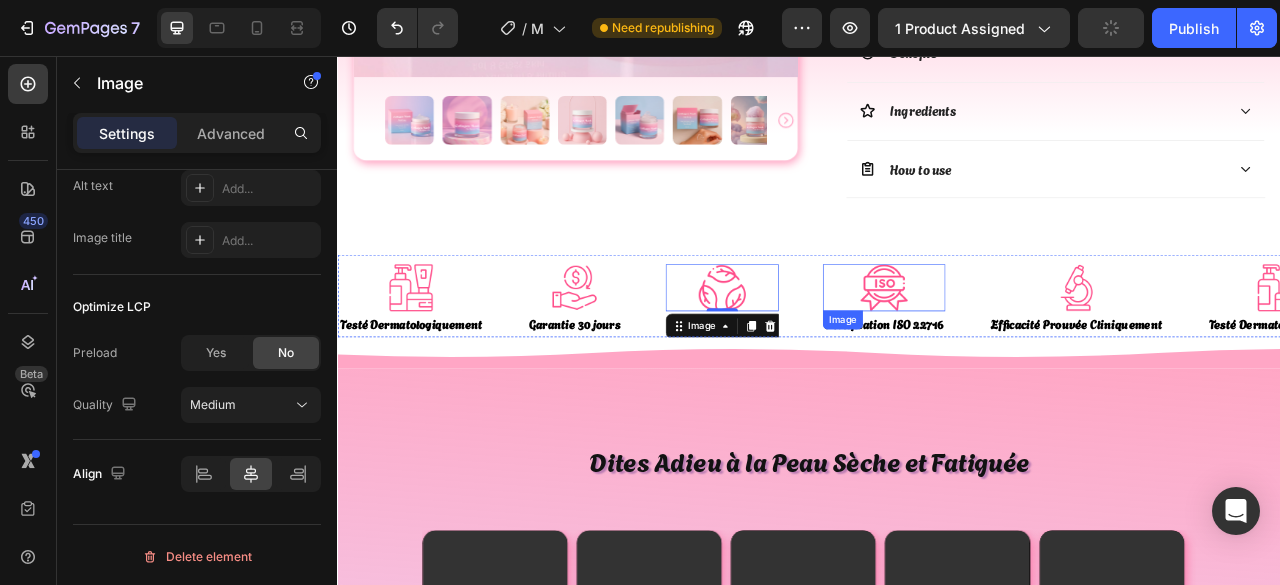 click at bounding box center [1032, 351] 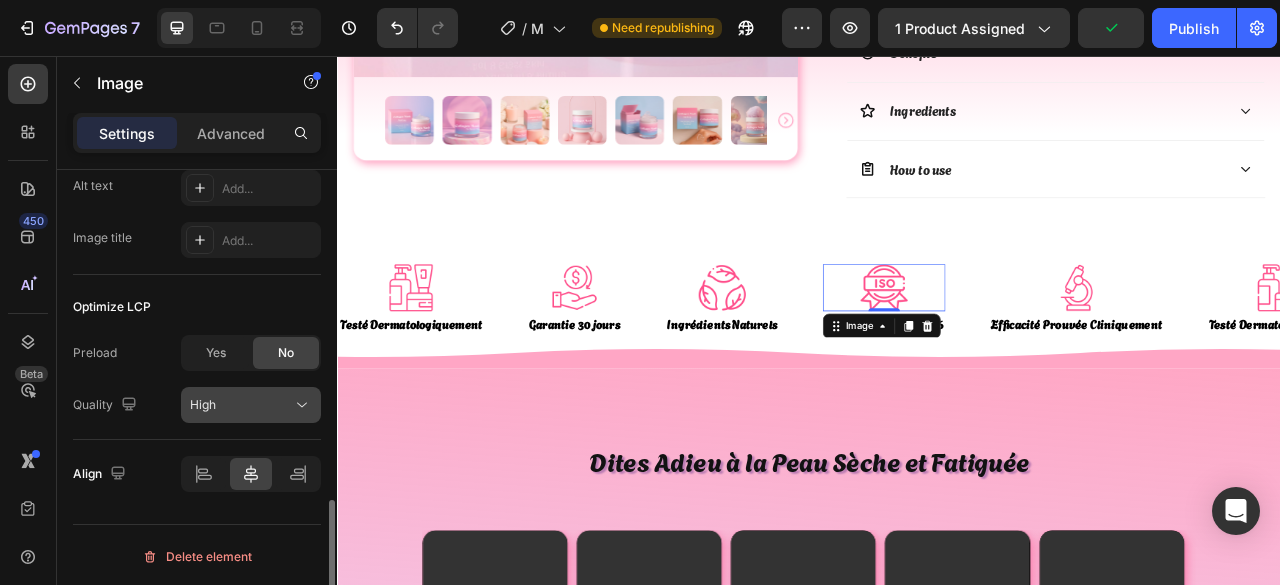 click on "High" at bounding box center (241, 405) 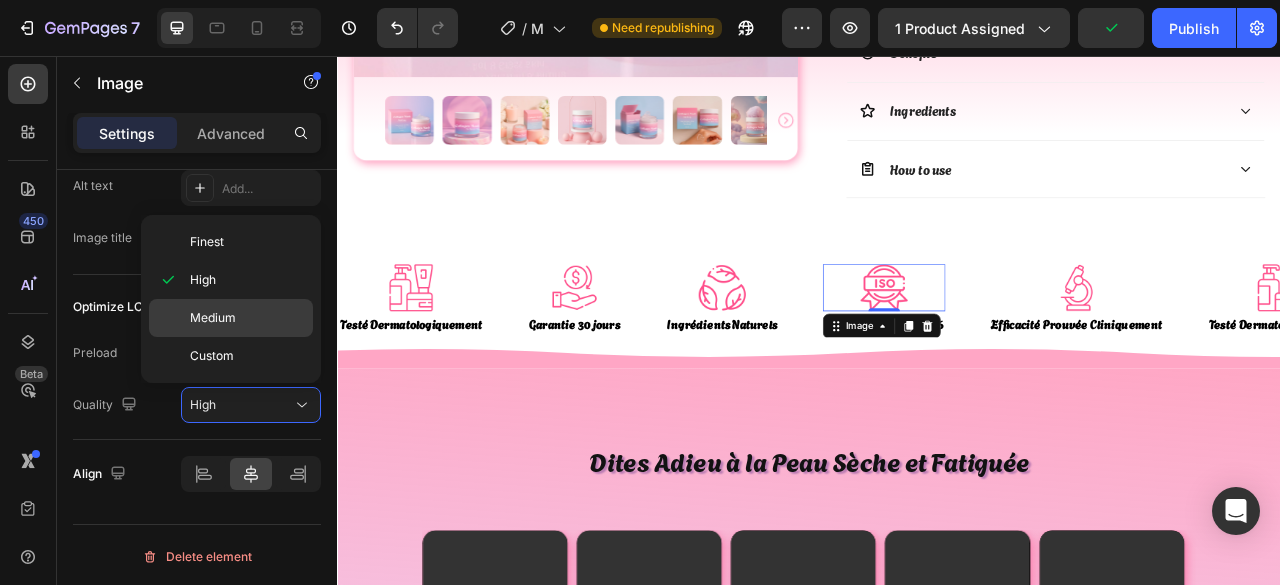 drag, startPoint x: 284, startPoint y: 315, endPoint x: 244, endPoint y: 330, distance: 42.72002 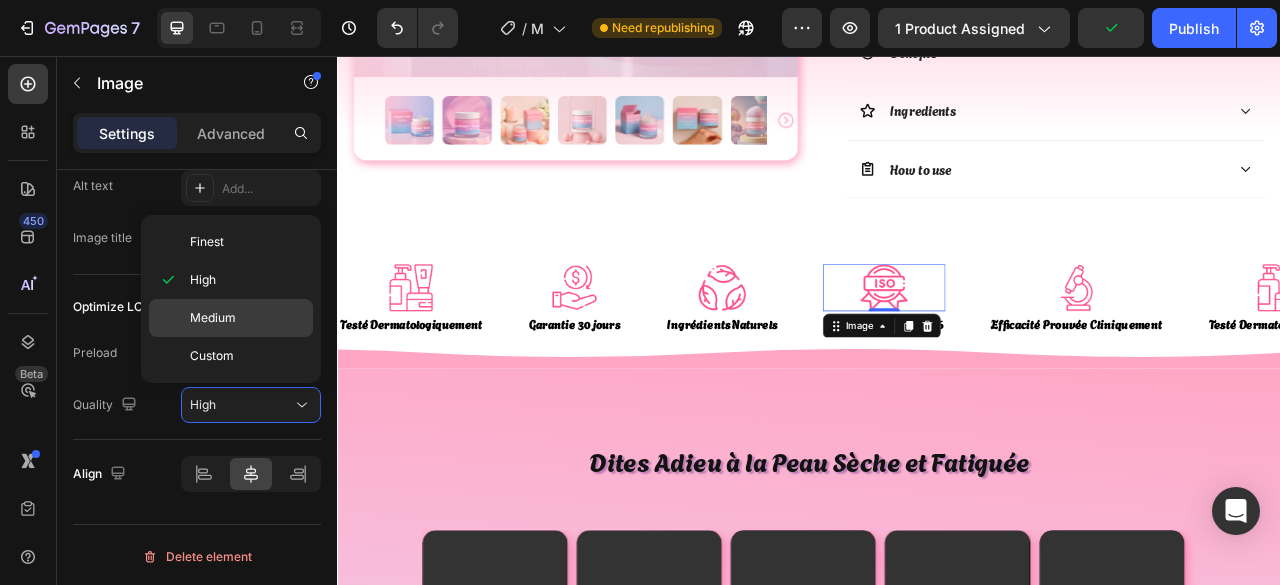 click on "Medium" at bounding box center [247, 318] 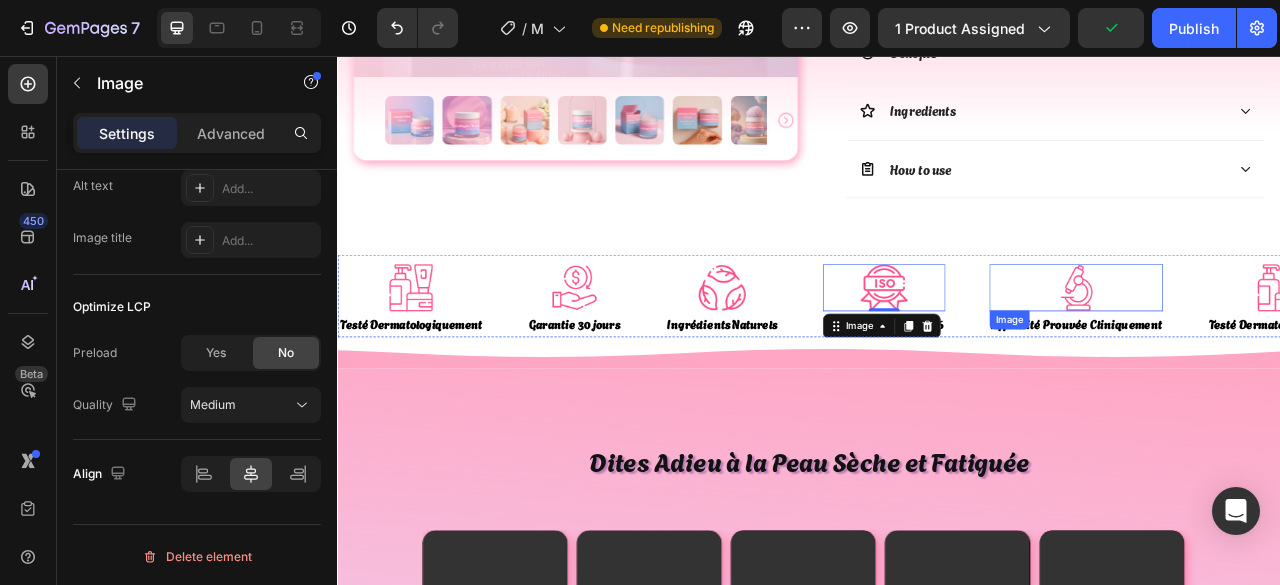 click at bounding box center (1276, 351) 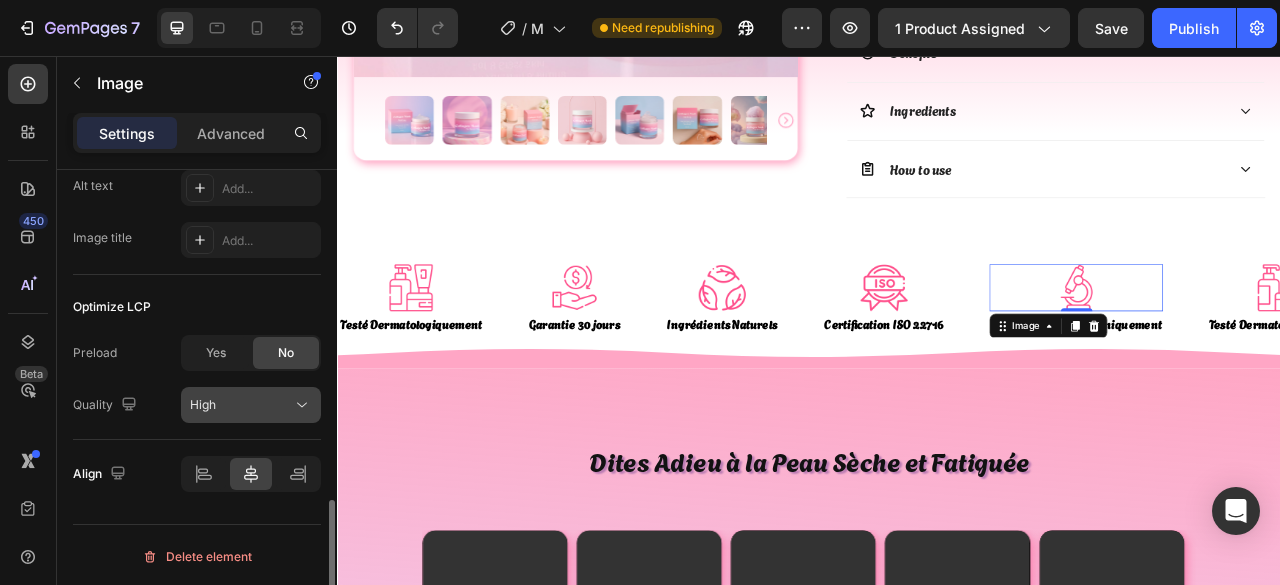 click on "High" 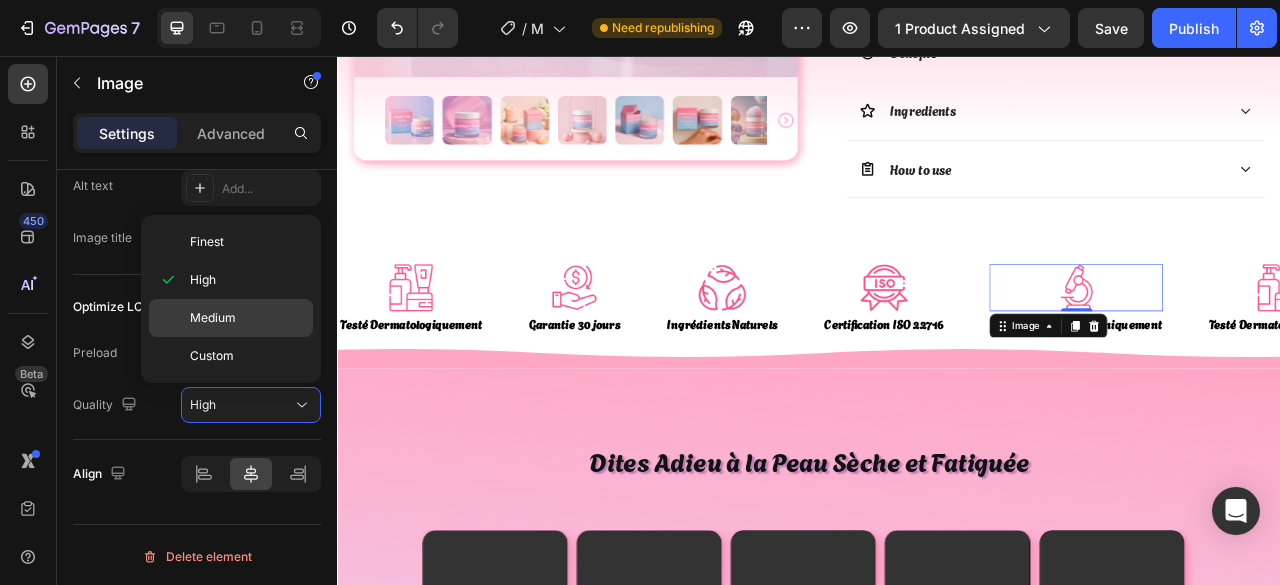 click on "Medium" at bounding box center (247, 318) 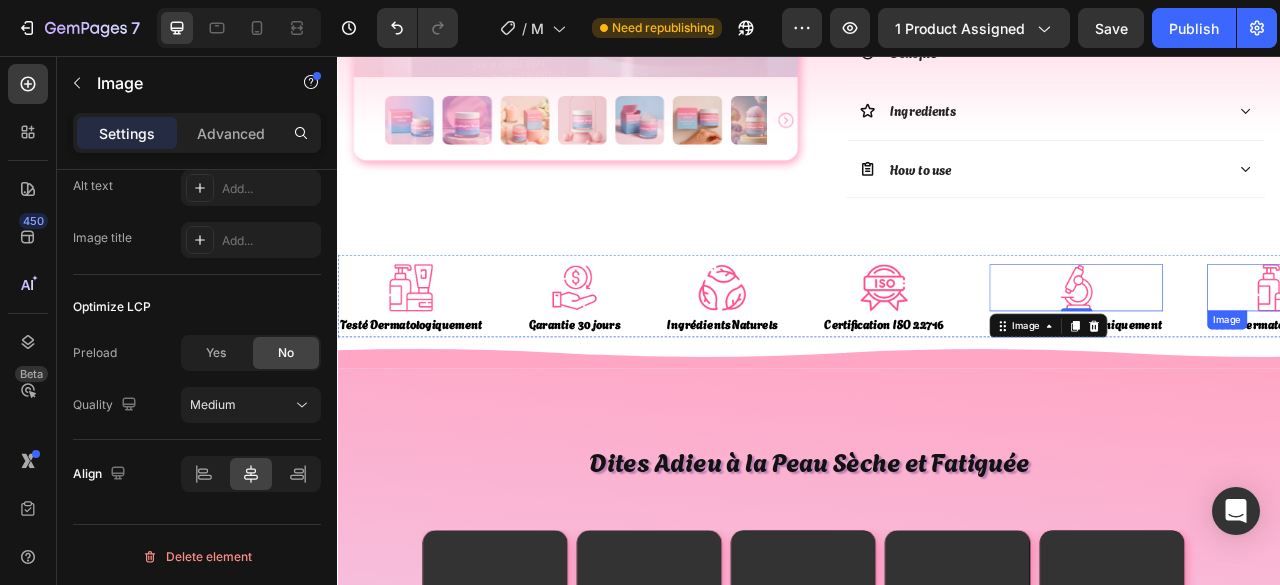click at bounding box center [1535, 351] 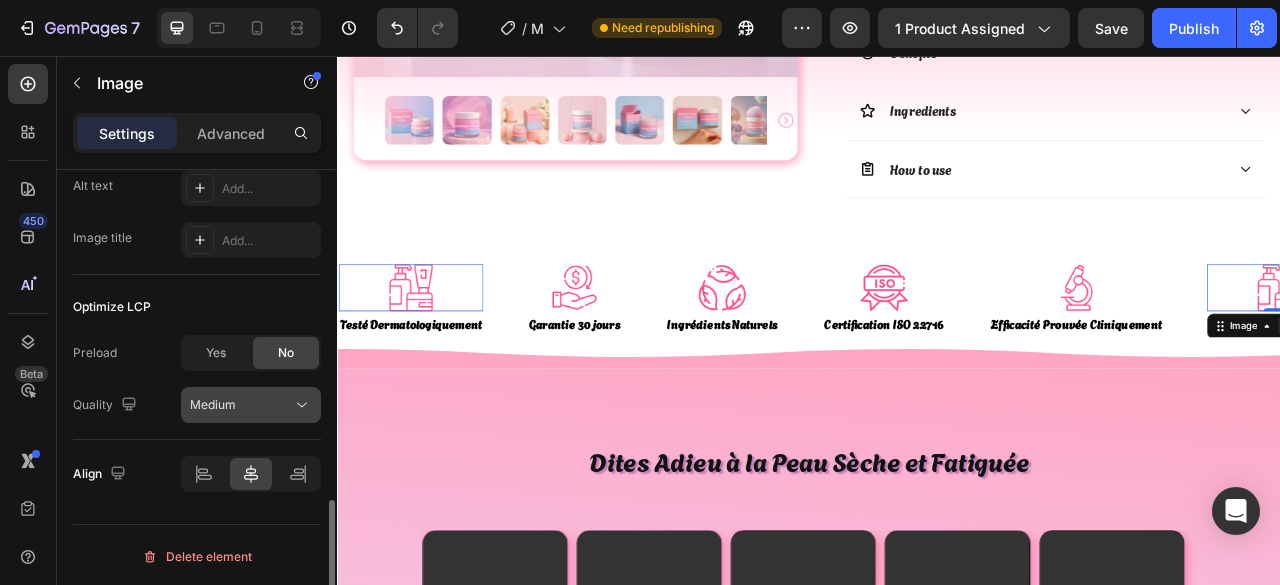 click on "Medium" at bounding box center [241, 405] 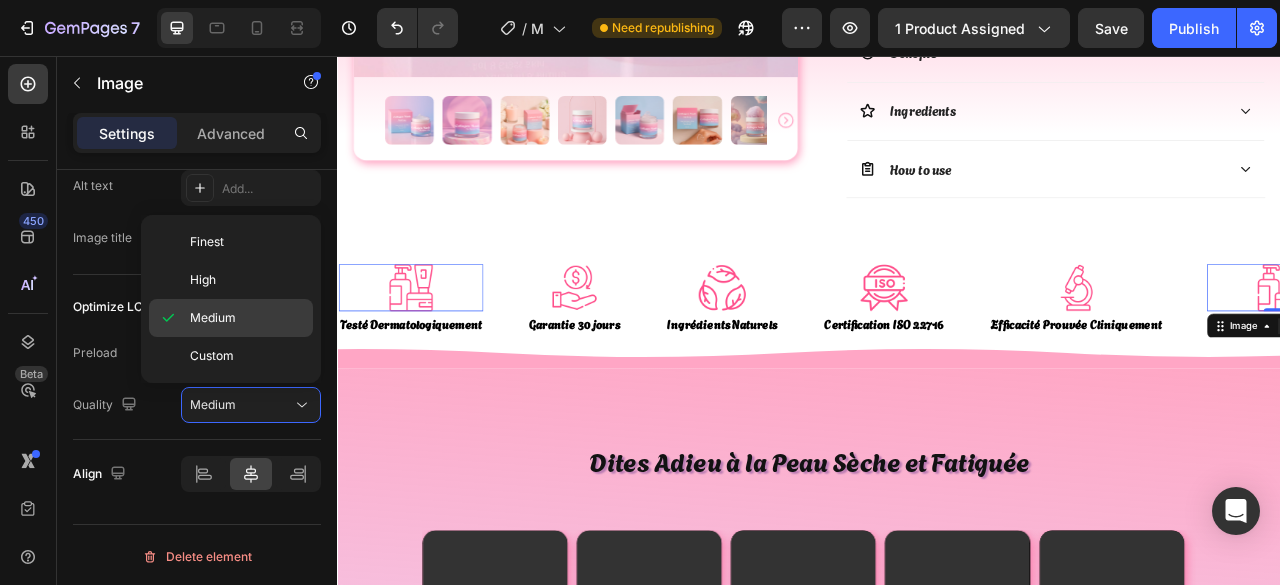 click on "Medium" 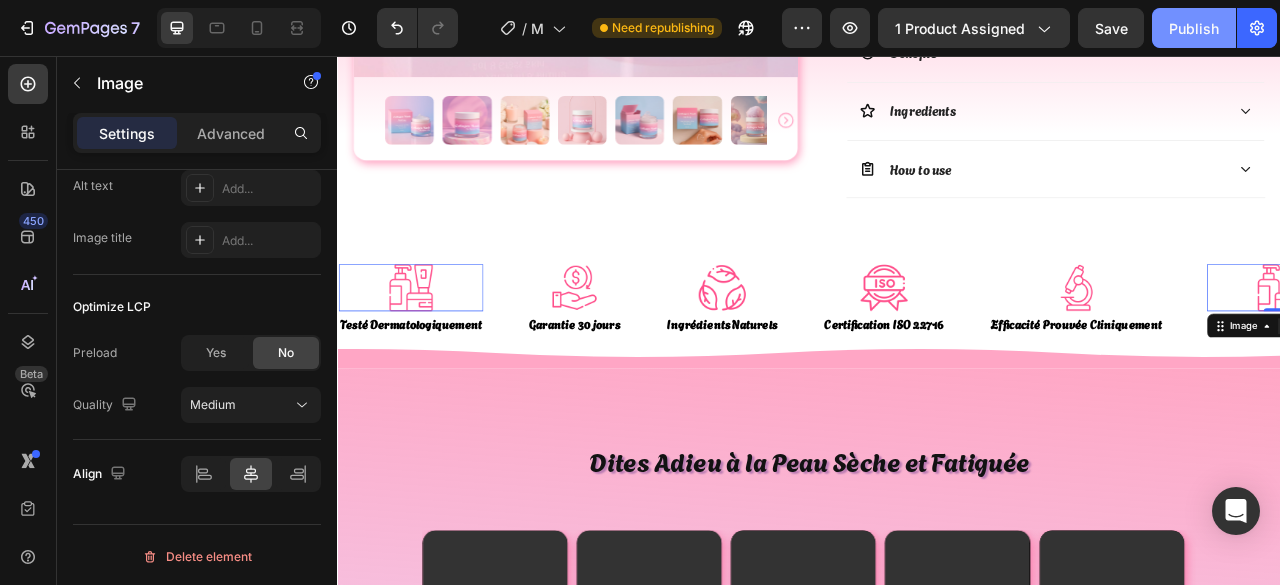 click on "Publish" at bounding box center [1194, 28] 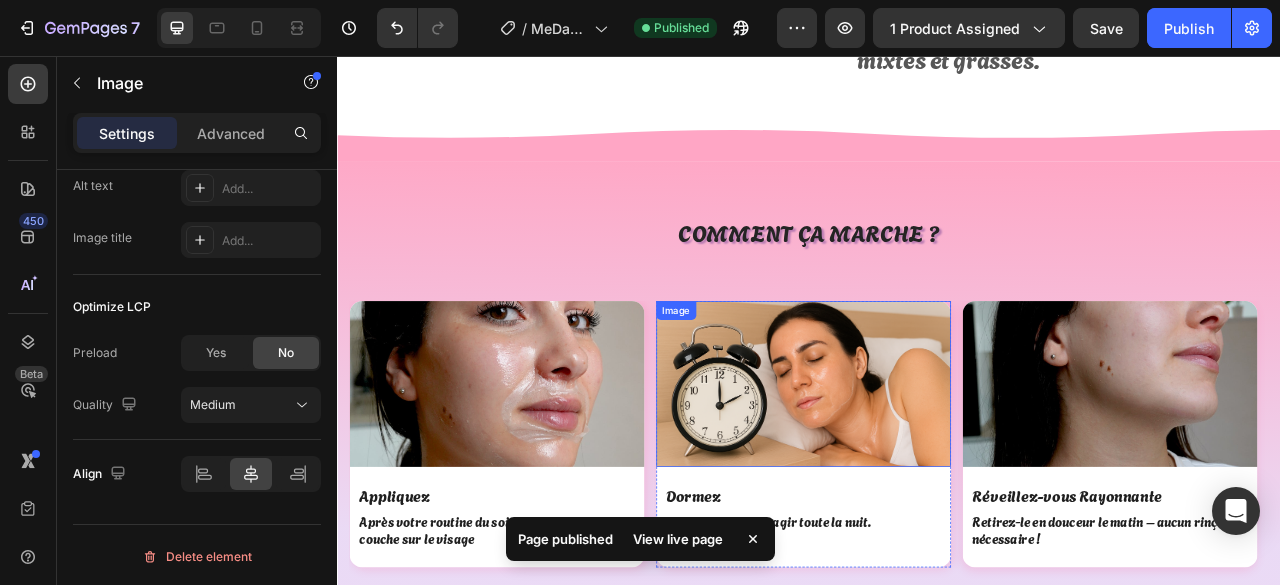 scroll, scrollTop: 2900, scrollLeft: 0, axis: vertical 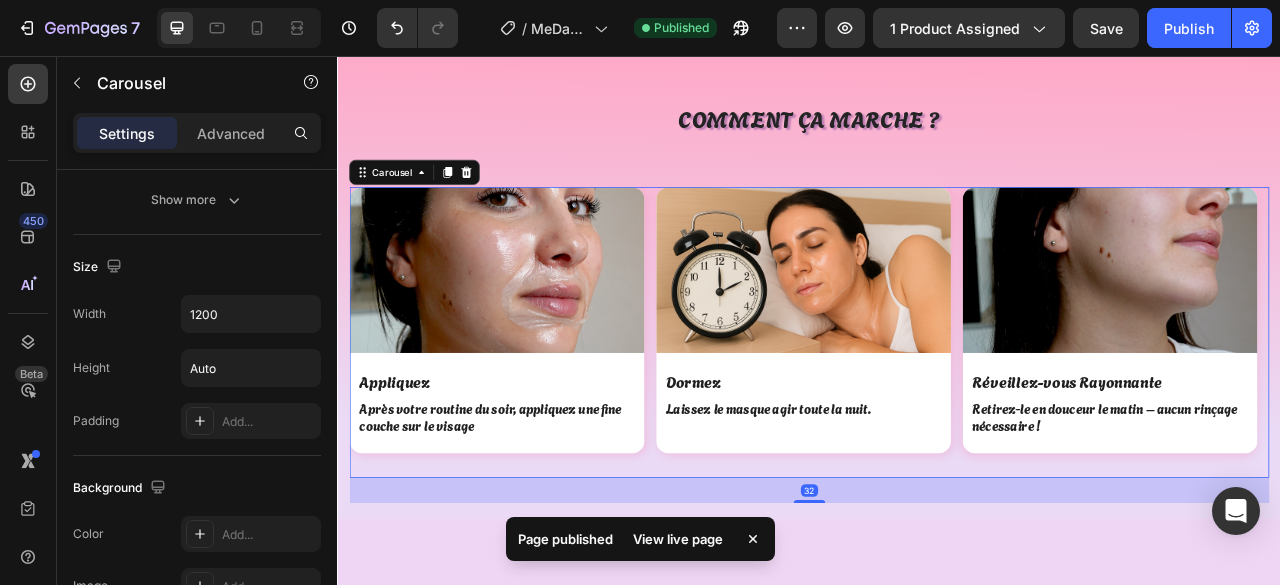 click on "Image Appliquez Text Block Après votre routine du soir, appliquez une fine couche sur le visage Text Block Row Image Dormez Text Block Laissez le masque agir toute la nuit.   Text Block Row Image Réveillez-vous Rayonnante Text Block Retirez-le en douceur le matin – aucun rinçage nécessaire ! Text Block Row" at bounding box center (937, 408) 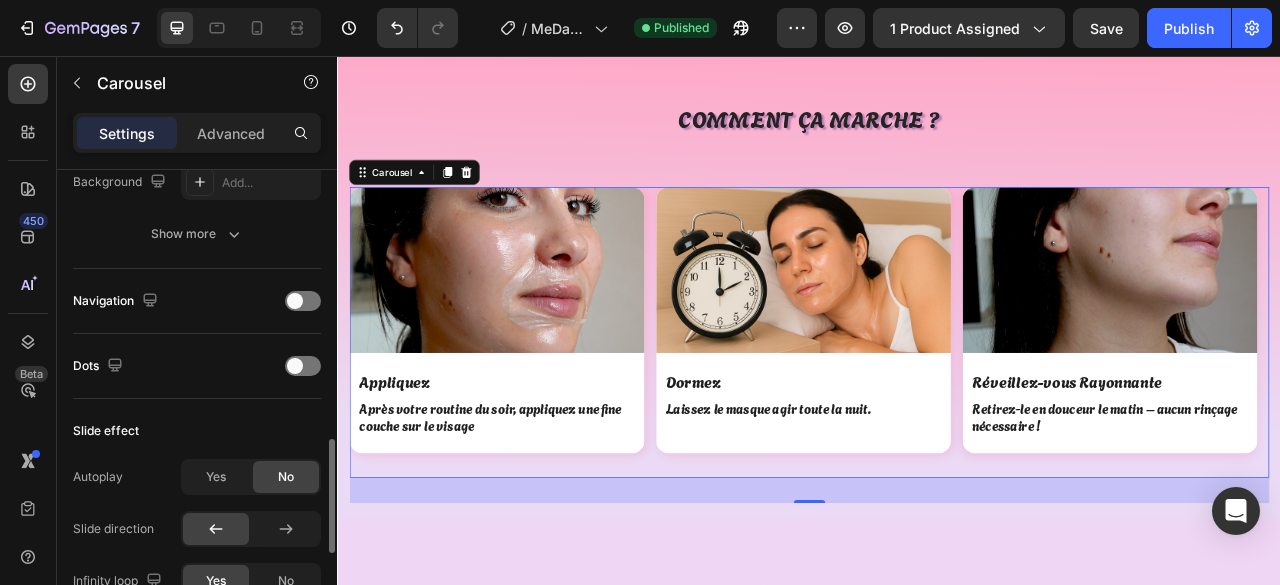 scroll, scrollTop: 700, scrollLeft: 0, axis: vertical 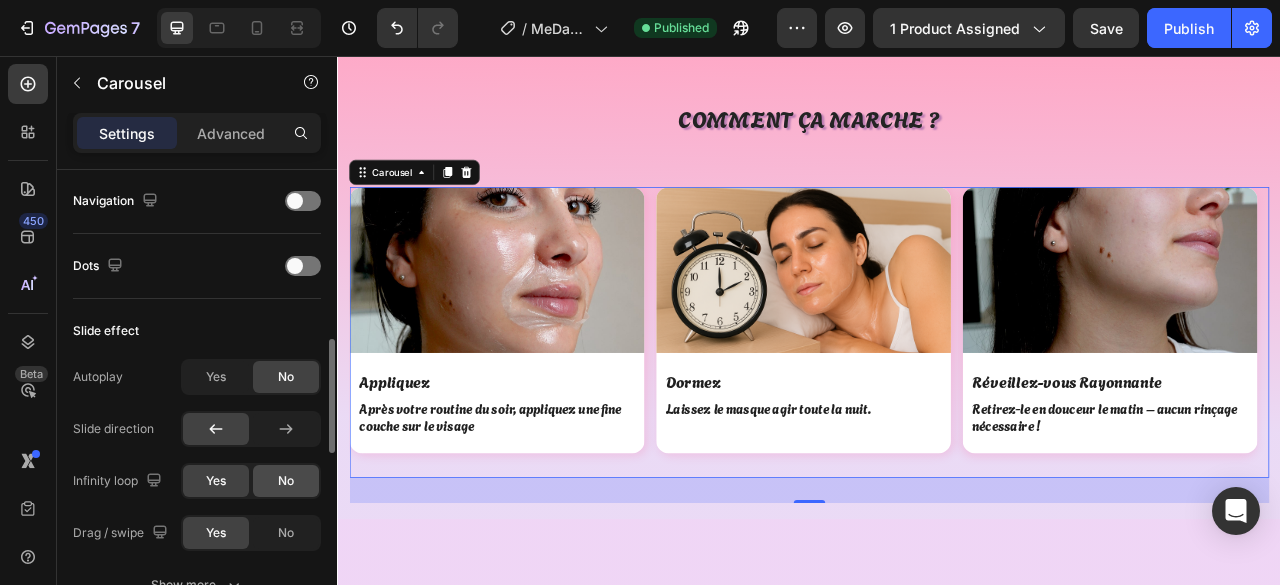 click on "No" 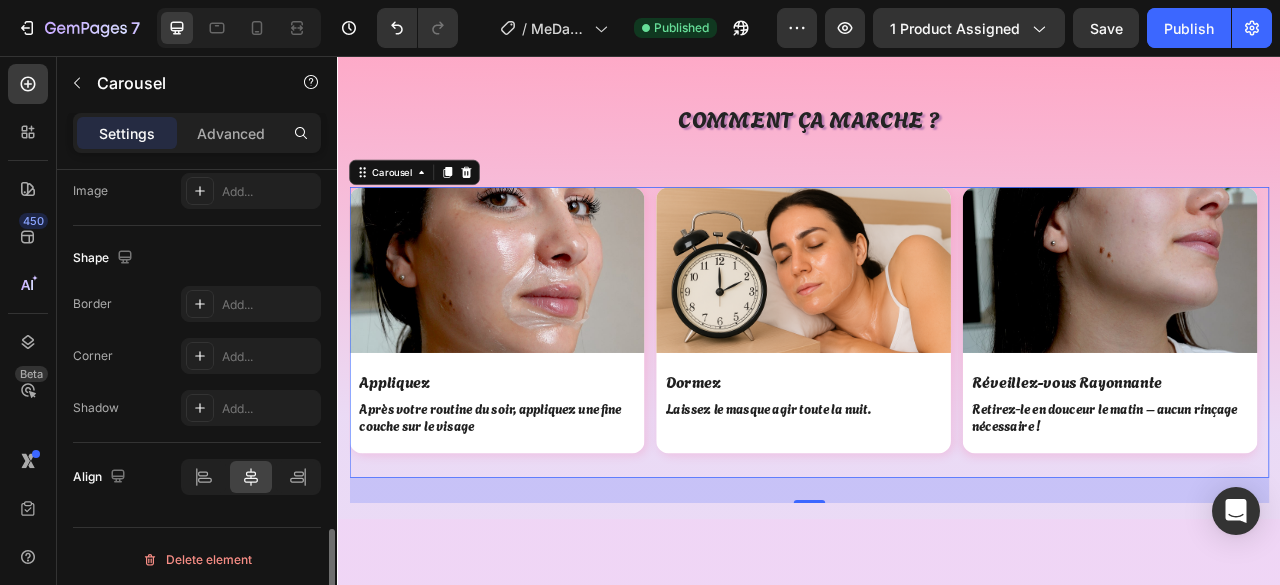 scroll, scrollTop: 1380, scrollLeft: 0, axis: vertical 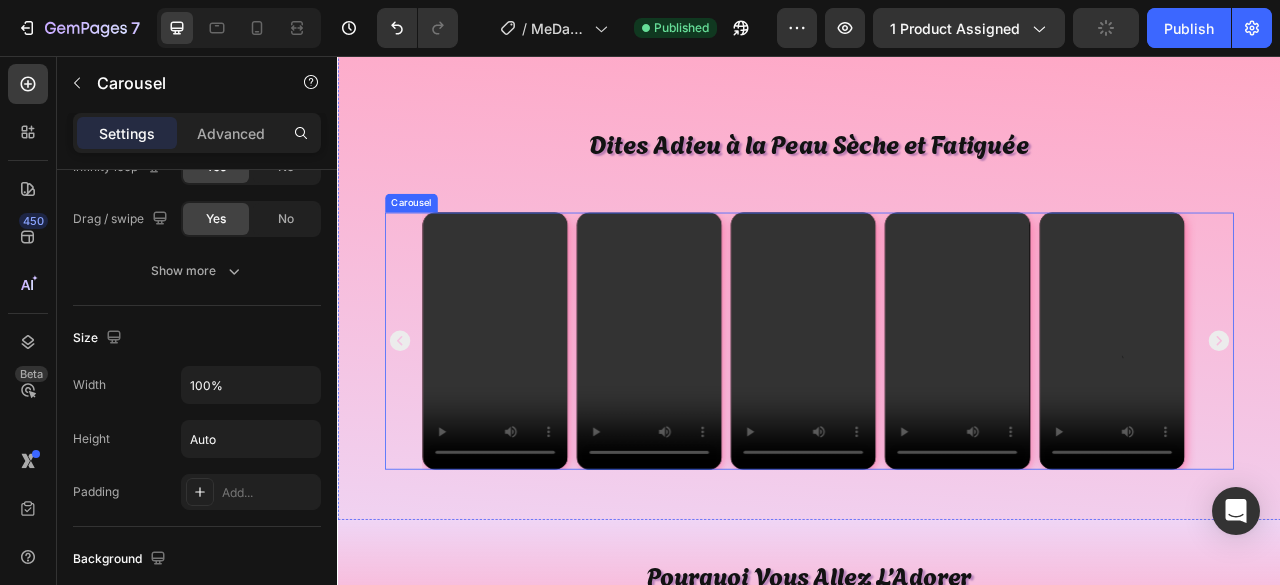 click on "Video Video Video Video Video" at bounding box center [937, 418] 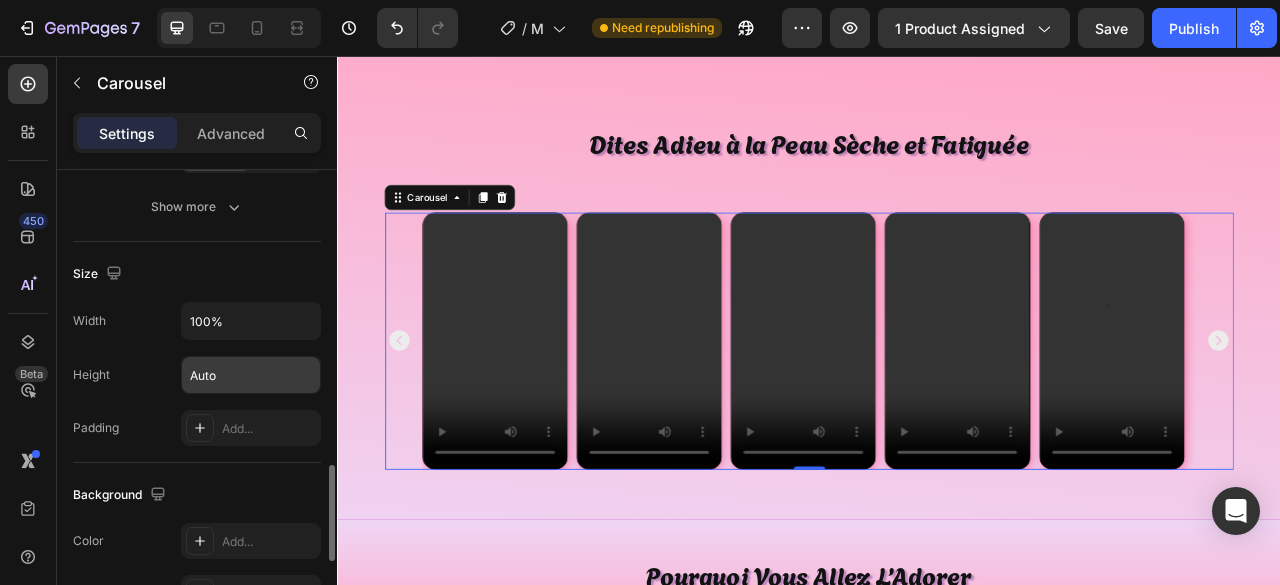 scroll, scrollTop: 1144, scrollLeft: 0, axis: vertical 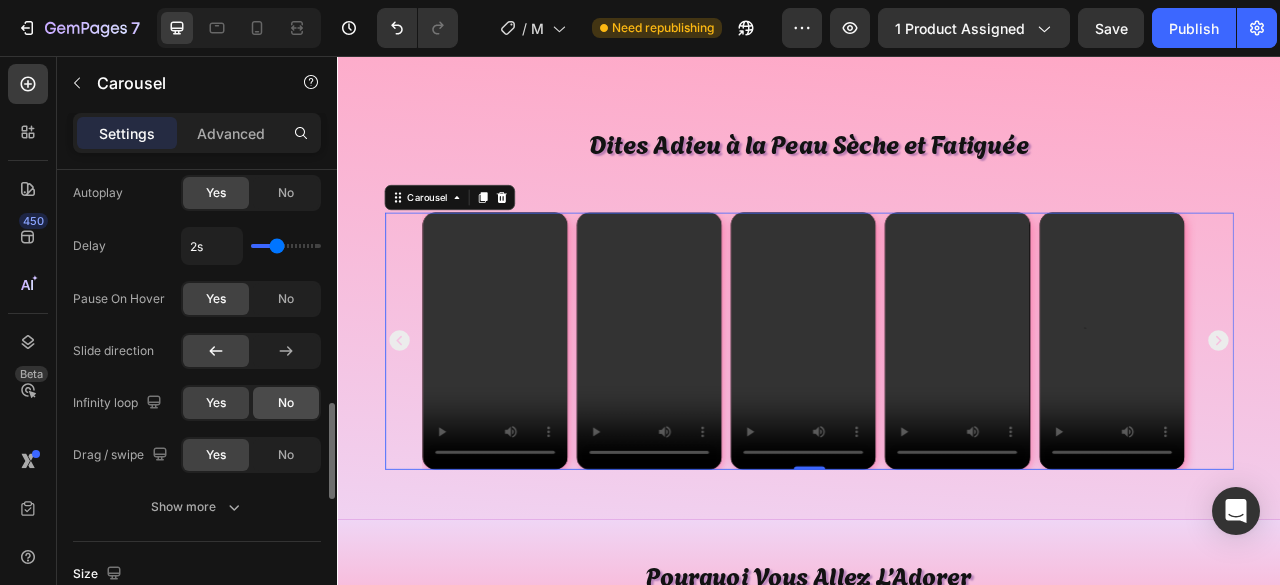 click on "No" 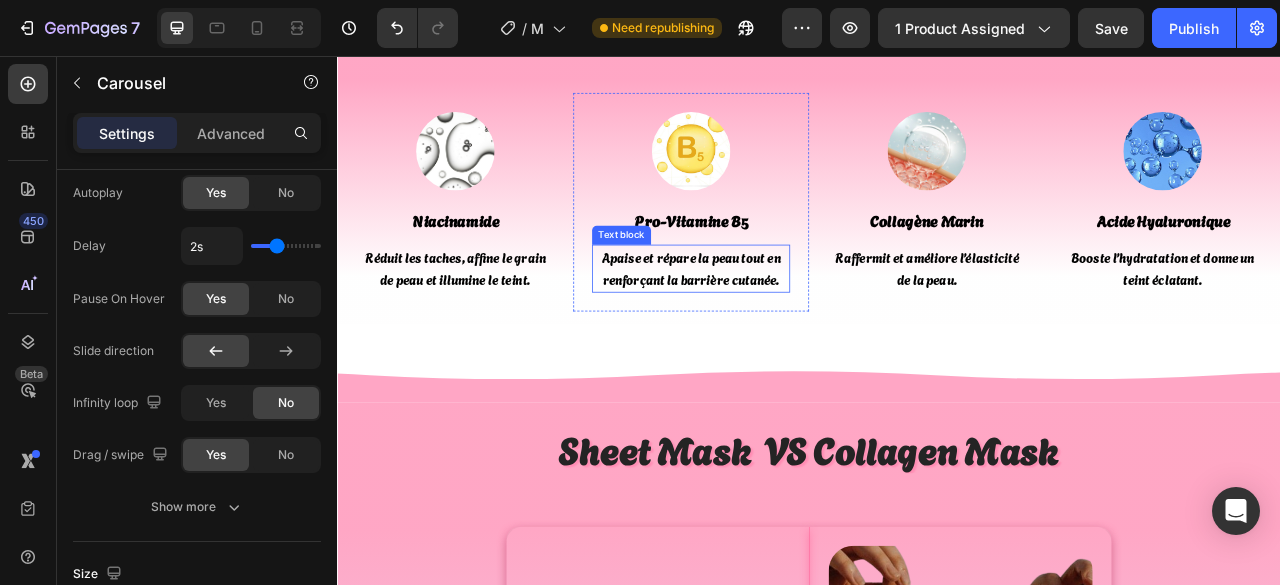 scroll, scrollTop: 4200, scrollLeft: 0, axis: vertical 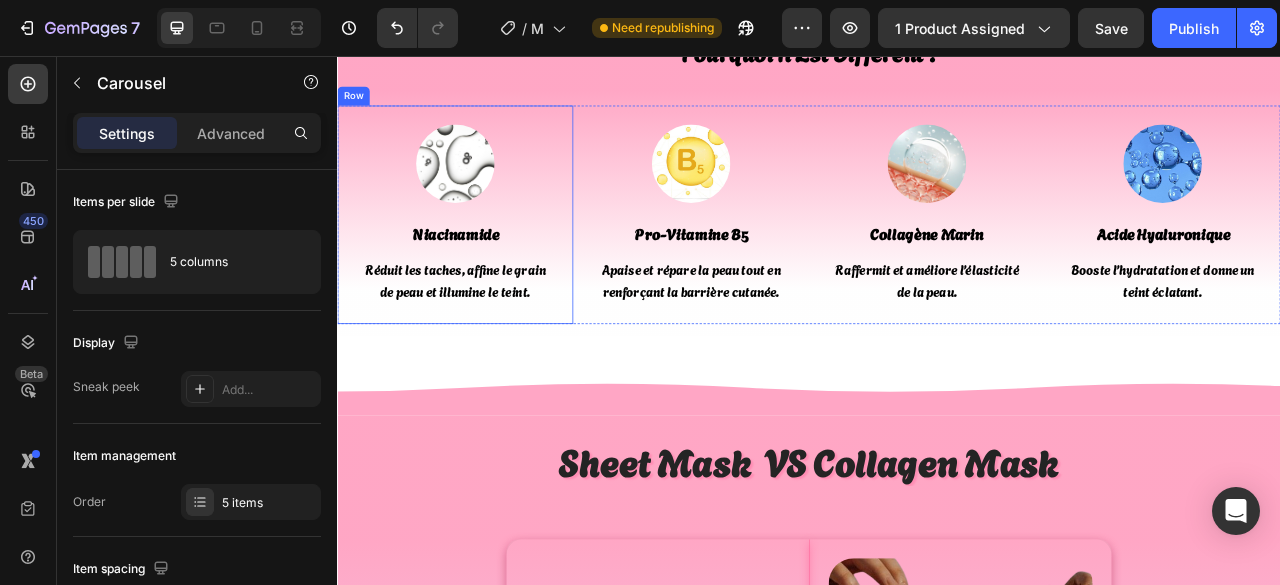 click on "Image   Niacinamide Text Block Réduit les taches, affine le grain de peau et illumine le teint. Text block Row" at bounding box center (487, 258) 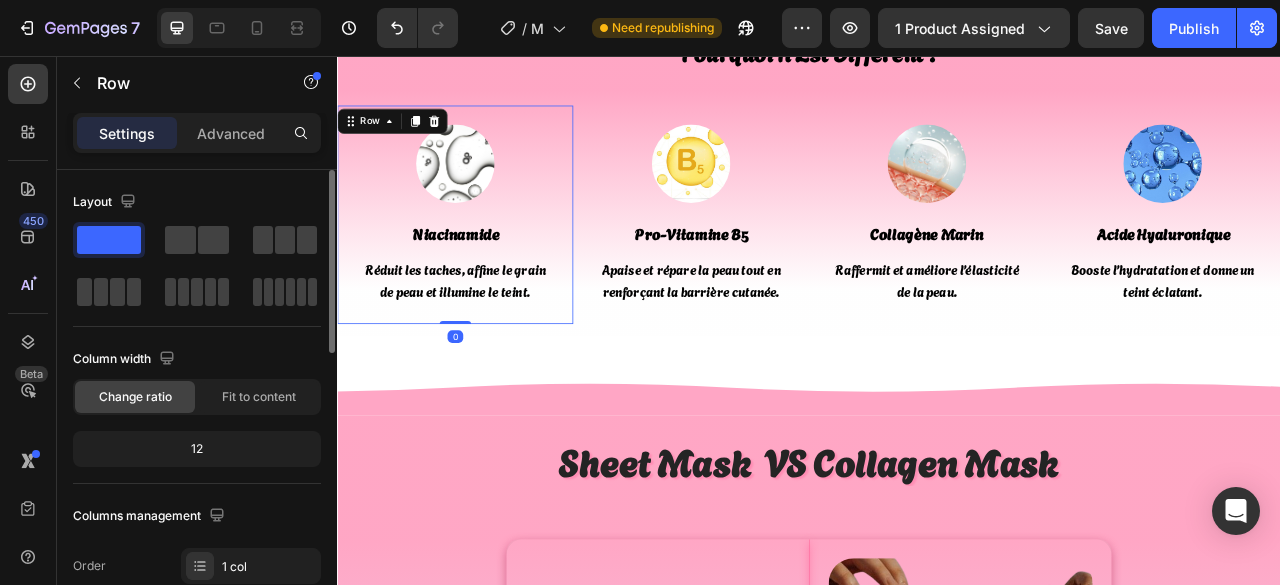 scroll, scrollTop: 0, scrollLeft: 0, axis: both 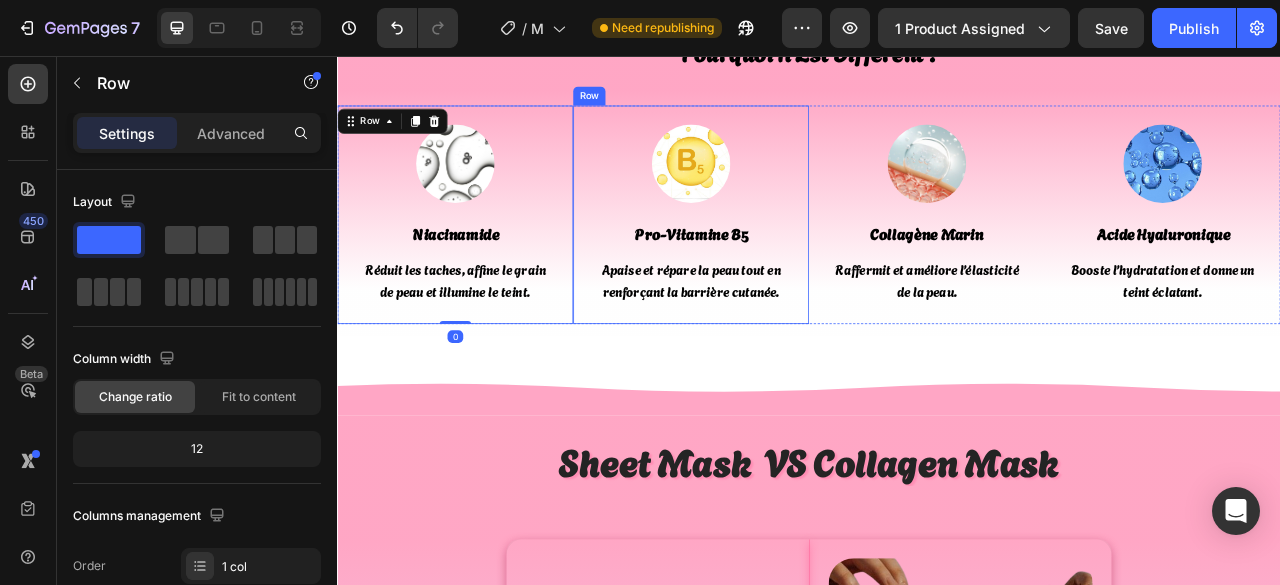 click on "Image   Pro-Vitamine B5 Text Block Apaise et répare la peau tout en renforçant la barrière cutanée. Text block Row" at bounding box center [787, 258] 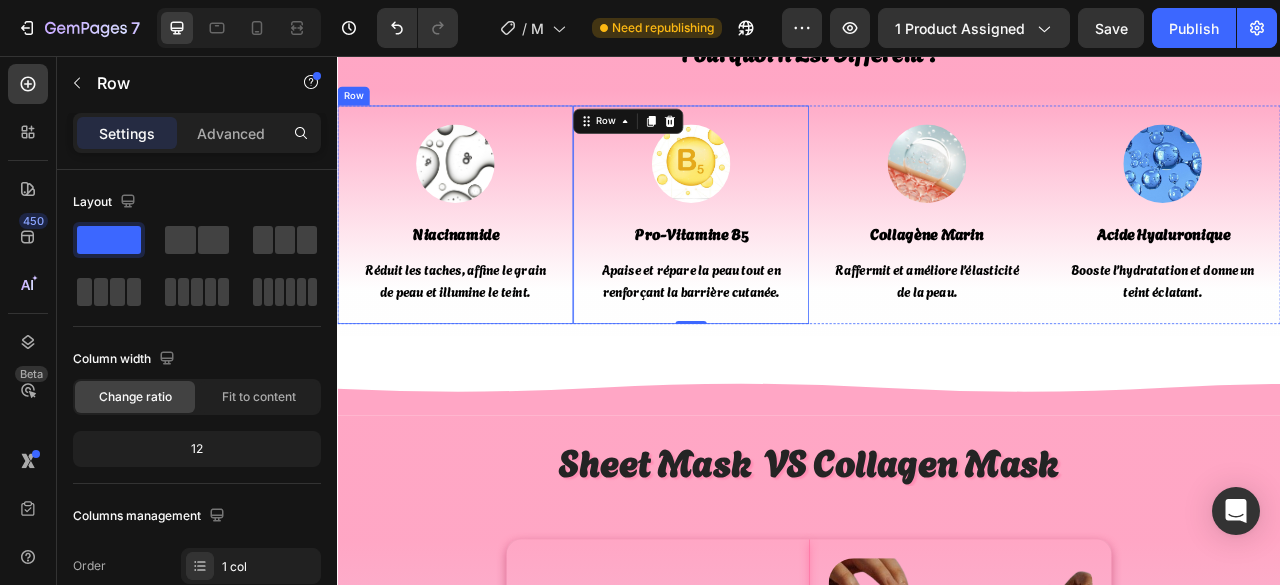 click on "Image   Niacinamide Text Block Réduit les taches, affine le grain de peau et illumine le teint. Text block Row" at bounding box center (487, 258) 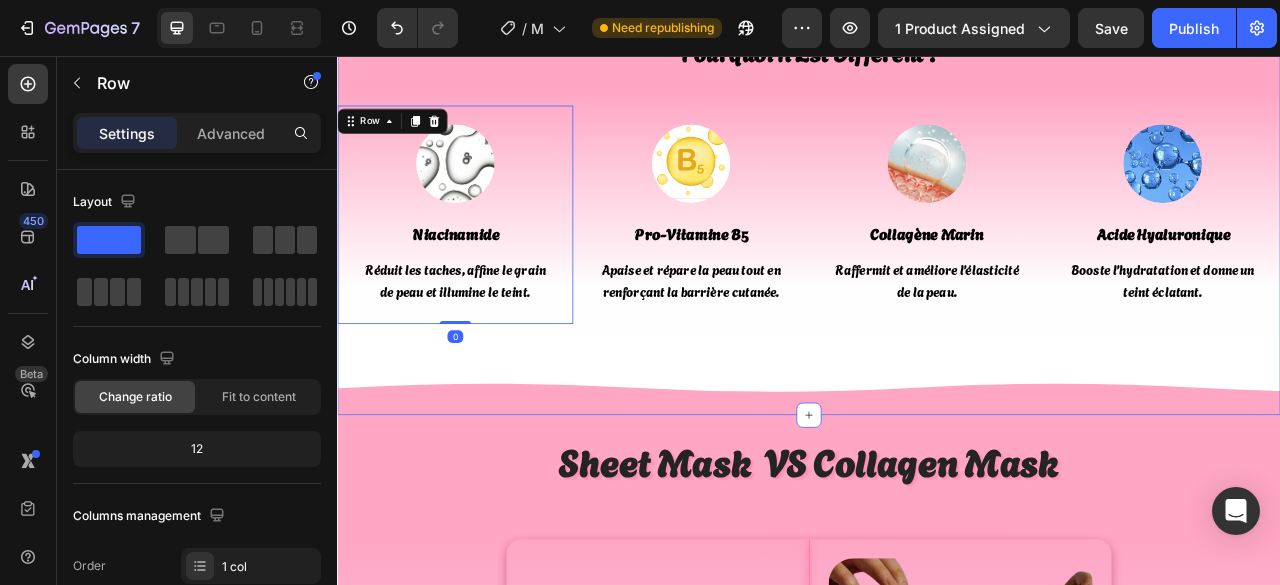 click on "Pourquoi Il Est Différent ? Heading Row Image   Niacinamide Text Block Réduit les taches, affine le grain de peau et illumine le teint. Text block Row   0 Image   Pro-Vitamine B5 Text Block Apaise et répare la peau tout en renforçant la barrière cutanée. Text block Row Image Collagène Marin Text Block Raffermit et améliore l’élasticité de la peau. Text block Row Image   Acide Hyaluronique Text Block Booste l’hydratation et donne un teint éclatant. Text block Row Row
Custom Code Image Free Shipping Text Block Free shipping on any order of $150  or more. Text block Row Image Full Refund Text Block If your product aren’t perfect, return them for a full refund Text block Row Image Secure Online Payment Text Block secure payment worldwide Text block Row Row" at bounding box center [937, 265] 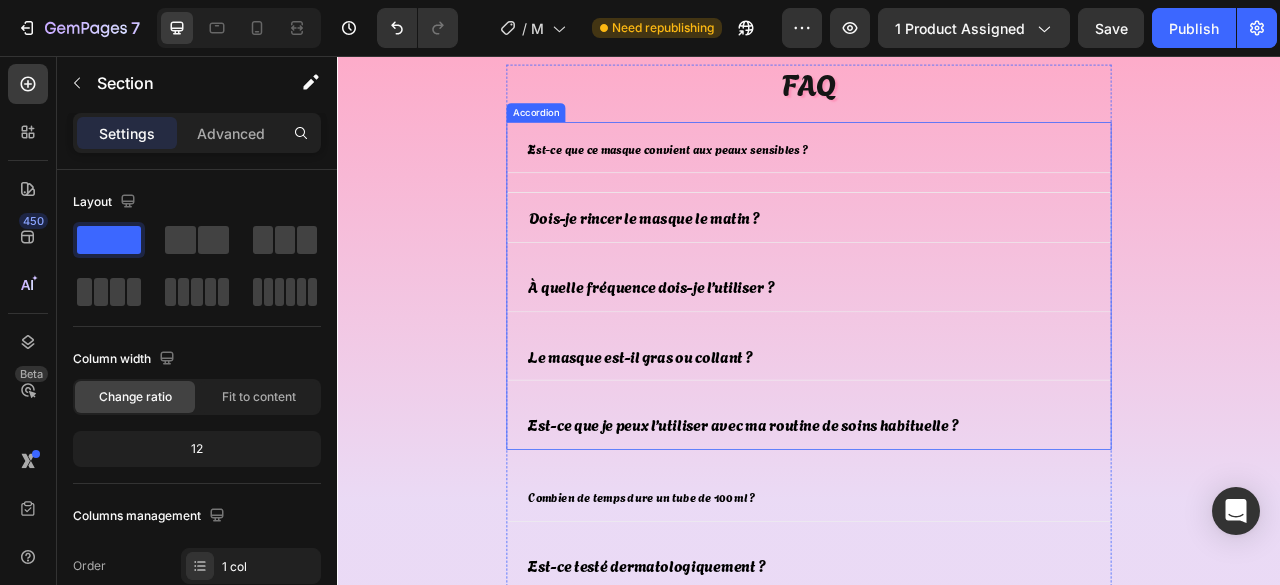 scroll, scrollTop: 6554, scrollLeft: 0, axis: vertical 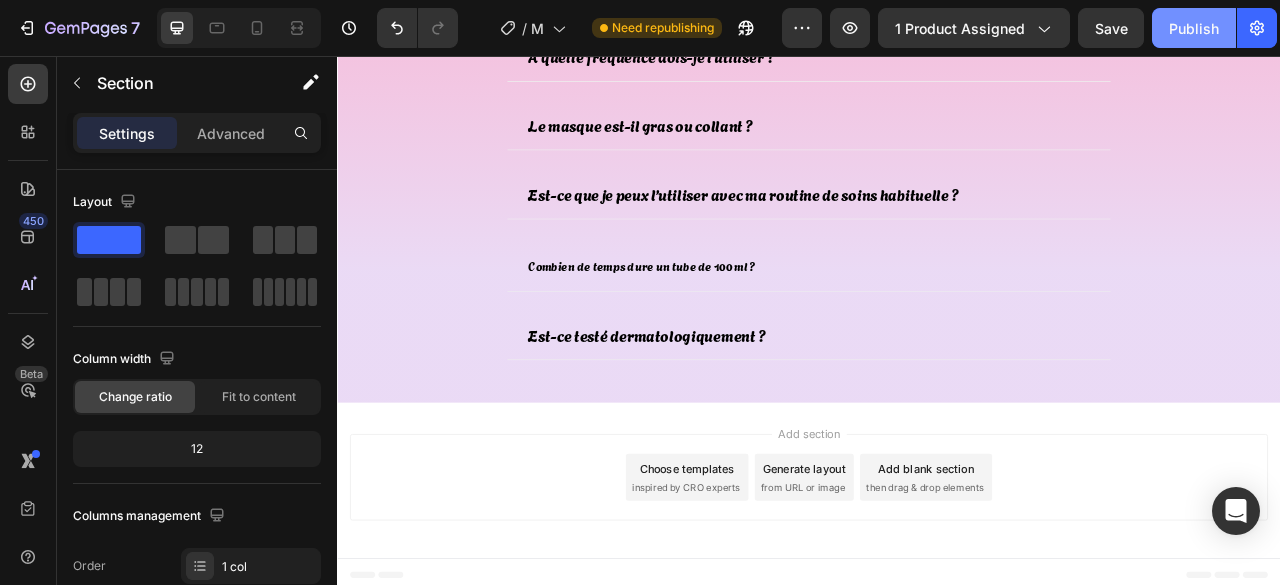 click on "Publish" at bounding box center [1194, 28] 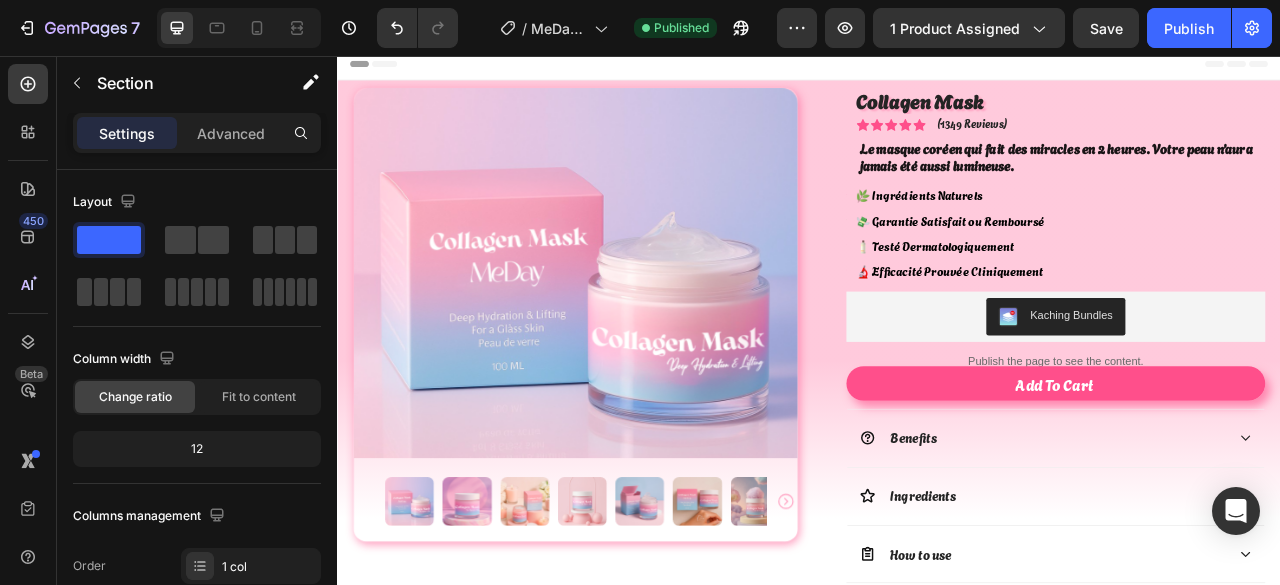 scroll, scrollTop: 0, scrollLeft: 0, axis: both 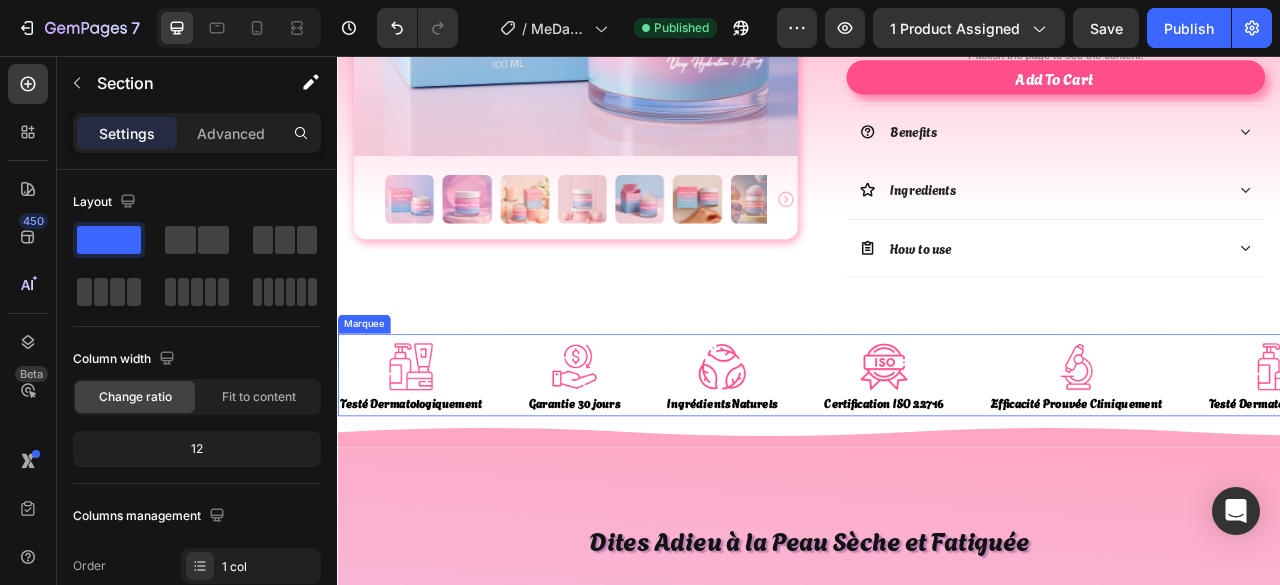 click on "Image Ingrédients Naturels Text" at bounding box center [854, 467] 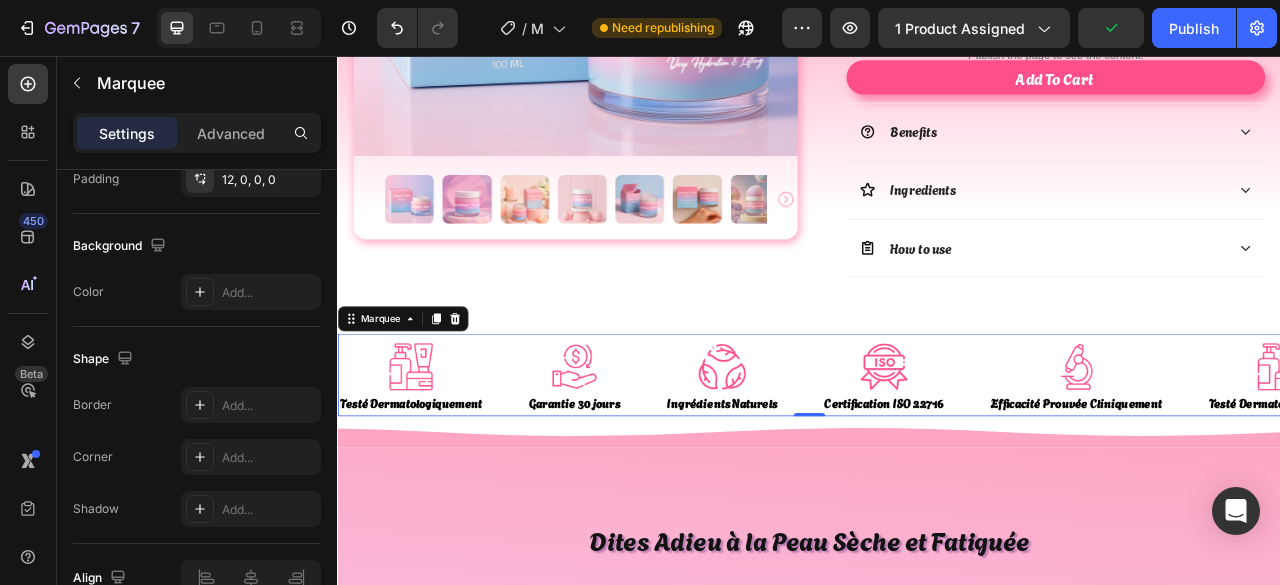 scroll, scrollTop: 1002, scrollLeft: 0, axis: vertical 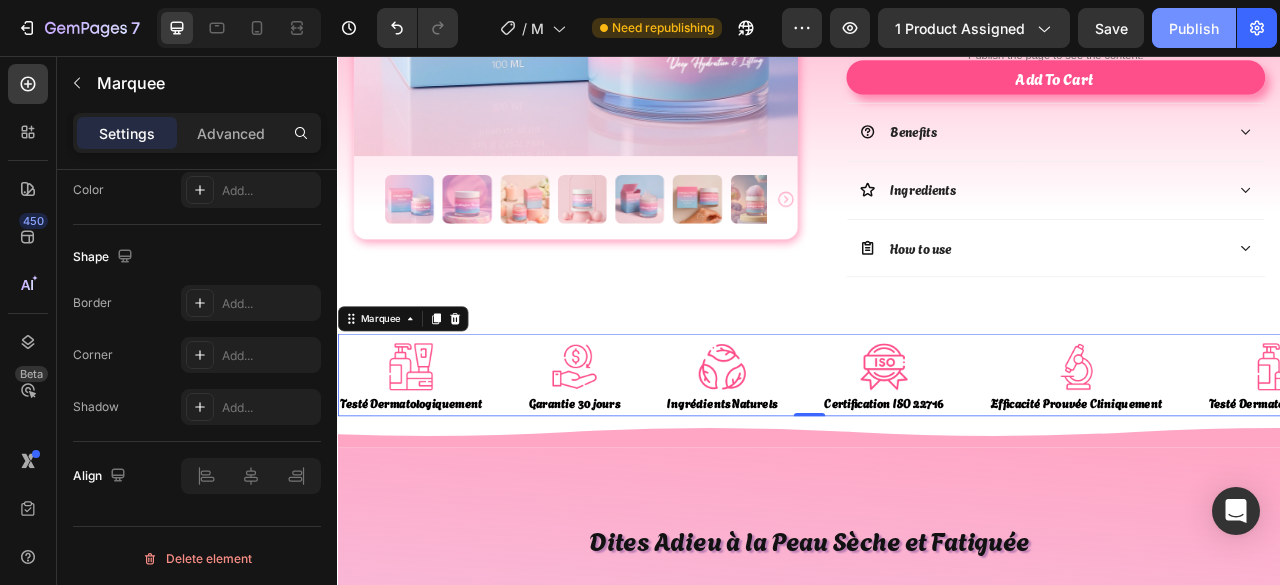 click on "Publish" at bounding box center (1194, 28) 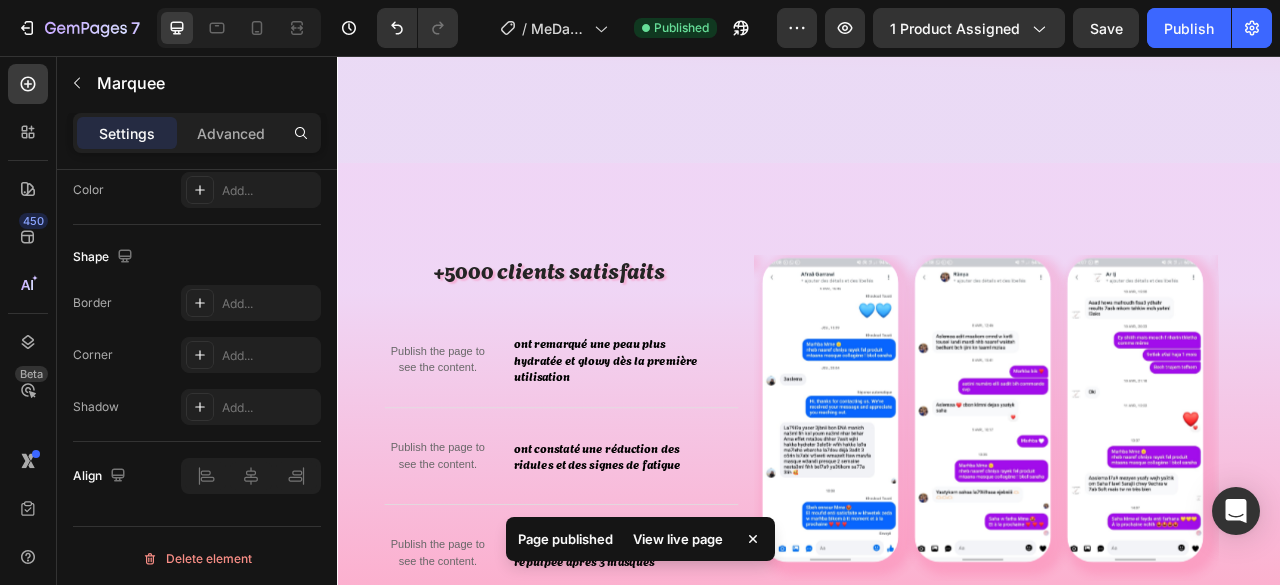 scroll, scrollTop: 3700, scrollLeft: 0, axis: vertical 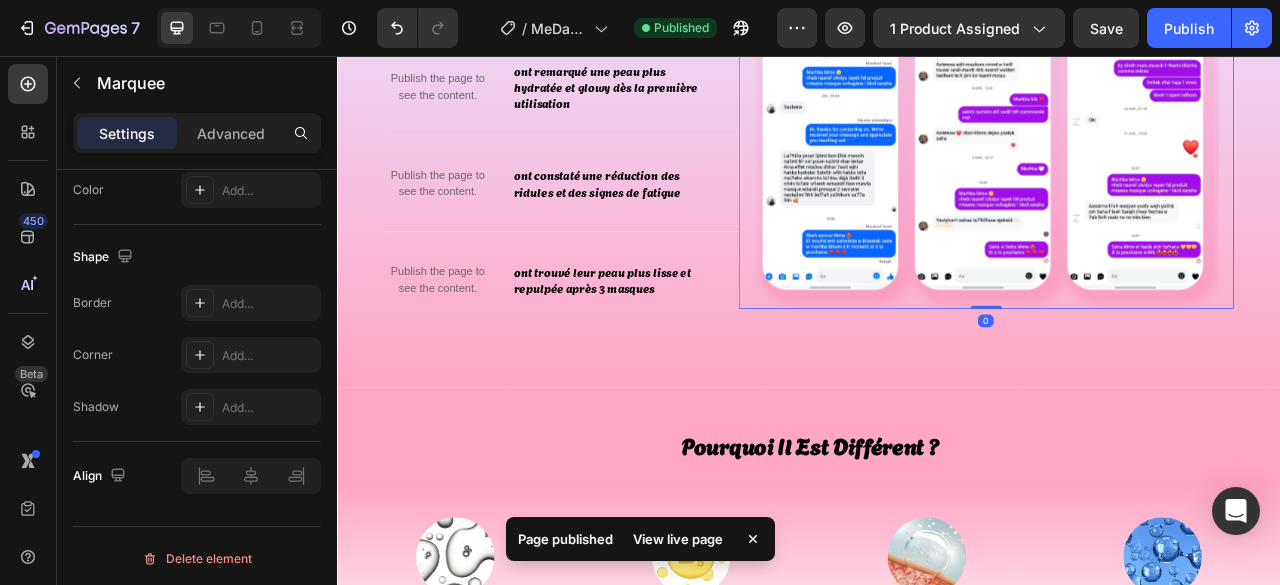 click on "Image" at bounding box center (1157, 170) 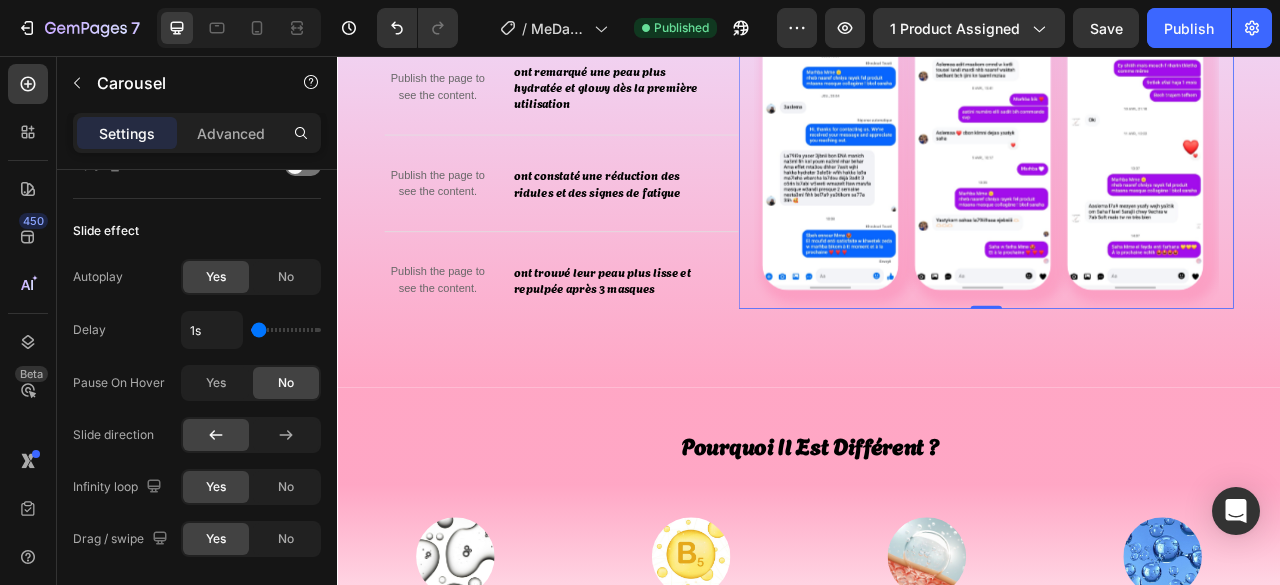 scroll, scrollTop: 1000, scrollLeft: 0, axis: vertical 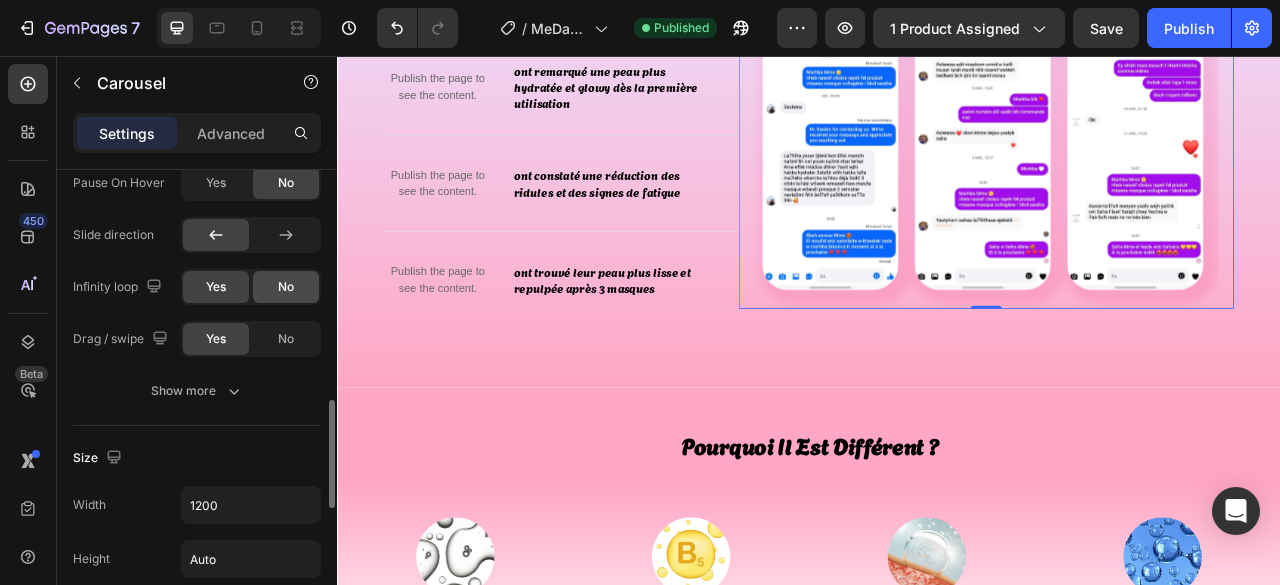 click on "No" 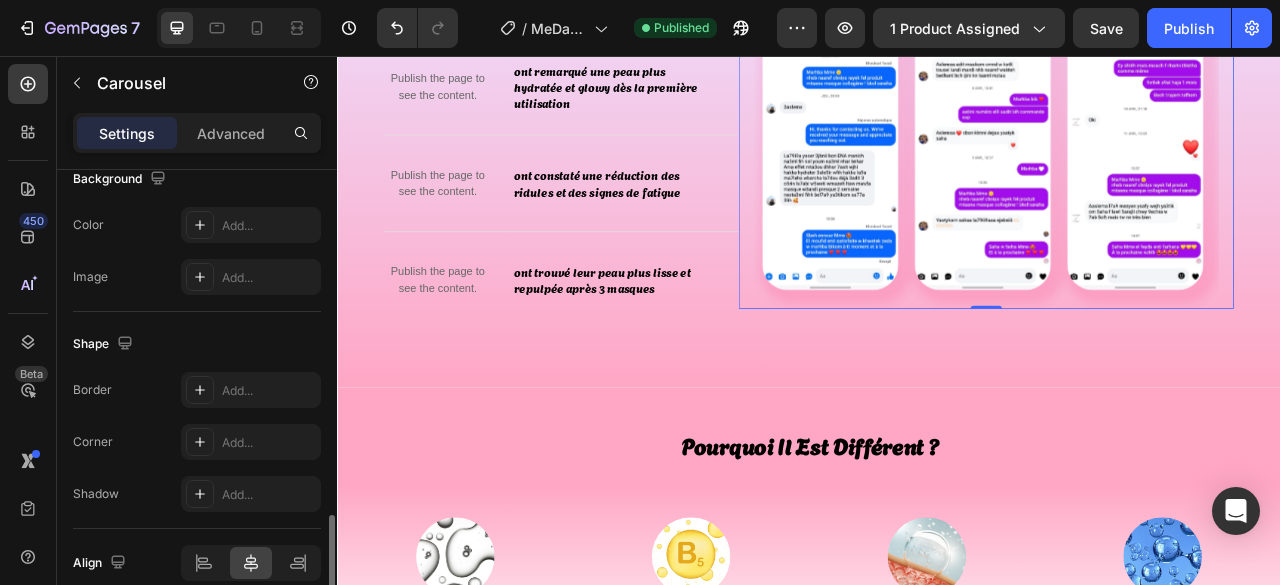 scroll, scrollTop: 1585, scrollLeft: 0, axis: vertical 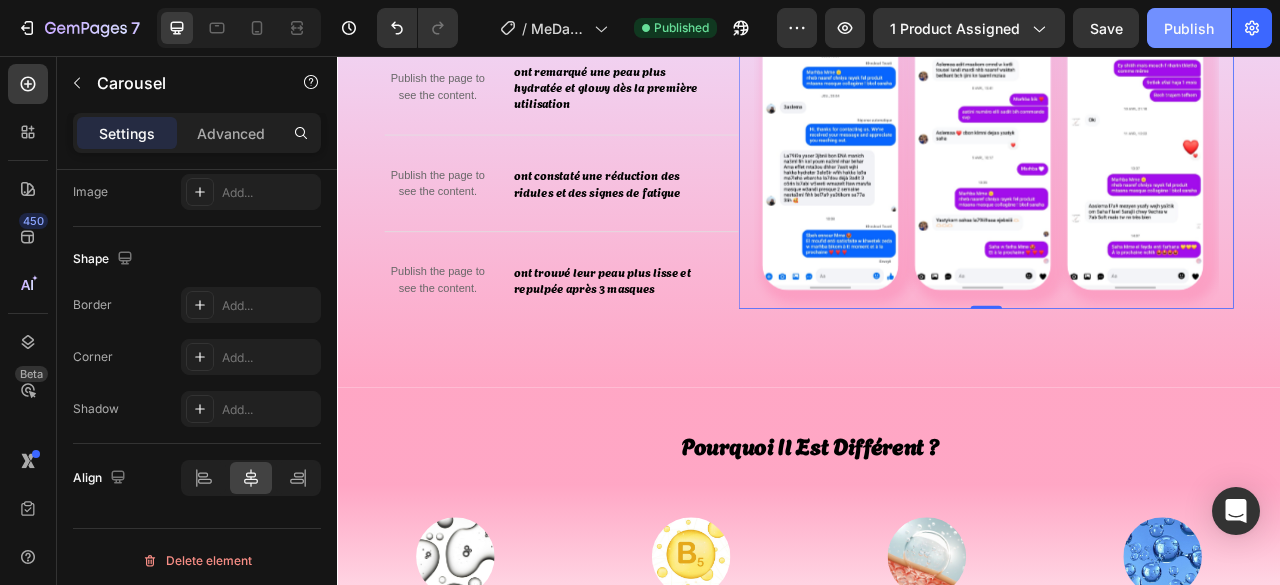 click on "Publish" at bounding box center [1189, 28] 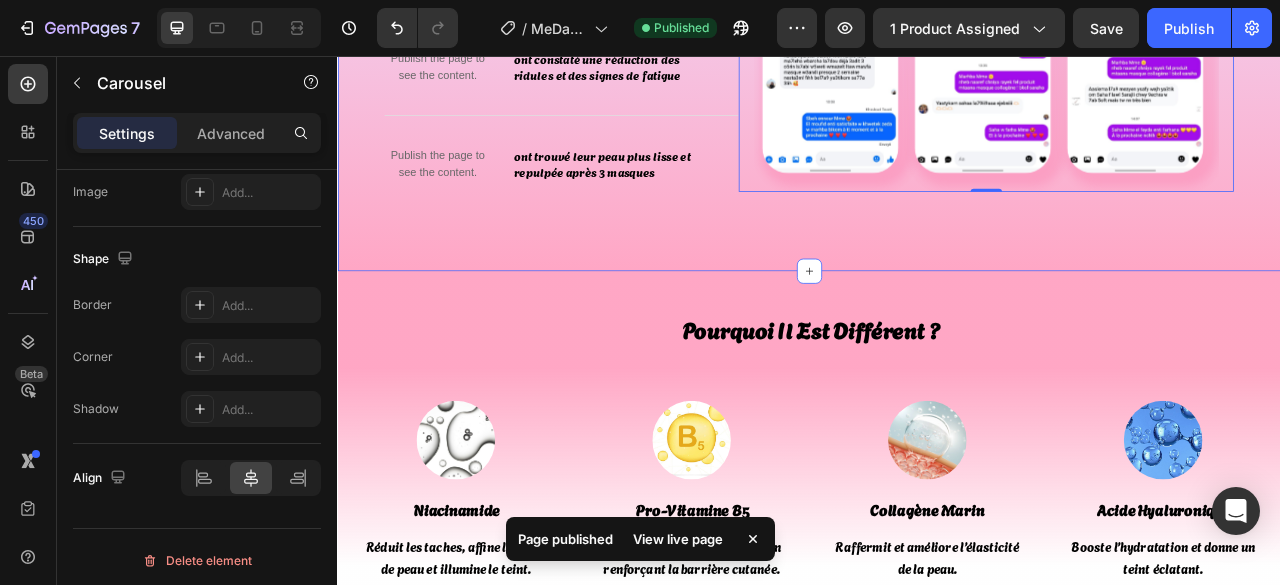 scroll, scrollTop: 4100, scrollLeft: 0, axis: vertical 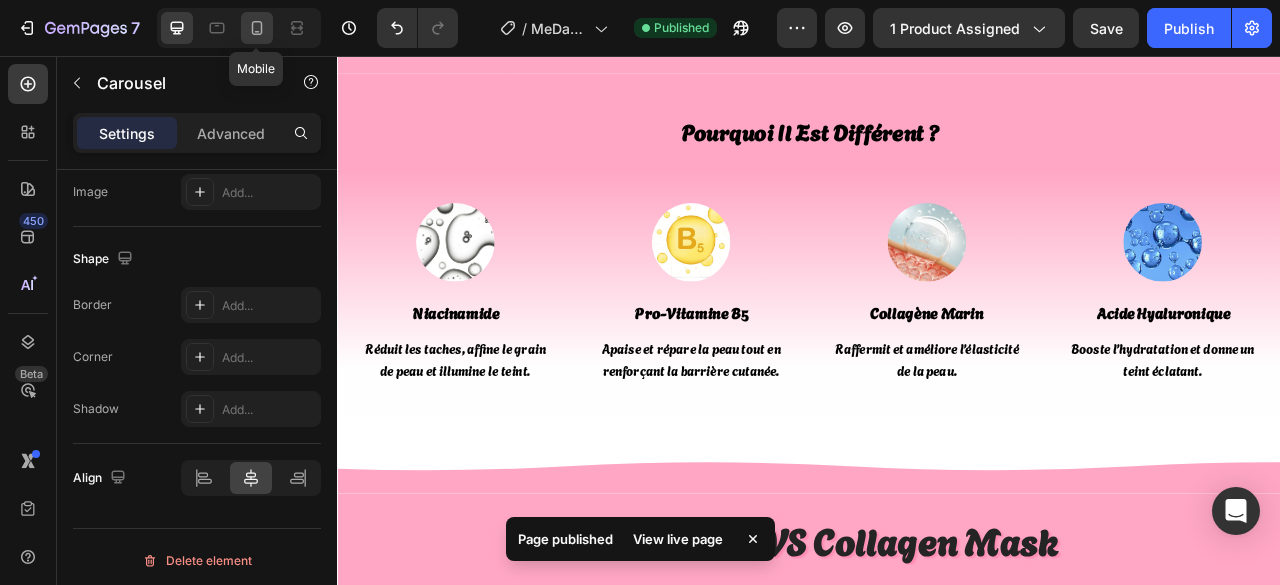 click 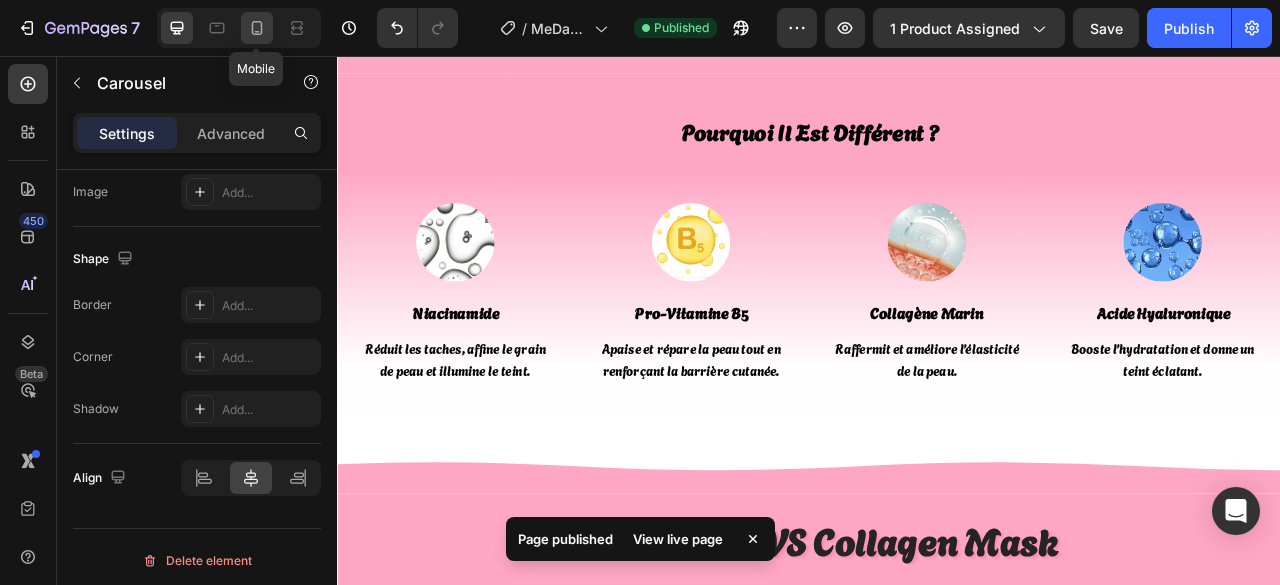 type on "5" 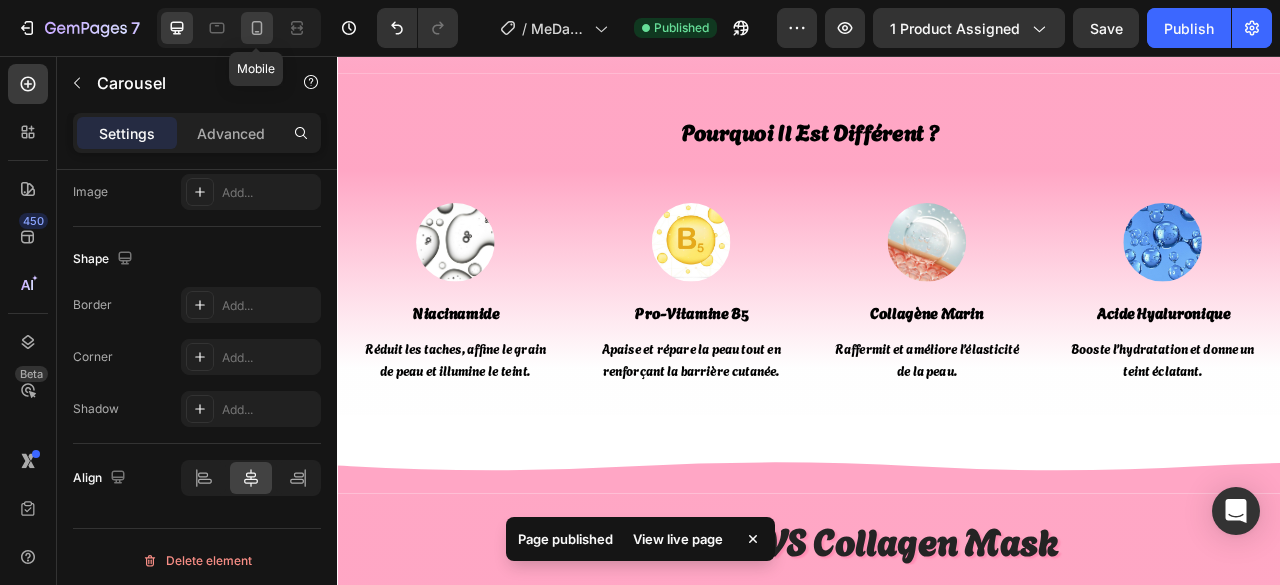 type on "5" 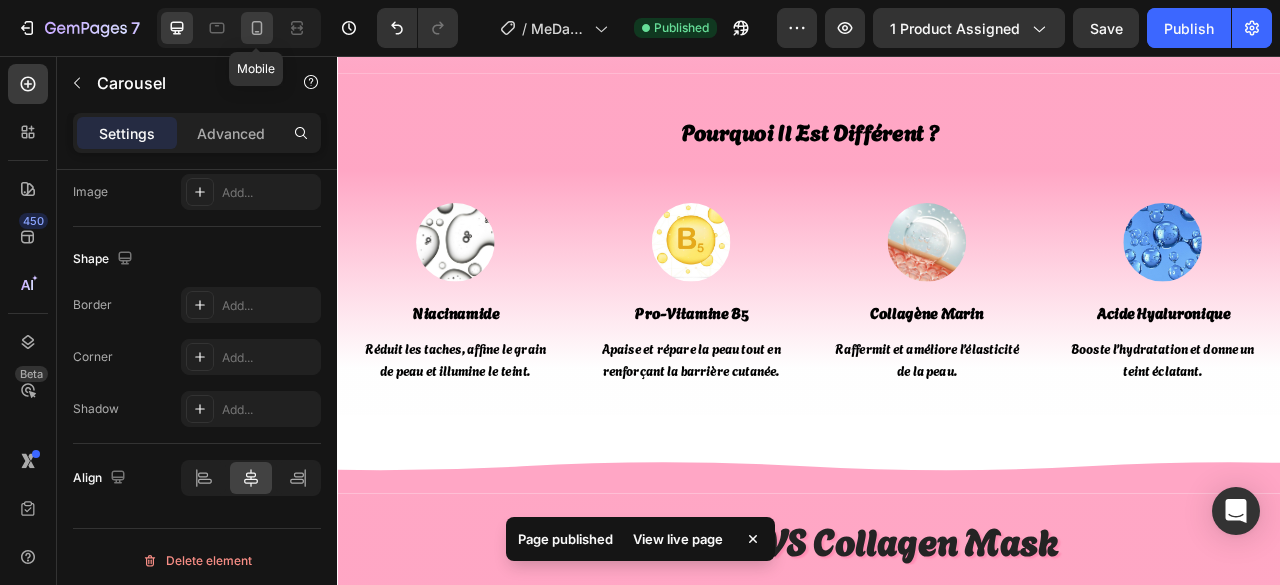 type on "100%" 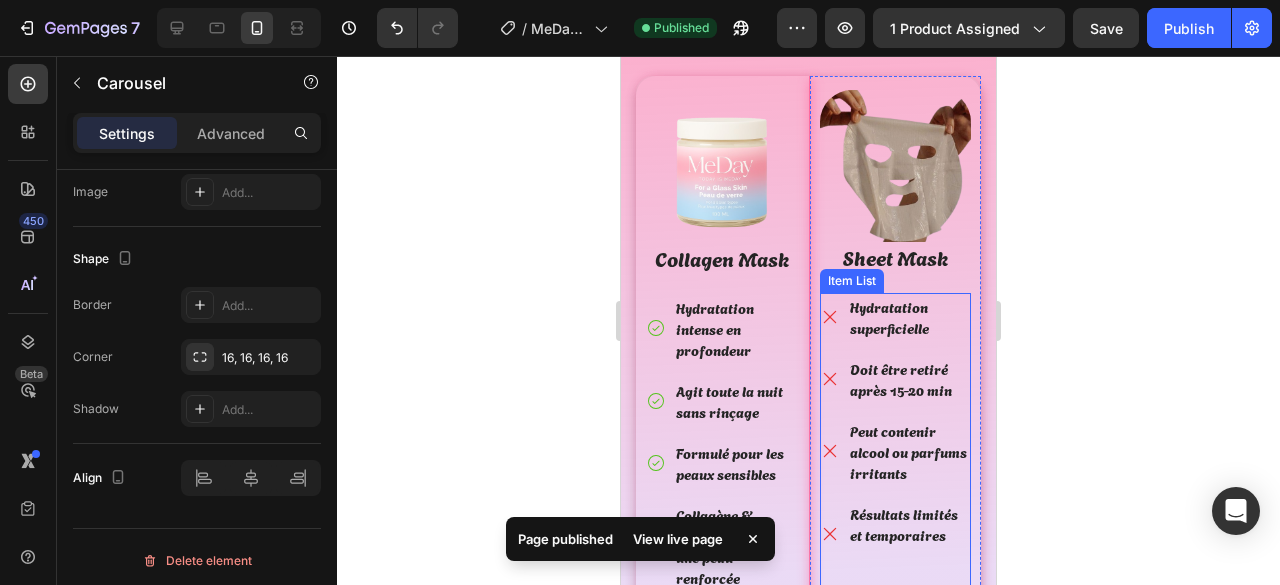 scroll, scrollTop: 3302, scrollLeft: 0, axis: vertical 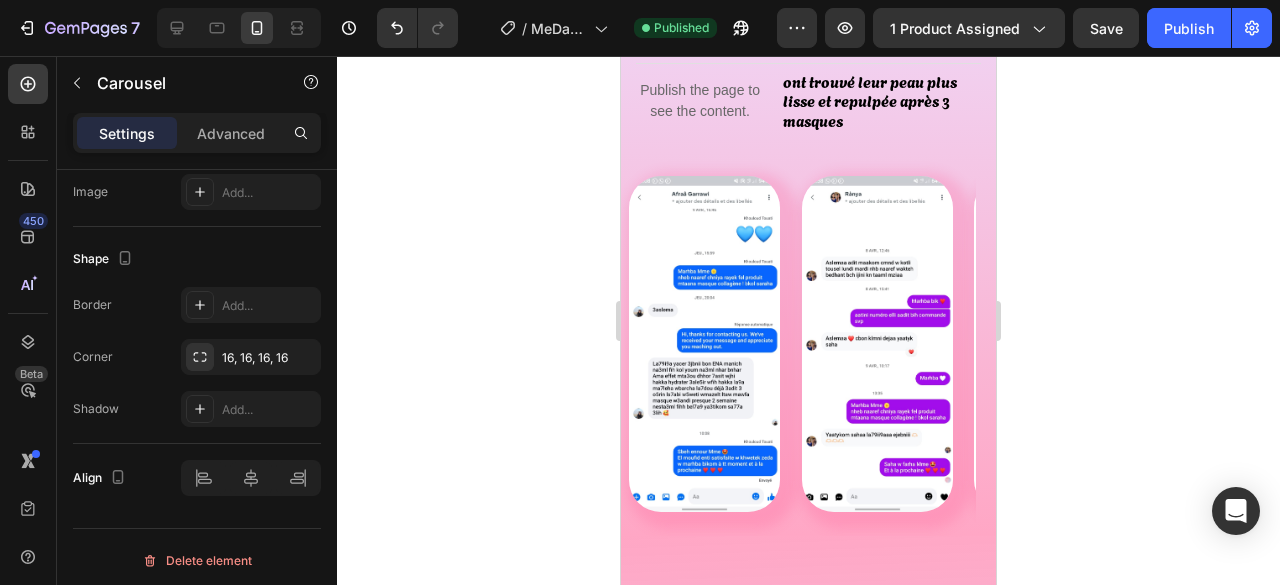 click on "Image Image Image Image Image Image
[object Object]
Custom Code Image" at bounding box center (798, 344) 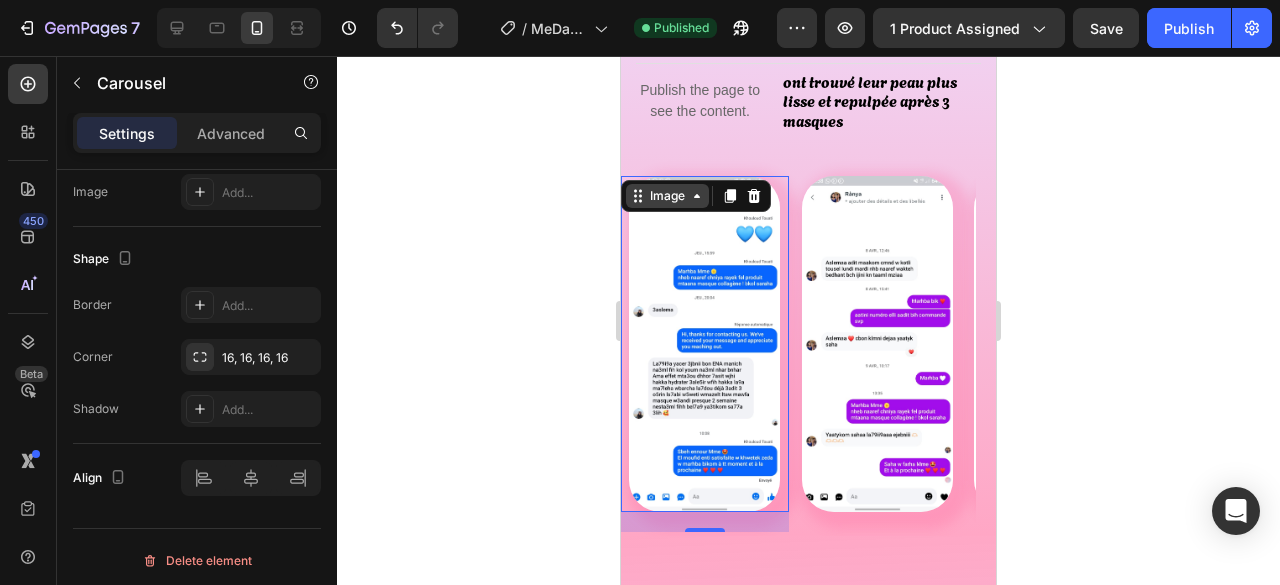 scroll, scrollTop: 0, scrollLeft: 0, axis: both 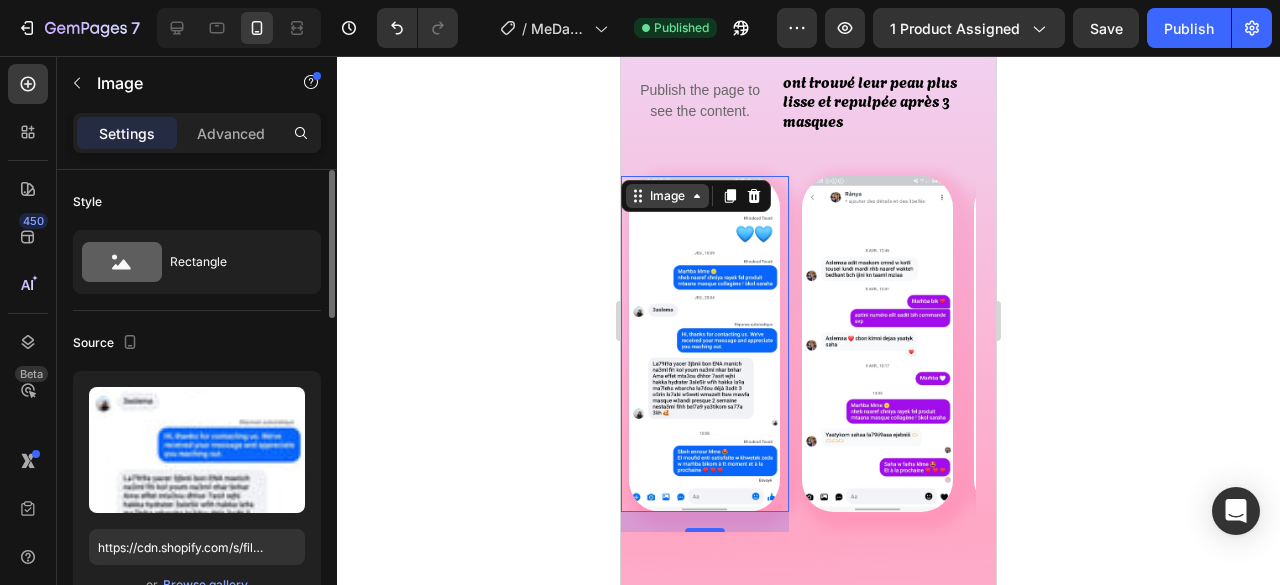 click on "Image" at bounding box center (696, 196) 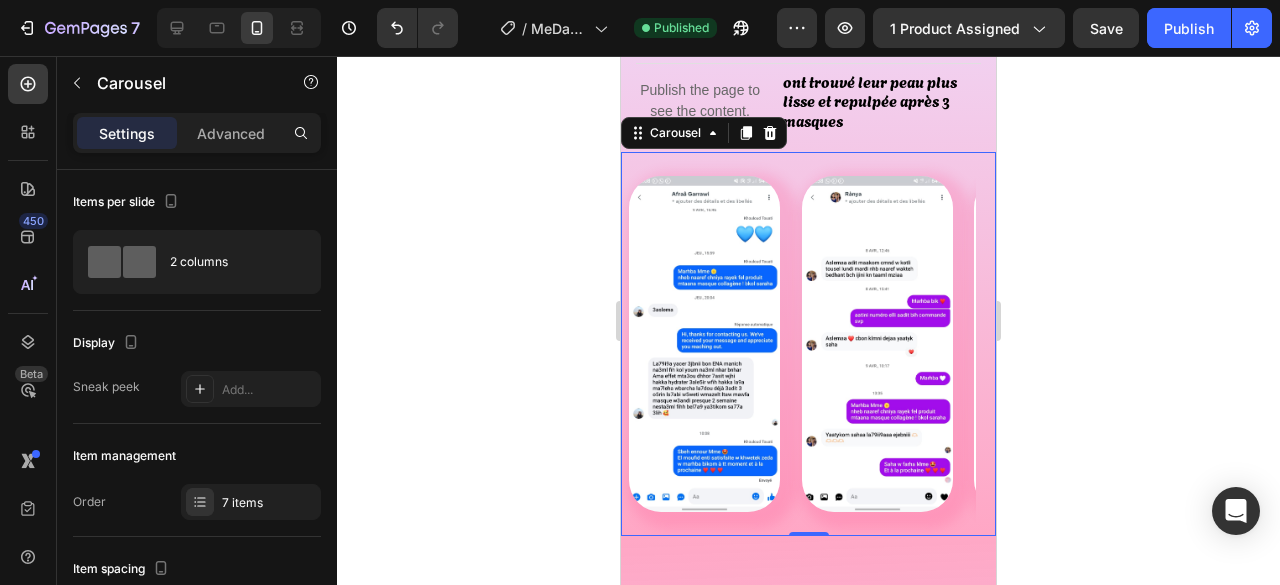 click on "Image" at bounding box center (705, 344) 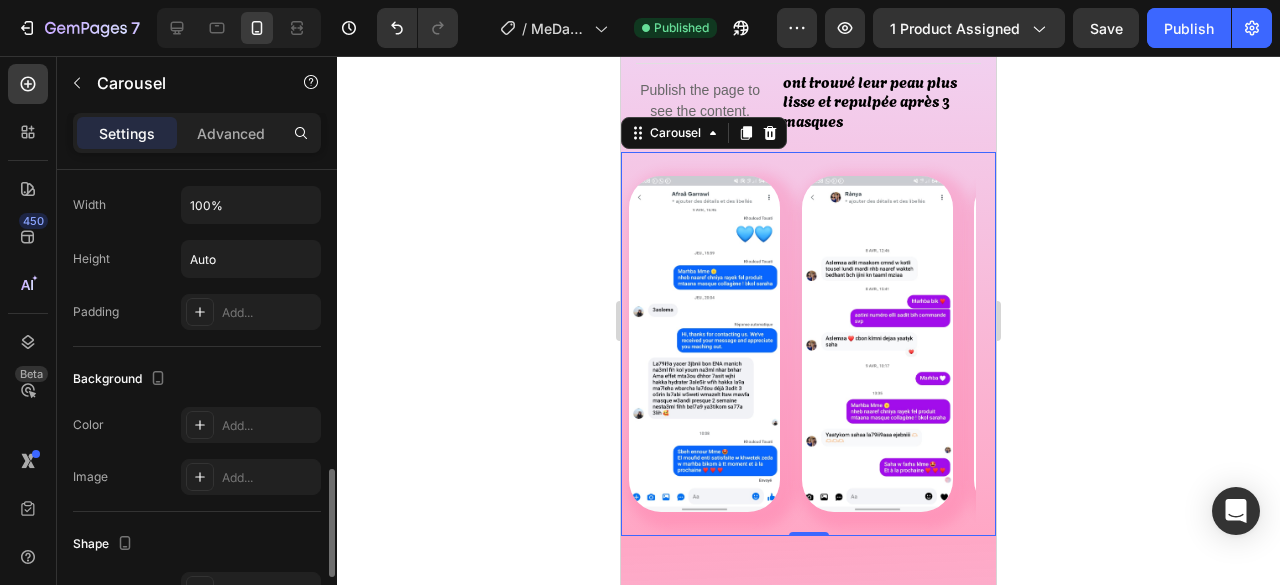 scroll, scrollTop: 1585, scrollLeft: 0, axis: vertical 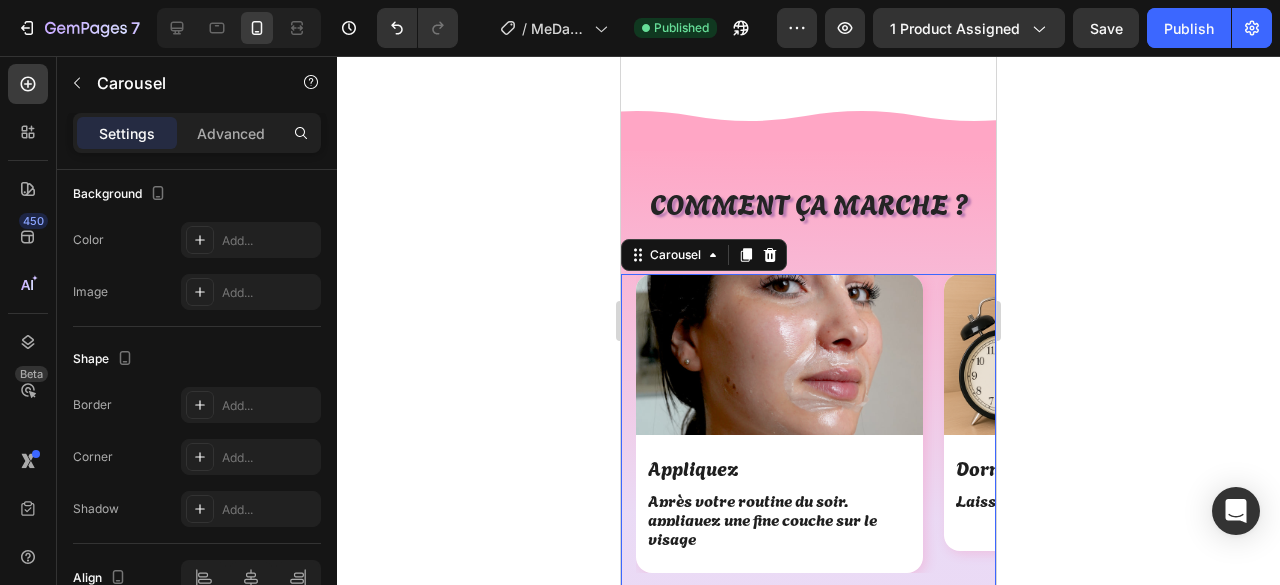 click on "Image Appliquez Text Block Après votre routine du soir, appliquez une fine couche sur le visage Text Block Row Image Dormez Text Block Laissez le masque agir toute la nuit.   Text Block Row Image Réveillez-vous Rayonnante Text Block Retirez-le en douceur le matin – aucun rinçage nécessaire ! Text Block Row" at bounding box center [816, 423] 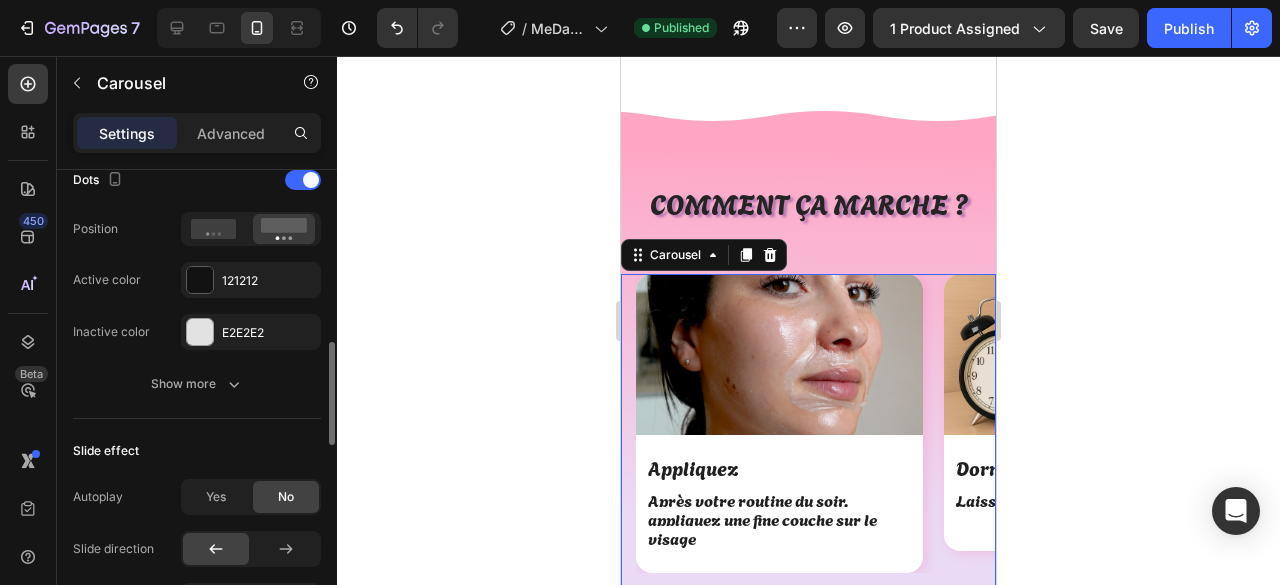 scroll, scrollTop: 986, scrollLeft: 0, axis: vertical 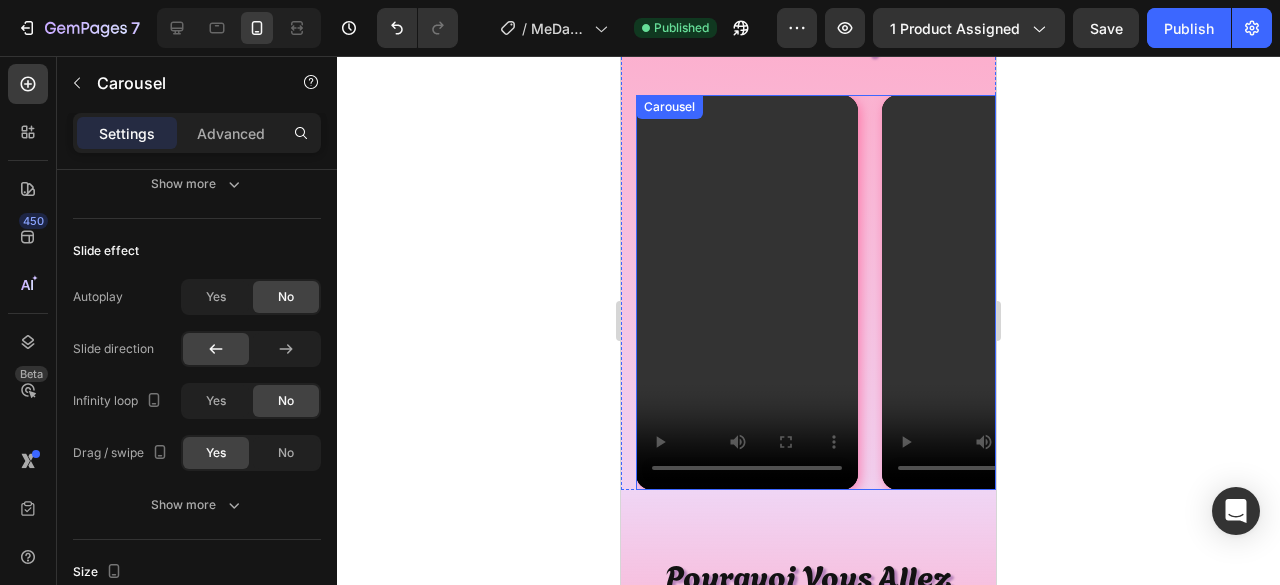 click on "Video Video Video Video Video" at bounding box center [816, 292] 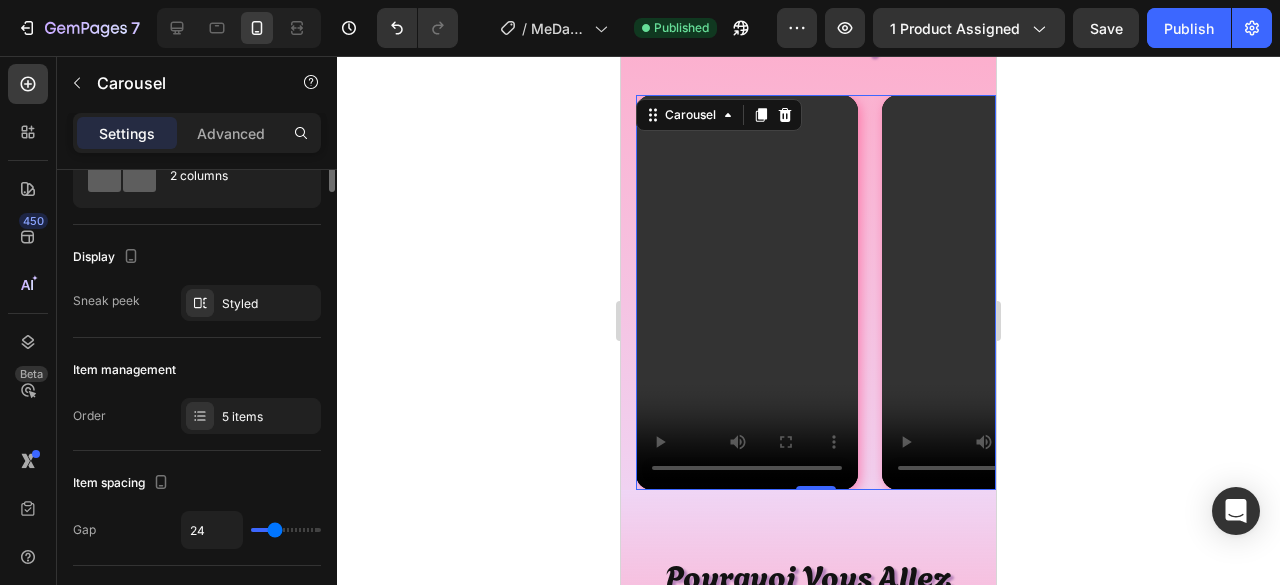 scroll, scrollTop: 0, scrollLeft: 0, axis: both 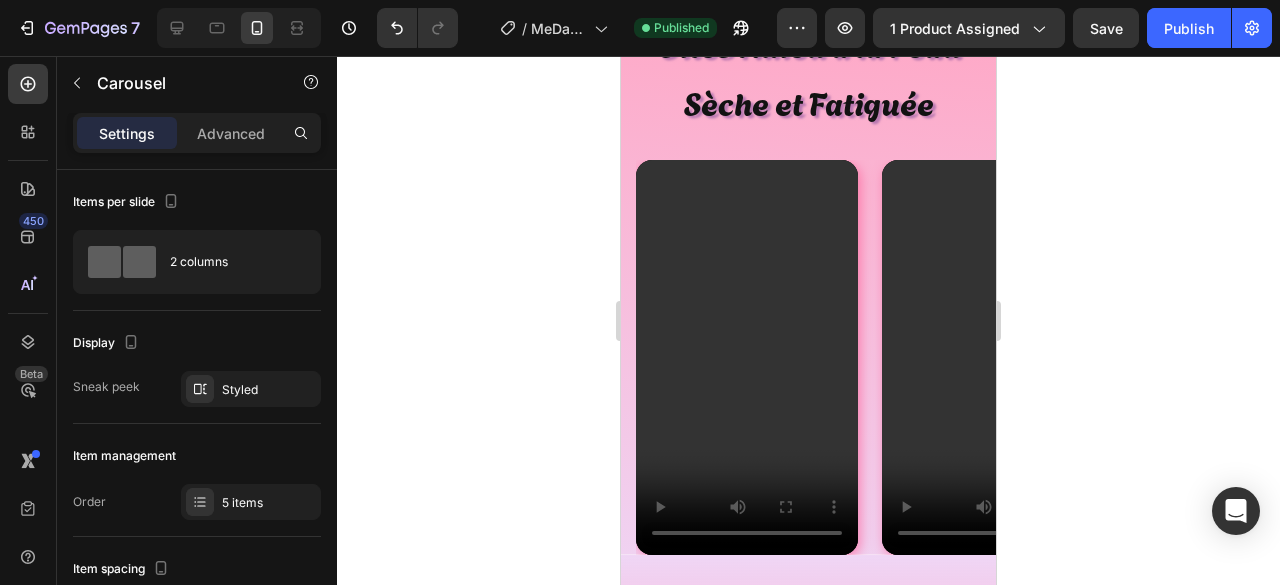 click on "Video Video Video Video Video" at bounding box center [816, 357] 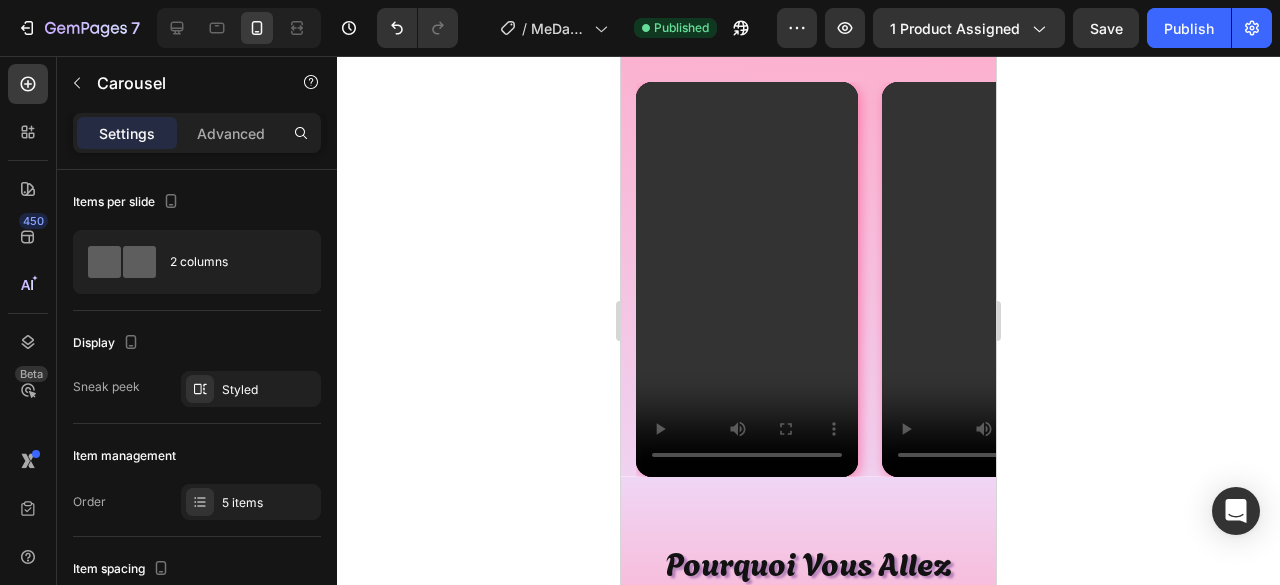 scroll, scrollTop: 1600, scrollLeft: 0, axis: vertical 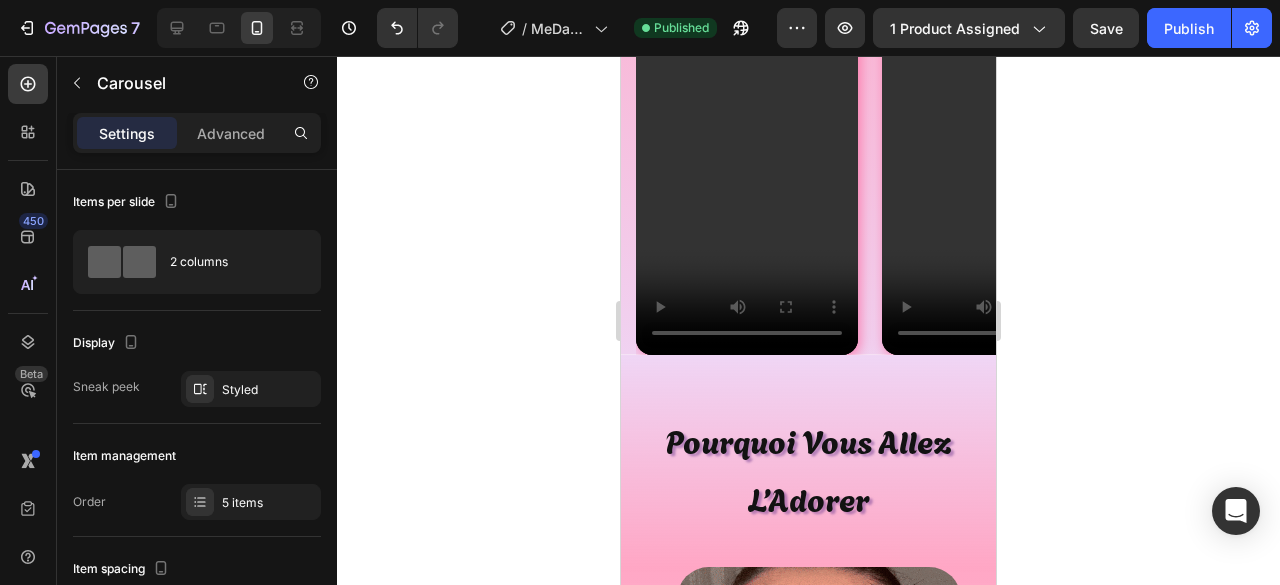 click on "Video Video Video Video Video" at bounding box center [816, 157] 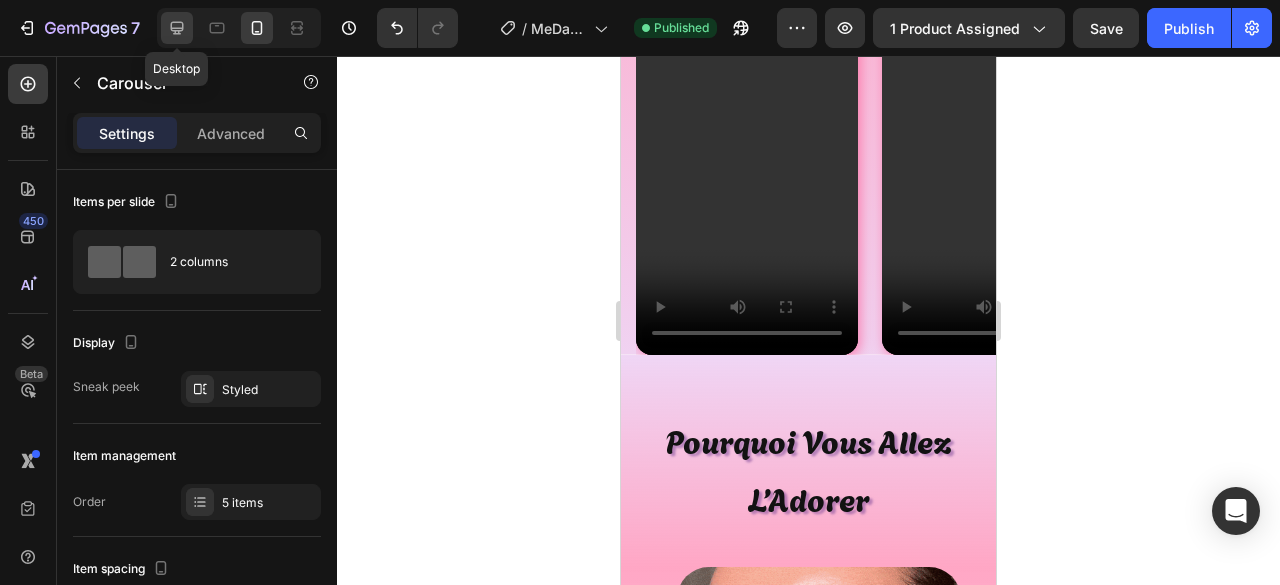 click 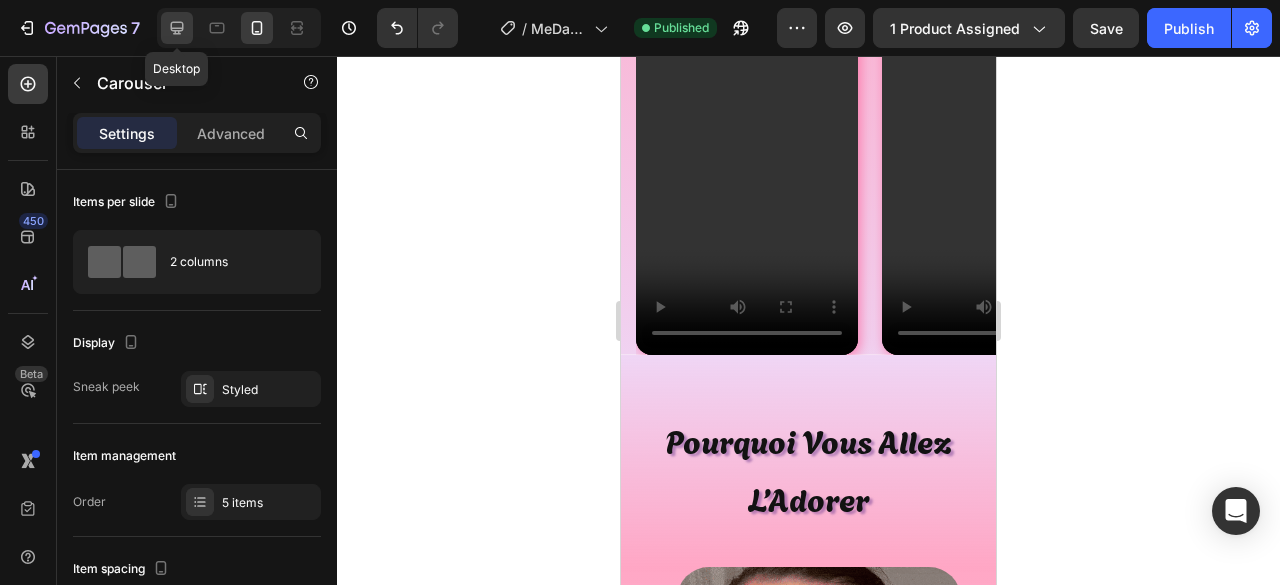 type on "12" 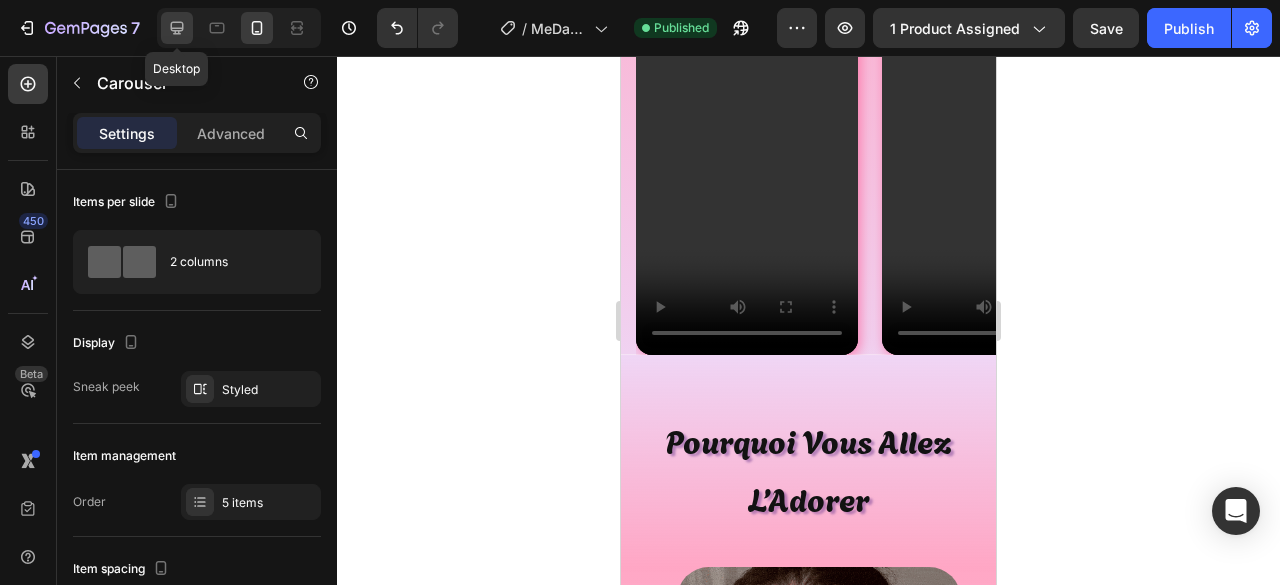 type on "12" 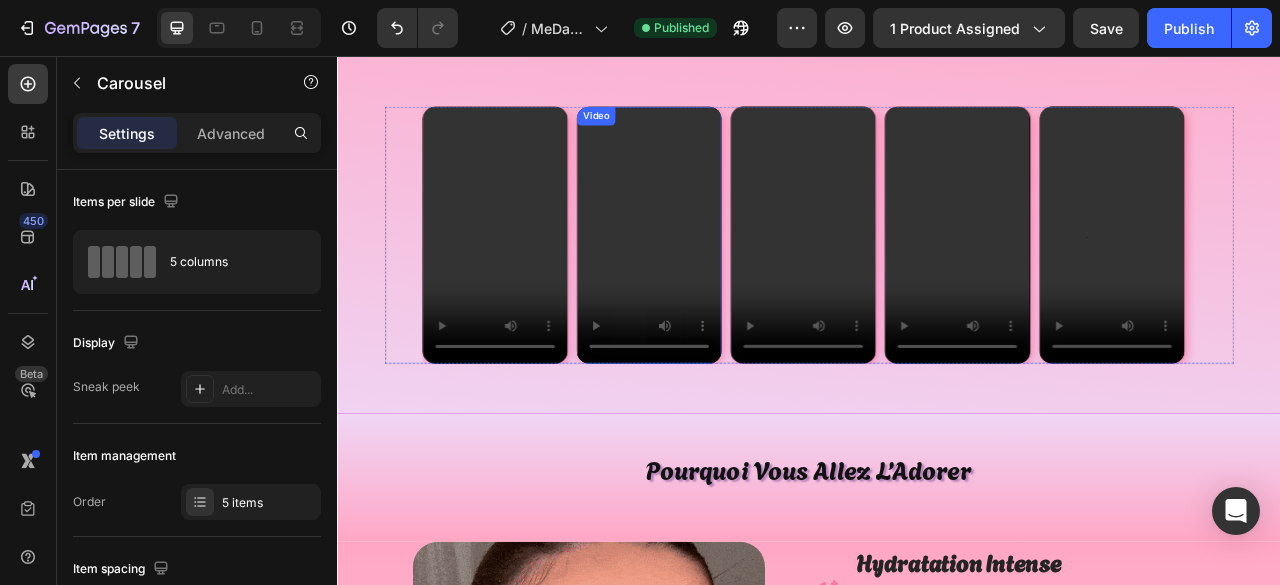 scroll, scrollTop: 1490, scrollLeft: 0, axis: vertical 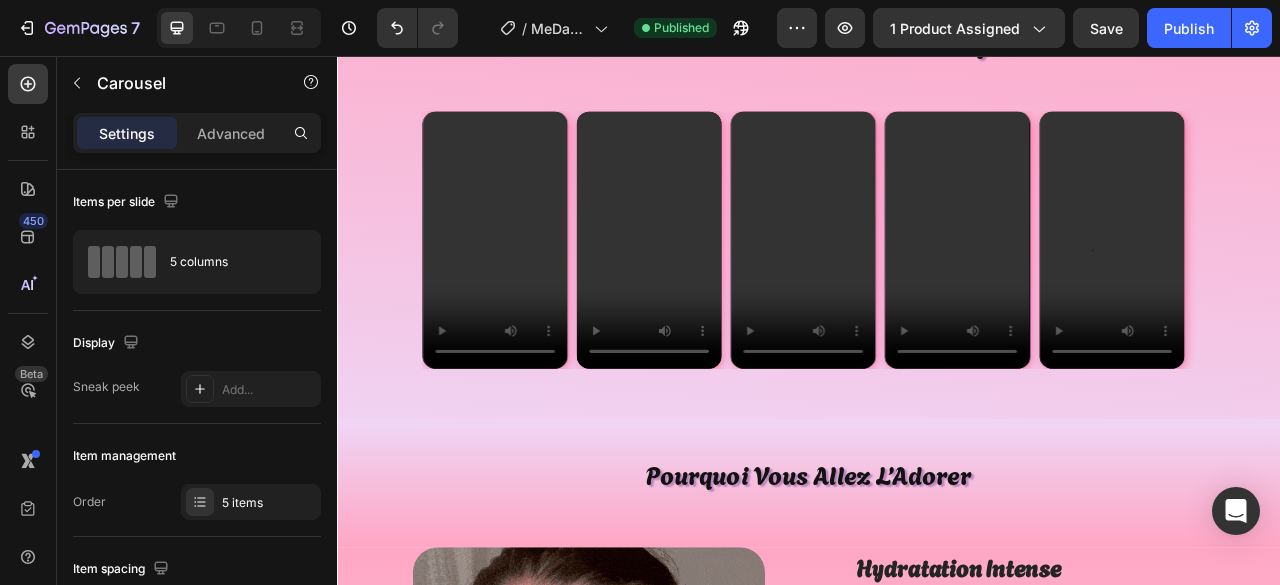 click on "Video Video Video Video Video" at bounding box center (937, 290) 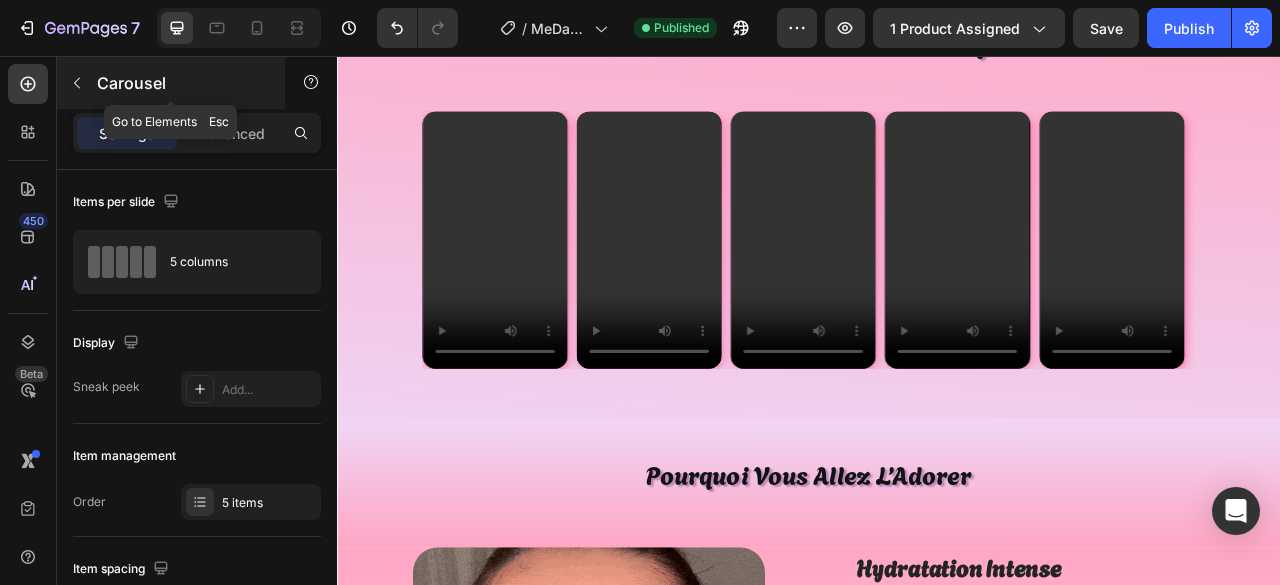 click 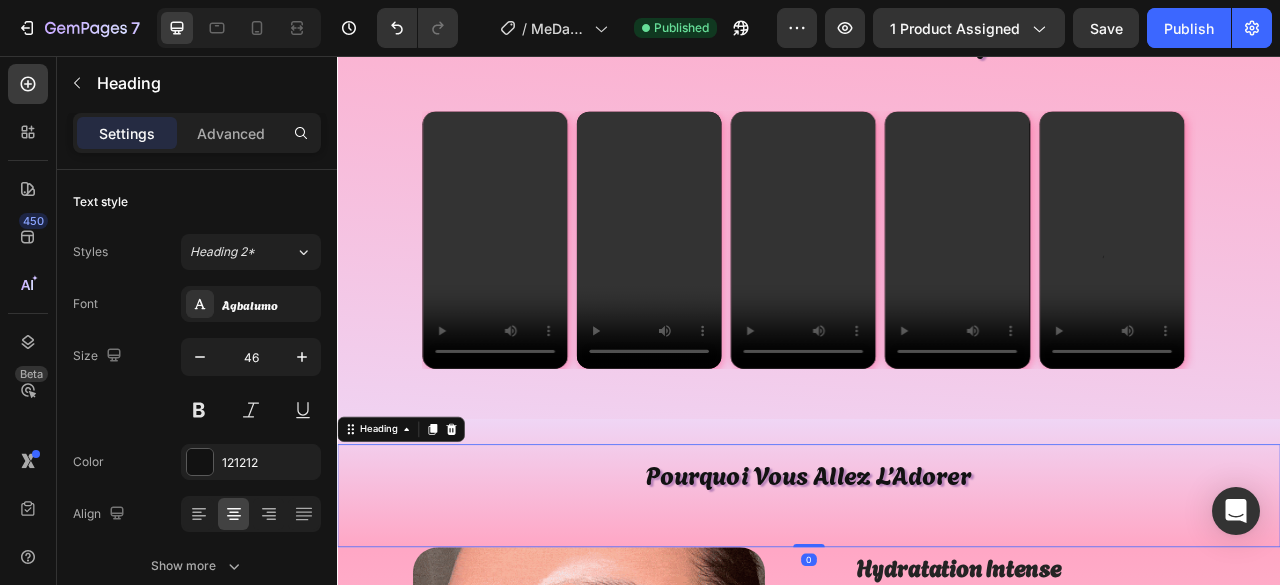 click on "Pourquoi Vous Allez L’Adorer" at bounding box center (937, 585) 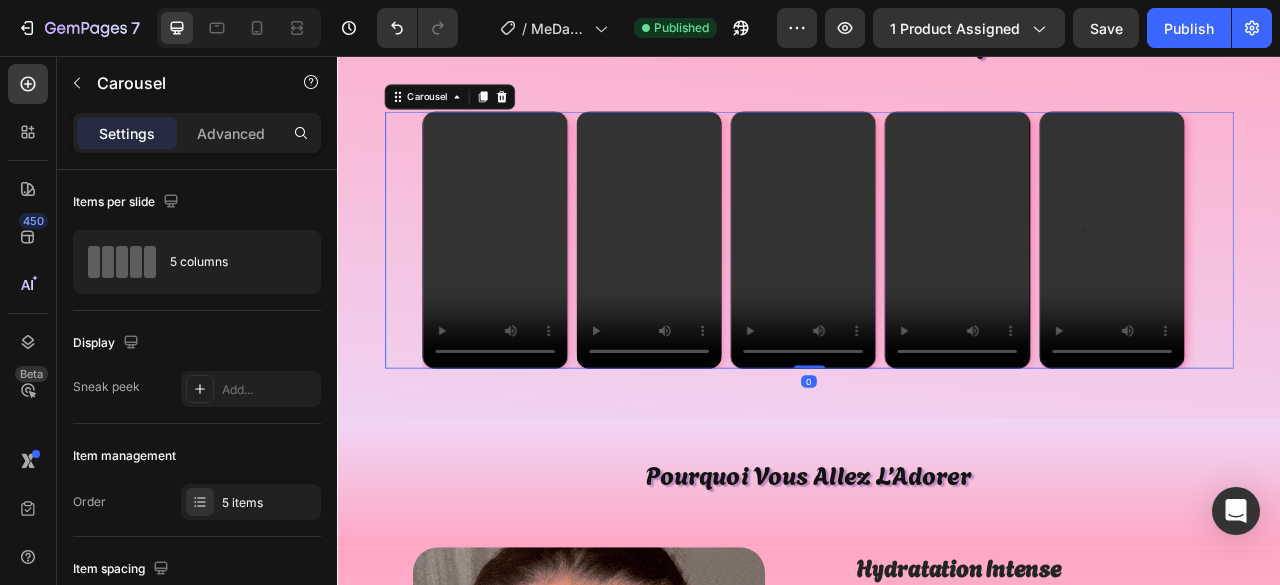 click on "Video Video Video Video Video" at bounding box center [937, 290] 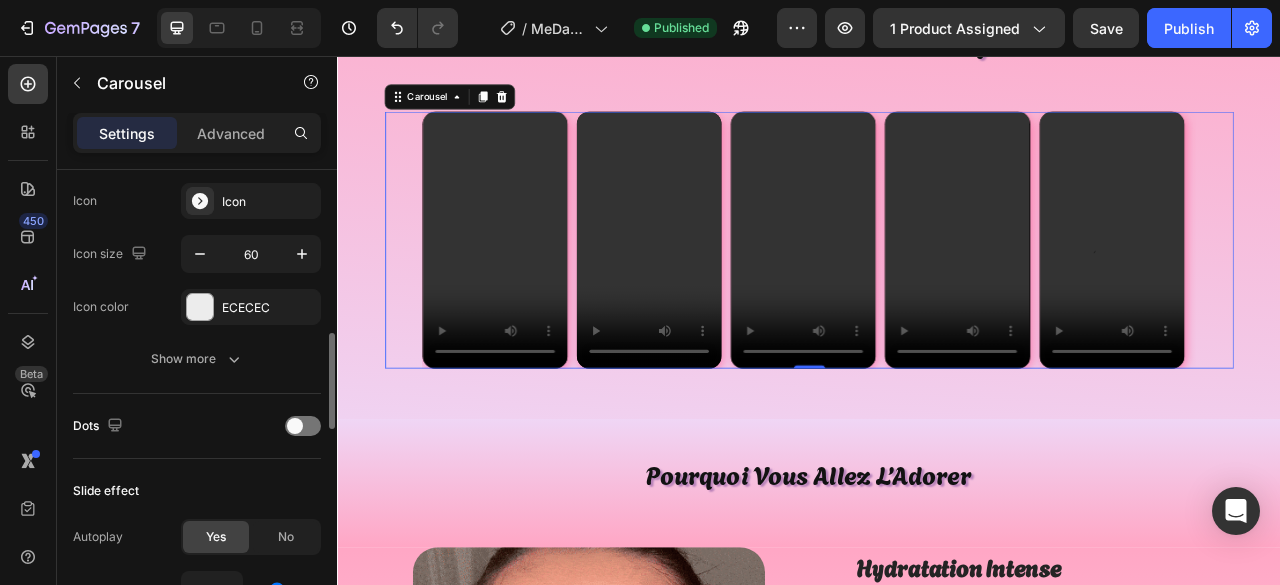 scroll, scrollTop: 900, scrollLeft: 0, axis: vertical 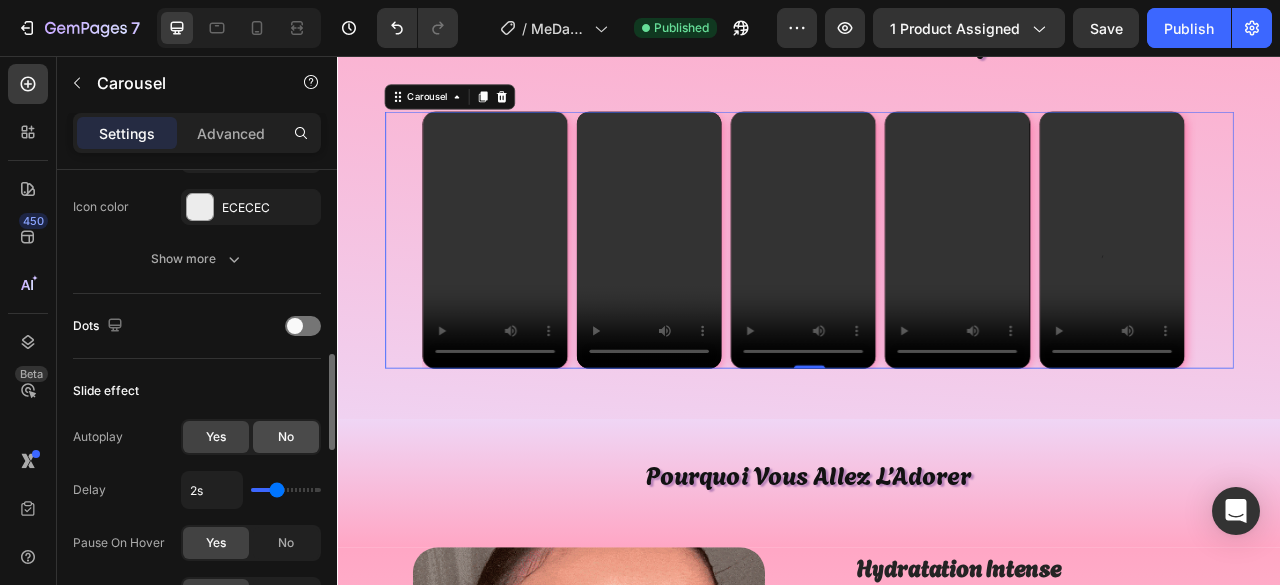 click on "No" 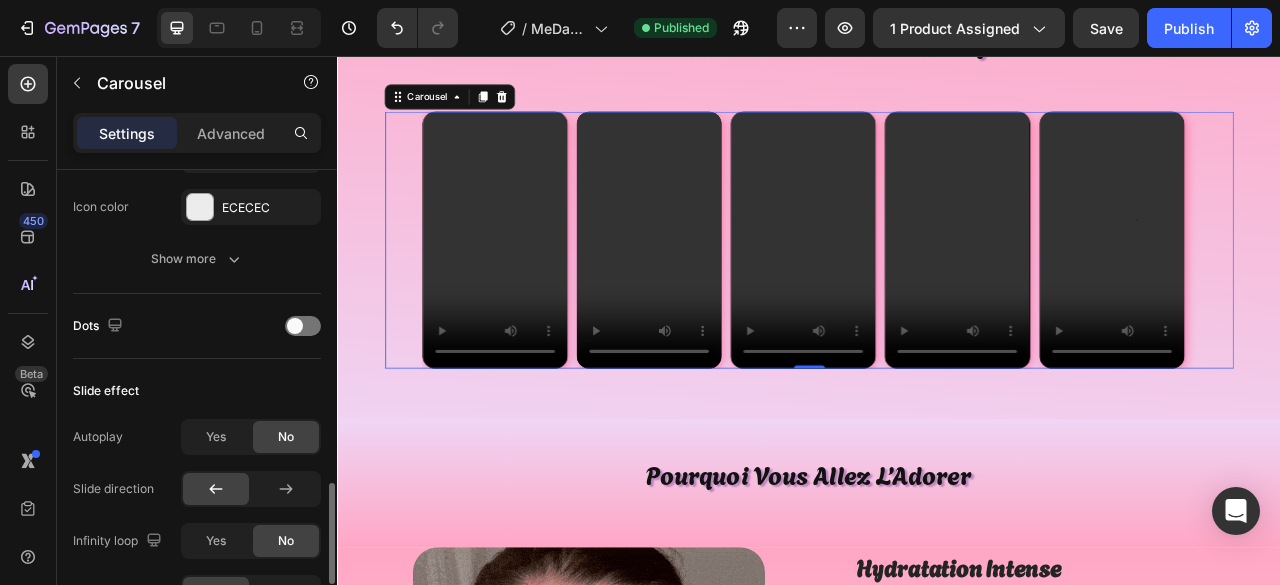 scroll, scrollTop: 1100, scrollLeft: 0, axis: vertical 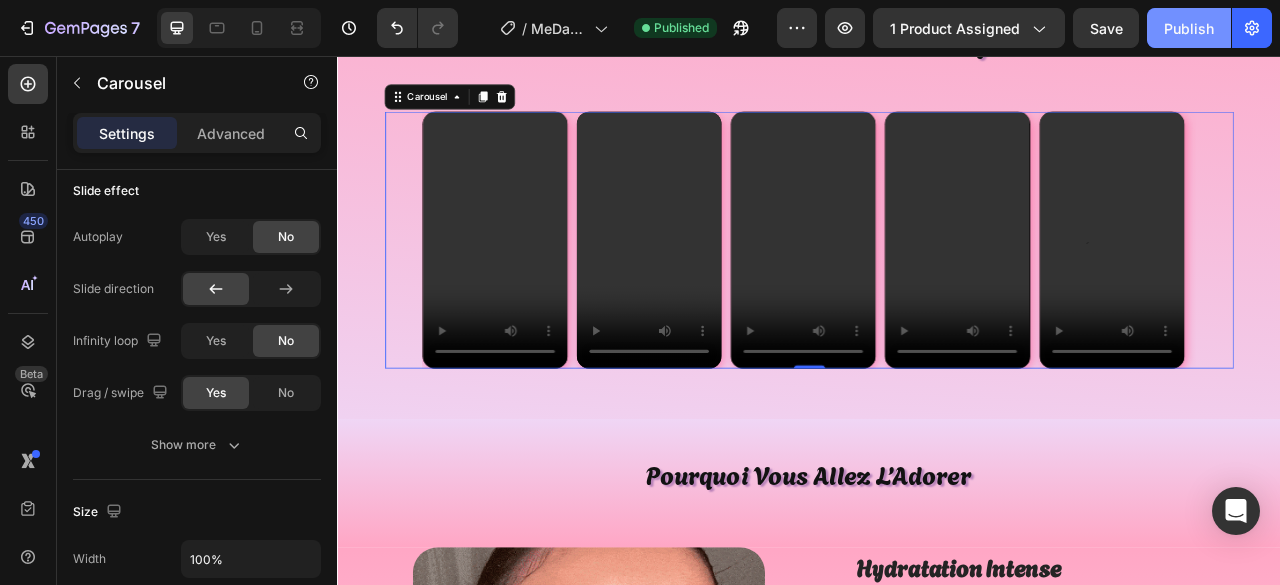 click on "Publish" at bounding box center [1189, 28] 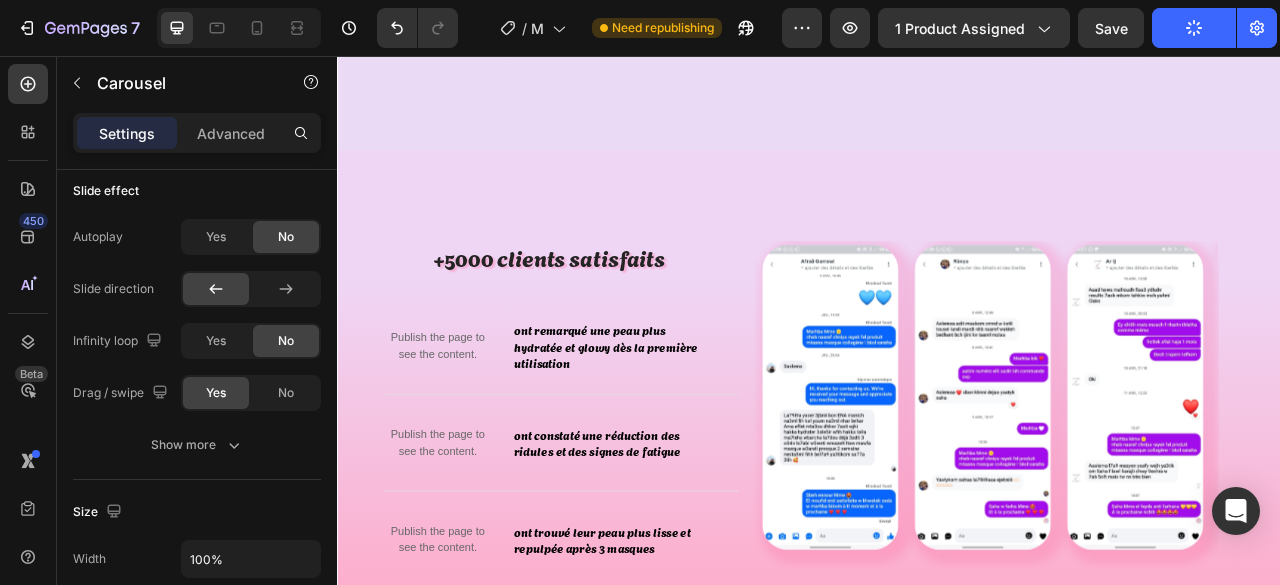 scroll, scrollTop: 3990, scrollLeft: 0, axis: vertical 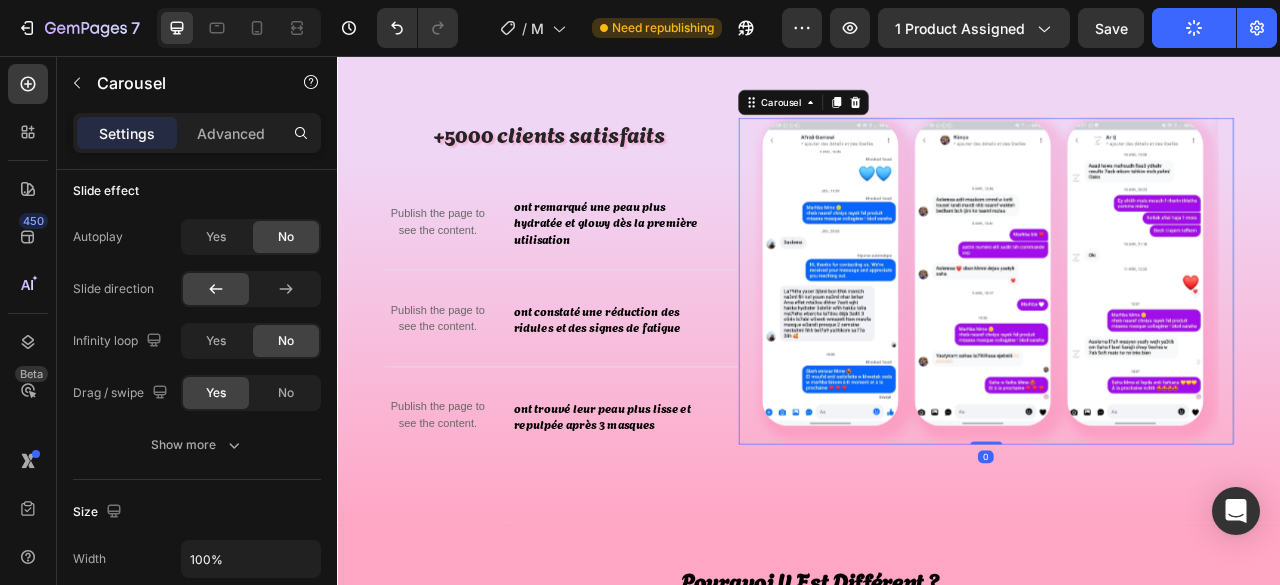 click on "Image" at bounding box center [1157, 342] 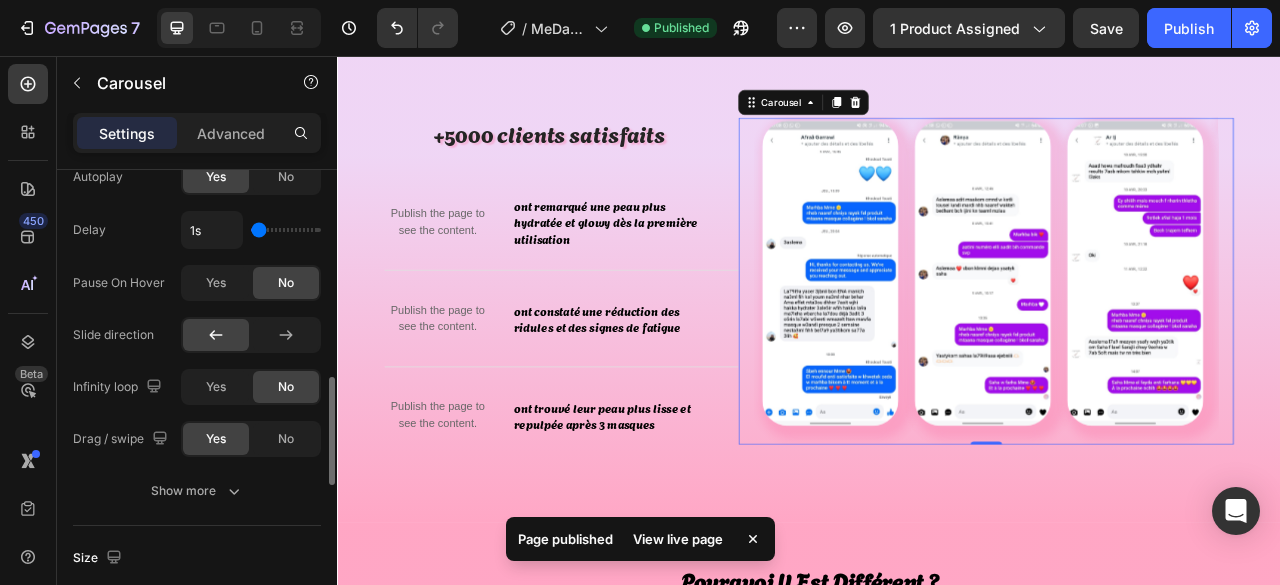 scroll, scrollTop: 800, scrollLeft: 0, axis: vertical 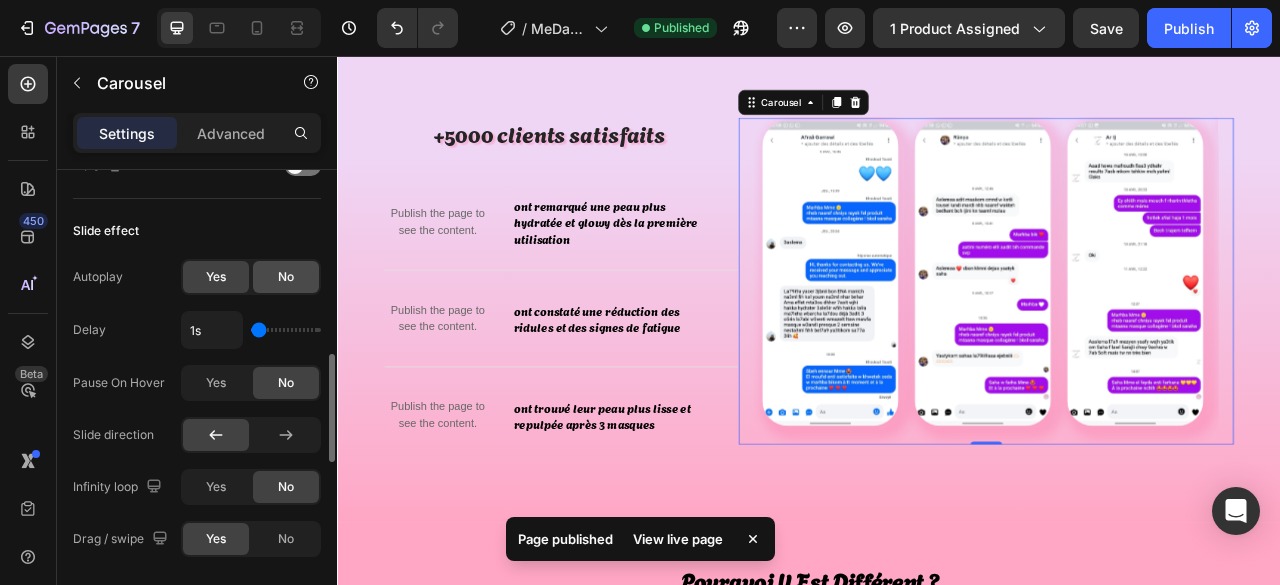 click on "No" 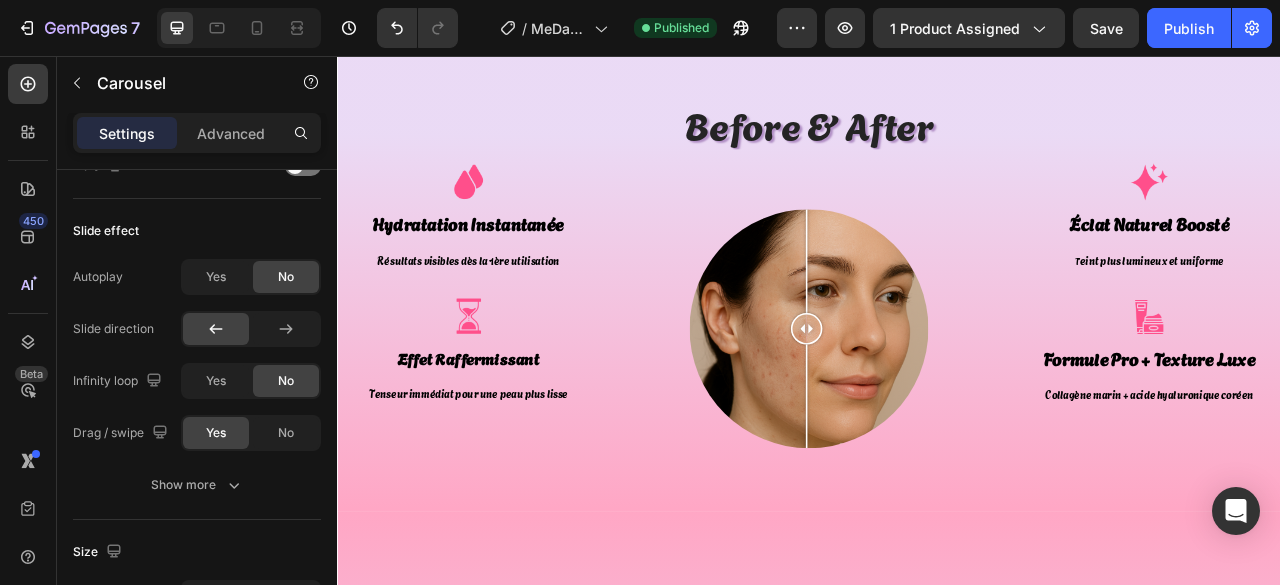 scroll, scrollTop: 5390, scrollLeft: 0, axis: vertical 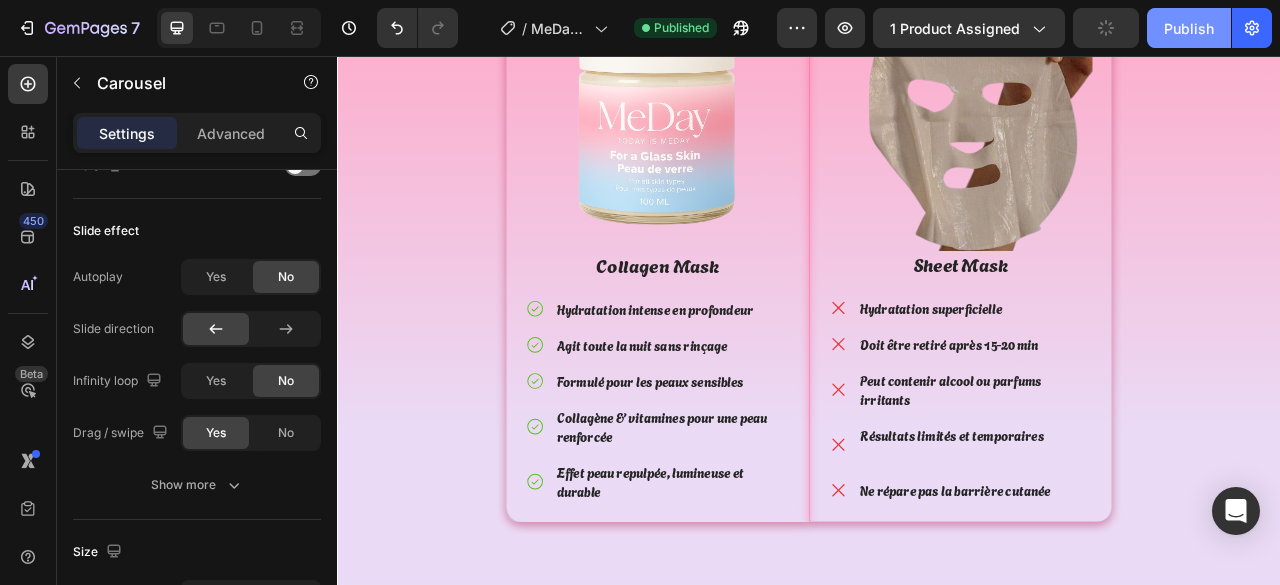 click on "Publish" at bounding box center (1189, 28) 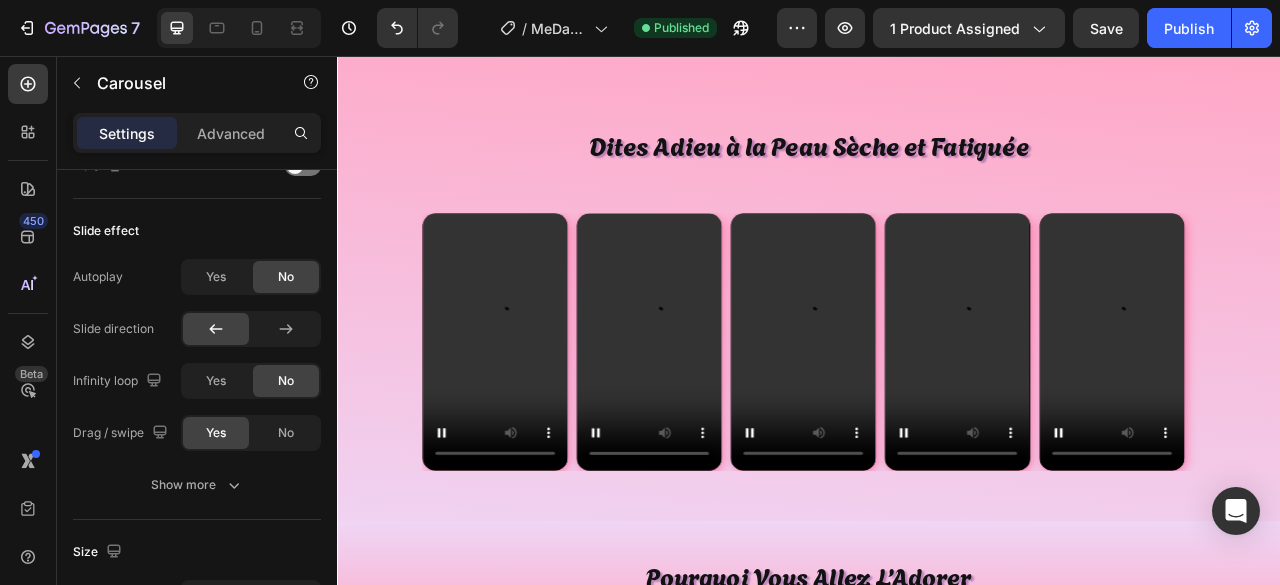 scroll, scrollTop: 900, scrollLeft: 0, axis: vertical 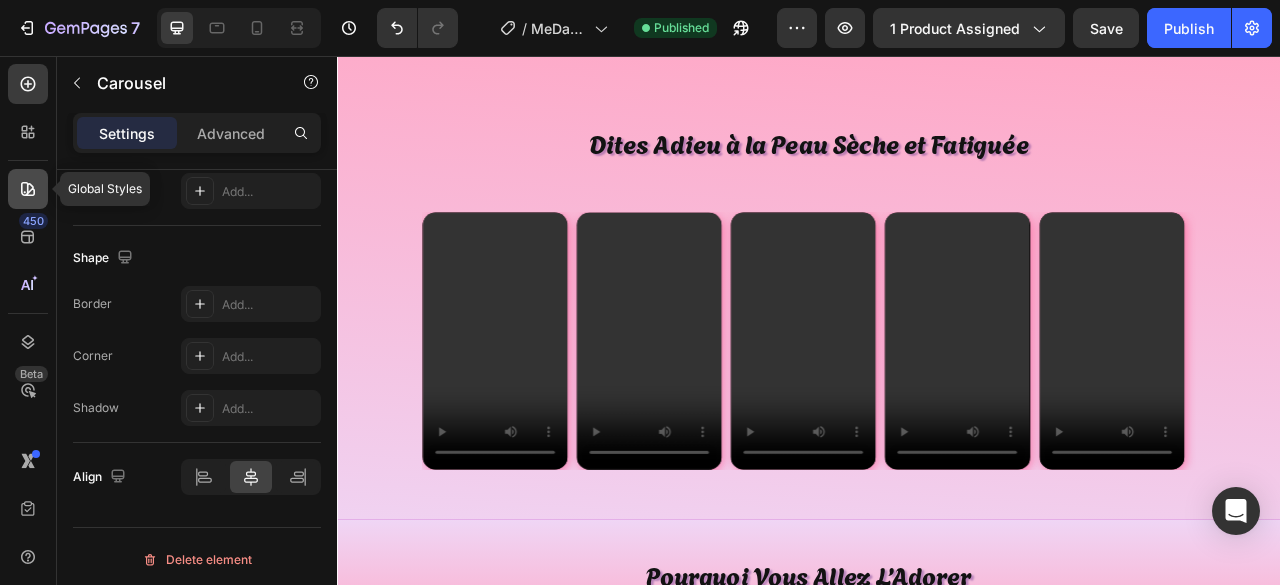 click 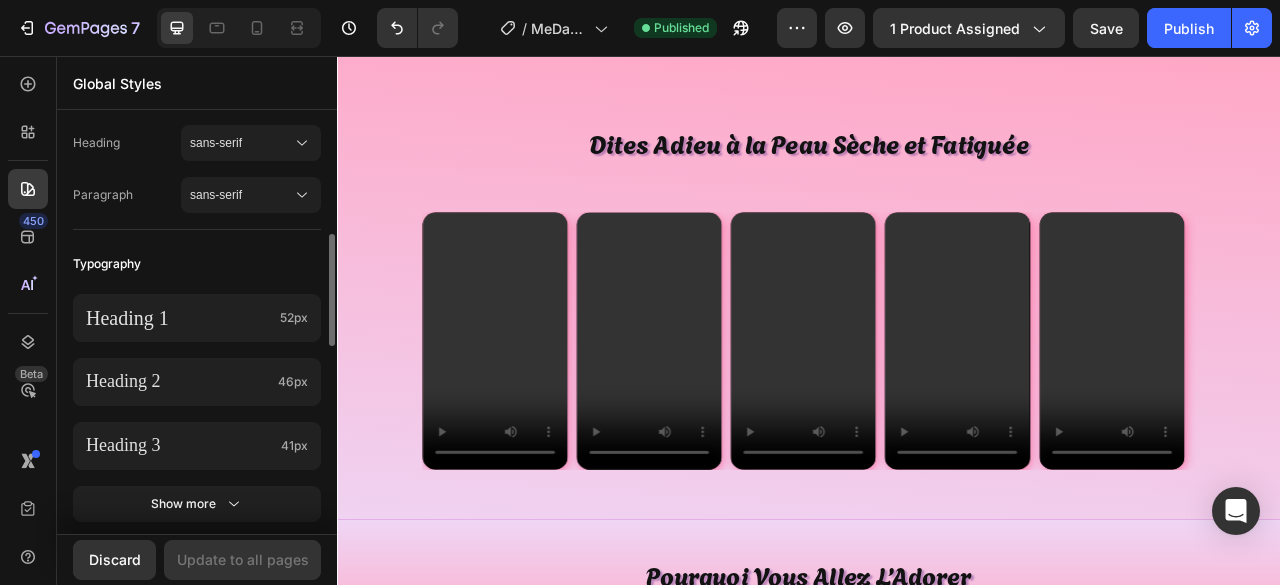 scroll, scrollTop: 0, scrollLeft: 0, axis: both 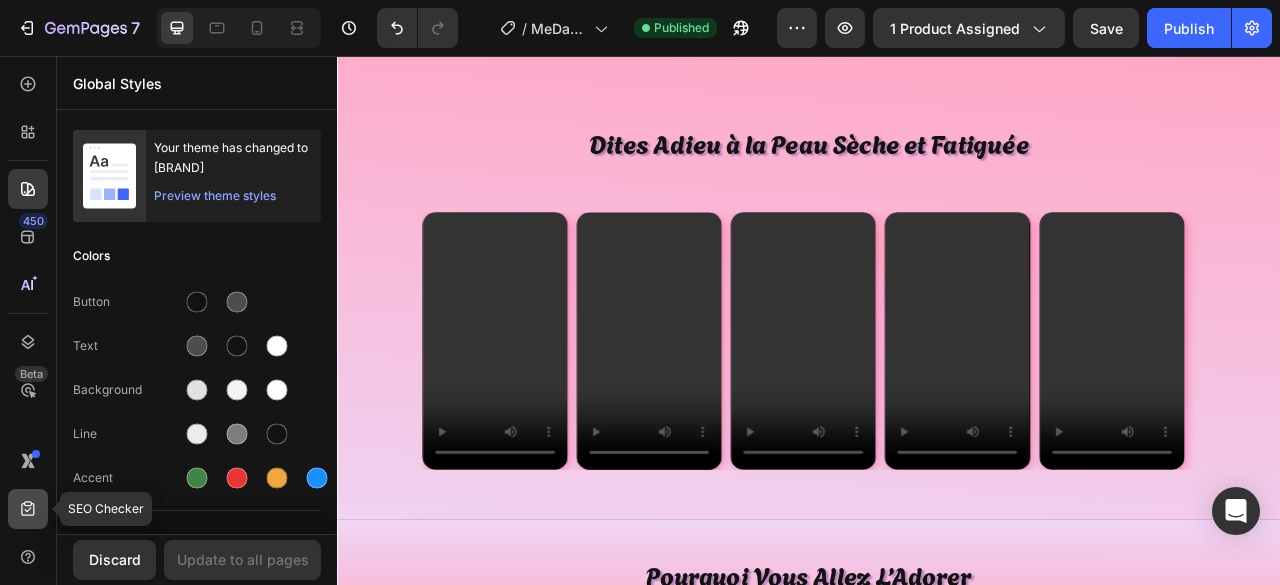 click 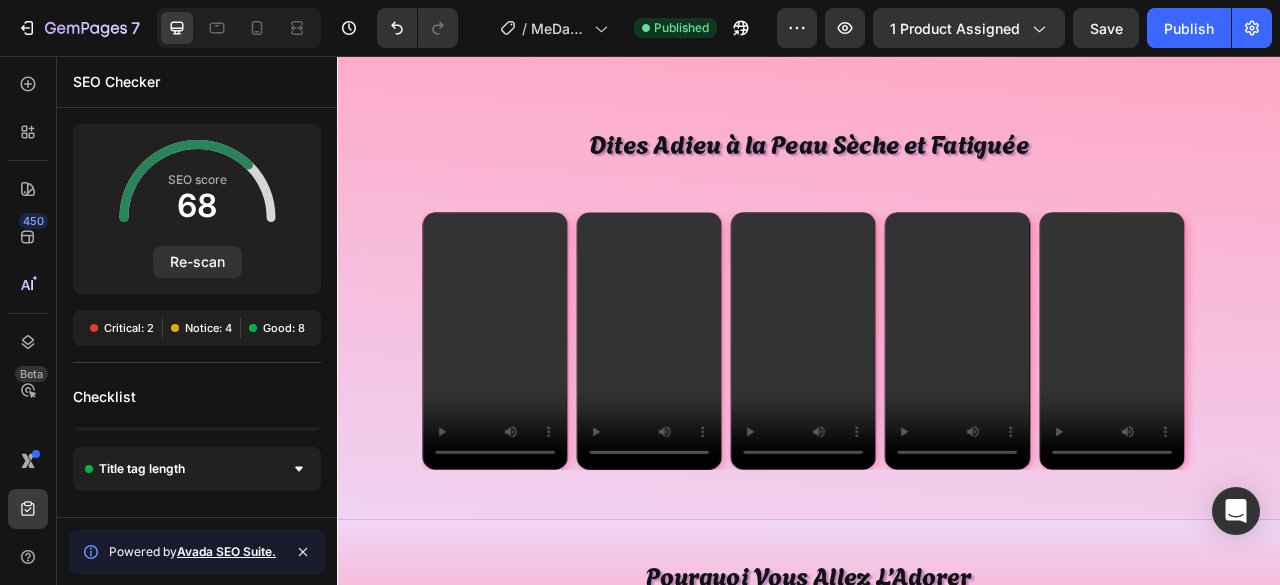 scroll, scrollTop: 745, scrollLeft: 0, axis: vertical 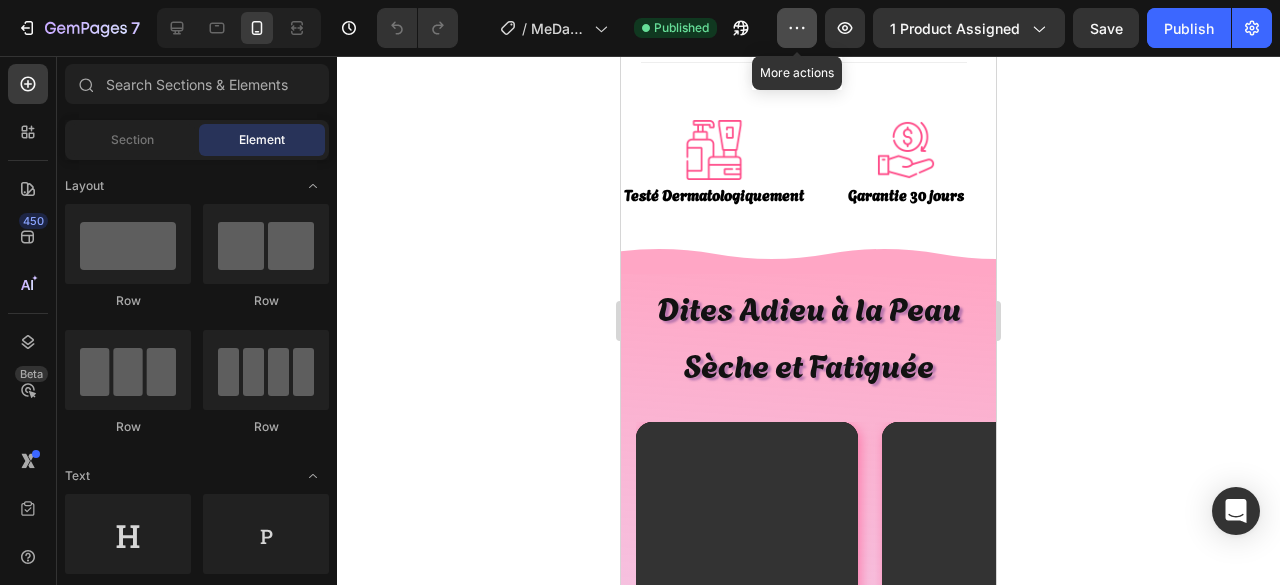 click 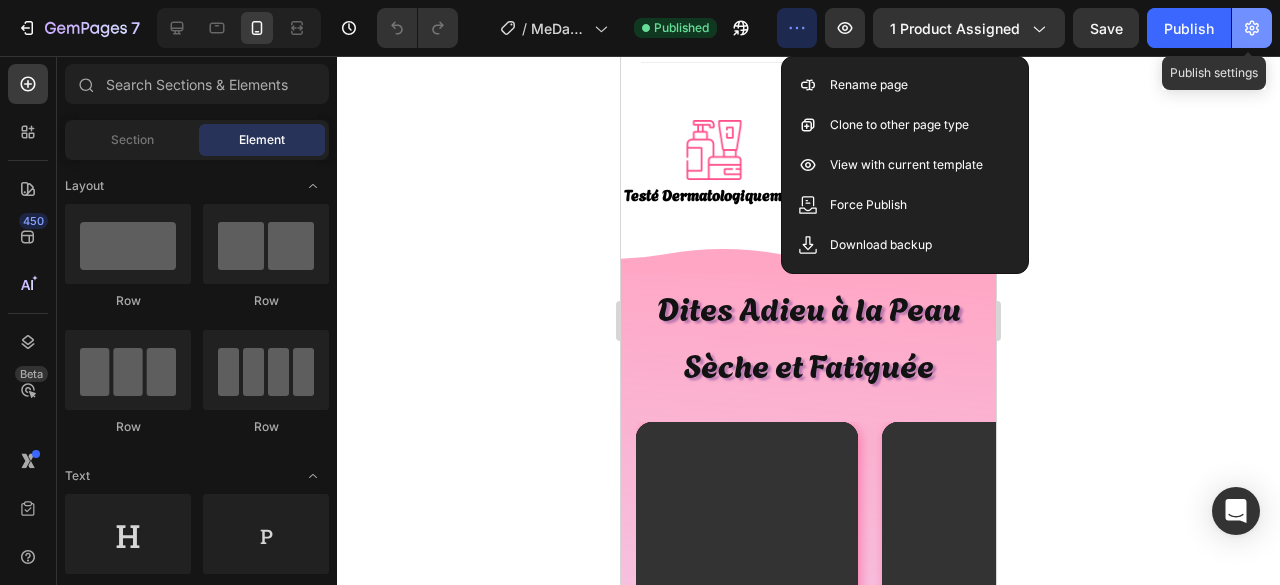 click 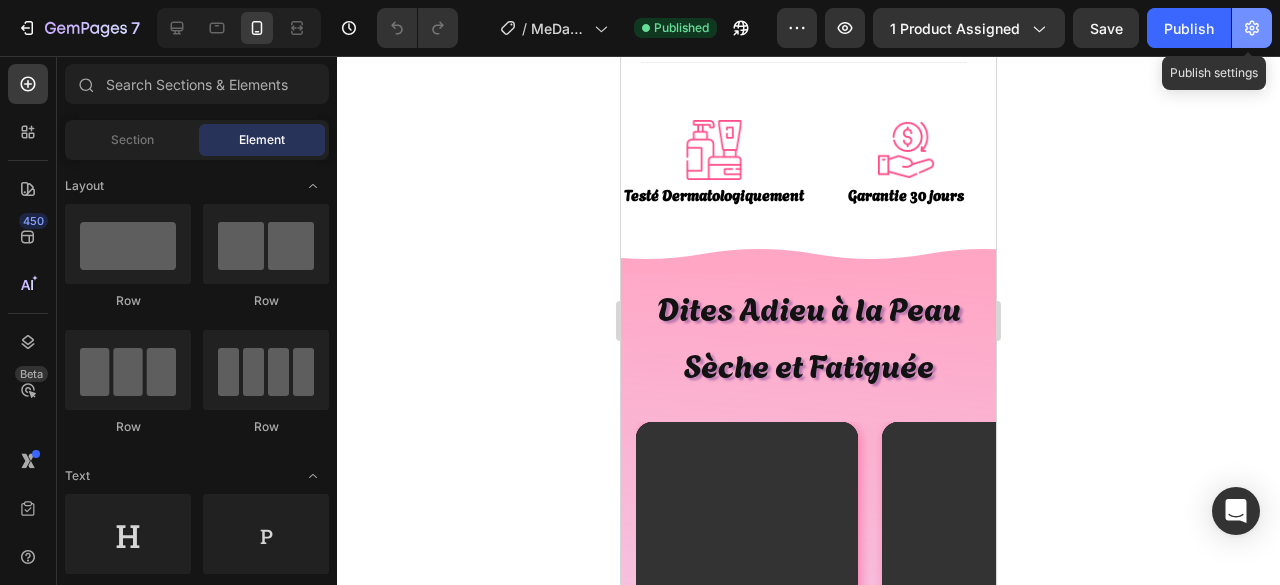 click 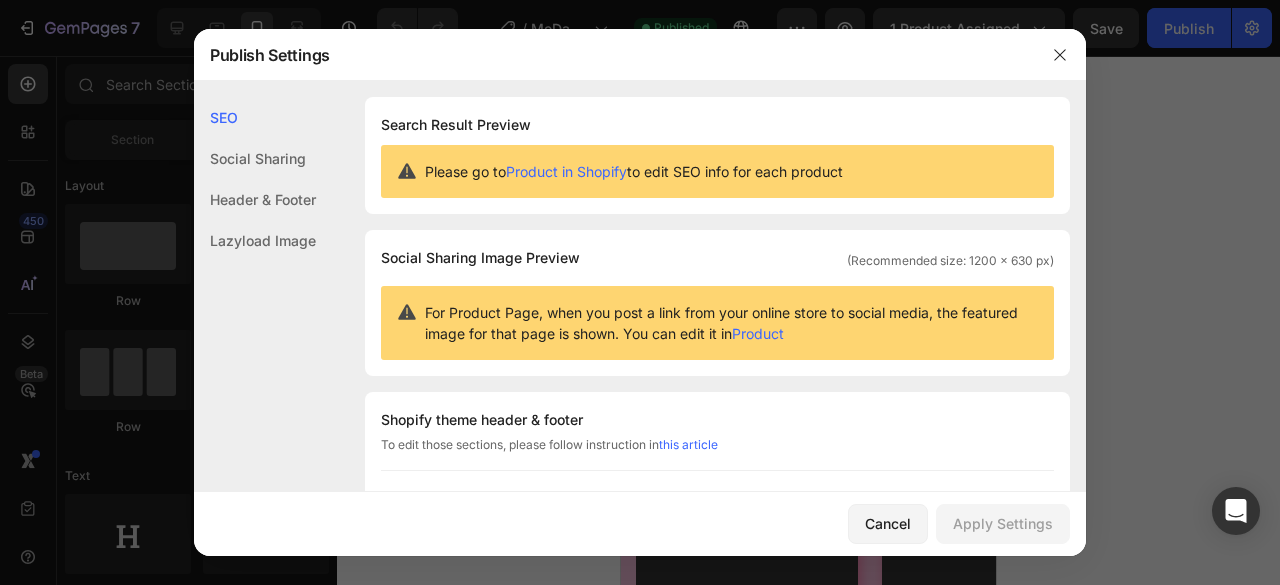 click on "Lazyload Image" 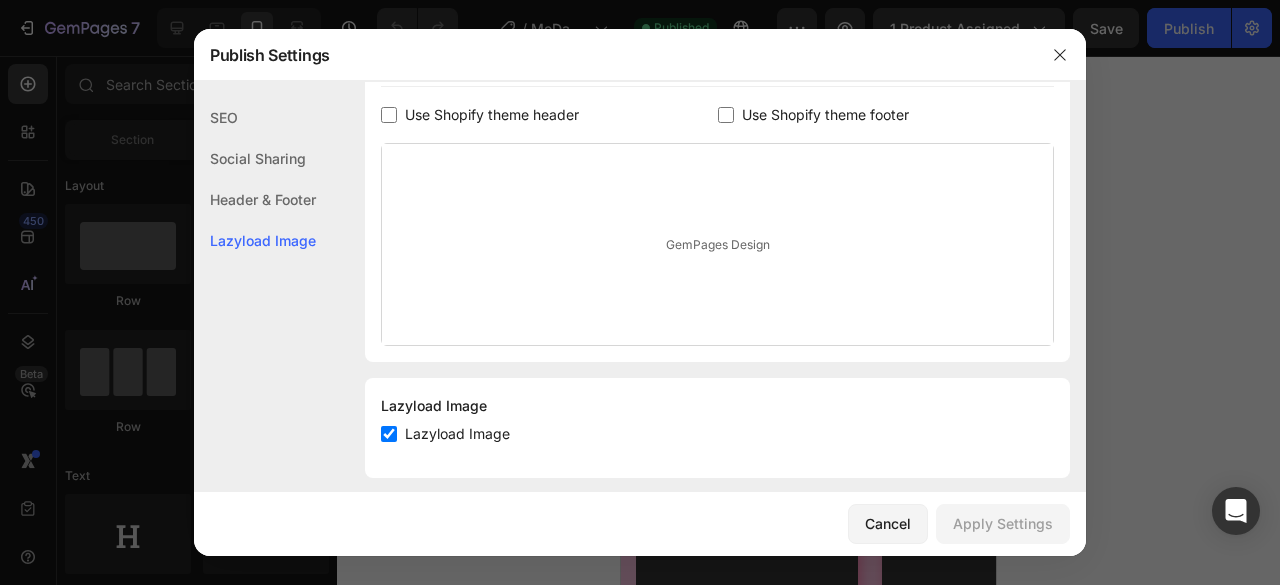 scroll, scrollTop: 401, scrollLeft: 0, axis: vertical 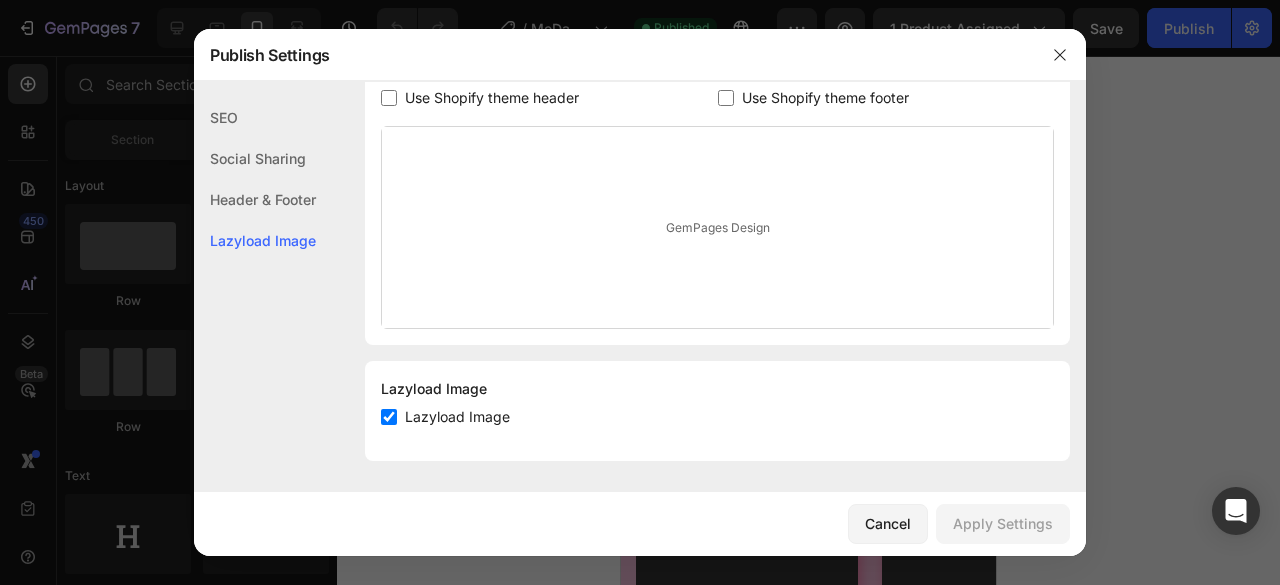 click at bounding box center (389, 417) 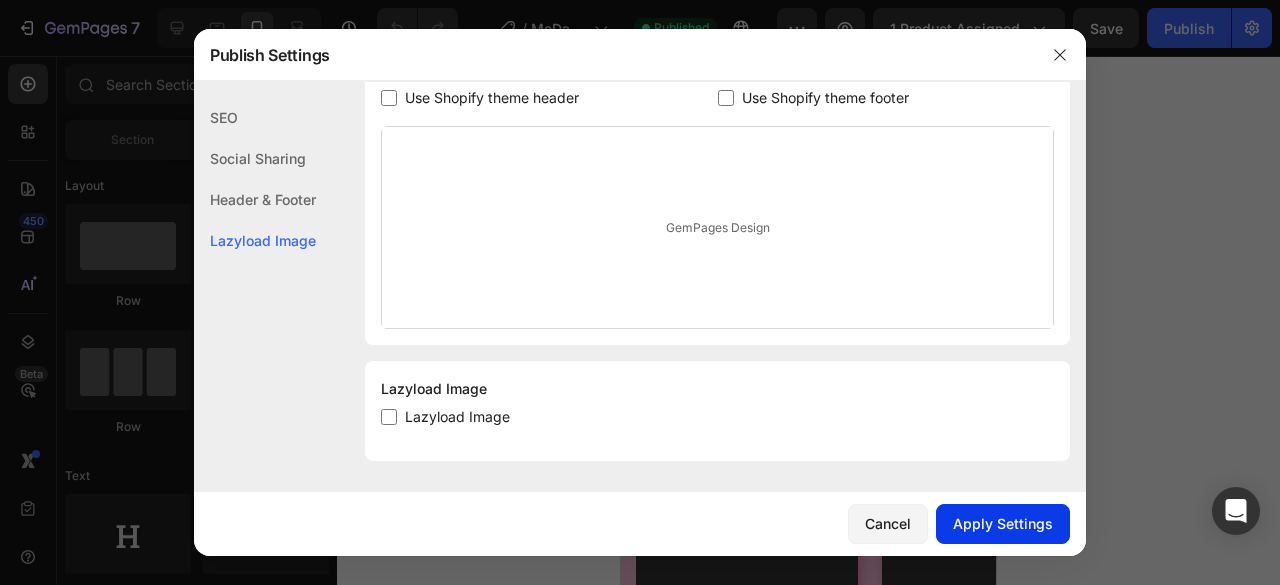 click on "Apply Settings" at bounding box center [1003, 523] 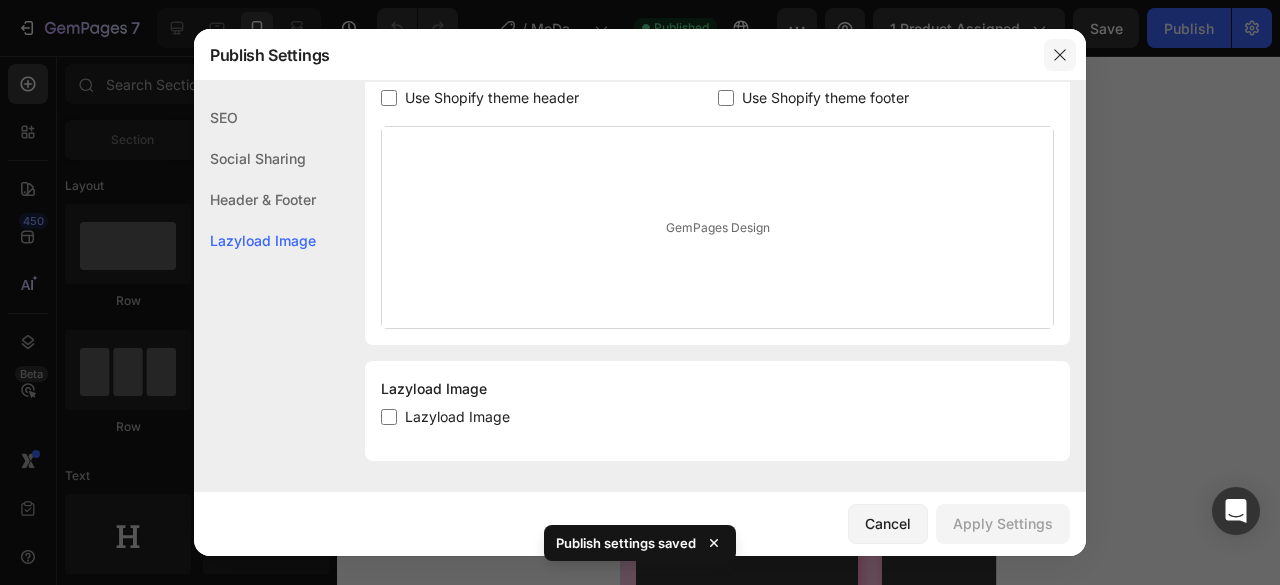 click 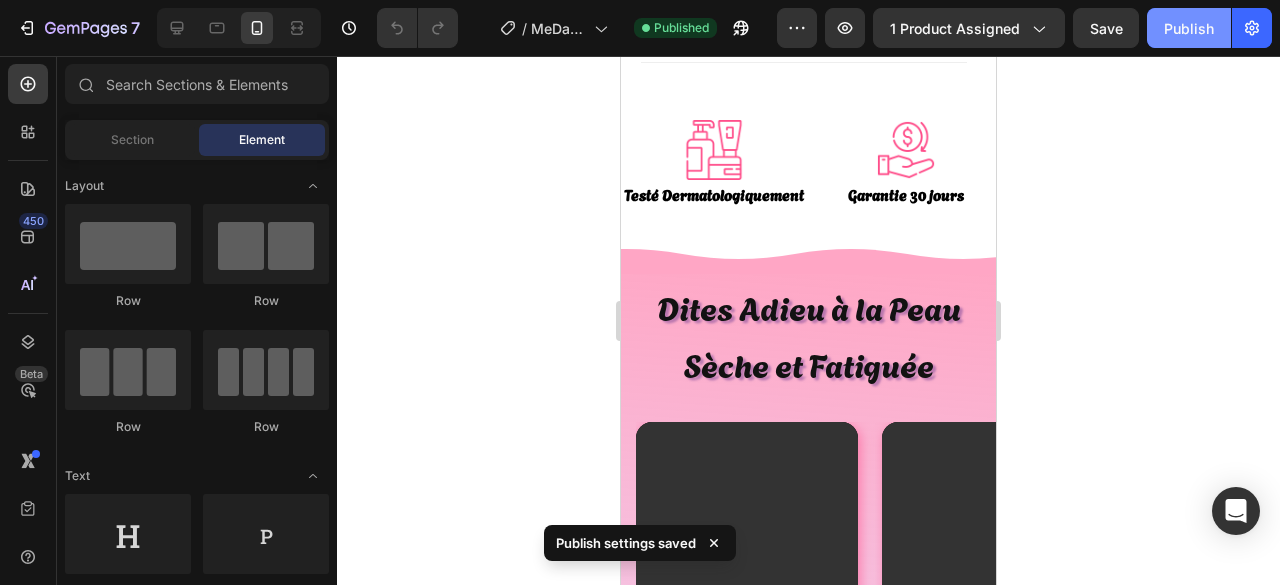 click on "Publish" at bounding box center (1189, 28) 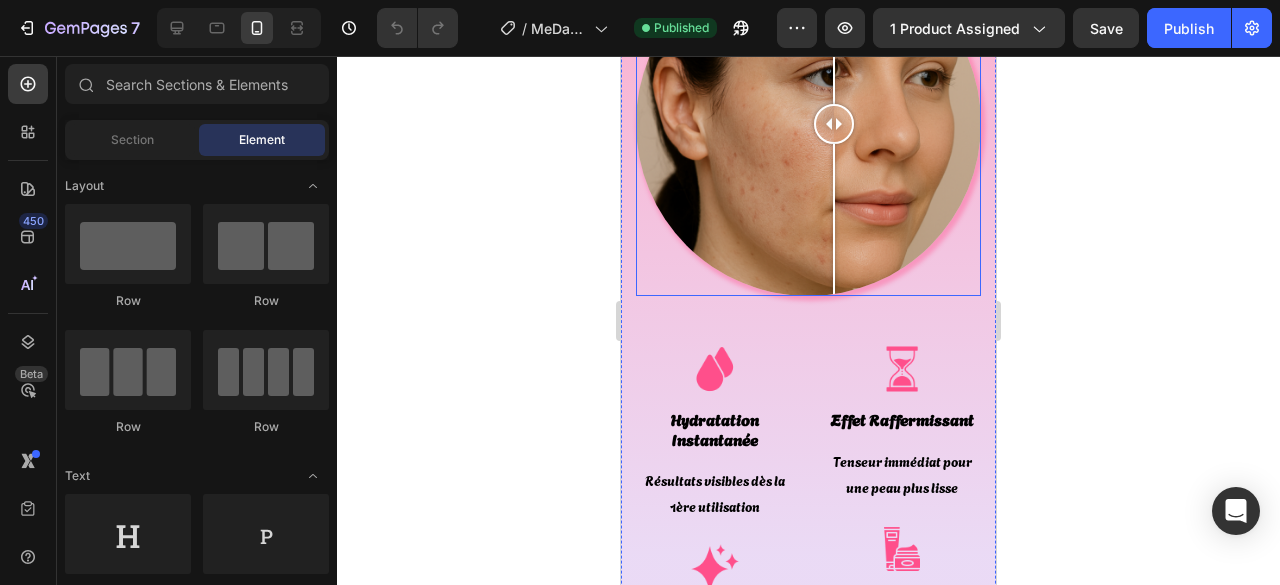 scroll, scrollTop: 5954, scrollLeft: 0, axis: vertical 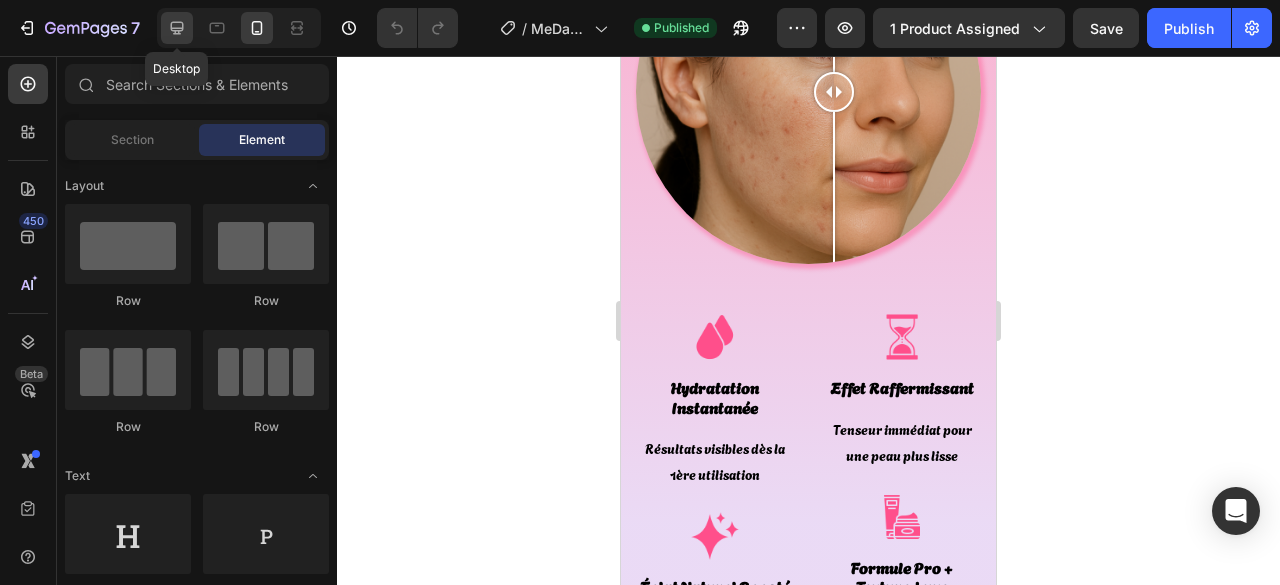 click 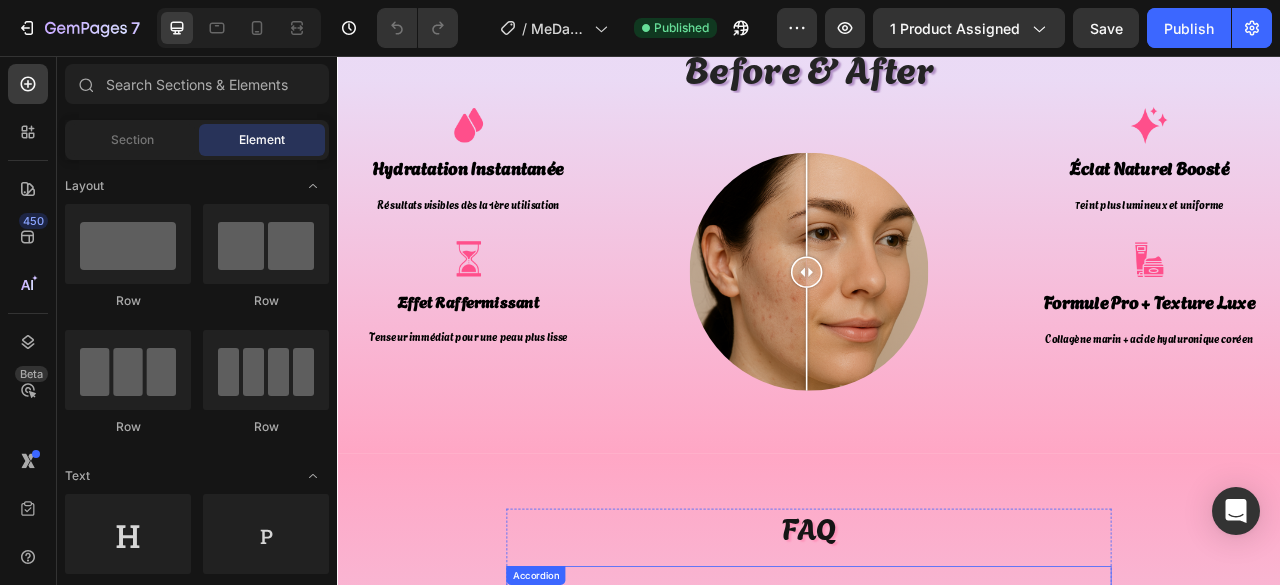 scroll, scrollTop: 6295, scrollLeft: 0, axis: vertical 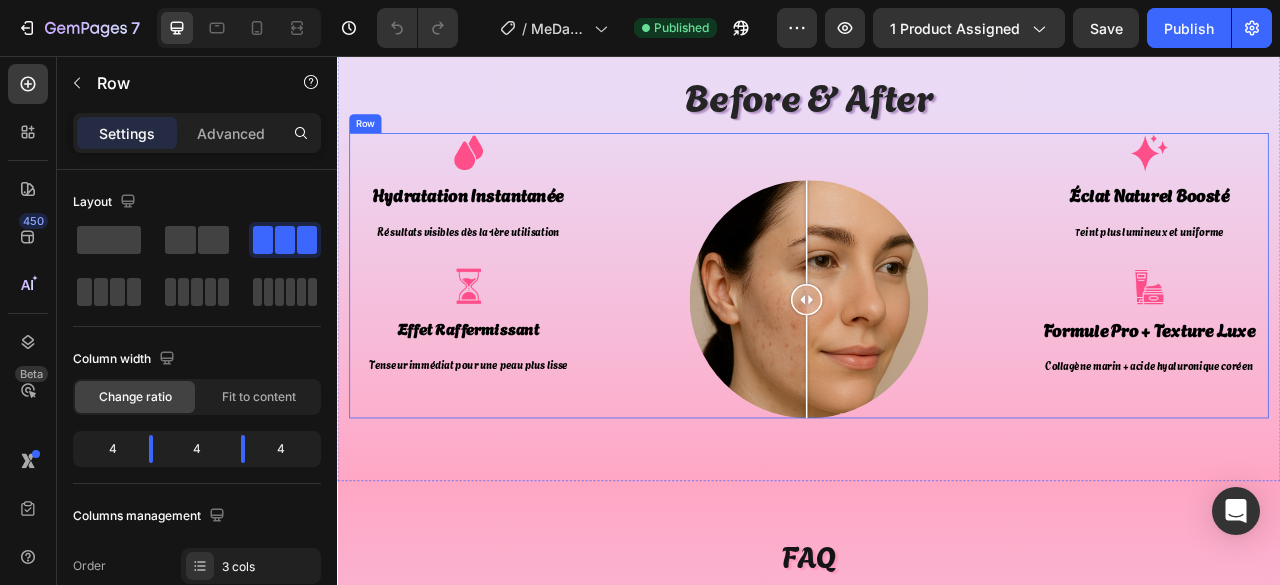 click on "Image  Hydratation Instantanée Text block          Résultats visibles dès la 1ère utilisation   Text block Image  Effet Raffermissant Text block Tenseur immédiat pour une peau plus lisse Text block Row Image Comparison Image  Éclat Naturel Boosté Text block              T eint plus lumineux et uniforme   Text block Image  Formule Pro + Texture Luxe Text block Collagène marin + acide hyaluronique coréen Text block Row Row" at bounding box center [937, 335] 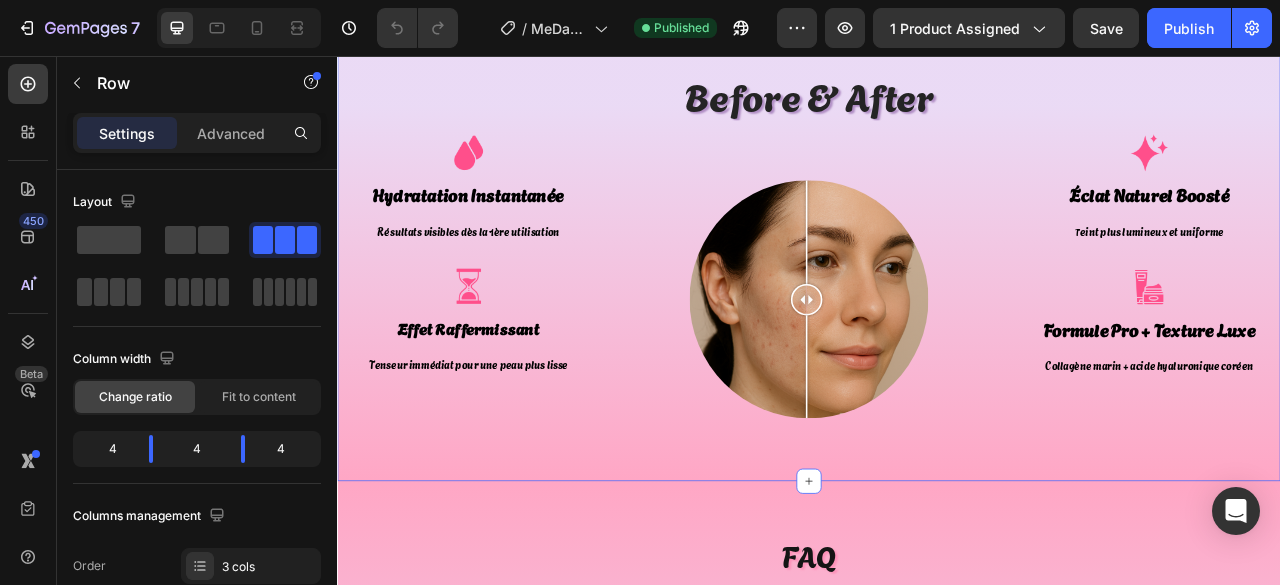 click on "Before & After Heading Image  Hydratation Instantanée Text block          Résultats visibles dès la 1ère utilisation   Text block Image  Effet Raffermissant Text block Tenseur immédiat pour une peau plus lisse Text block Row Image Comparison Image  Éclat Naturel Boosté Text block              T eint plus lumineux et uniforme   Text block Image  Formule Pro + Texture Luxe Text block Collagène marin + acide hyaluronique coréen Text block Row Row Section 15   You can create reusable sections Create Theme Section AI Content Write with GemAI What would you like to describe here? Tone and Voice Persuasive Product Getting products... Show more Generate" at bounding box center [937, 295] 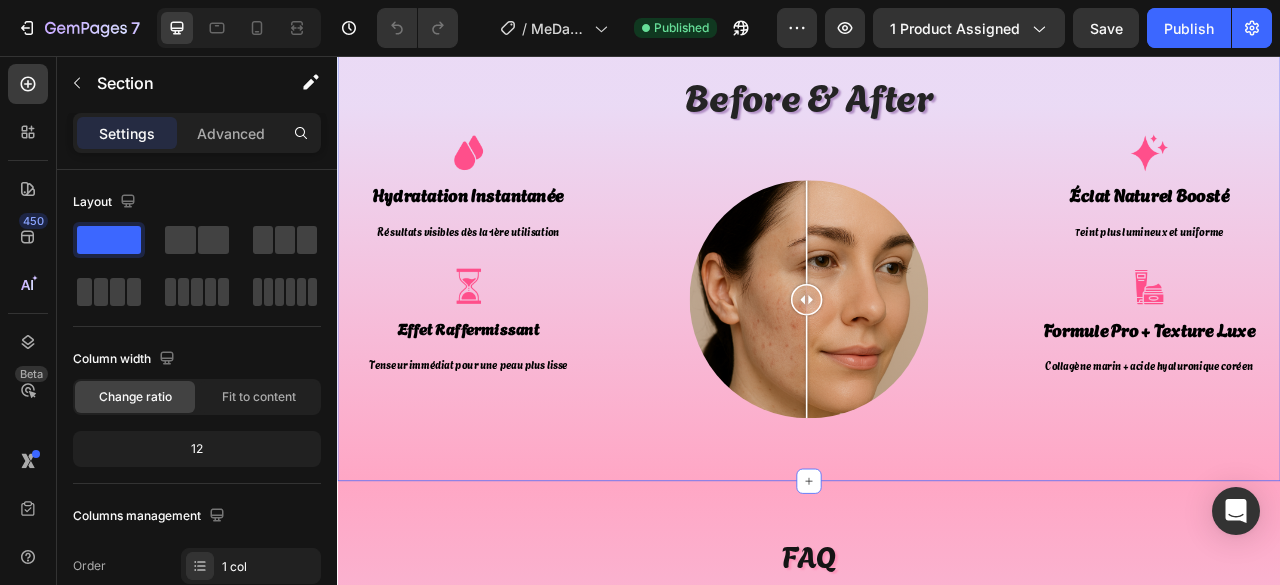 click on "Image  Hydratation Instantanée Text block          Résultats visibles dès la 1ère utilisation   Text block Image  Effet Raffermissant Text block Tenseur immédiat pour une peau plus lisse Text block Row Image Comparison Image  Éclat Naturel Boosté Text block              T eint plus lumineux et uniforme   Text block Image  Formule Pro + Texture Luxe Text block Collagène marin + acide hyaluronique coréen Text block Row Row" at bounding box center [937, 335] 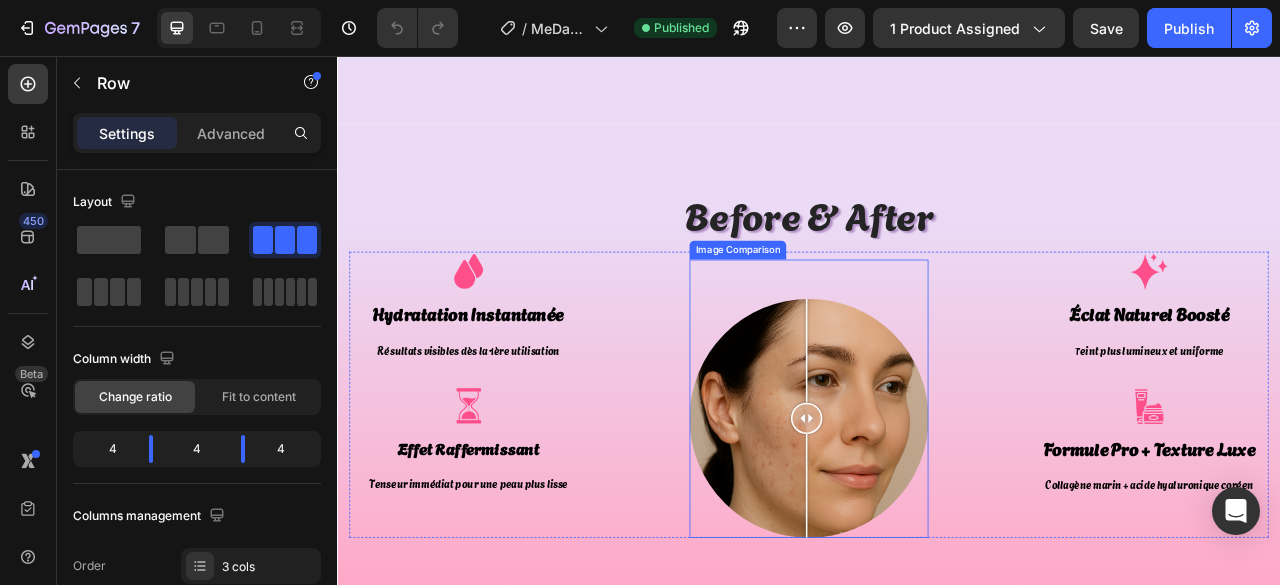 scroll, scrollTop: 6295, scrollLeft: 0, axis: vertical 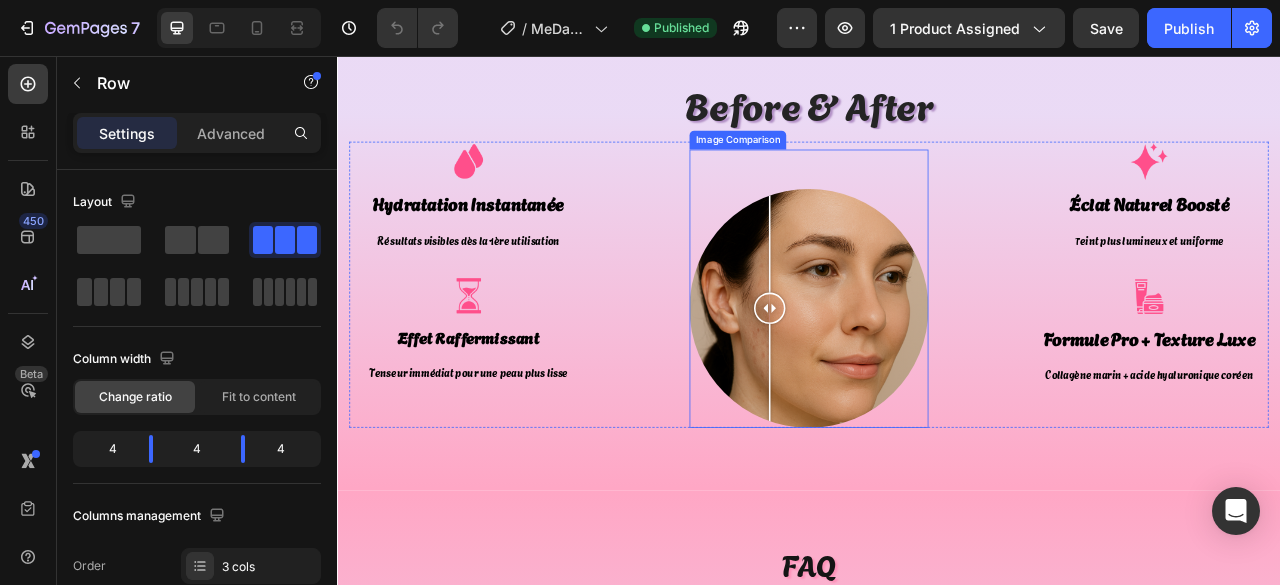 click at bounding box center (936, 376) 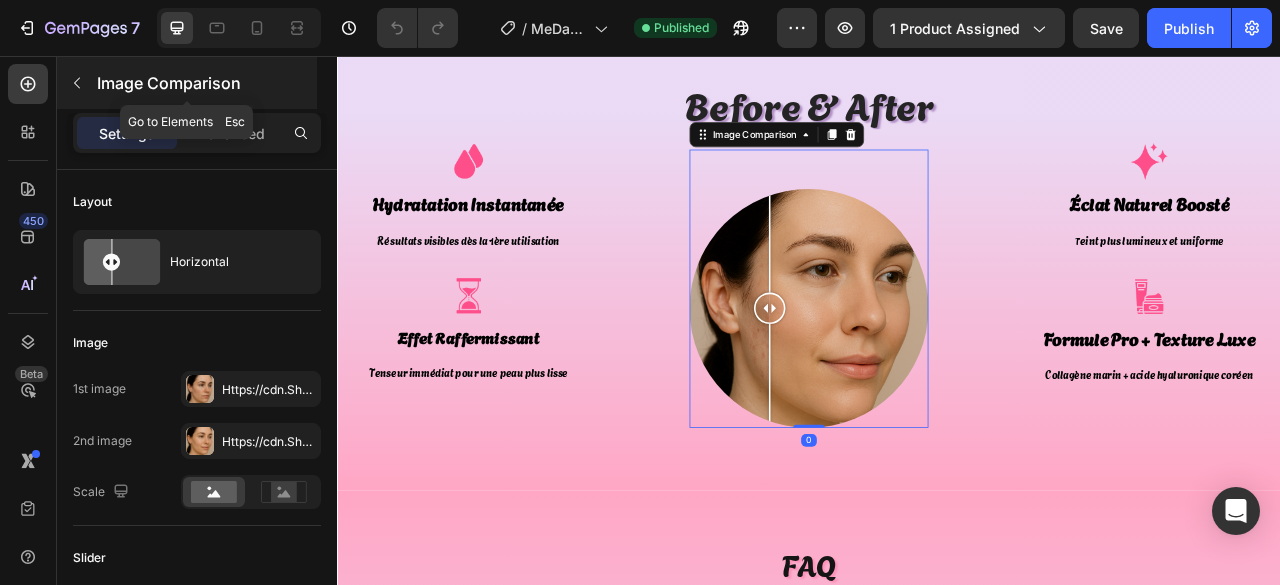 click at bounding box center (77, 83) 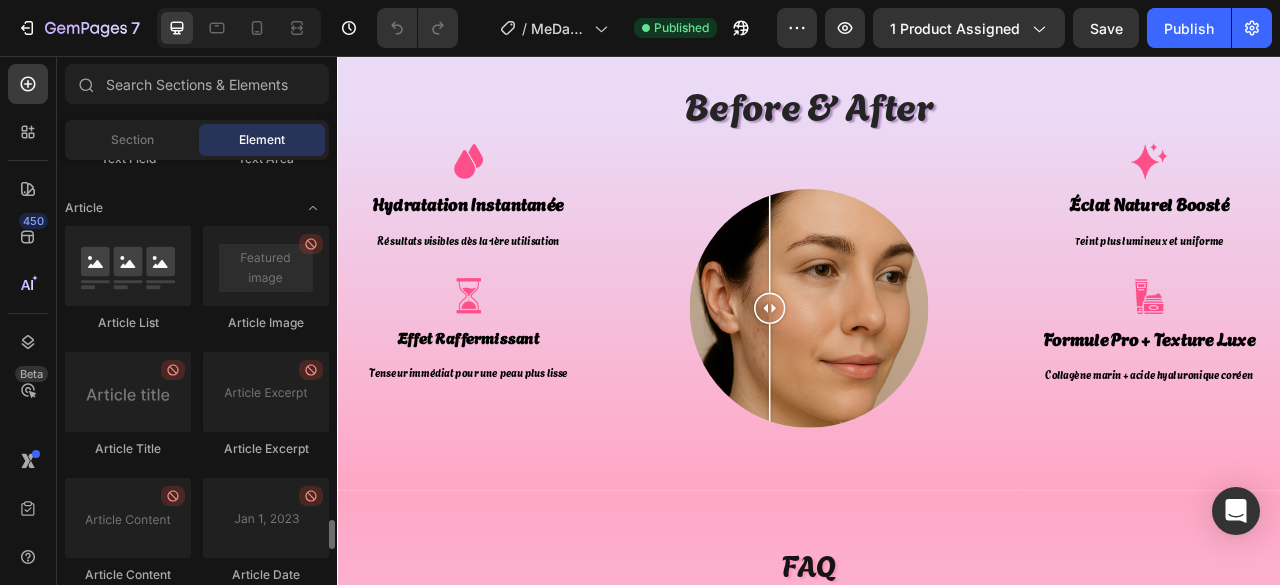 scroll, scrollTop: 5639, scrollLeft: 0, axis: vertical 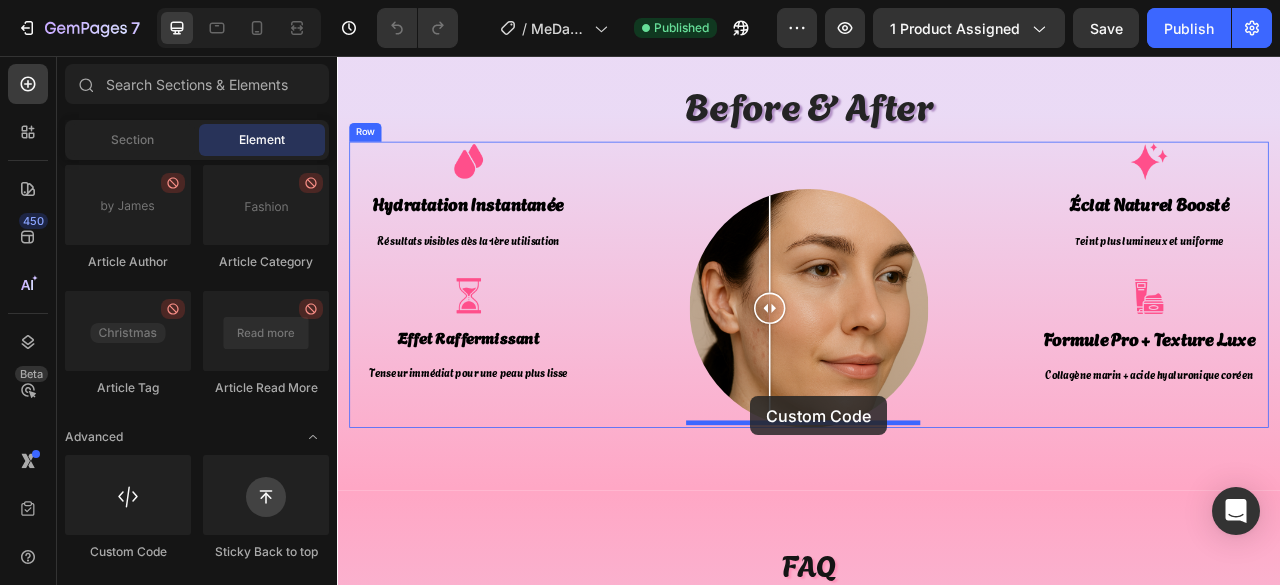 drag, startPoint x: 483, startPoint y: 570, endPoint x: 946, endPoint y: 474, distance: 472.84775 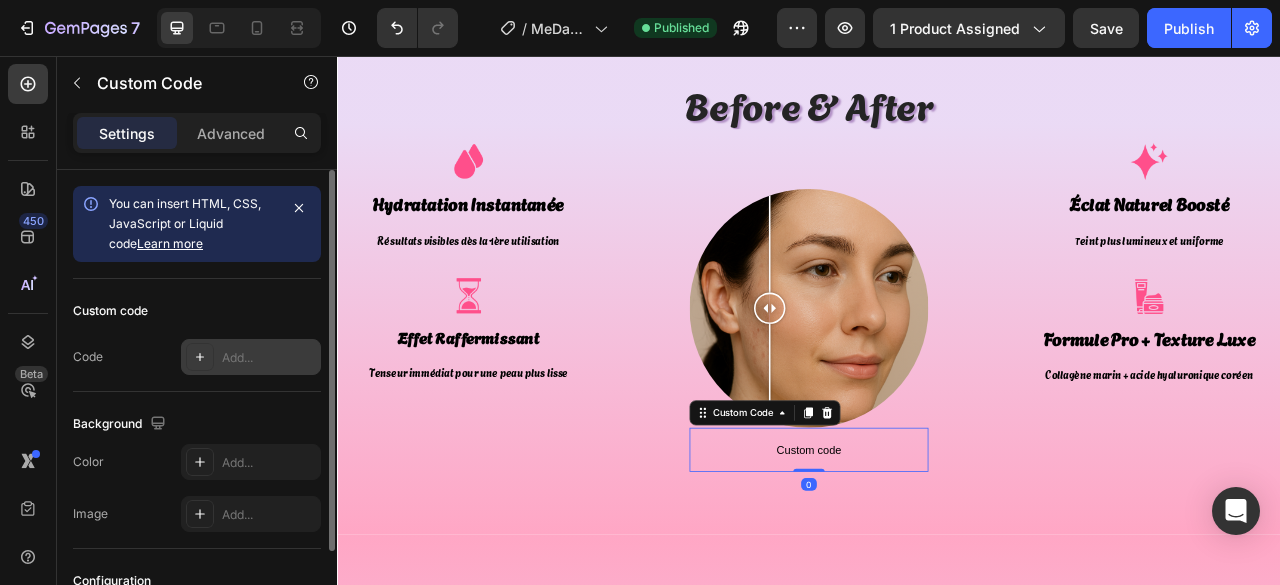 click on "Add..." at bounding box center [269, 358] 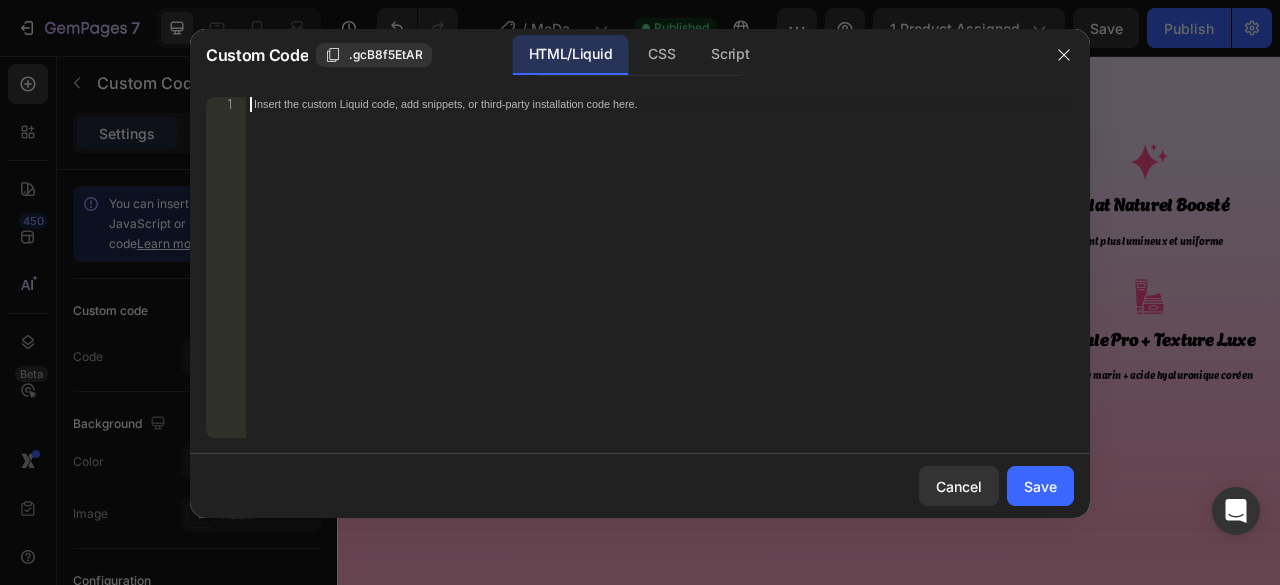 type 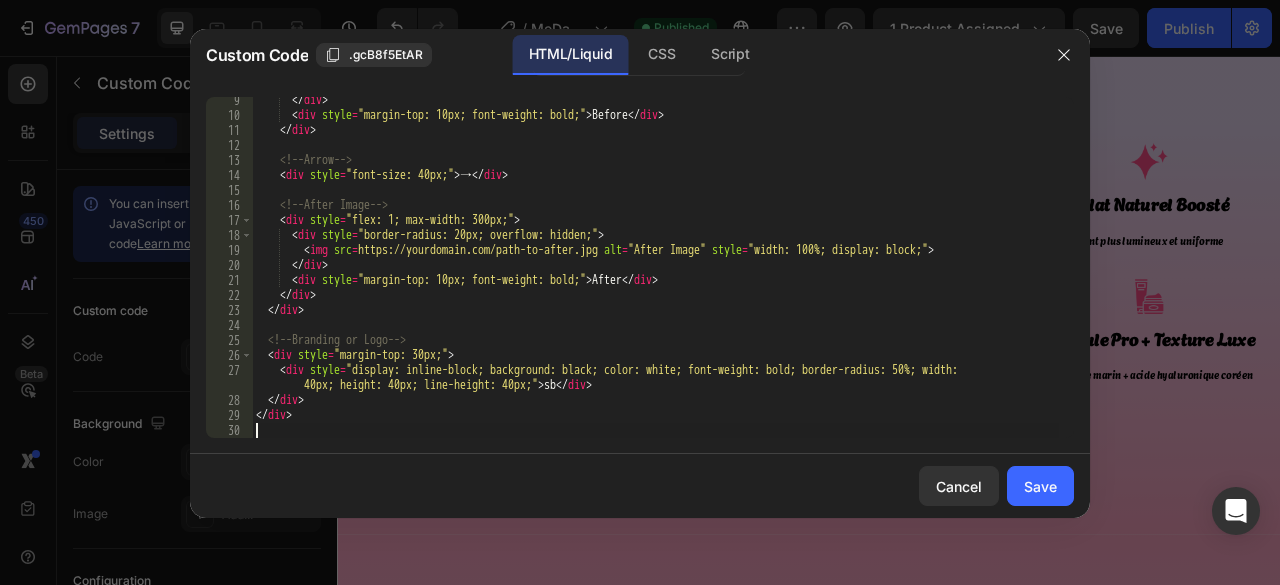 scroll, scrollTop: 124, scrollLeft: 0, axis: vertical 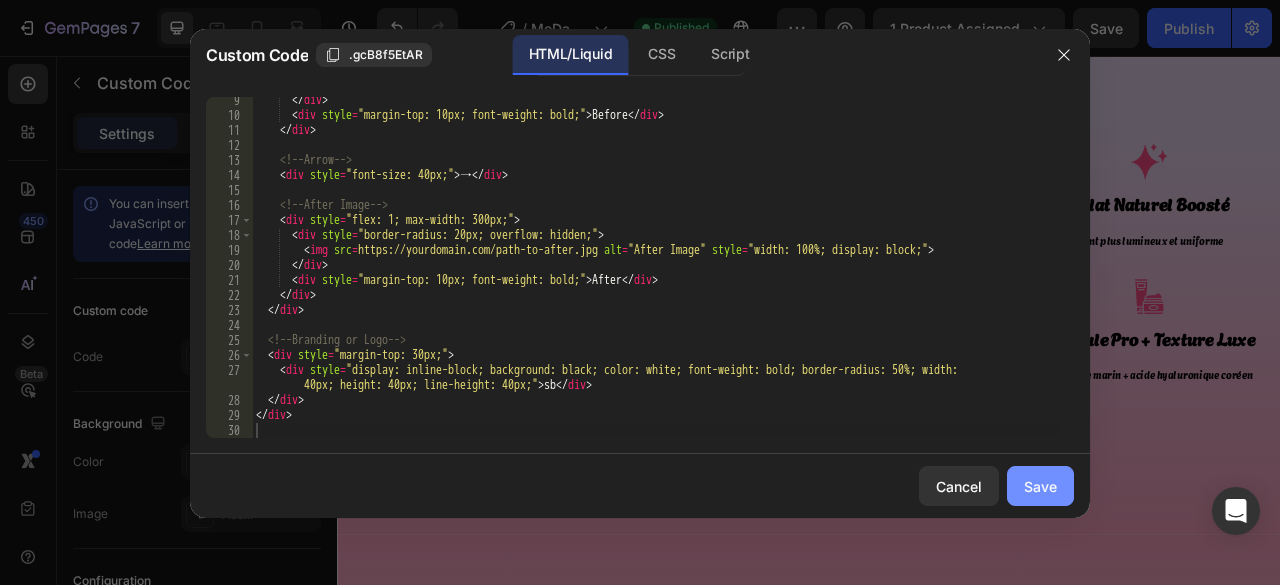 click on "Save" 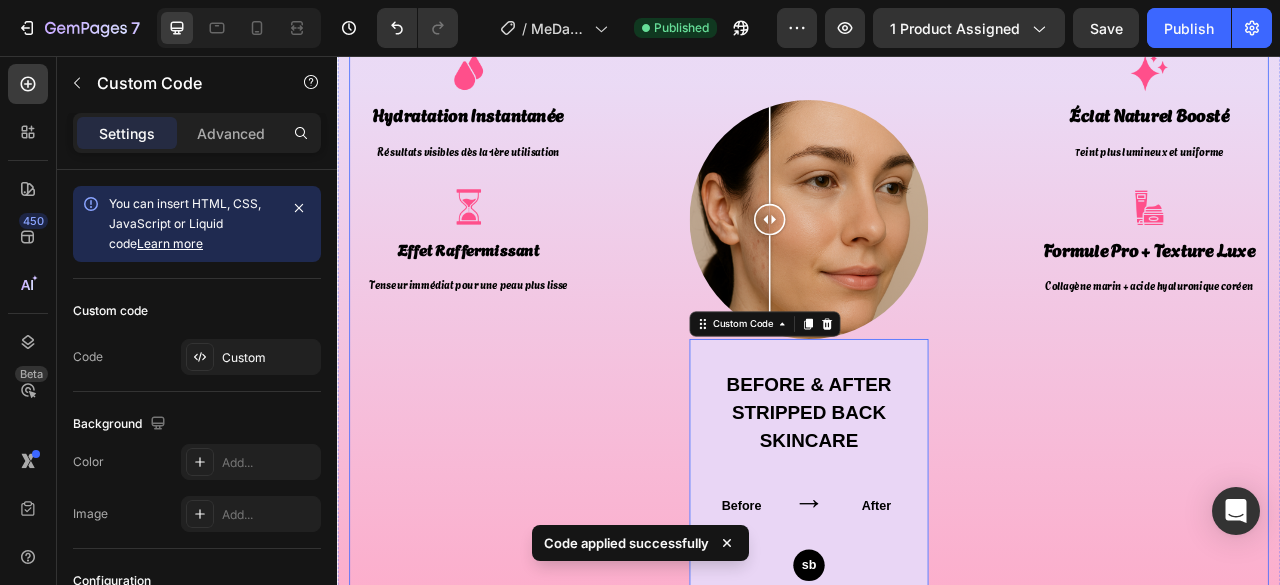 scroll, scrollTop: 6495, scrollLeft: 0, axis: vertical 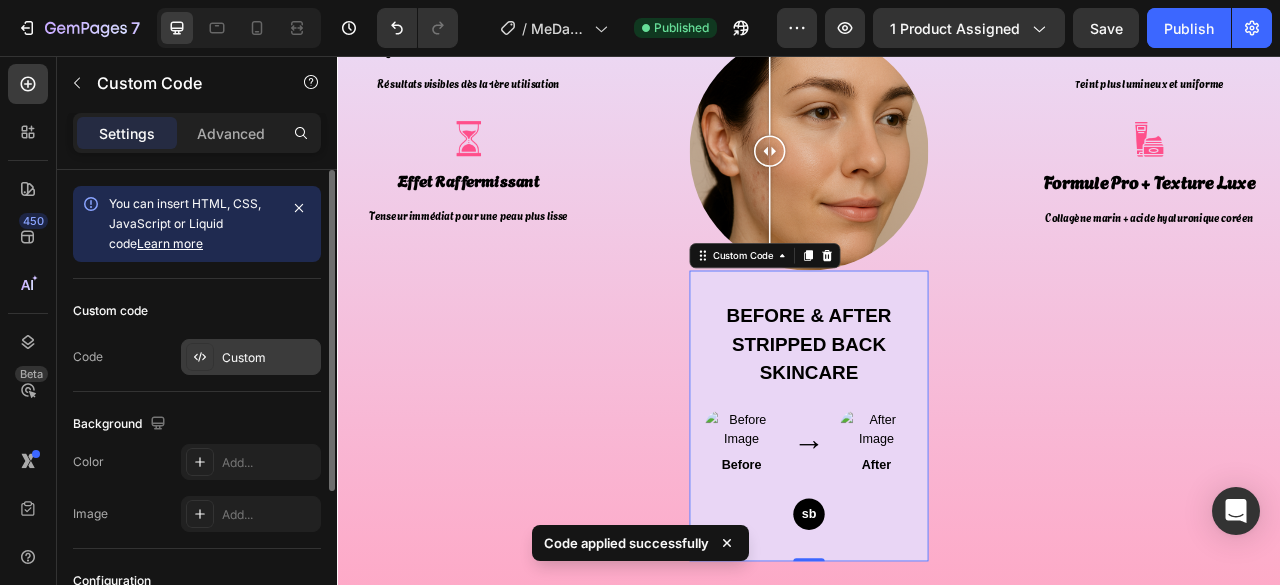 click on "Custom" at bounding box center [251, 357] 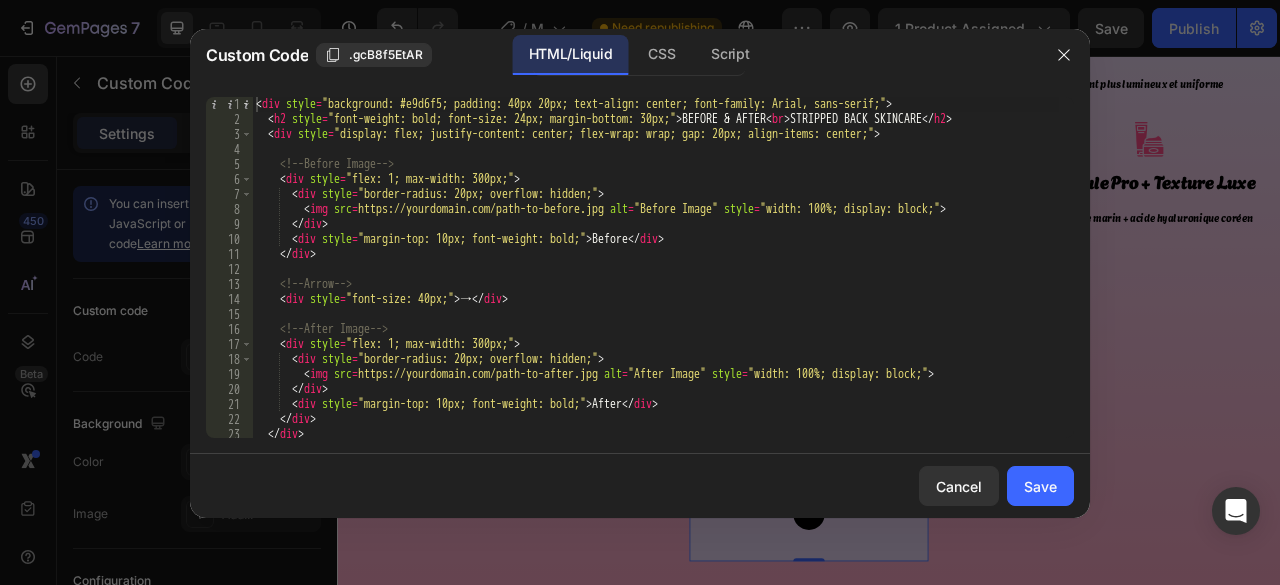 type on "BEFORE & AFTER
STRIPPED BACK SKINCARE" 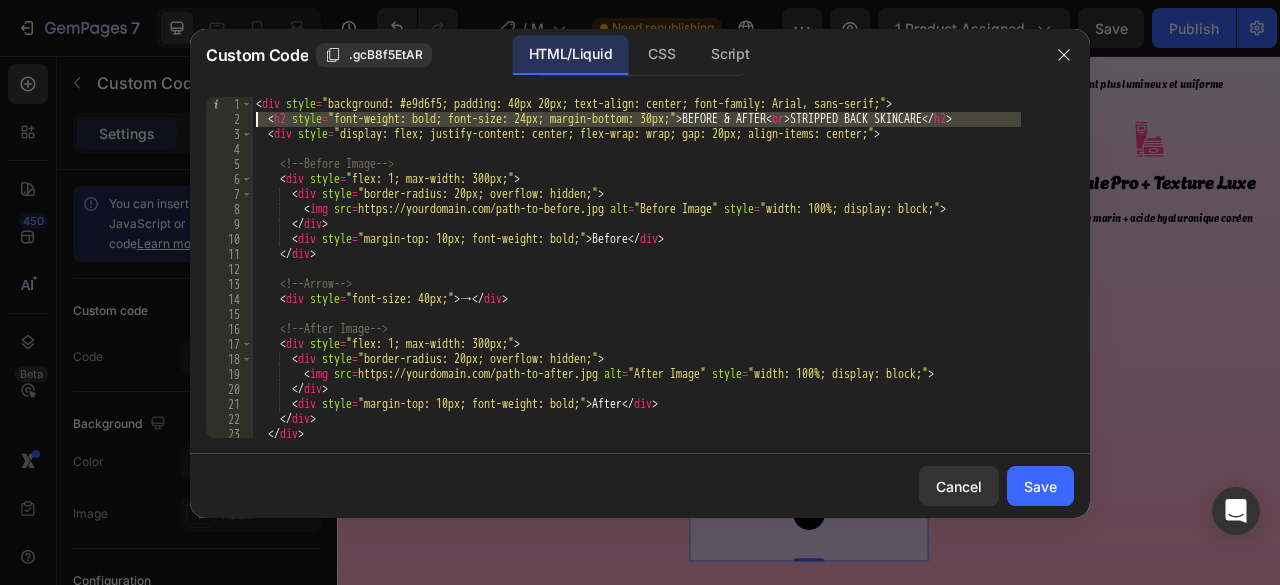 drag, startPoint x: 1038, startPoint y: 123, endPoint x: 259, endPoint y: 118, distance: 779.01605 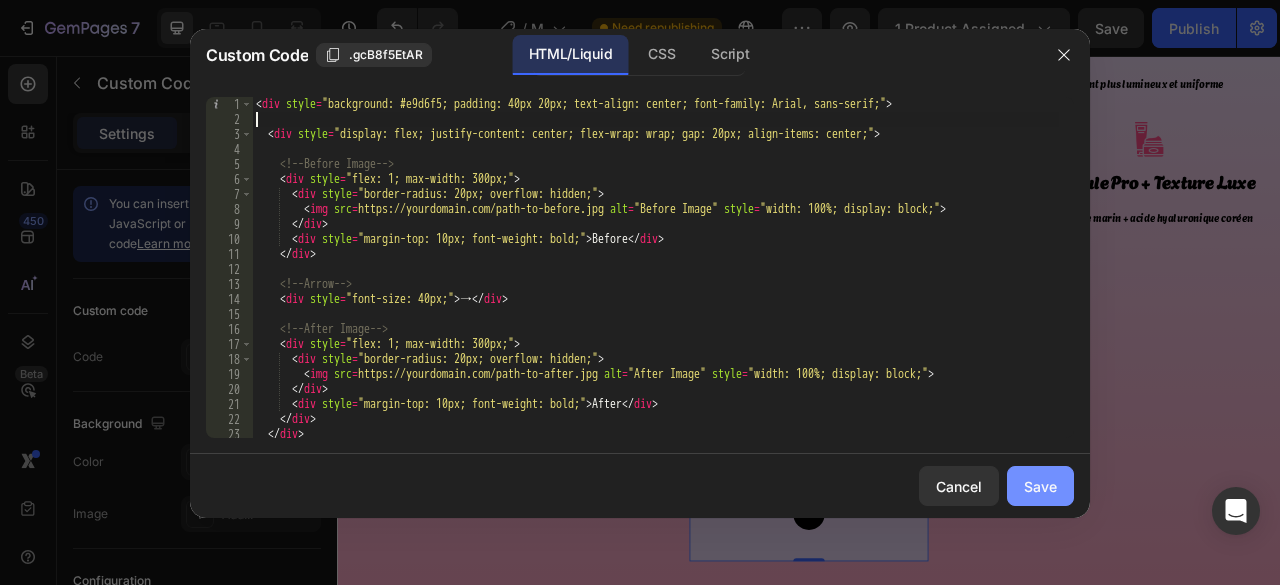 drag, startPoint x: 1027, startPoint y: 483, endPoint x: 1026, endPoint y: 472, distance: 11.045361 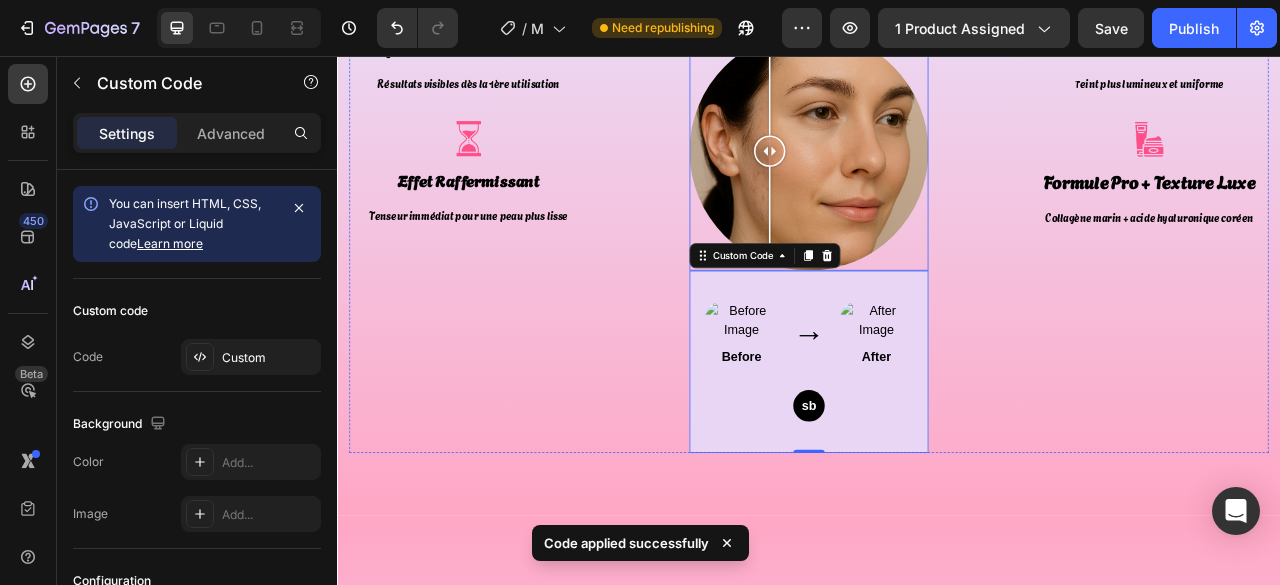 click at bounding box center [936, 176] 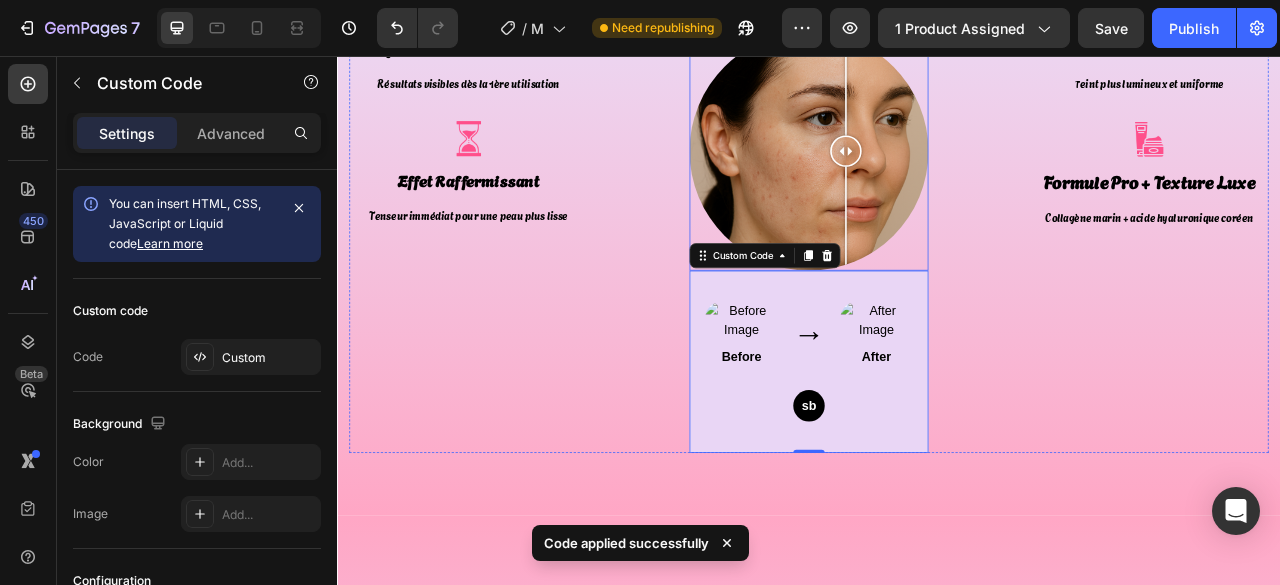 click at bounding box center [936, 176] 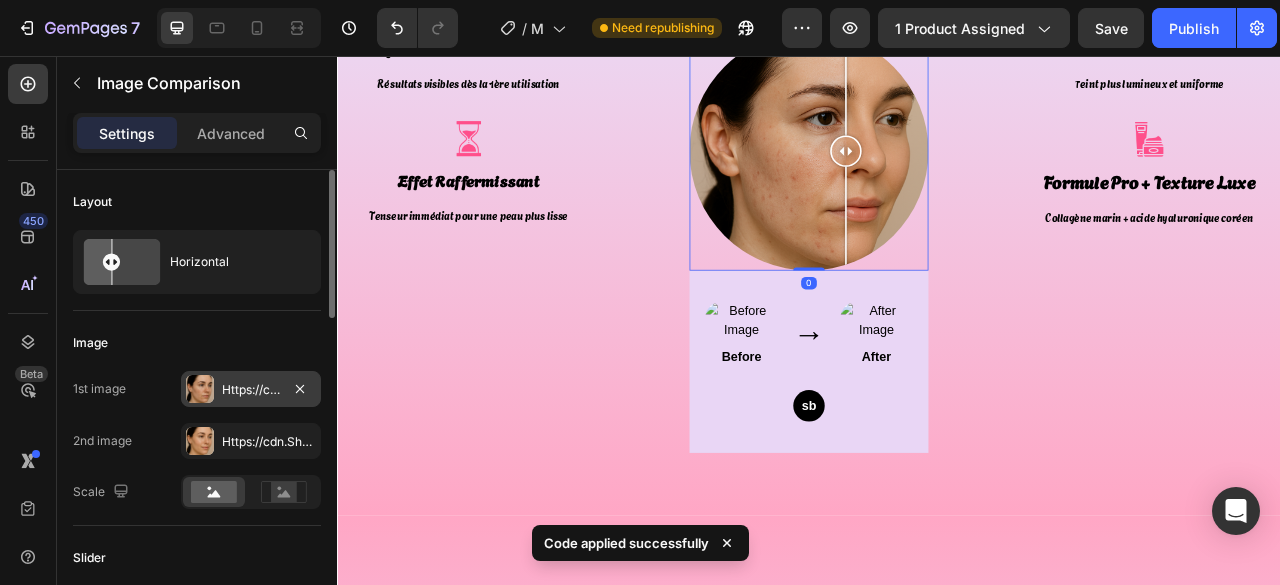 click on "Https://cdn.Shopify.Com/s/files/1/0726/0936/6238/files/gempages_569038284831851390-9a1753e9-b791-4102-9172-b23dc07d432e.Png" at bounding box center (251, 390) 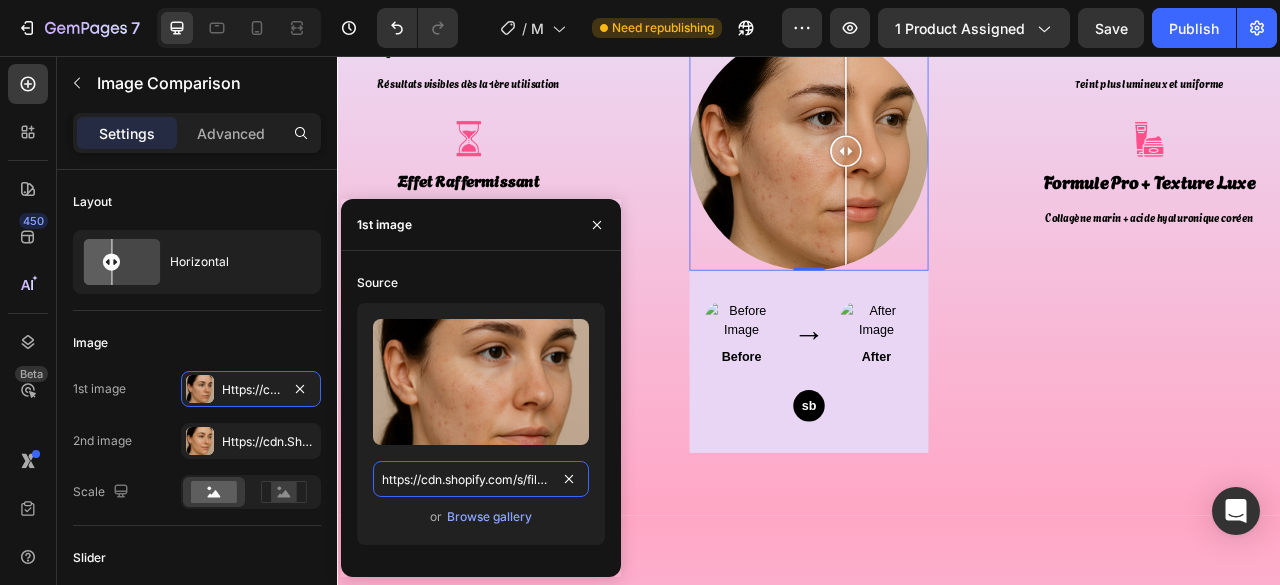 click on "https://cdn.shopify.com/s/files/1/0726/0936/6238/files/gempages_569038284831851390-9a1753e9-b791-4102-9172-b23dc07d432e.png" at bounding box center [481, 479] 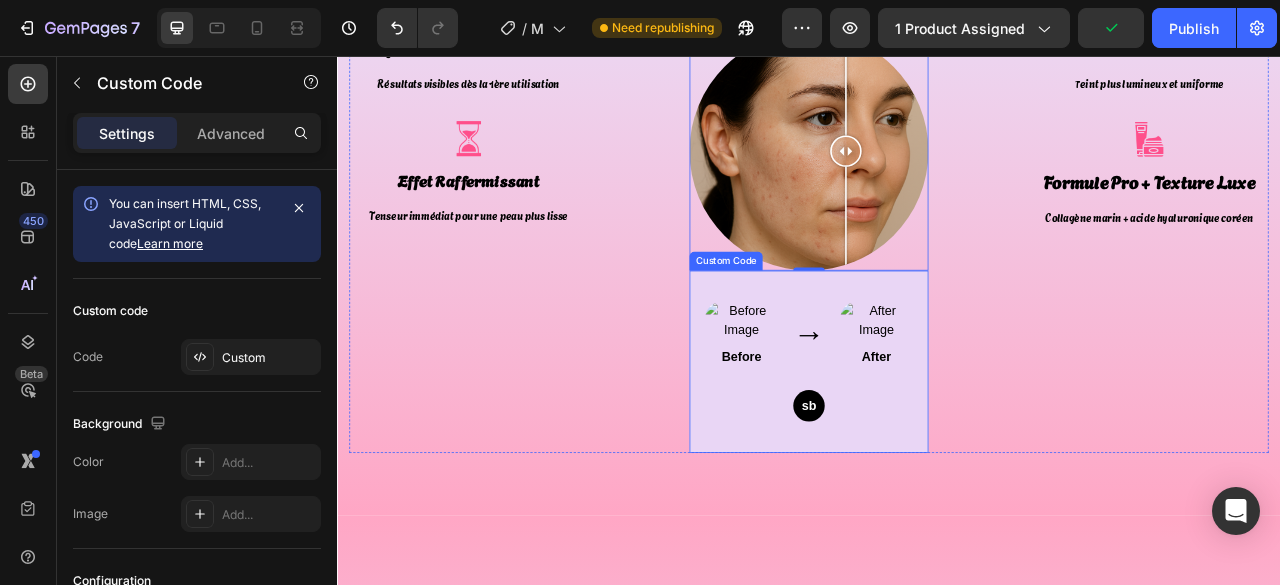 click on "Before" at bounding box center (851, 439) 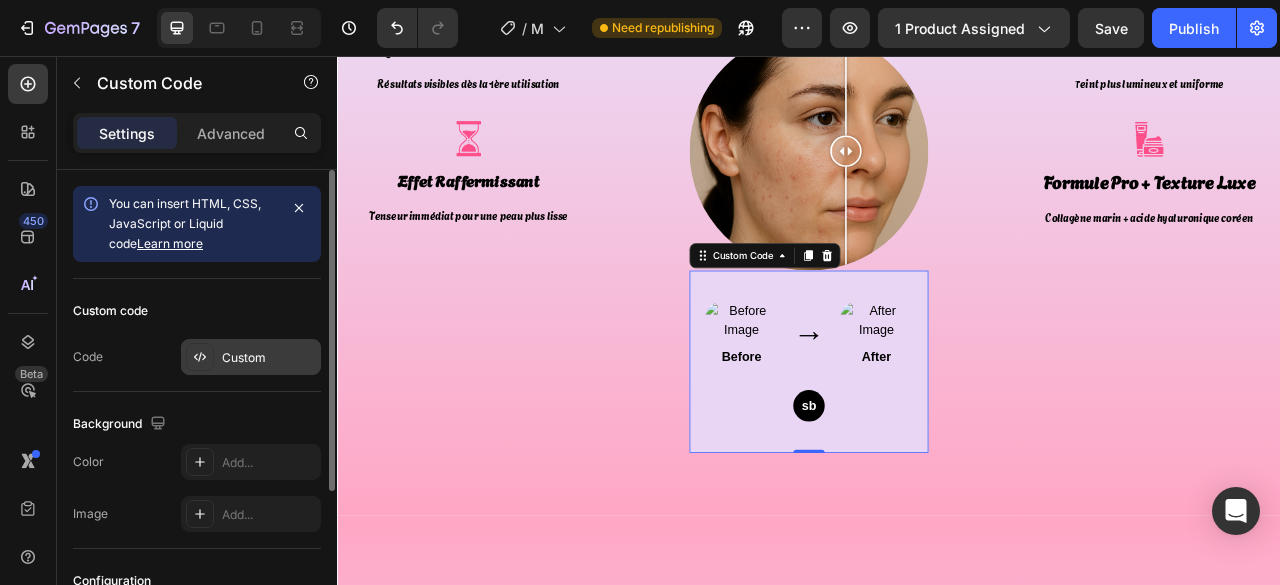 click on "Custom" at bounding box center [269, 358] 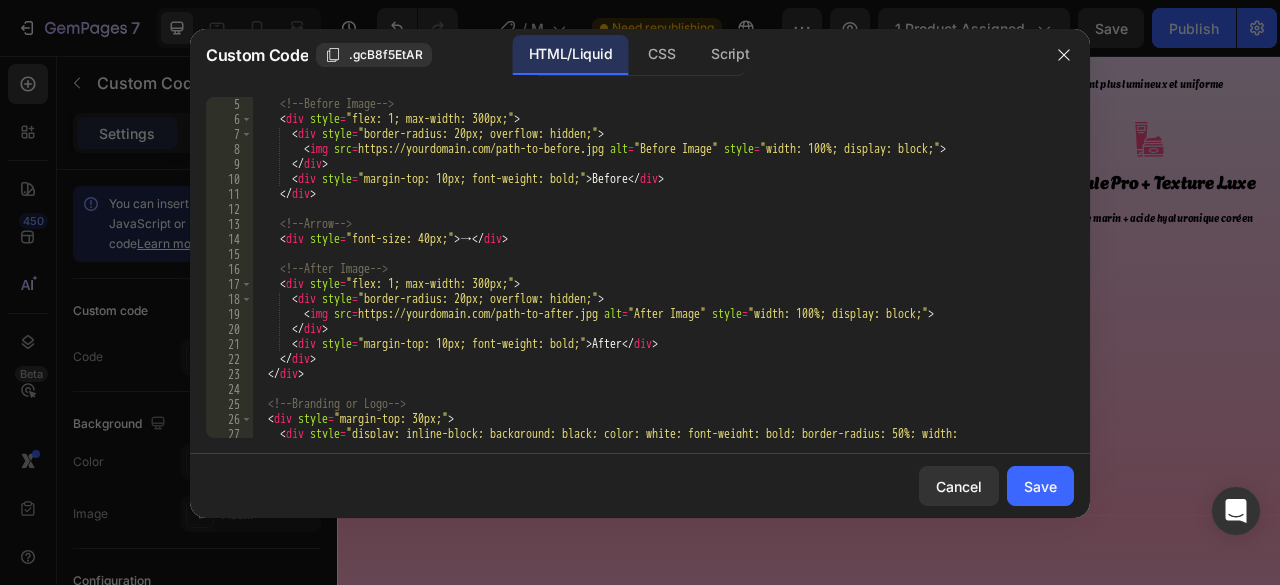 scroll, scrollTop: 60, scrollLeft: 0, axis: vertical 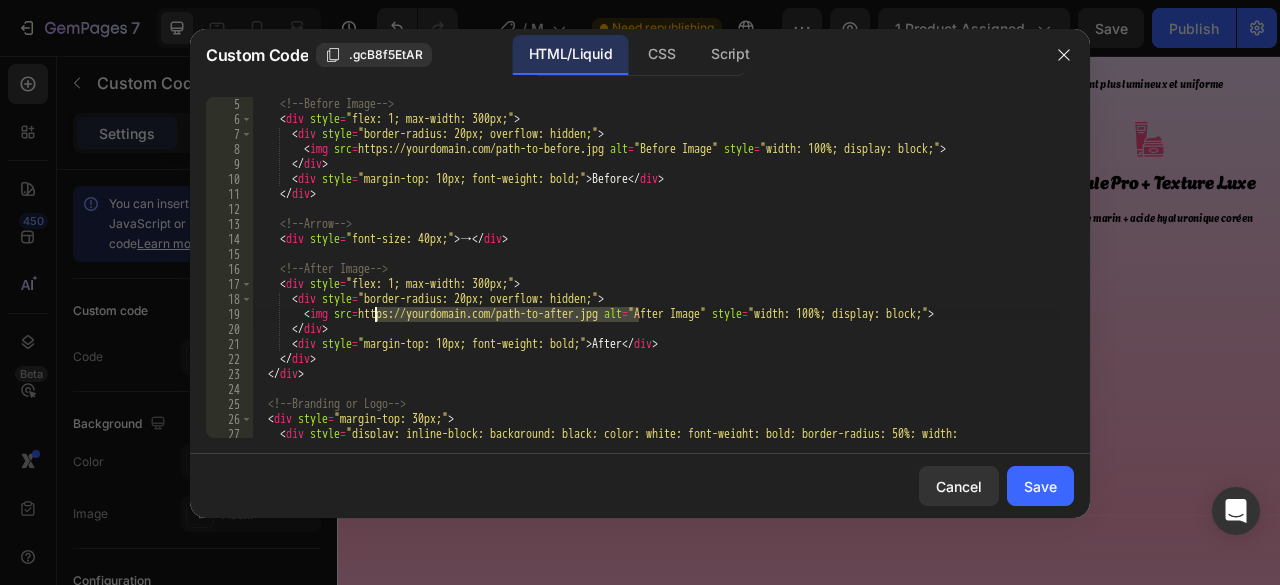 drag, startPoint x: 638, startPoint y: 314, endPoint x: 374, endPoint y: 314, distance: 264 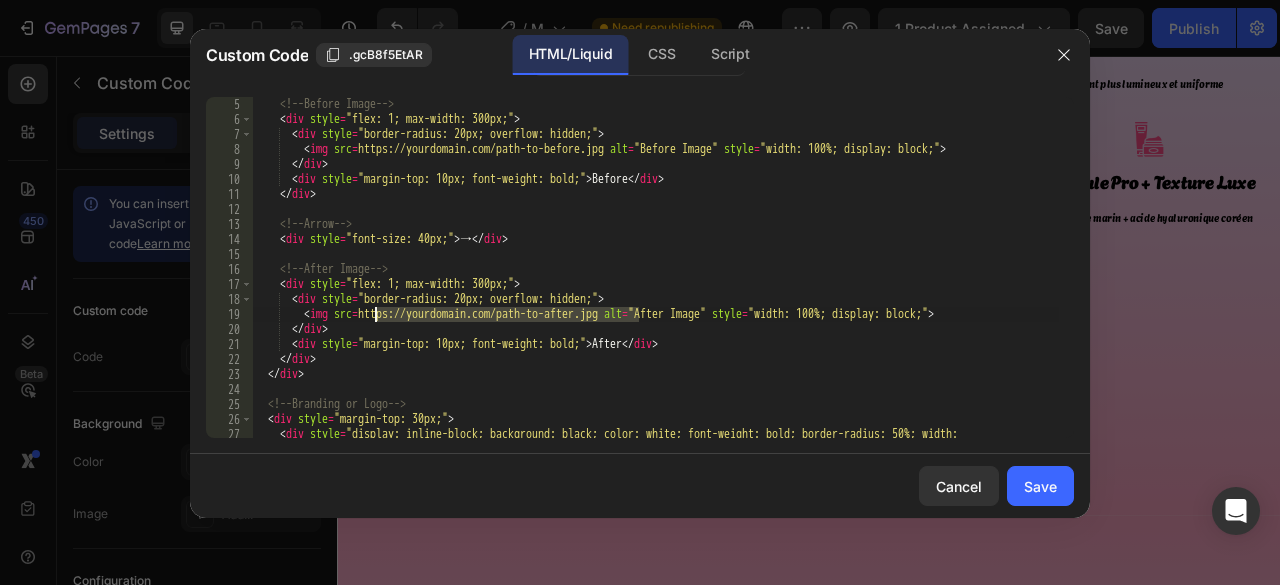 paste on "cdn.shopify.com/s/files/1/0726/0936/6238/files/gempages_569038284831851390-9a1753e9-b791-4102-9172-b23dc07d432e.pn" 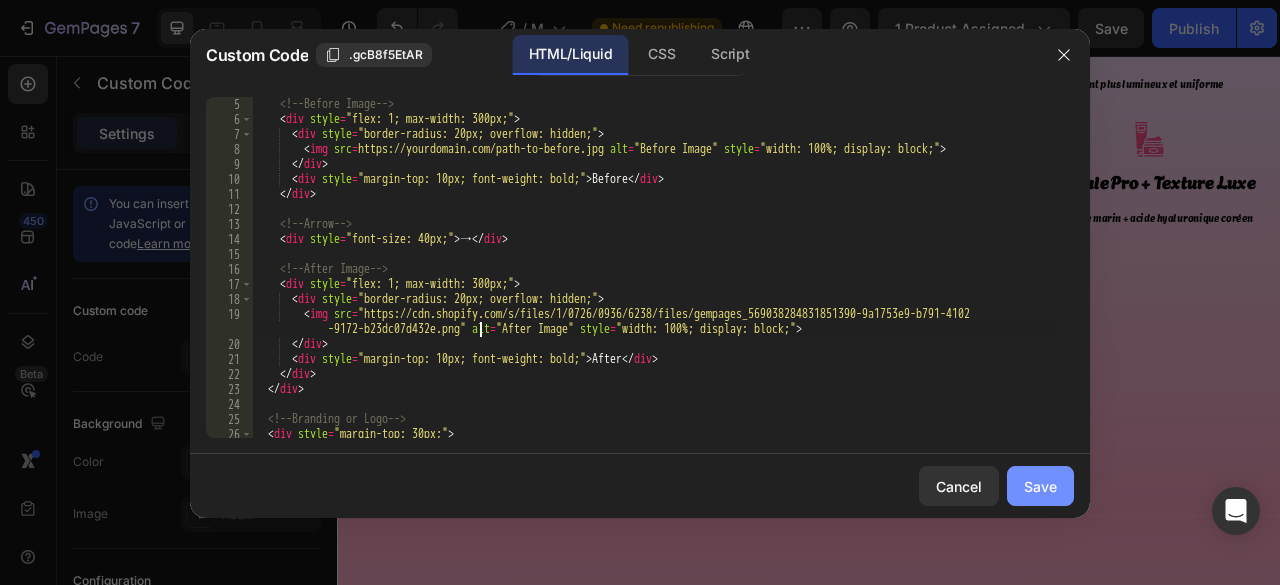 click on "Save" at bounding box center (1040, 486) 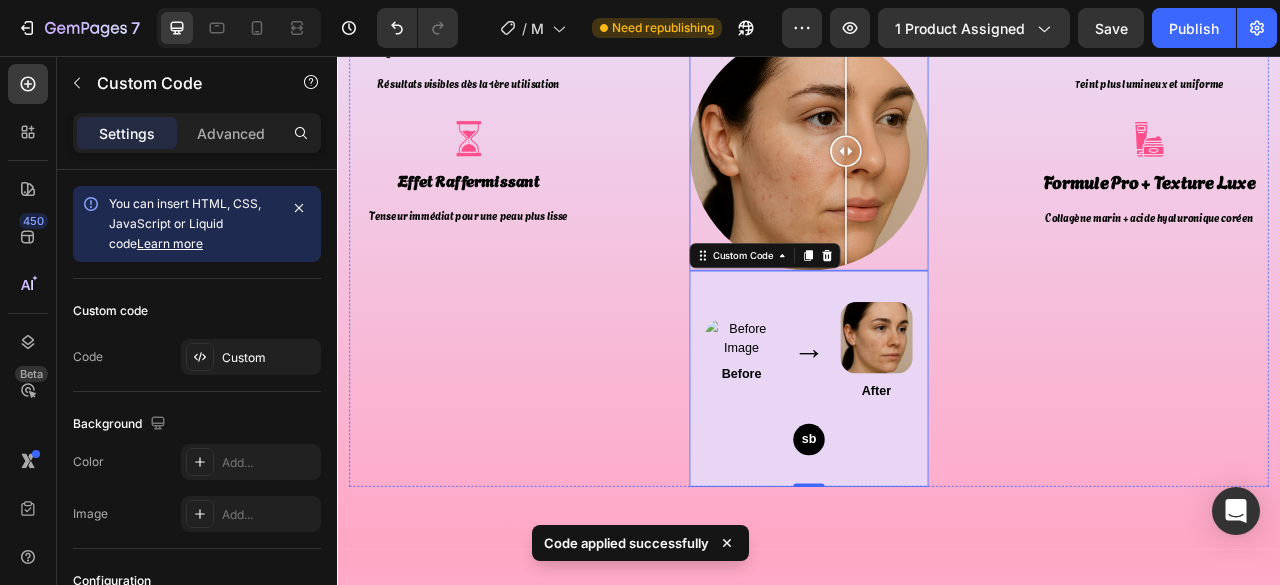 click at bounding box center [936, 176] 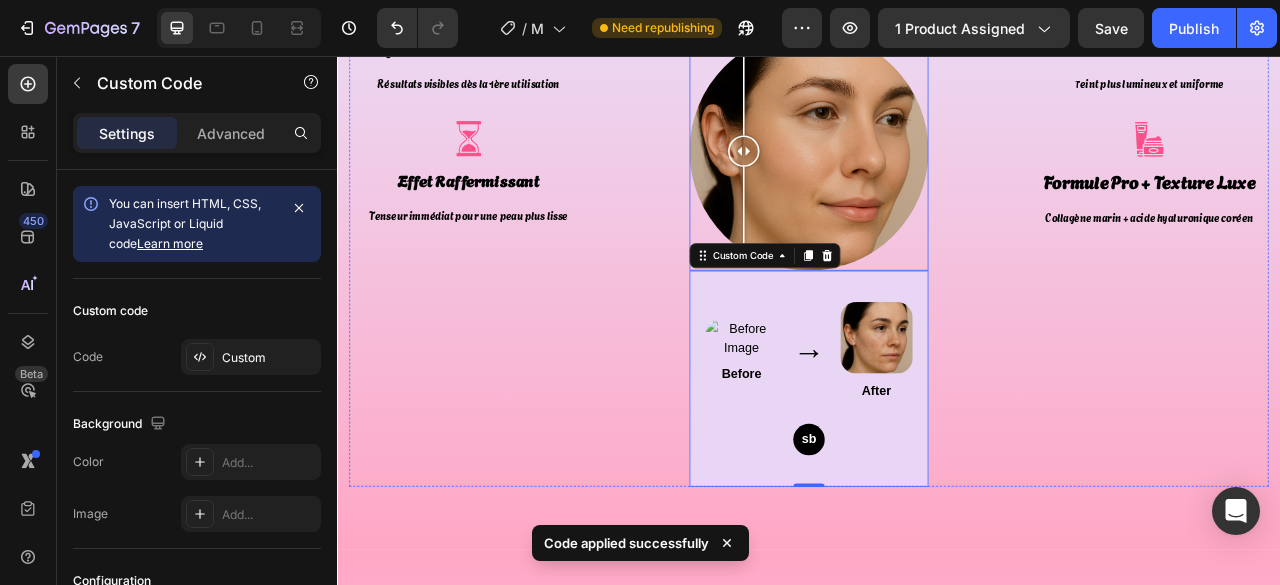 click at bounding box center (936, 176) 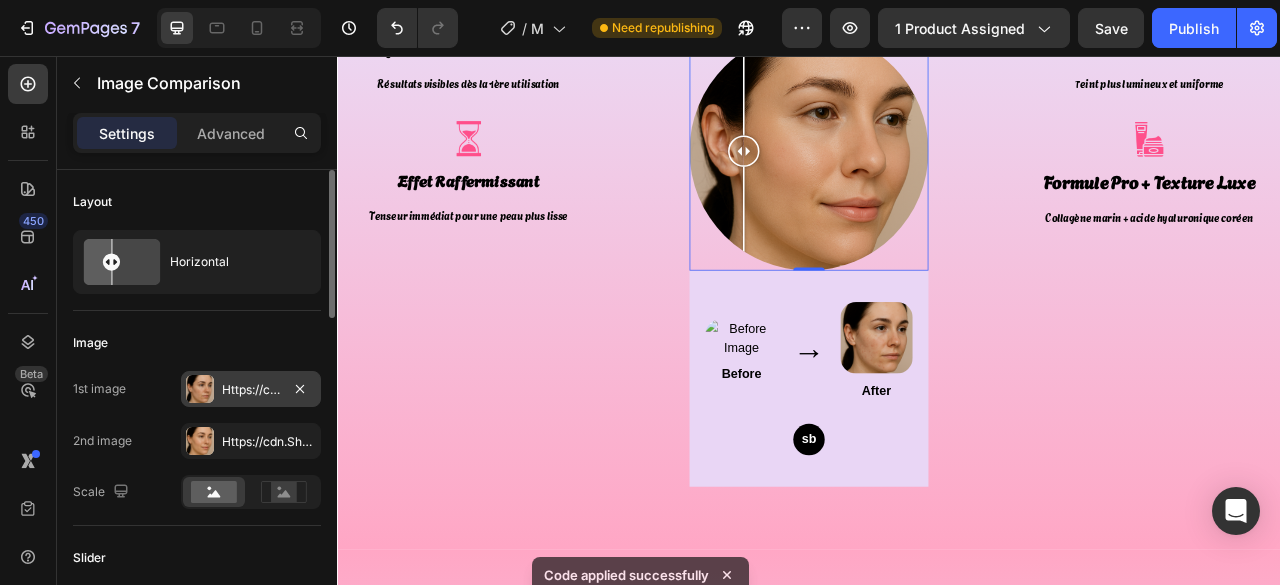 click on "Https://cdn.Shopify.Com/s/files/1/0726/0936/6238/files/gempages_569038284831851390-9a1753e9-b791-4102-9172-b23dc07d432e.Png" at bounding box center [251, 390] 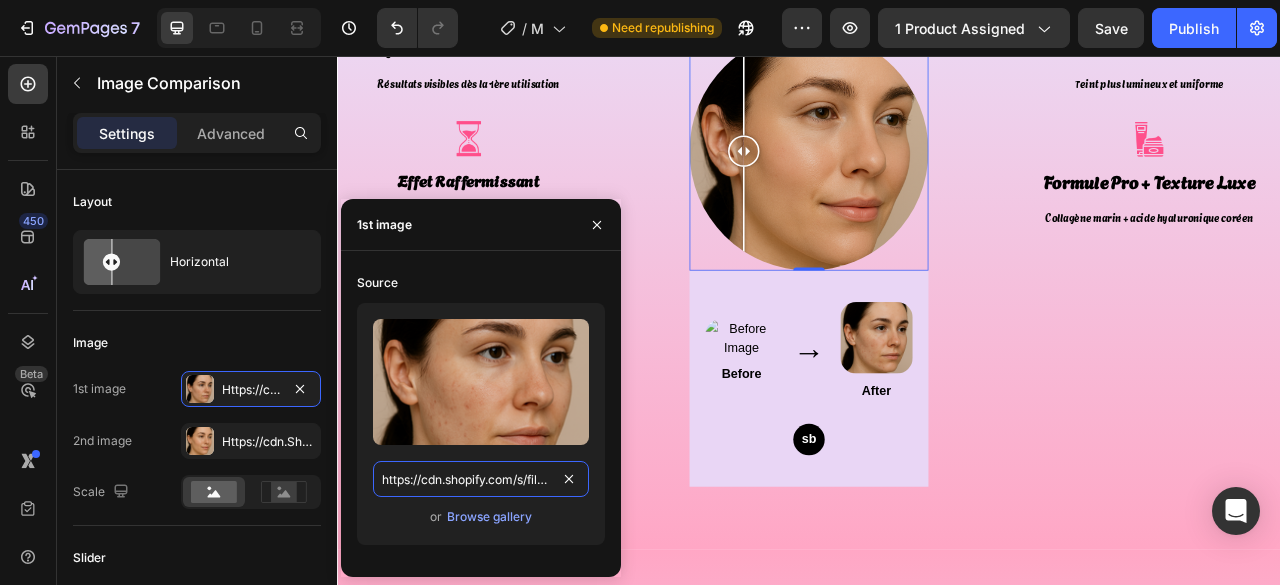 click on "https://cdn.shopify.com/s/files/1/0726/0936/6238/files/gempages_569038284831851390-9a1753e9-b791-4102-9172-b23dc07d432e.png" at bounding box center (481, 479) 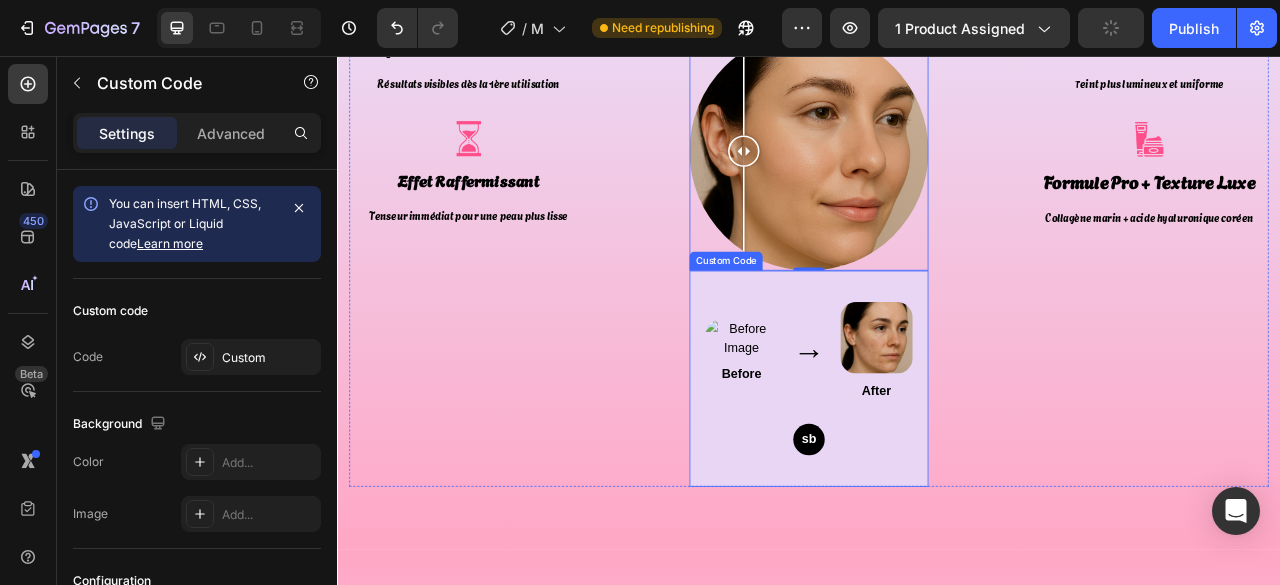 click at bounding box center [851, 415] 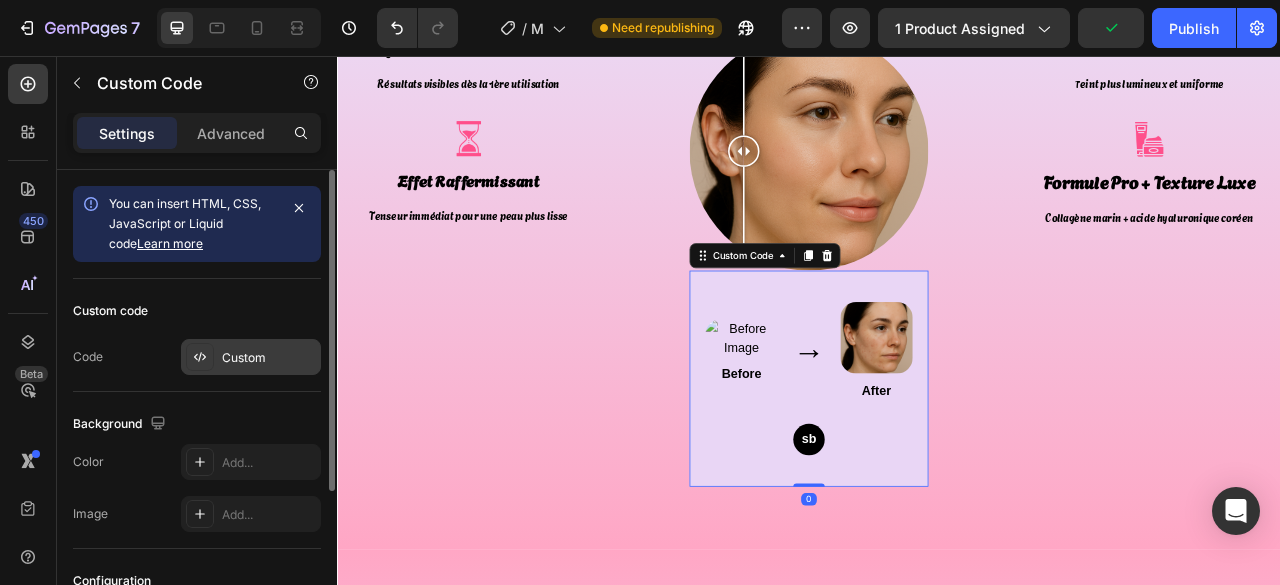 click on "Custom" at bounding box center [269, 358] 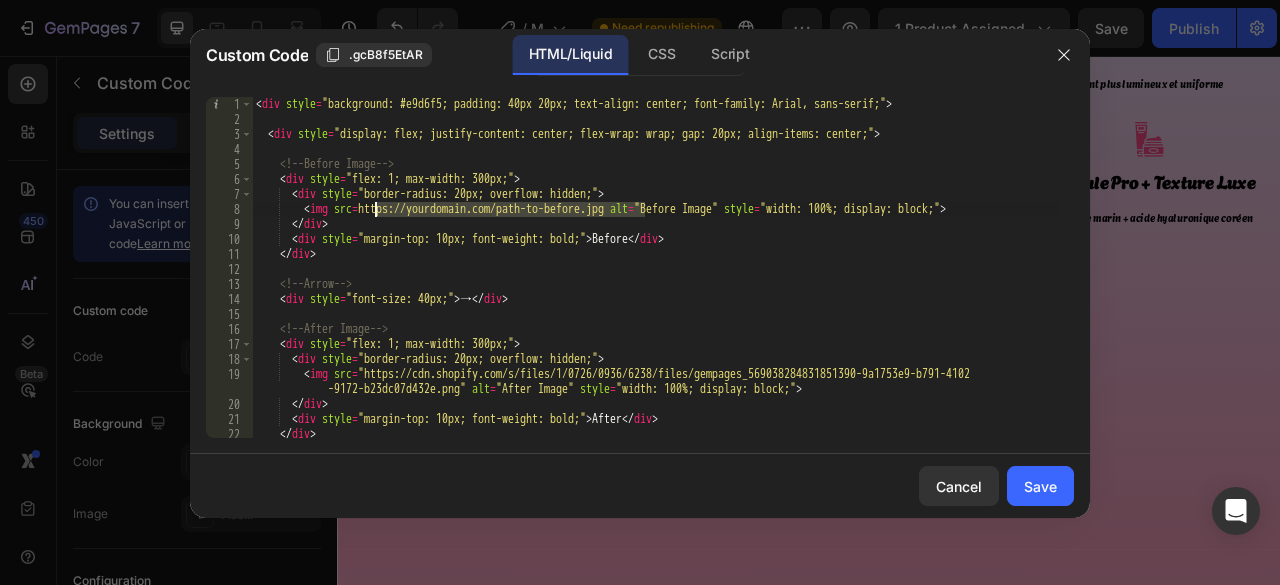 drag, startPoint x: 644, startPoint y: 213, endPoint x: 374, endPoint y: 211, distance: 270.00742 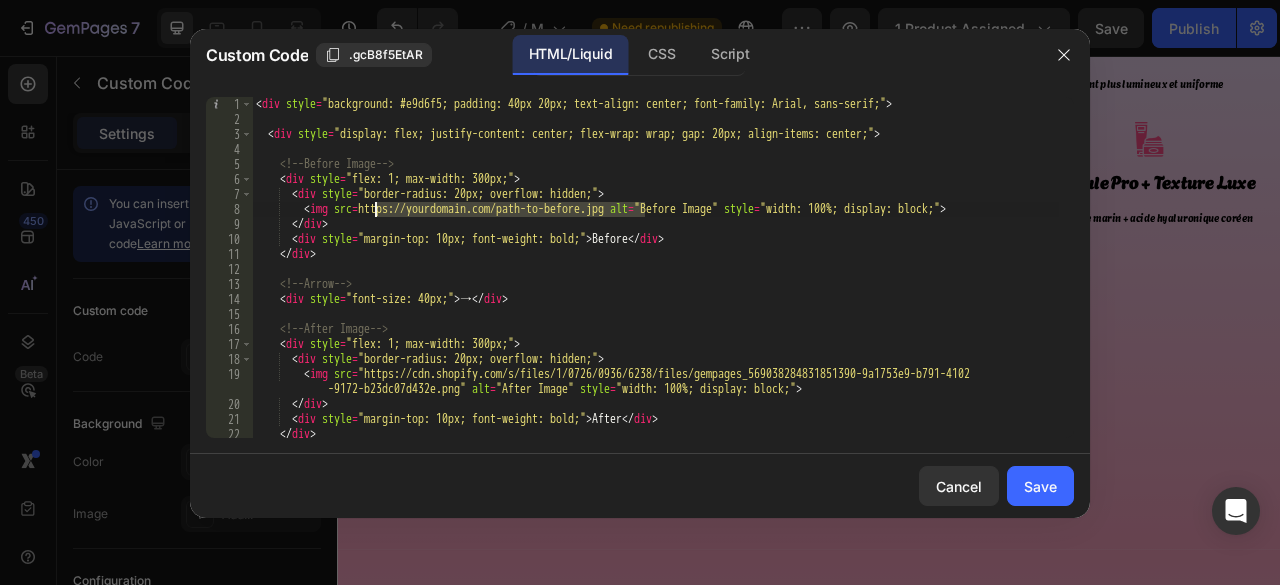paste on "cdn.shopify.com/s/files/1/0726/0936/6238/files/gempages_569038284831851390-9a1753e9-b791-4102-9172-b23dc07d432e.pn" 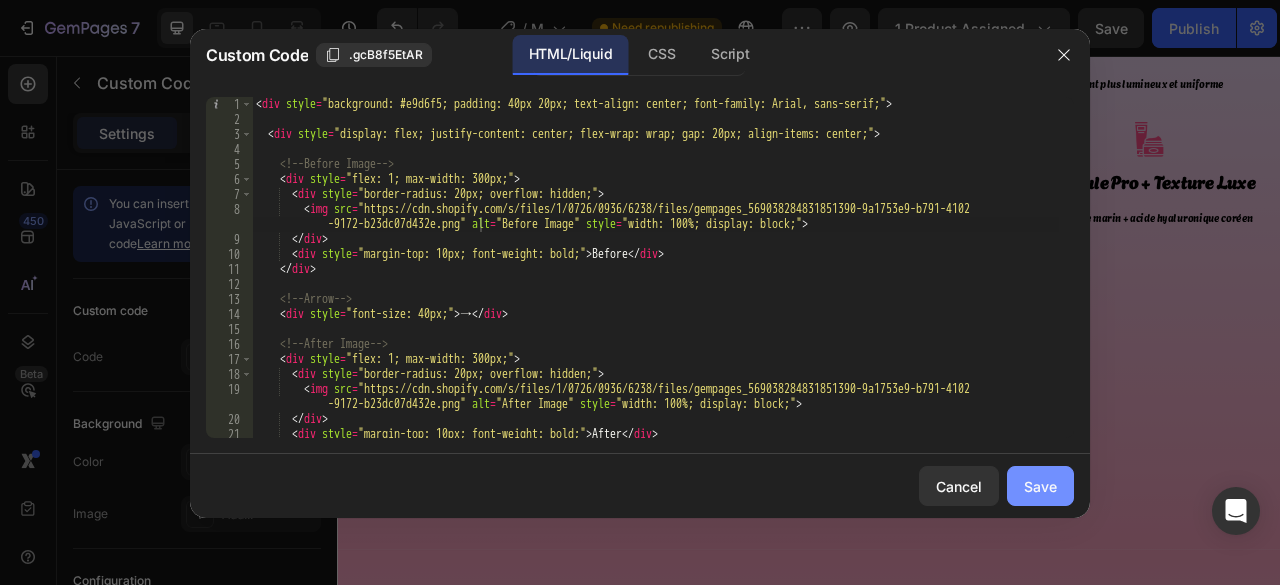 click on "Save" at bounding box center [1040, 486] 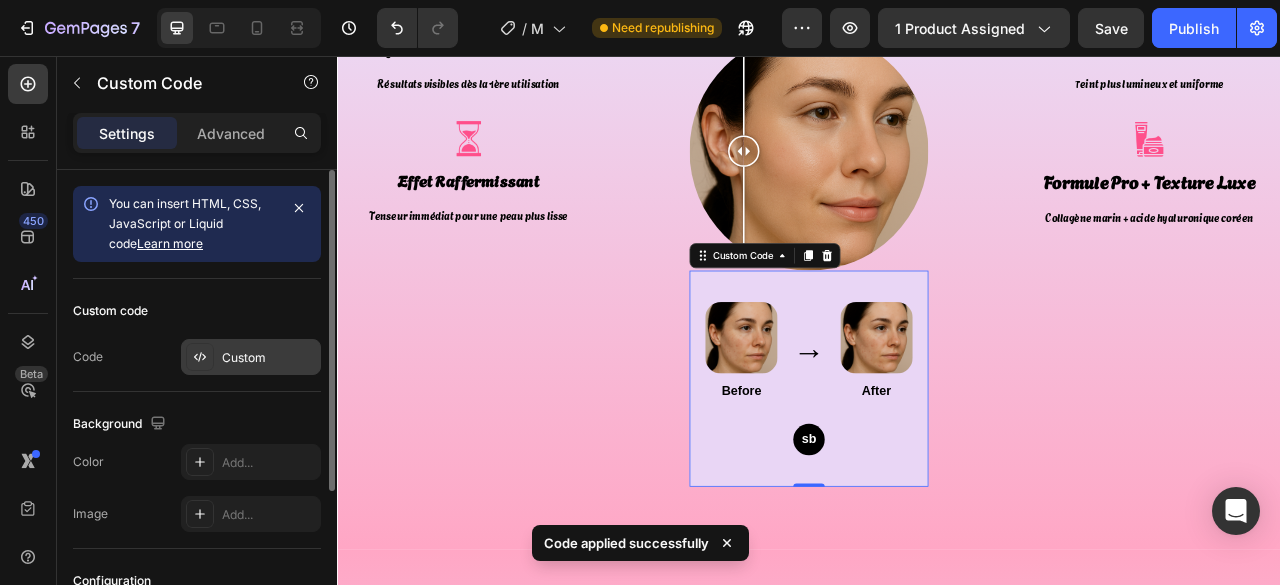 click on "Custom" at bounding box center (269, 358) 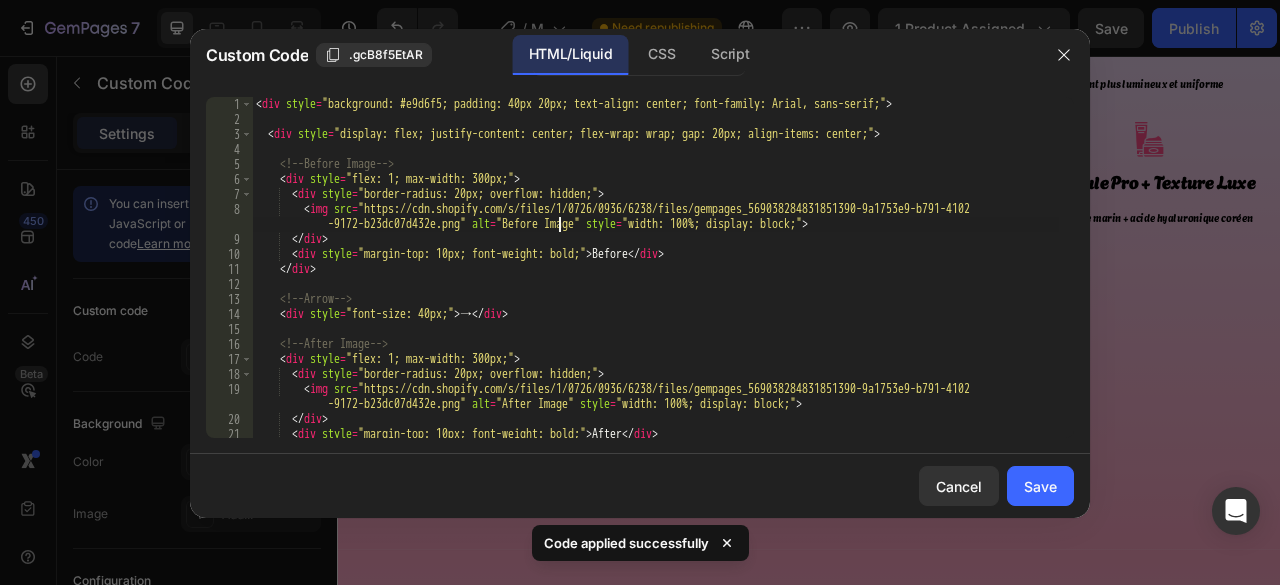 click on "< div   style = "background: #e9d6f5; padding: 40px 20px; text-align: center; font-family: Arial, sans-serif;" >    < div   style = "display: flex; justify-content: center; flex-wrap: wrap; gap: 20px; align-items: center;" >           <!--  Before Image  -->      < div   style = "flex: 1; max-width: 300px;" >         < div   style = "border-radius: 20px; overflow: hidden;" >           < img   src = "https://cdn.shopify.com/s/files/1/0726/0936/6238/files/gempages_569038284831851390-9a1753e9-b791-4102              -9172-b23dc07d432e.png"   alt = "Before Image"   style = "width: 100%; display: block;" >         </ div >         < div   style = "margin-top: 10px; font-weight: bold;" > Before </ div >      </ div >           <!--  Arrow  -->      < div   style = "font-size: 40px;" > → </ div >           <!--  After Image  -->      < div   style = "flex: 1; max-width: 300px;" >         < div   style = "border-radius: 20px; overflow: hidden;" >           < img   src = "https://yourdomain.com/path-to-after.jpg"   alt = "After Image"   style = "width: 100%; display: block;" >         </ div >         < div   style = "margin-top: 10px; font-weight: bold;" > After </ div >      </ div >    </ div > </ div >" at bounding box center (655, 282) 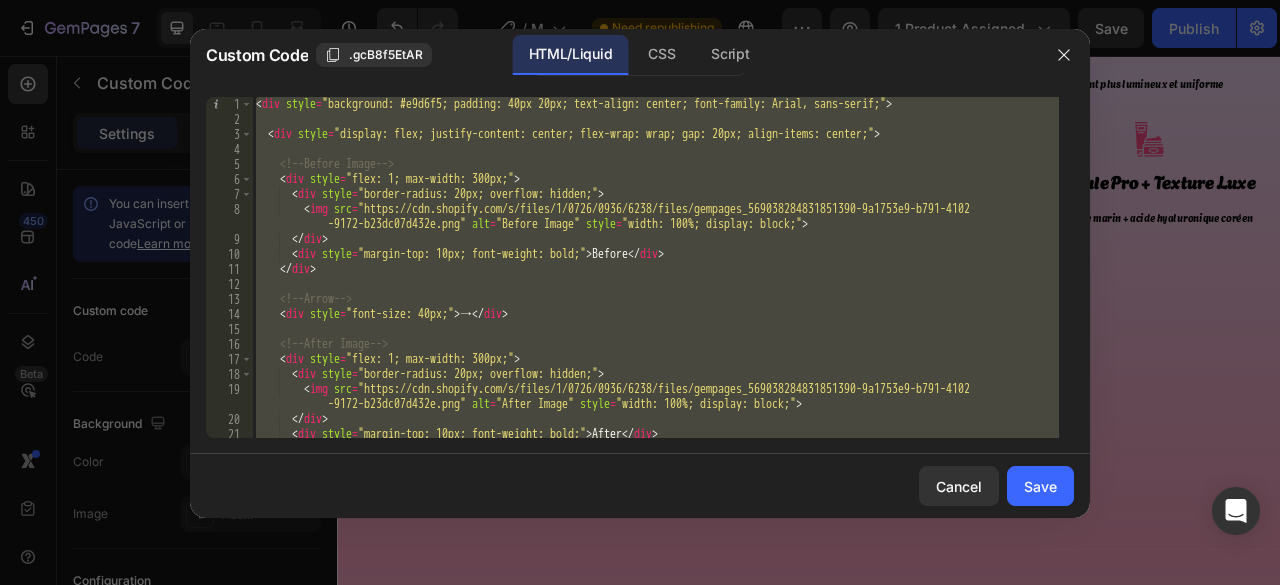click on "< div   style = "background: #e9d6f5; padding: 40px 20px; text-align: center; font-family: Arial, sans-serif;" >    < div   style = "display: flex; justify-content: center; flex-wrap: wrap; gap: 20px; align-items: center;" >           <!--  Before Image  -->      < div   style = "flex: 1; max-width: 300px;" >         < div   style = "border-radius: 20px; overflow: hidden;" >           < img   src = "https://cdn.shopify.com/s/files/1/0726/0936/6238/files/gempages_569038284831851390-9a1753e9-b791-4102              -9172-b23dc07d432e.png"   alt = "Before Image"   style = "width: 100%; display: block;" >         </ div >         < div   style = "margin-top: 10px; font-weight: bold;" > Before </ div >      </ div >           <!--  Arrow  -->      < div   style = "font-size: 40px;" > → </ div >           <!--  After Image  -->      < div   style = "flex: 1; max-width: 300px;" >         < div   style = "border-radius: 20px; overflow: hidden;" >           < img   src = "https://yourdomain.com/path-to-after.jpg"   alt = "After Image"   style = "width: 100%; display: block;" >         </ div >         < div   style = "margin-top: 10px; font-weight: bold;" > After </ div >      </ div >    </ div > </ div >" at bounding box center [655, 267] 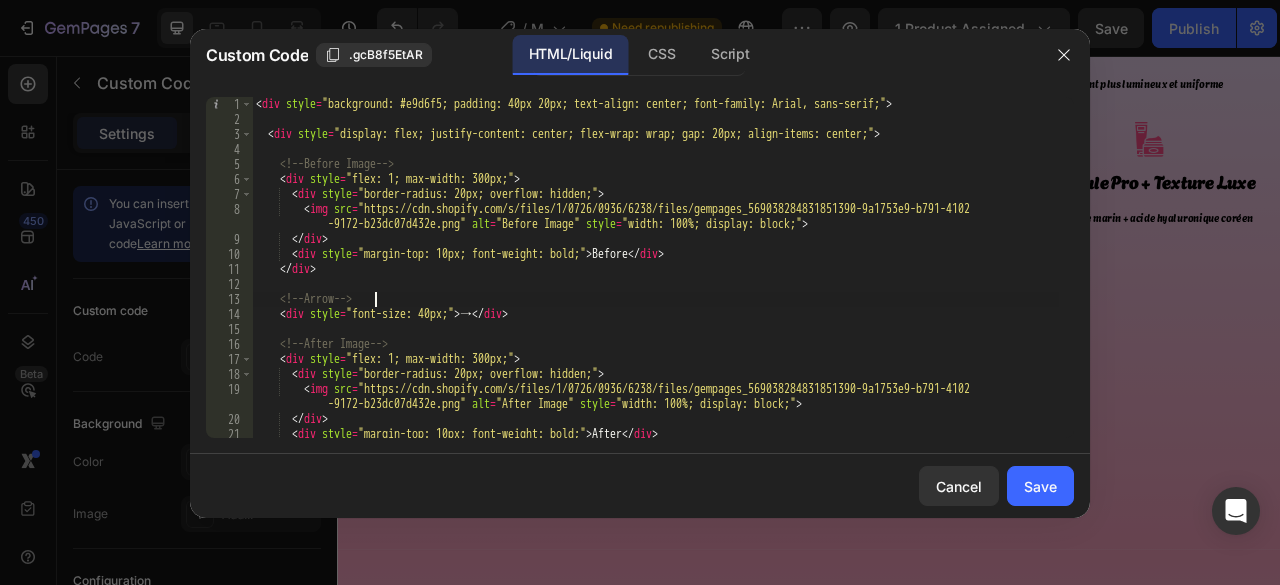 type on "</div>" 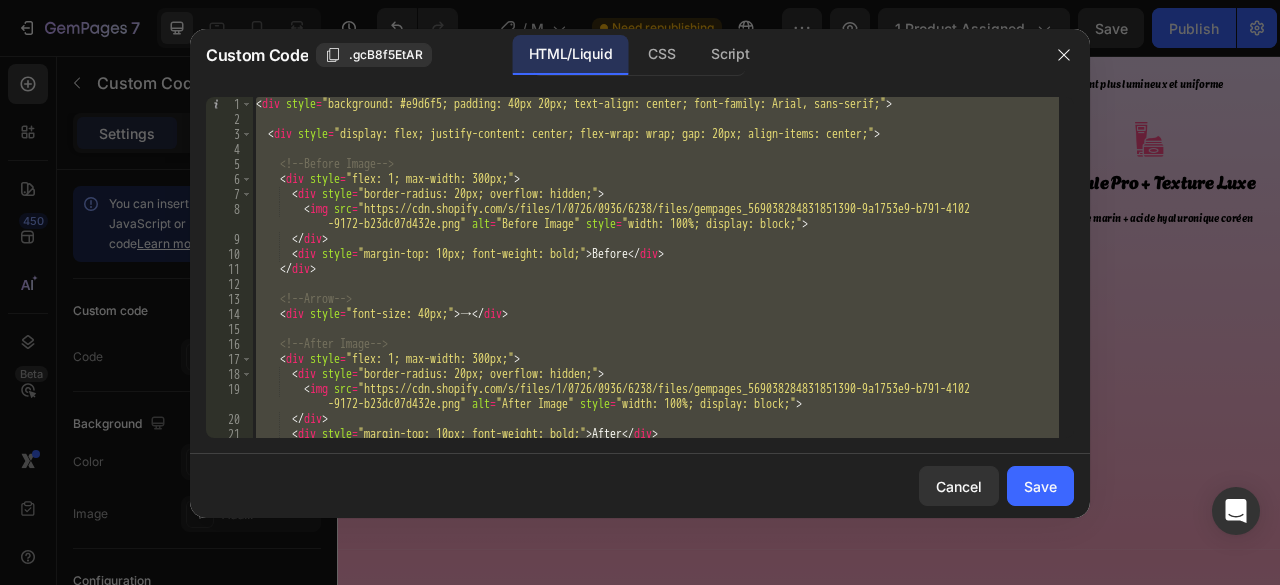 paste 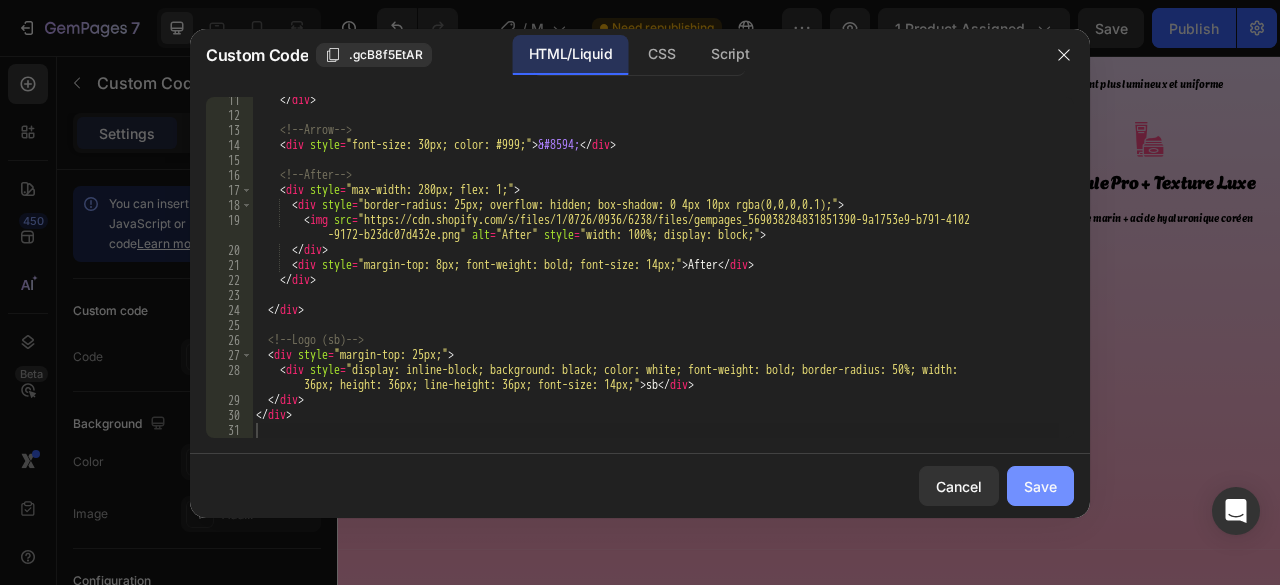 click on "Save" at bounding box center [1040, 486] 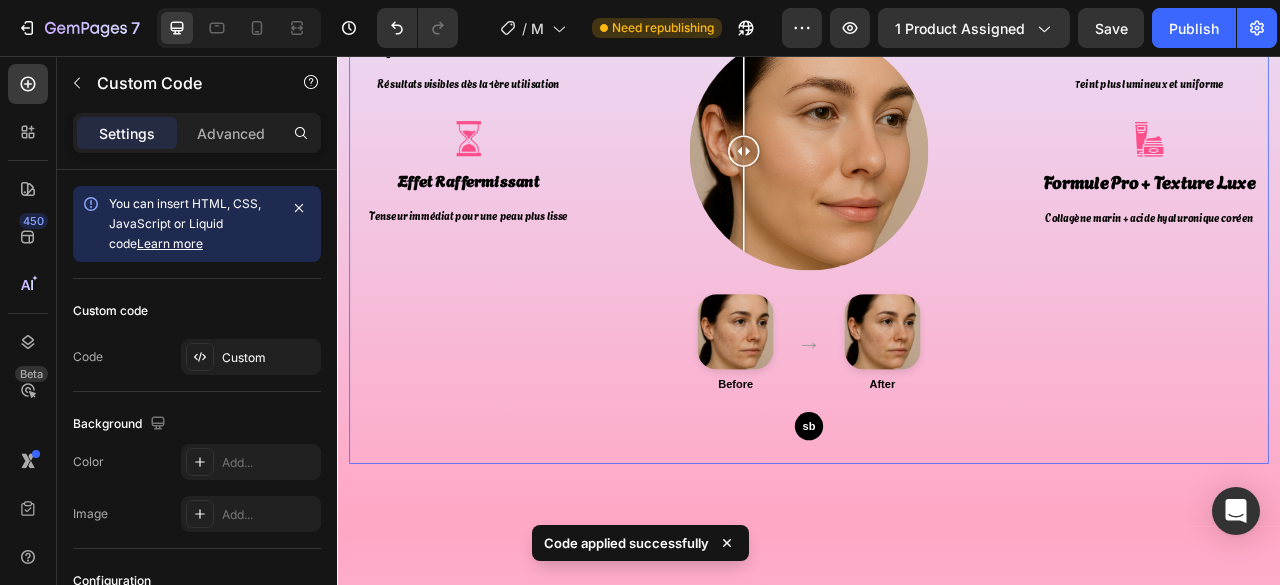click on "Image  Hydratation Instantanée Text block          Résultats visibles dès la 1ère utilisation   Text block Image  Effet Raffermissant Text block Tenseur immédiat pour une peau plus lisse Text block Row Image Comparison
Before
→
After
sb
Custom Code Image  Éclat Naturel Boosté Text block              T eint plus lumineux et uniforme   Text block Image  Formule Pro + Texture Luxe Text block Collagène marin + acide hyaluronique coréen Text block Row Row   0" at bounding box center [937, 270] 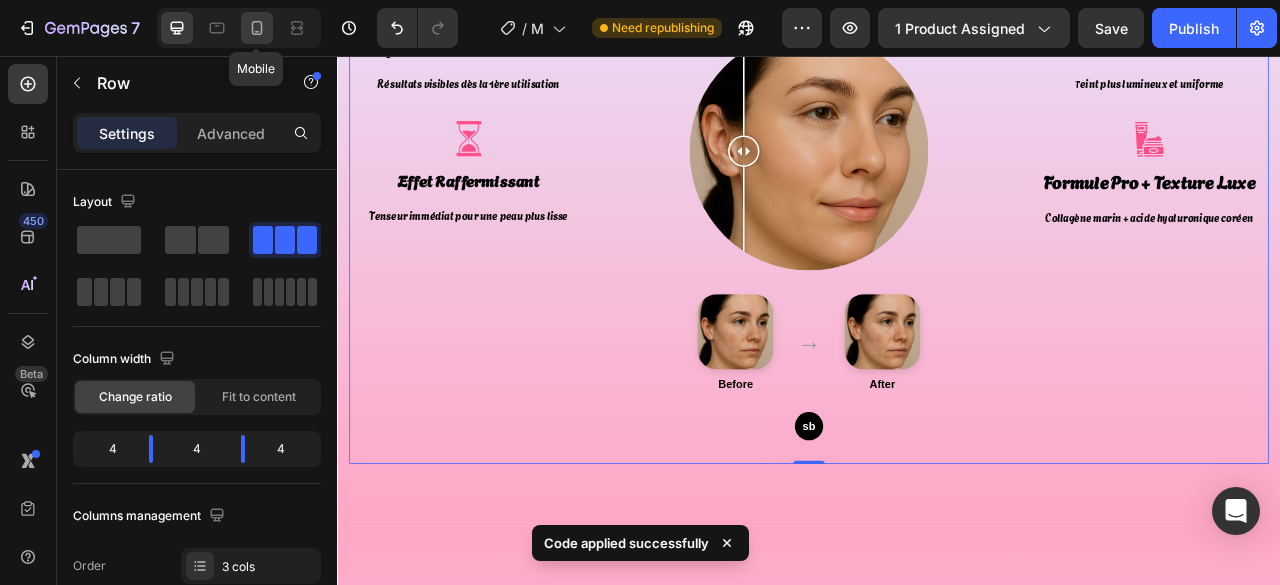 click 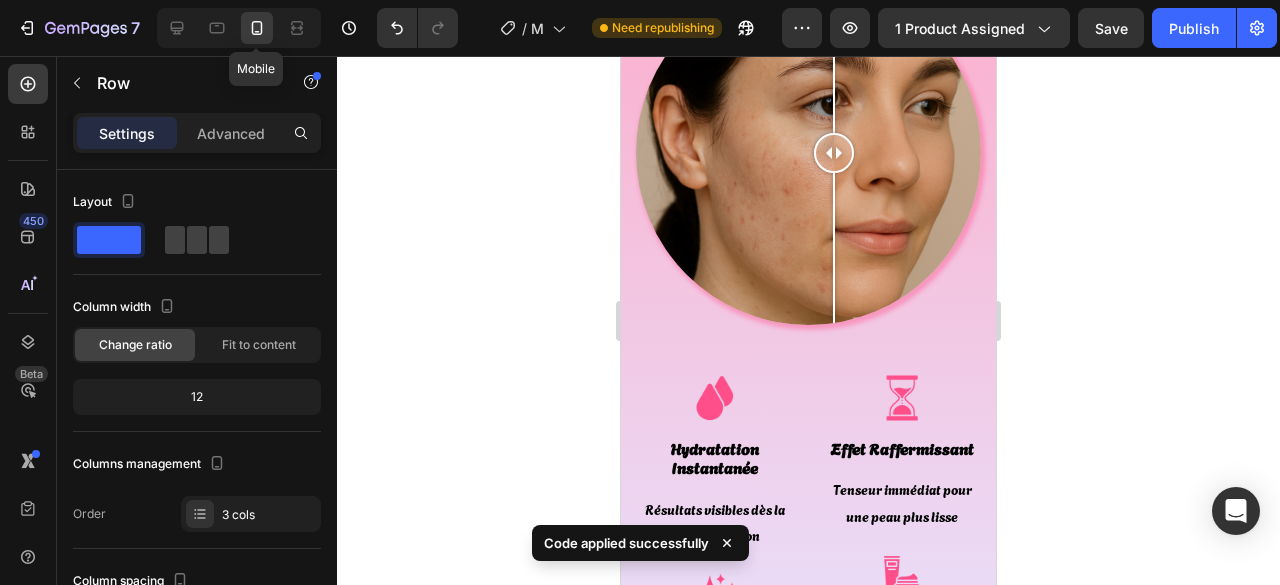 scroll, scrollTop: 5633, scrollLeft: 0, axis: vertical 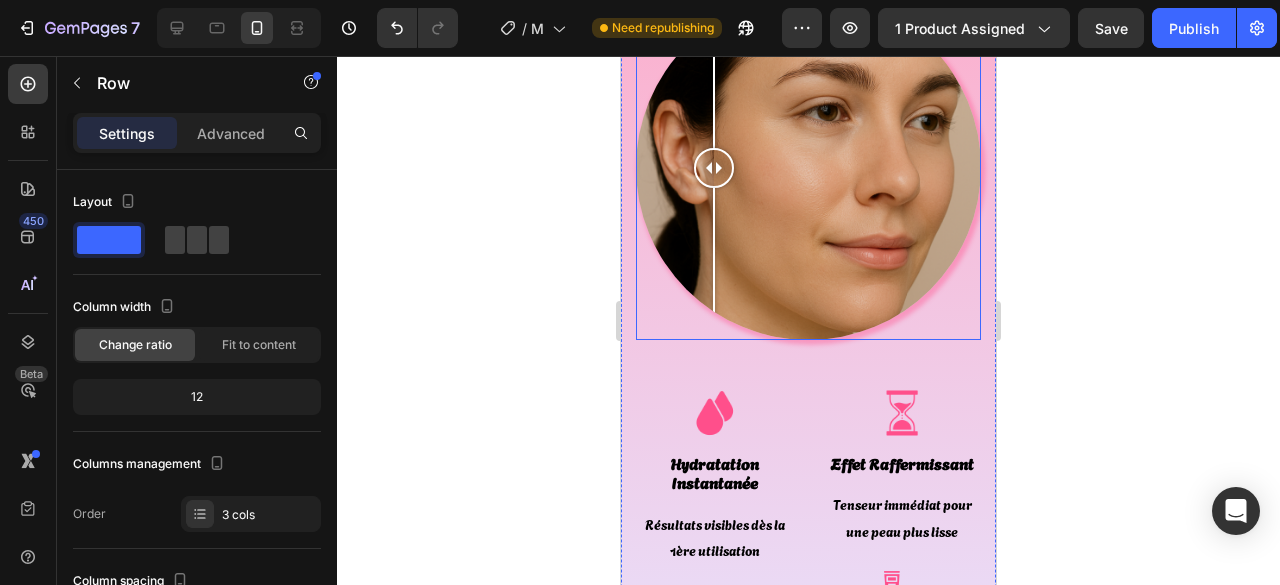 click at bounding box center [808, 167] 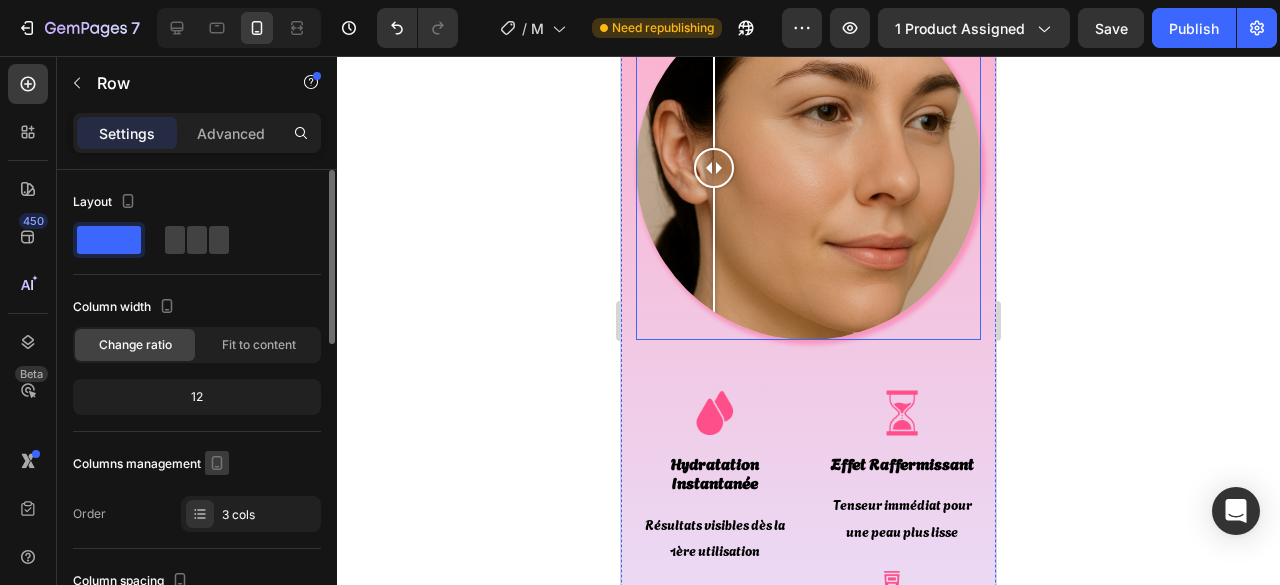 scroll, scrollTop: 700, scrollLeft: 0, axis: vertical 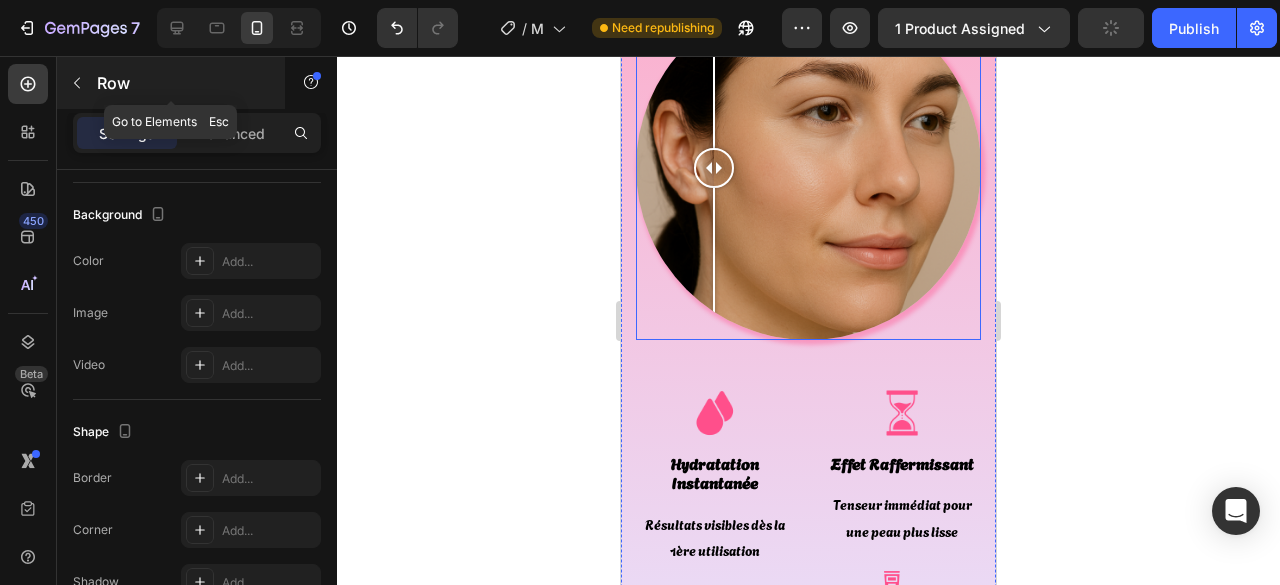 click 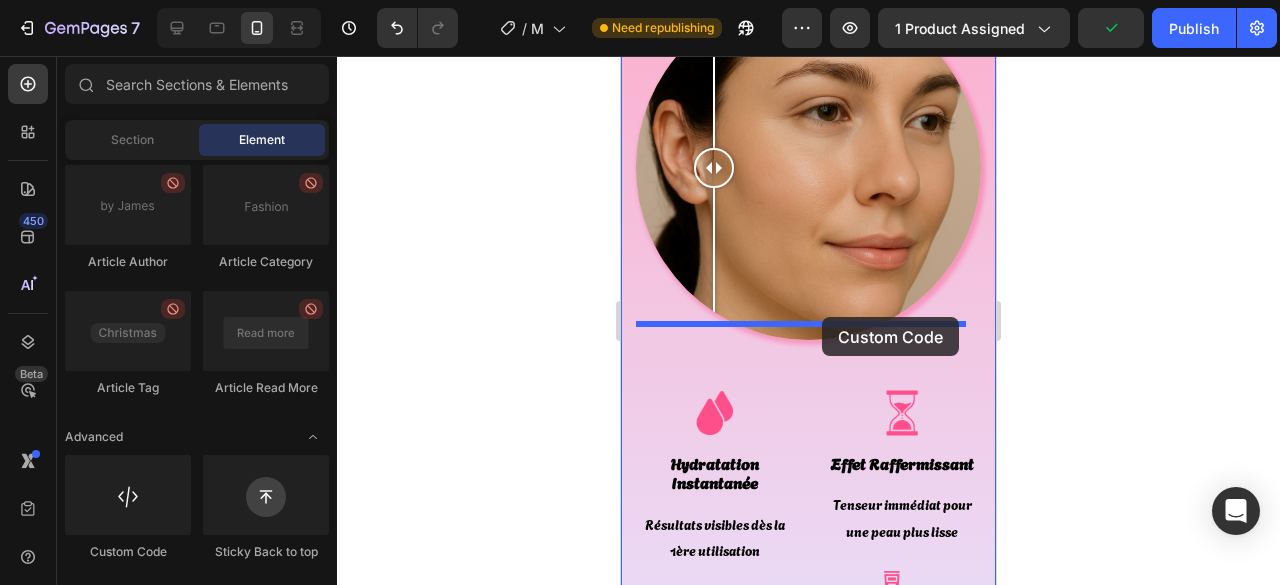 drag, startPoint x: 1033, startPoint y: 463, endPoint x: 822, endPoint y: 317, distance: 256.58722 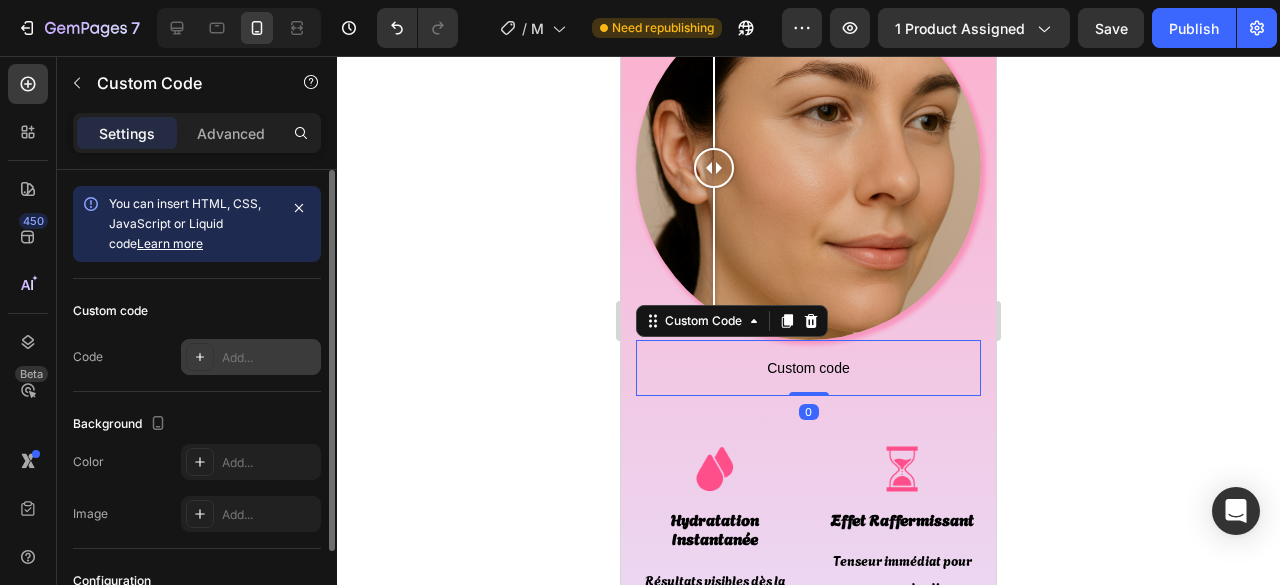 click on "Add..." at bounding box center (251, 357) 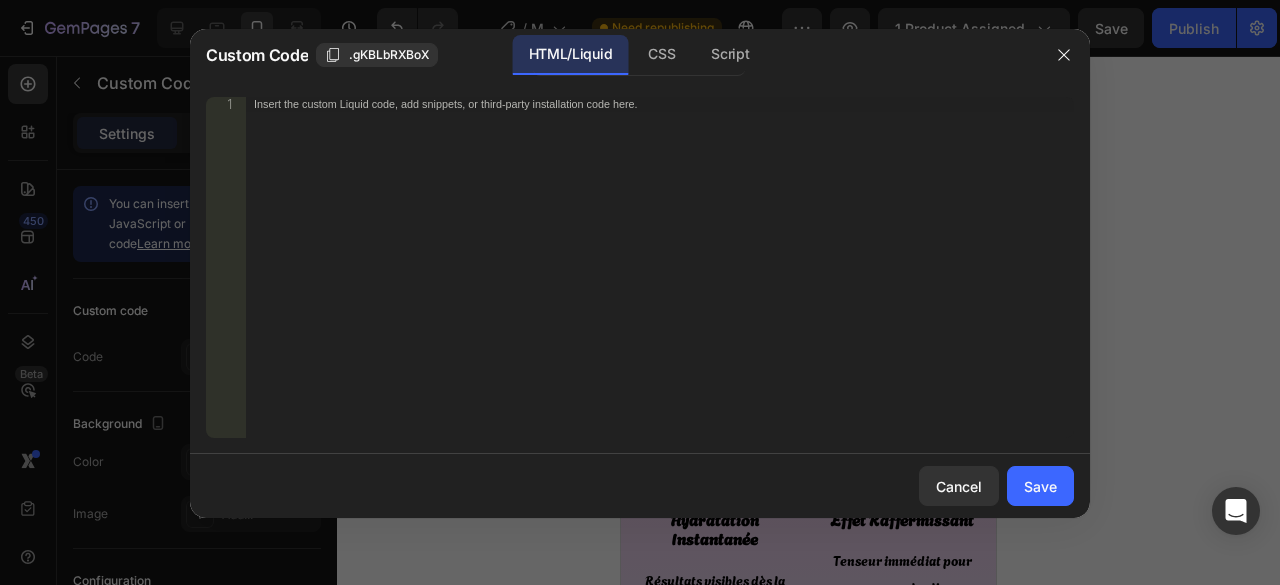 type 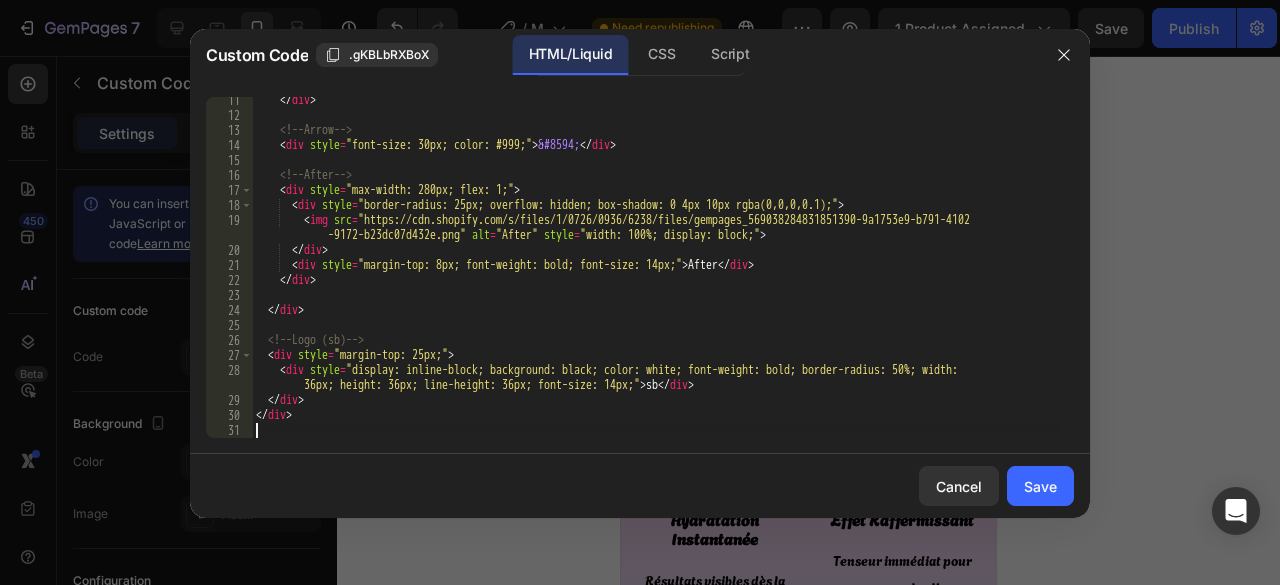 scroll, scrollTop: 168, scrollLeft: 0, axis: vertical 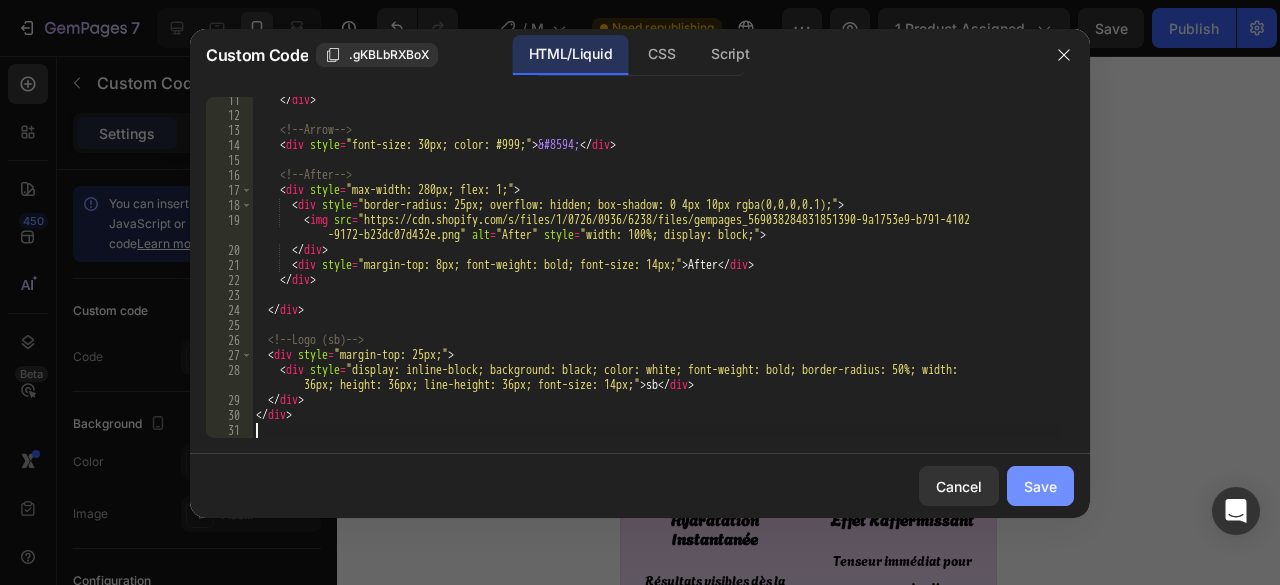 click on "Save" 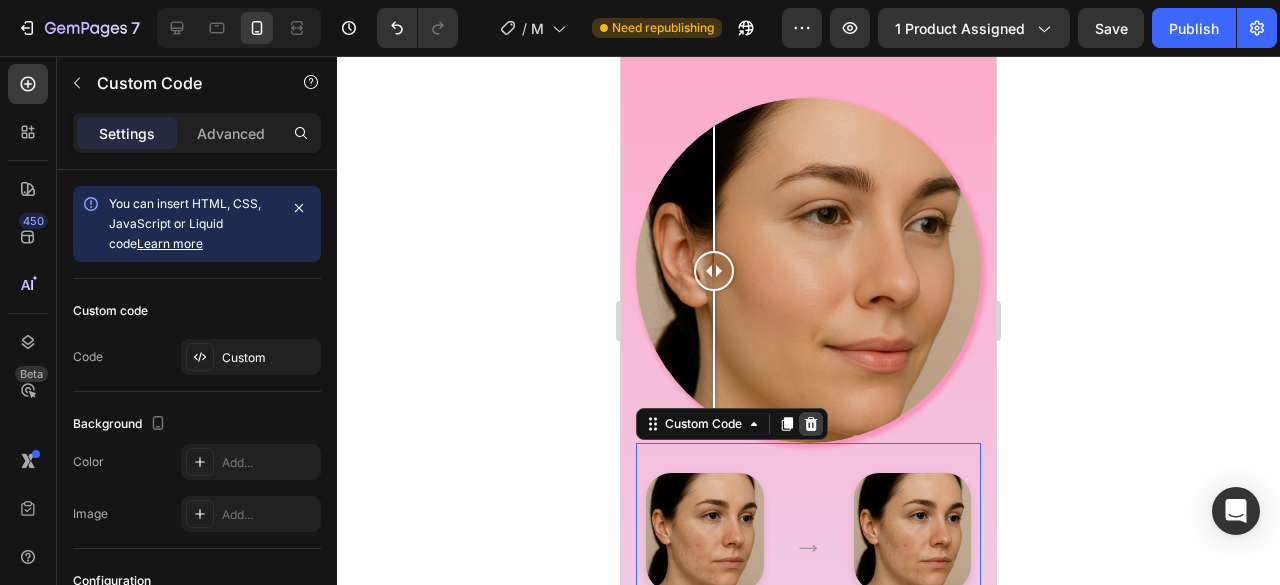 scroll, scrollTop: 5433, scrollLeft: 0, axis: vertical 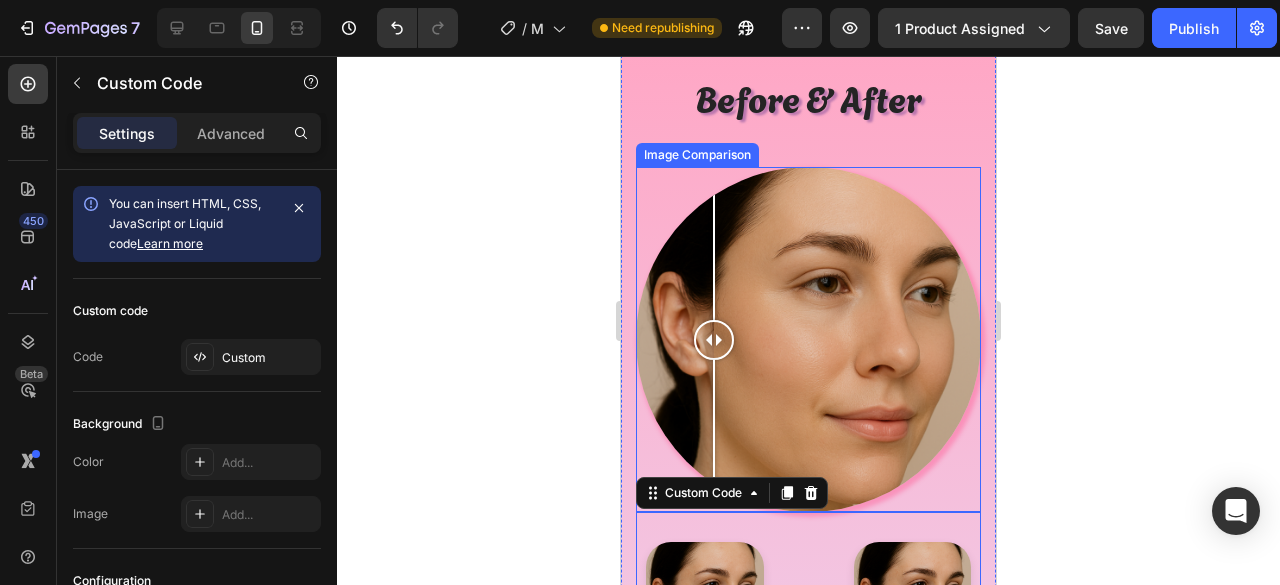 click at bounding box center [808, 339] 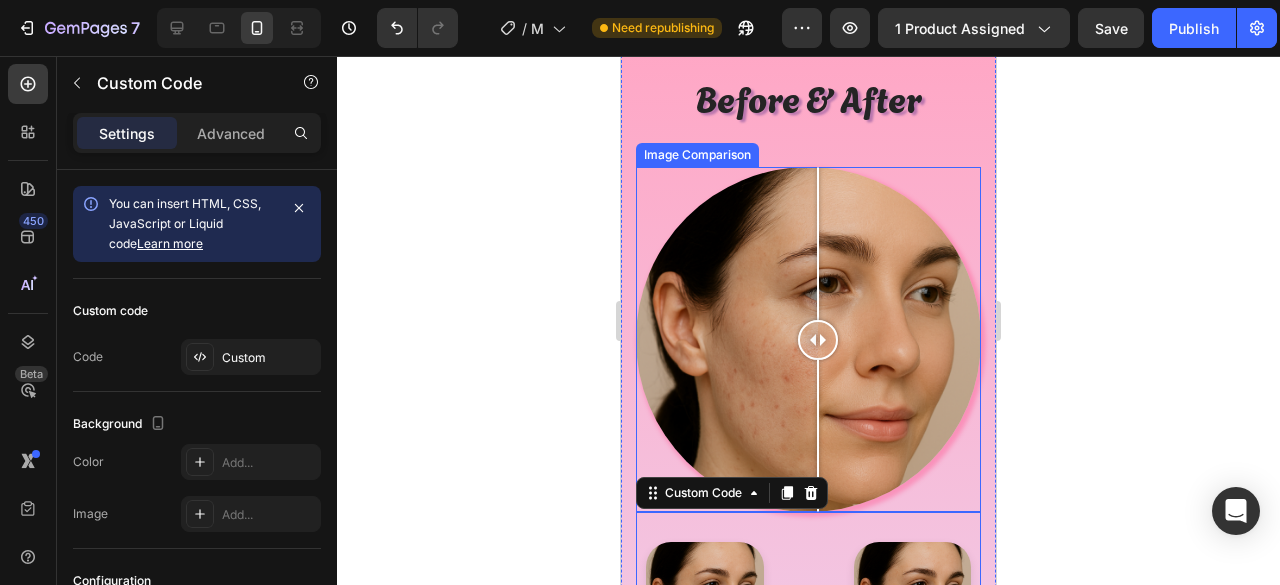 click at bounding box center (808, 339) 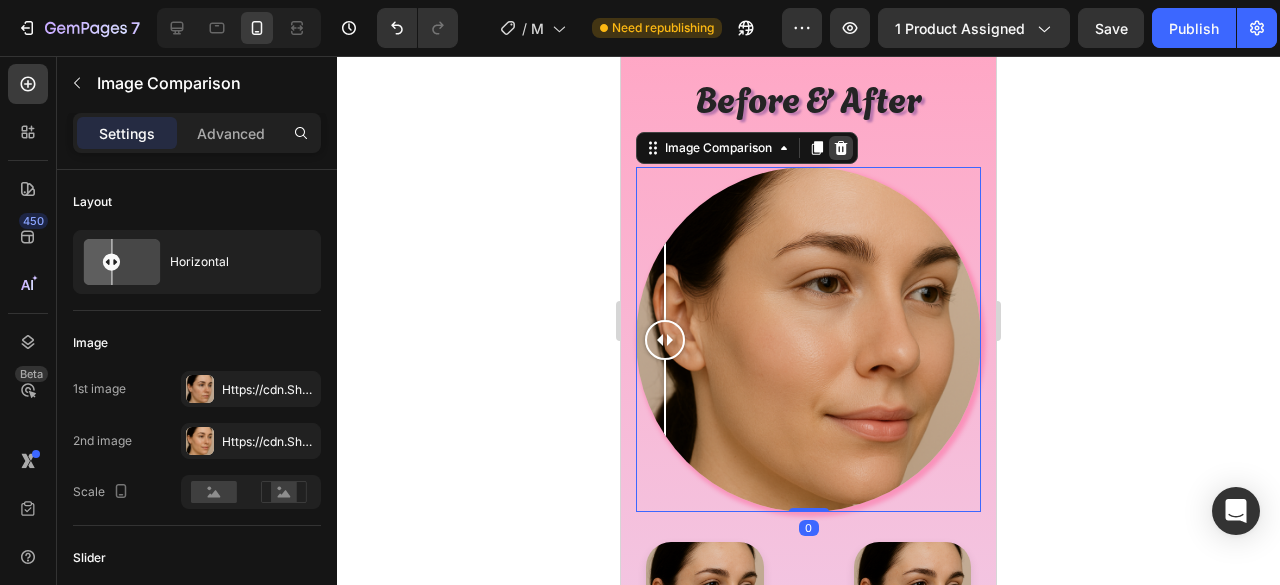 click at bounding box center [841, 148] 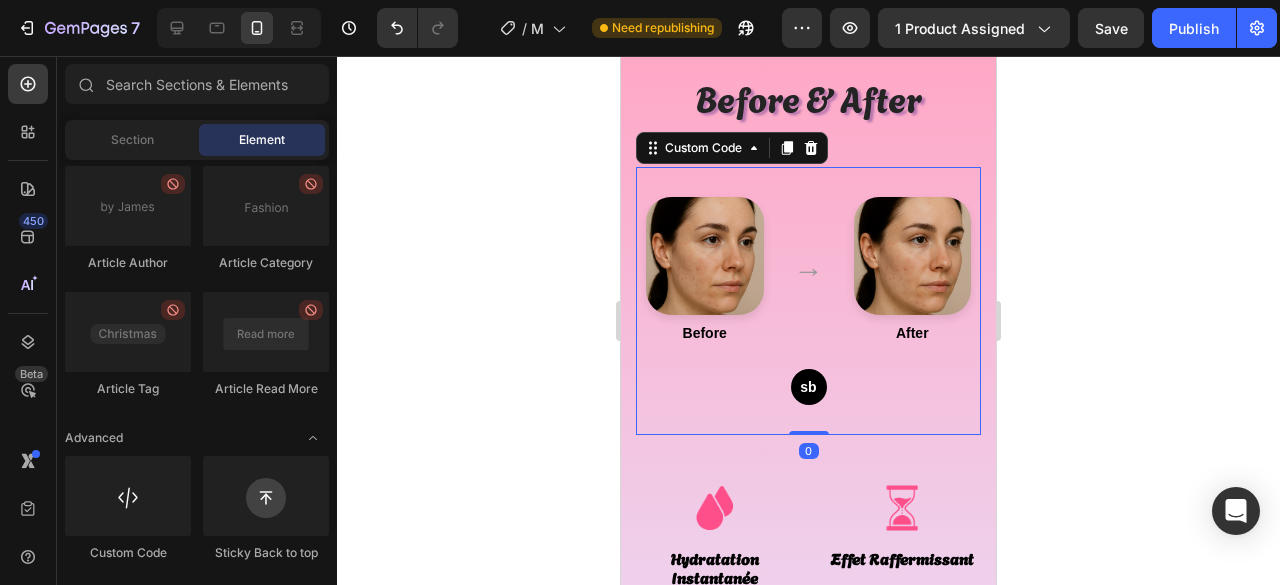 click on "sb" at bounding box center [809, 387] 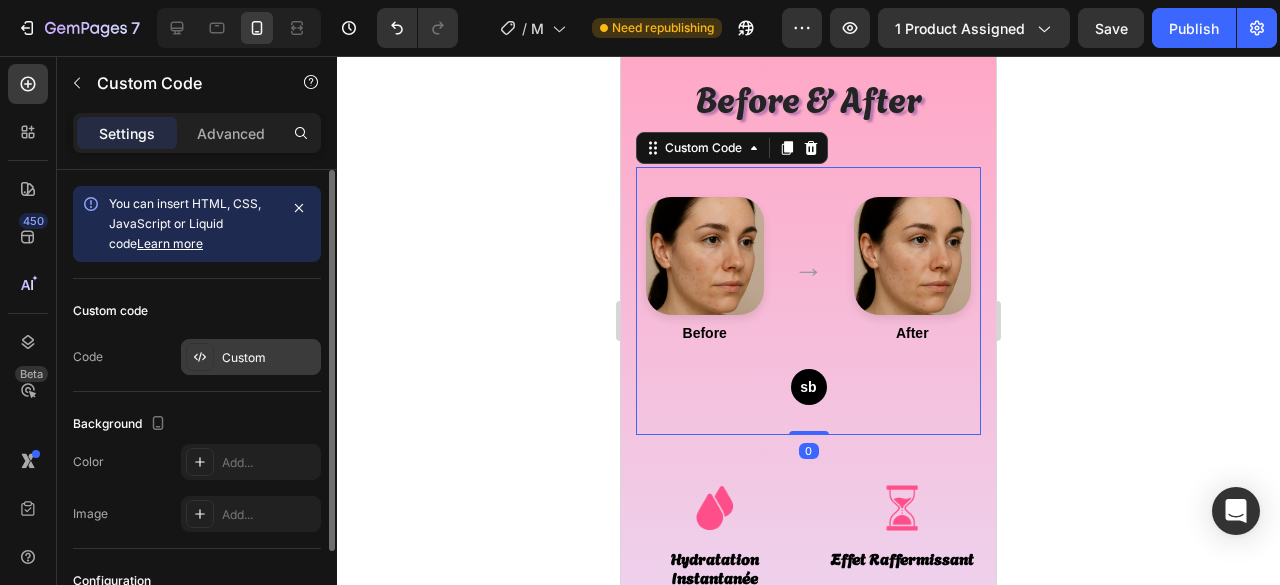 click on "Custom" at bounding box center (269, 358) 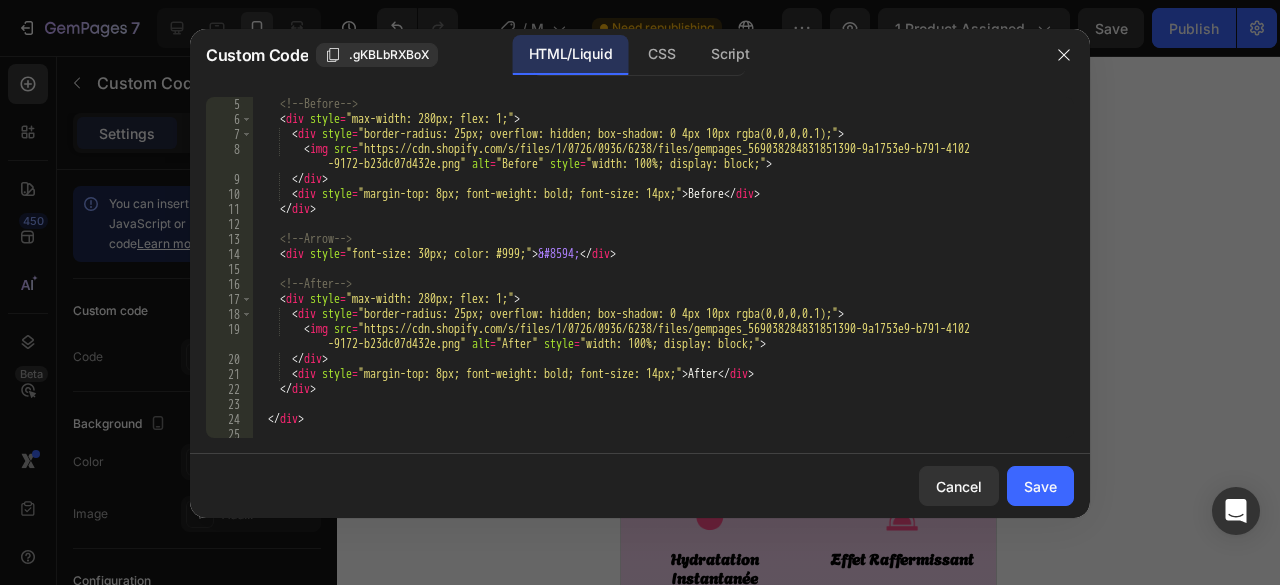 scroll, scrollTop: 168, scrollLeft: 0, axis: vertical 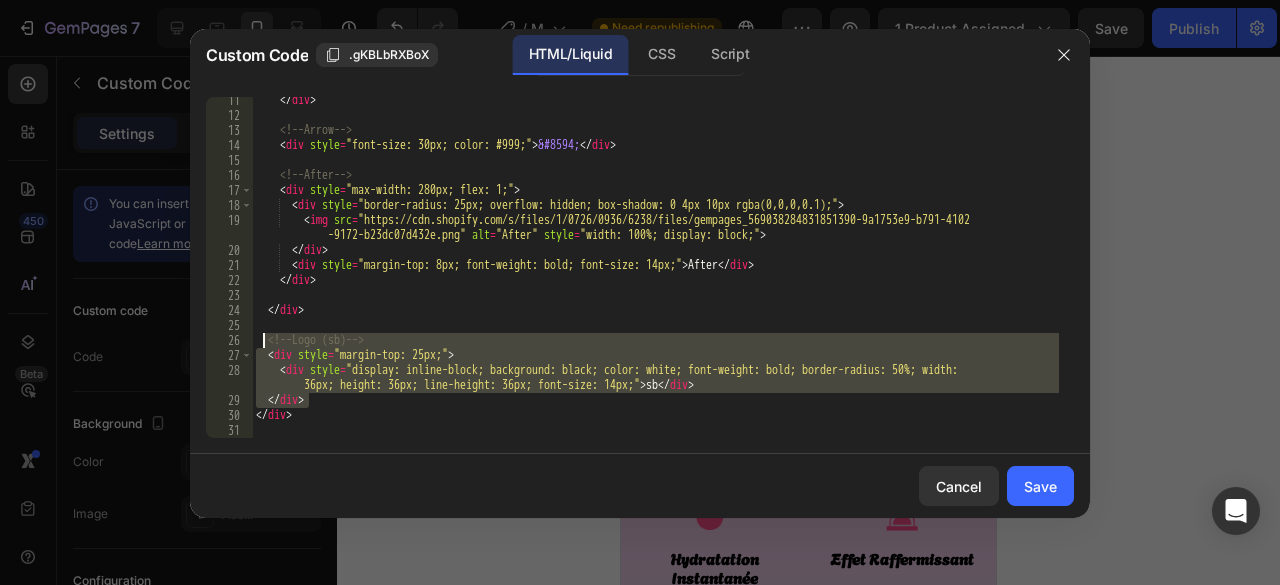 drag, startPoint x: 318, startPoint y: 407, endPoint x: 262, endPoint y: 343, distance: 85.04117 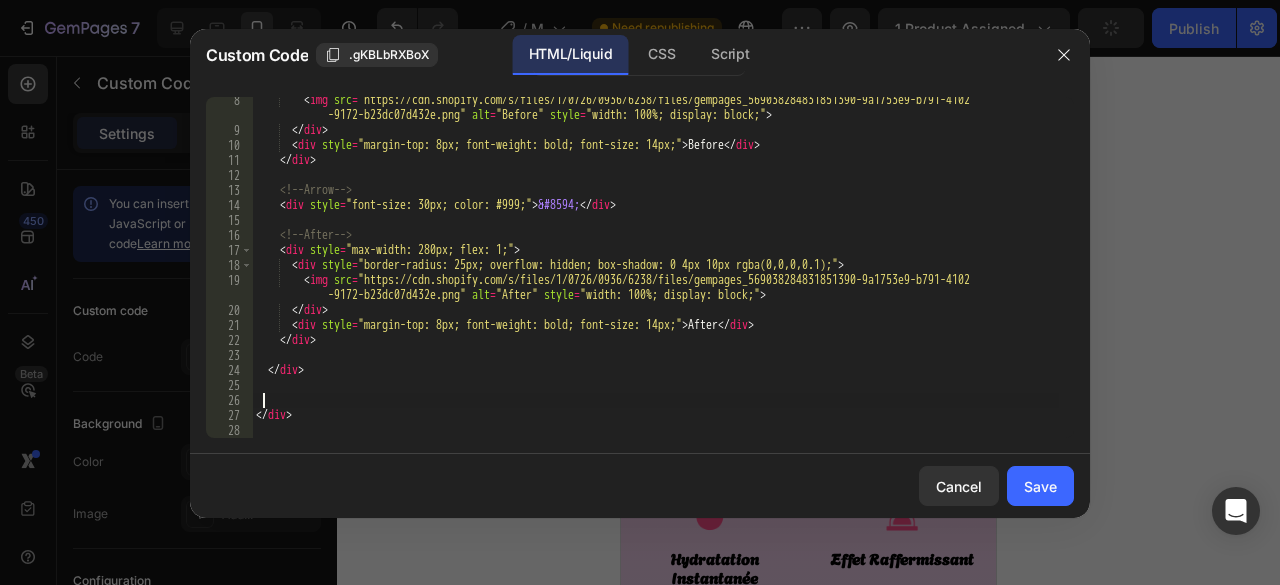 scroll, scrollTop: 108, scrollLeft: 0, axis: vertical 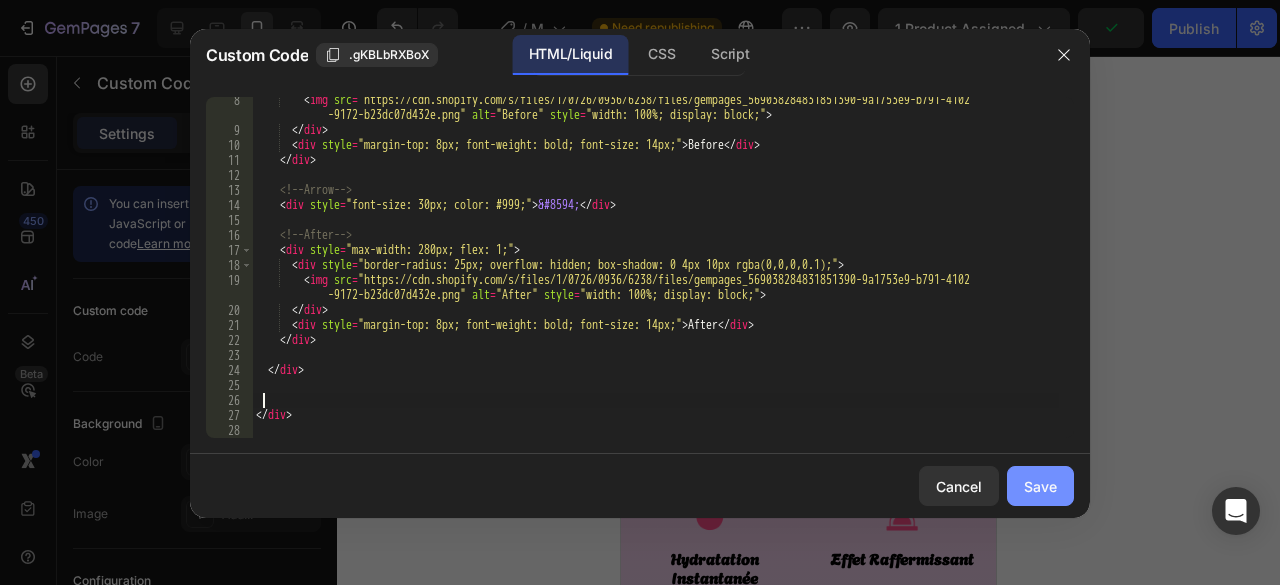 click on "Save" at bounding box center (1040, 486) 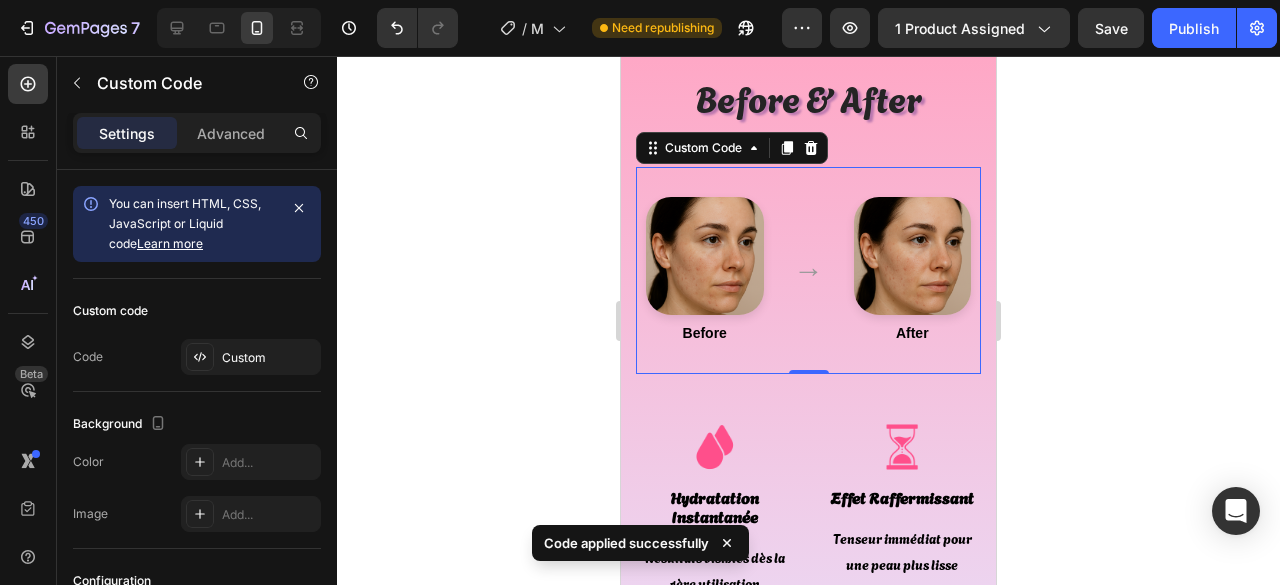 click 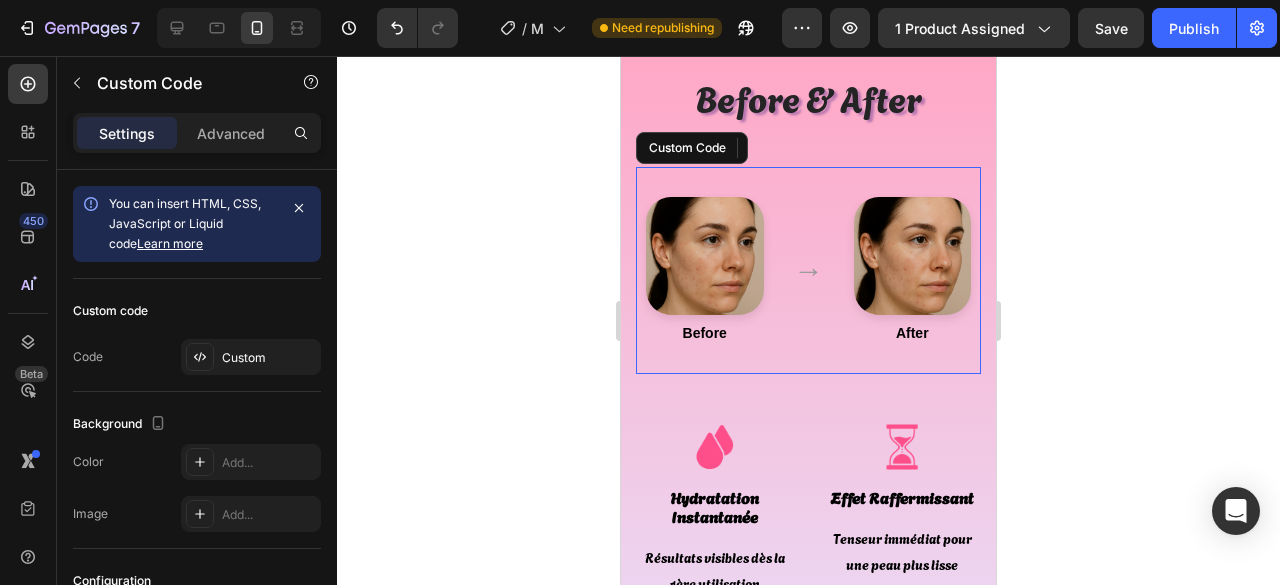 click at bounding box center (705, 256) 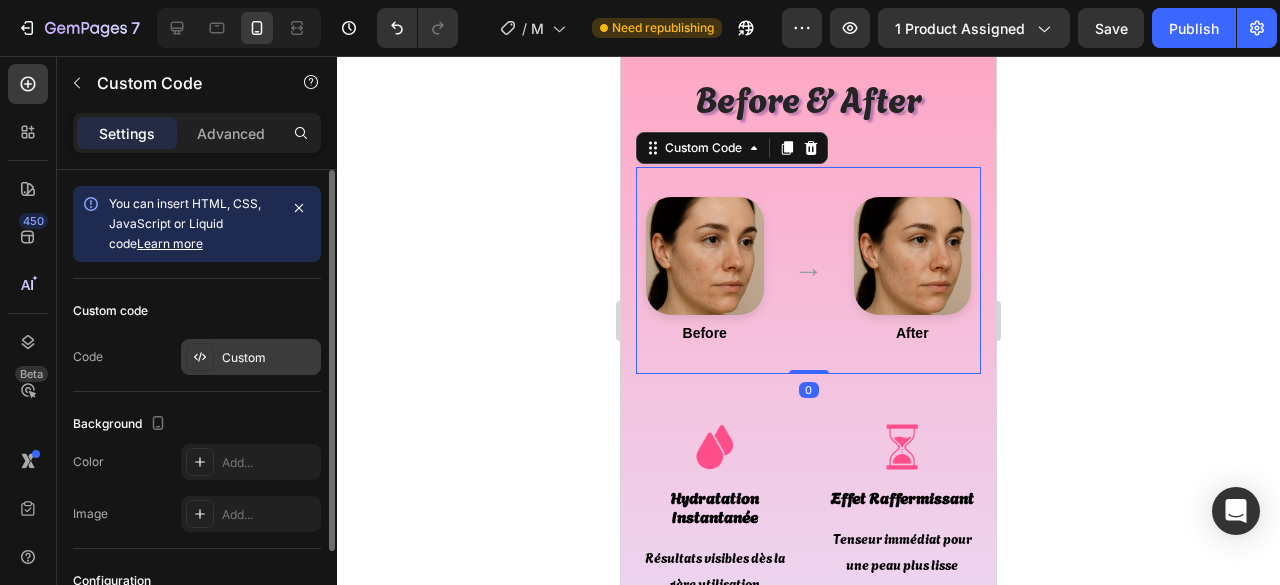 click on "Custom" at bounding box center (251, 357) 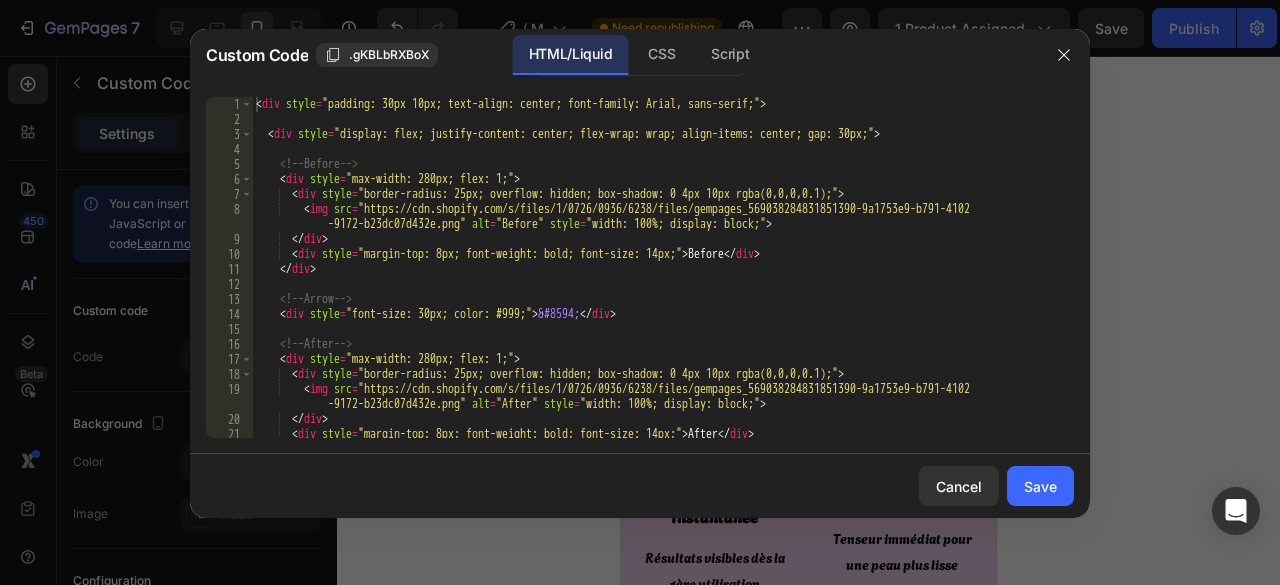 click on "< div   style = "padding: 30px 10px; text-align: center; font-family: Arial, sans-serif;" >    < div   style = "display: flex; justify-content: center; flex-wrap: wrap; align-items: center; gap: 30px;" >      <!--  Before  -->      < div   style = "max-width: 280px; flex: 1;" >         < div   style = "border-radius: 25px; overflow: hidden; box-shadow: 0 4px 10px rgba(0,0,0,0.1);" >           < img   src = "https://cdn.shopify.com/s/files/1/0726/0936/6238/files/gempages_569038284831851390-9a1753e9-b791-4102              -9172-b23dc07d432e.png"   alt = "Before"   style = "width: 100%; display: block;" >         </ div >         < div   style = "margin-top: 8px; font-weight: bold; font-size: 14px;" > Before </ div >      </ div >      <!--  Arrow  -->      < div   style = "font-size: 30px; color: #999;" > &#8594; </ div >      <!--  After  -->      < div   style = "max-width: 280px; flex: 1;" >         < div   style = "border-radius: 25px; overflow: hidden; box-shadow: 0 4px 10px rgba(0,0,0,0.1);" >" at bounding box center (655, 282) 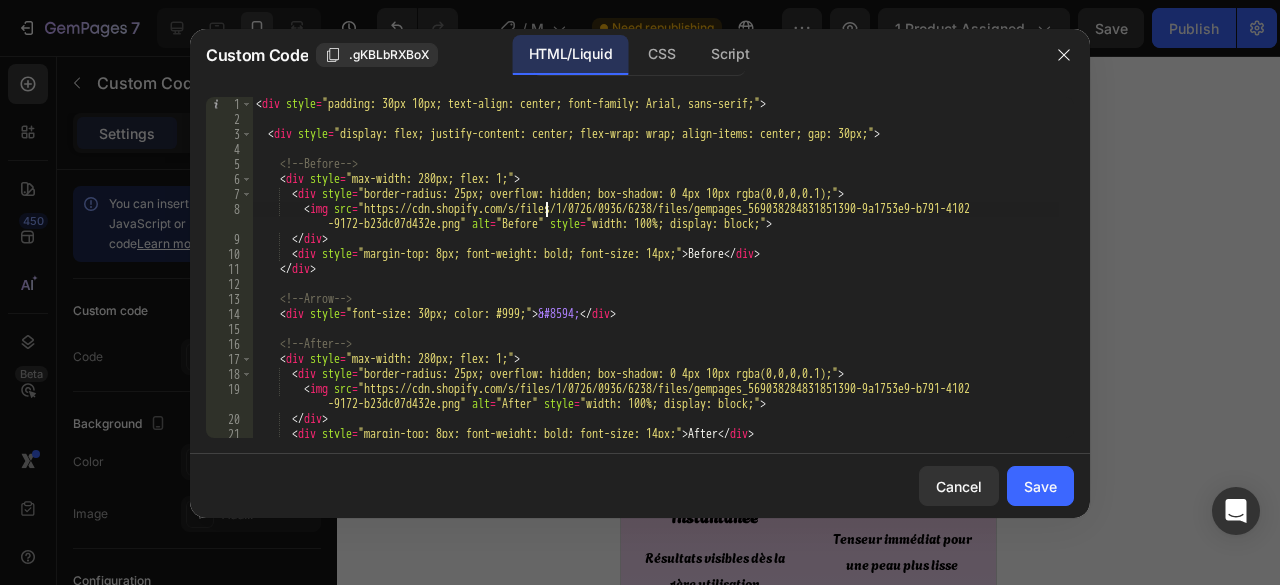 type on "</div>" 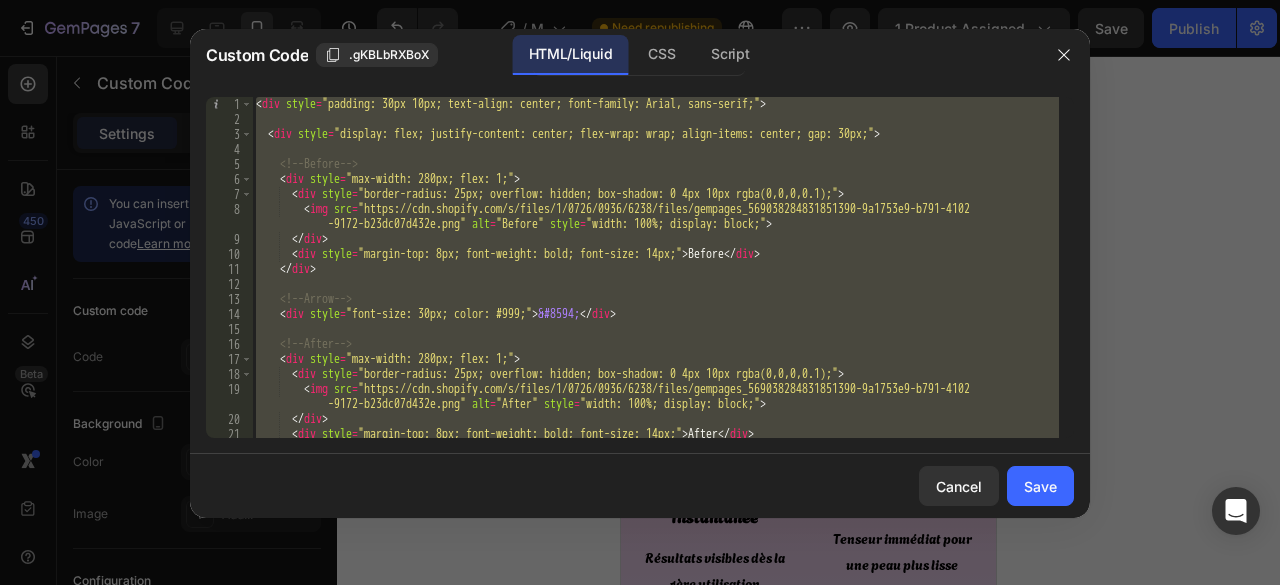 paste 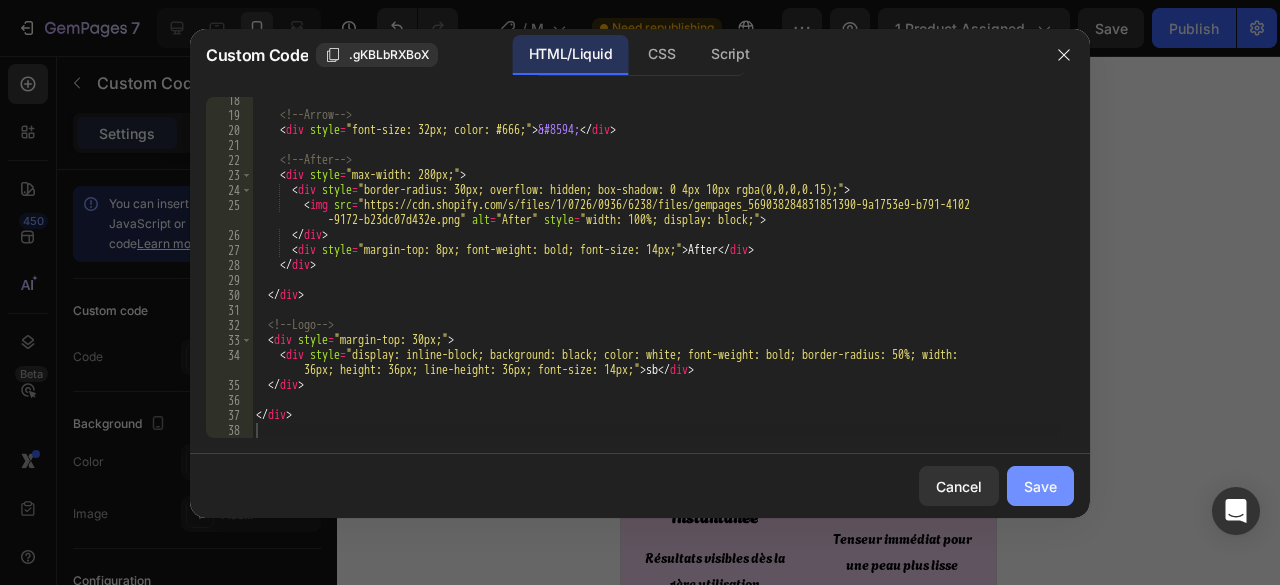 click on "Save" at bounding box center (1040, 486) 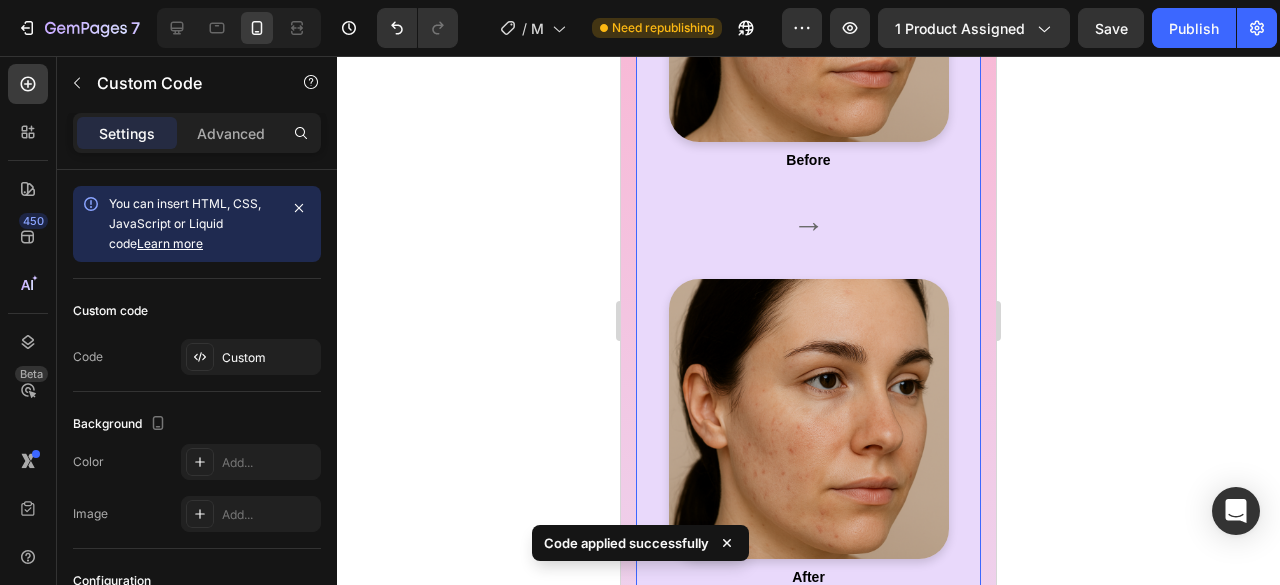 scroll, scrollTop: 5833, scrollLeft: 0, axis: vertical 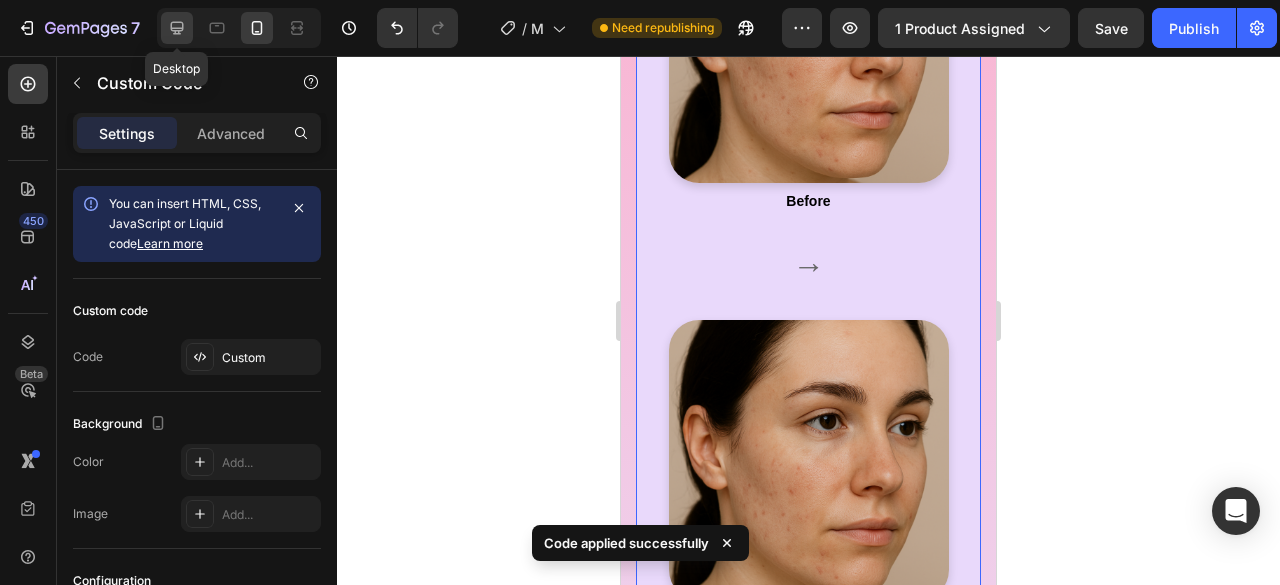 click 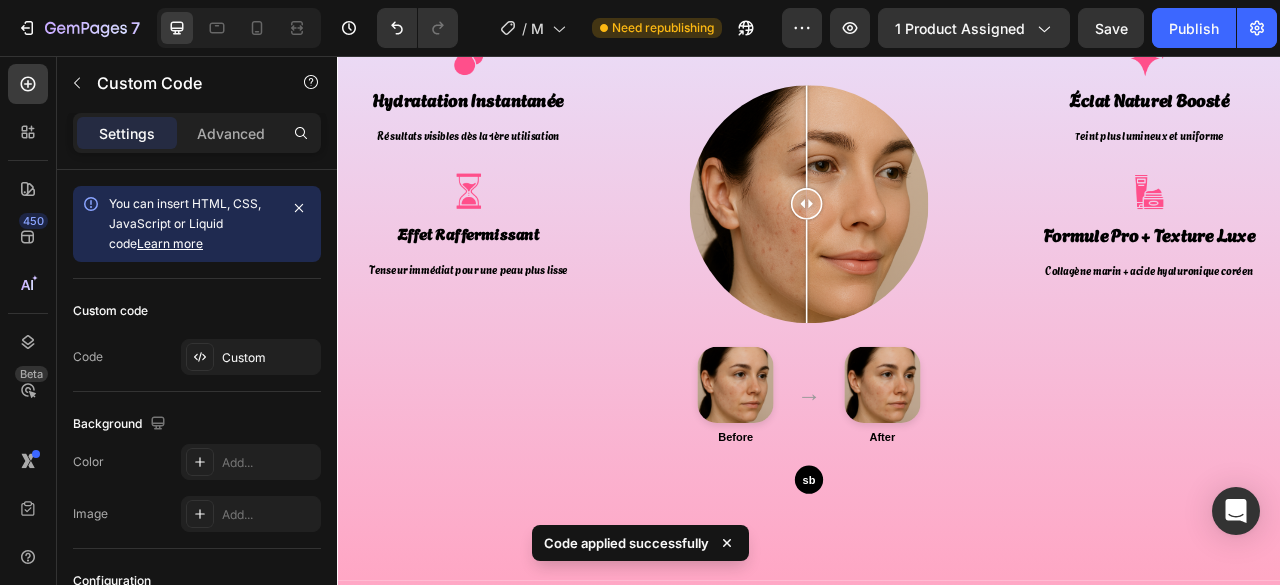 scroll, scrollTop: 6448, scrollLeft: 0, axis: vertical 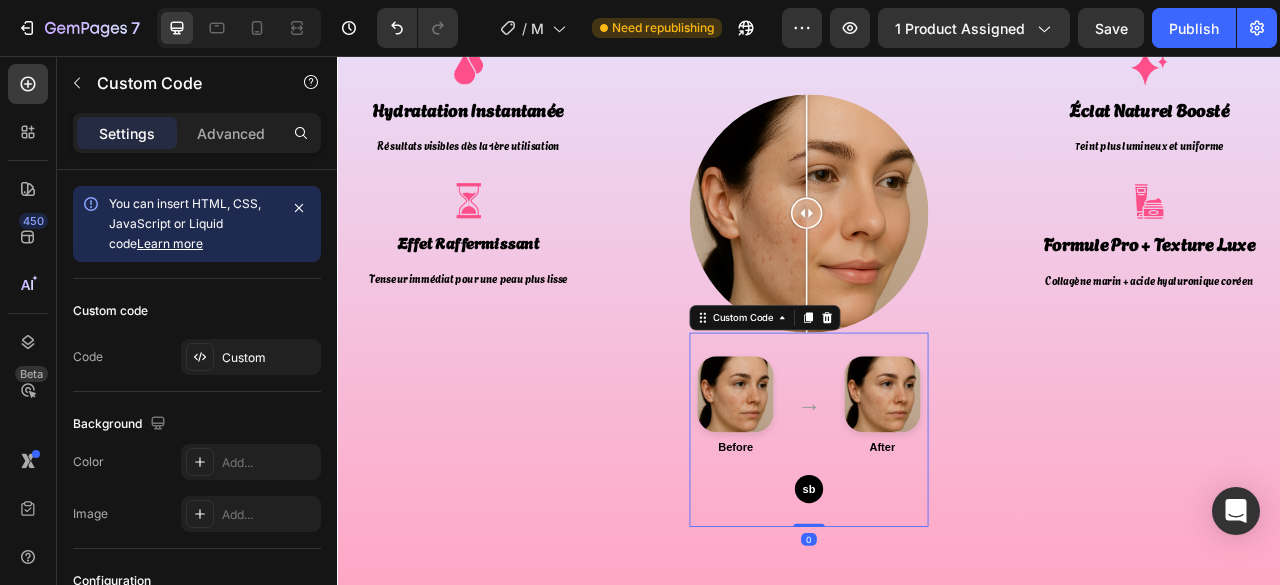 click at bounding box center [843, 486] 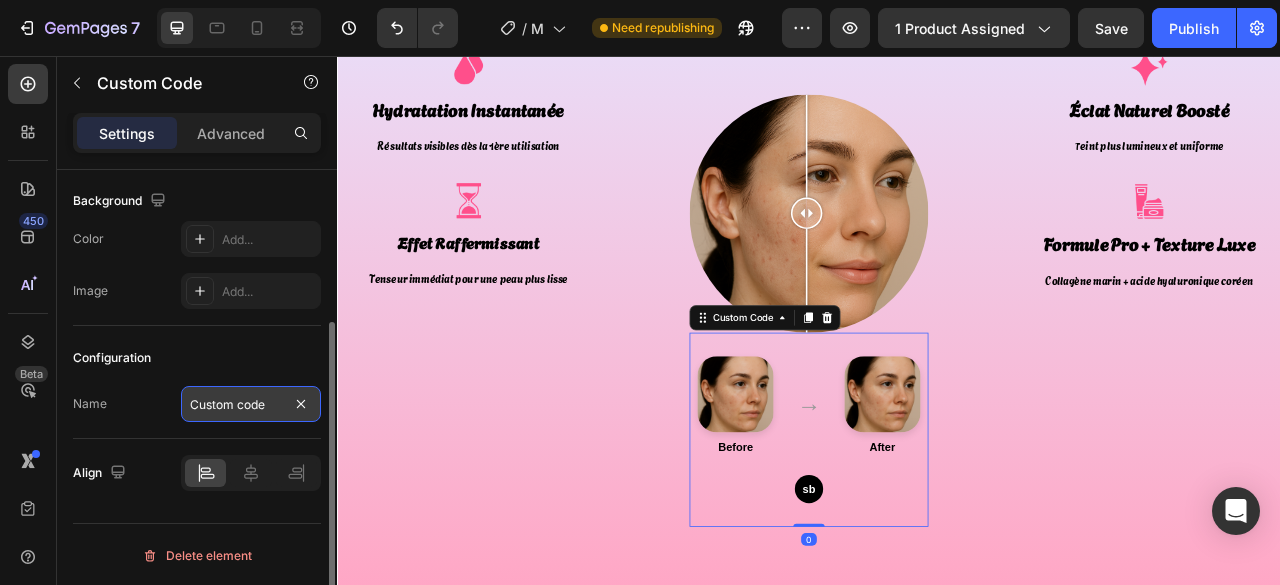 drag, startPoint x: 213, startPoint y: 405, endPoint x: 234, endPoint y: 374, distance: 37.44329 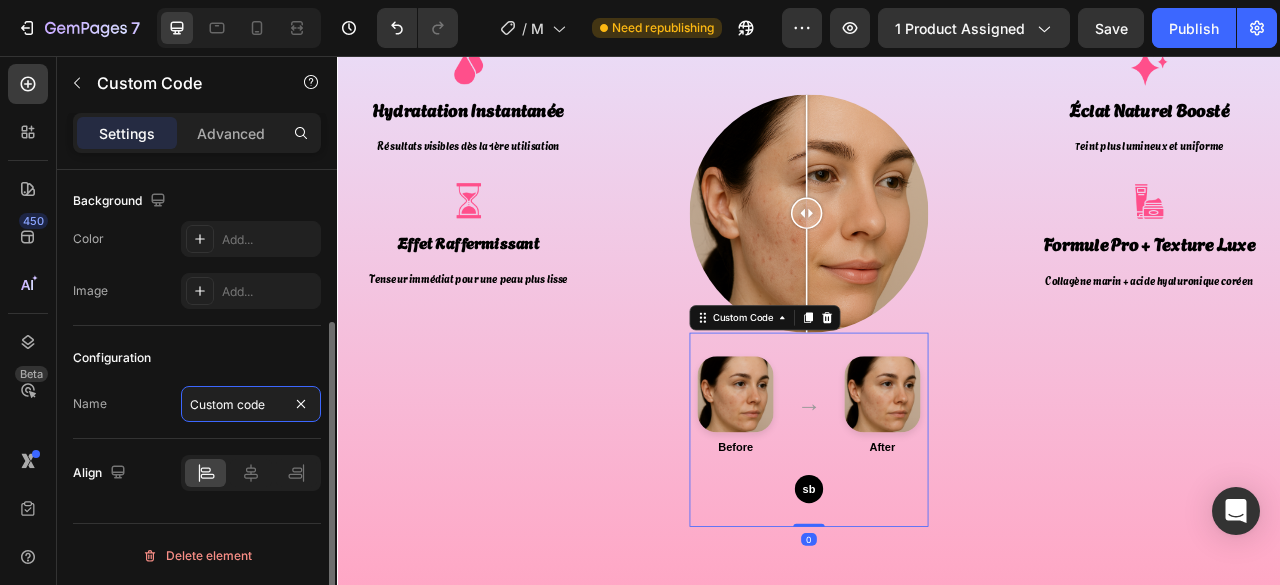 click on "Custom code" at bounding box center (251, 404) 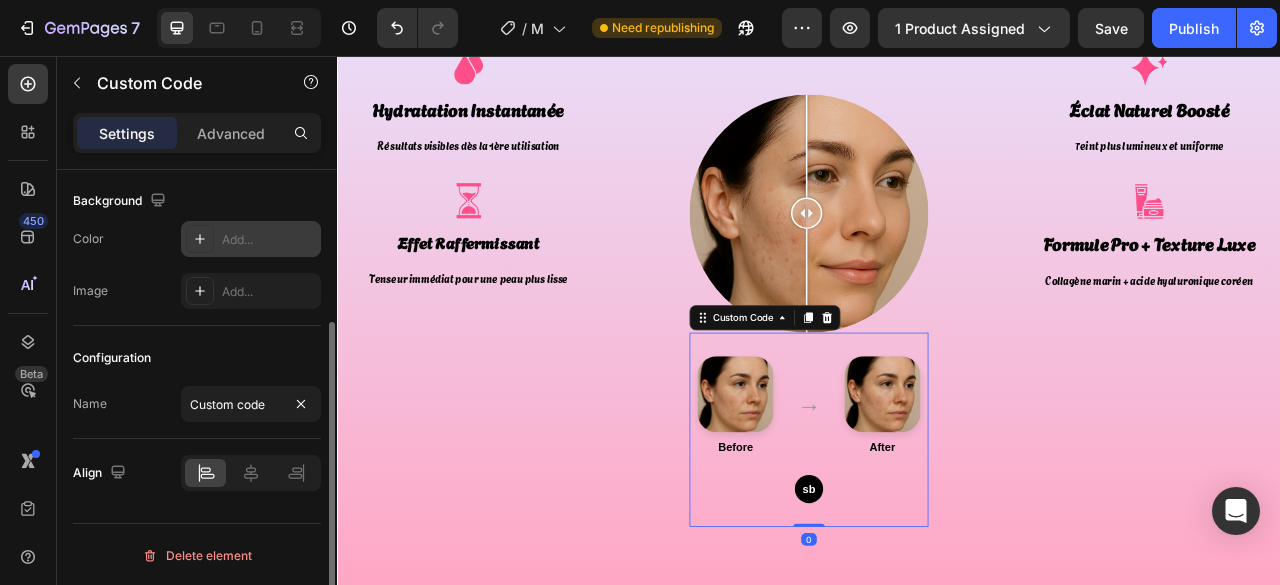 click on "Add..." at bounding box center [251, 239] 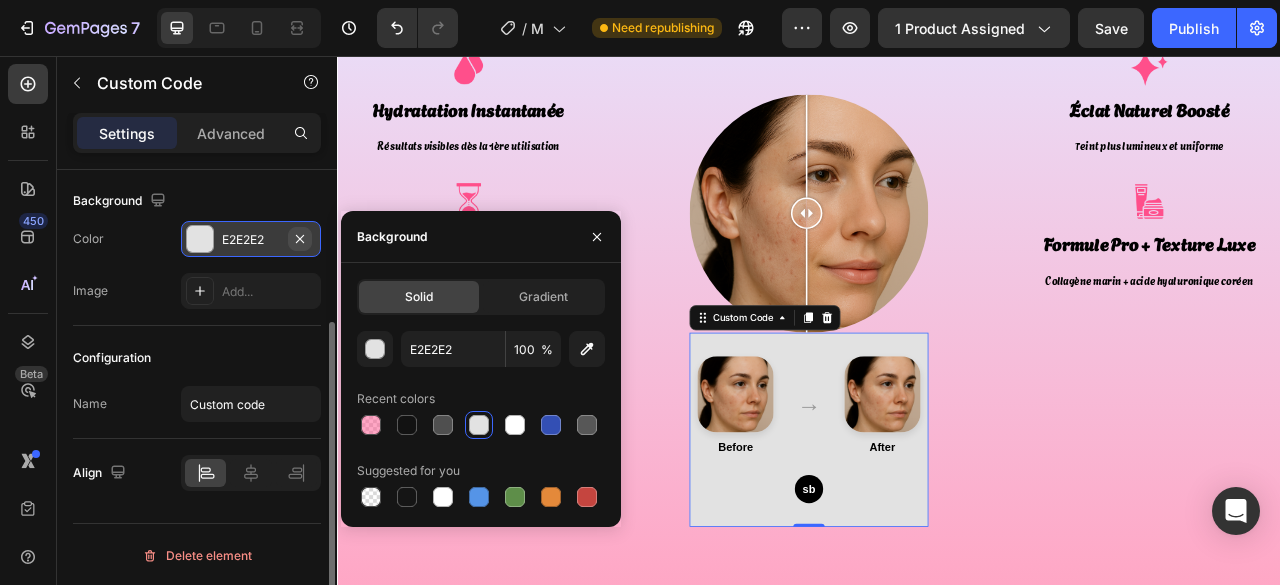 click 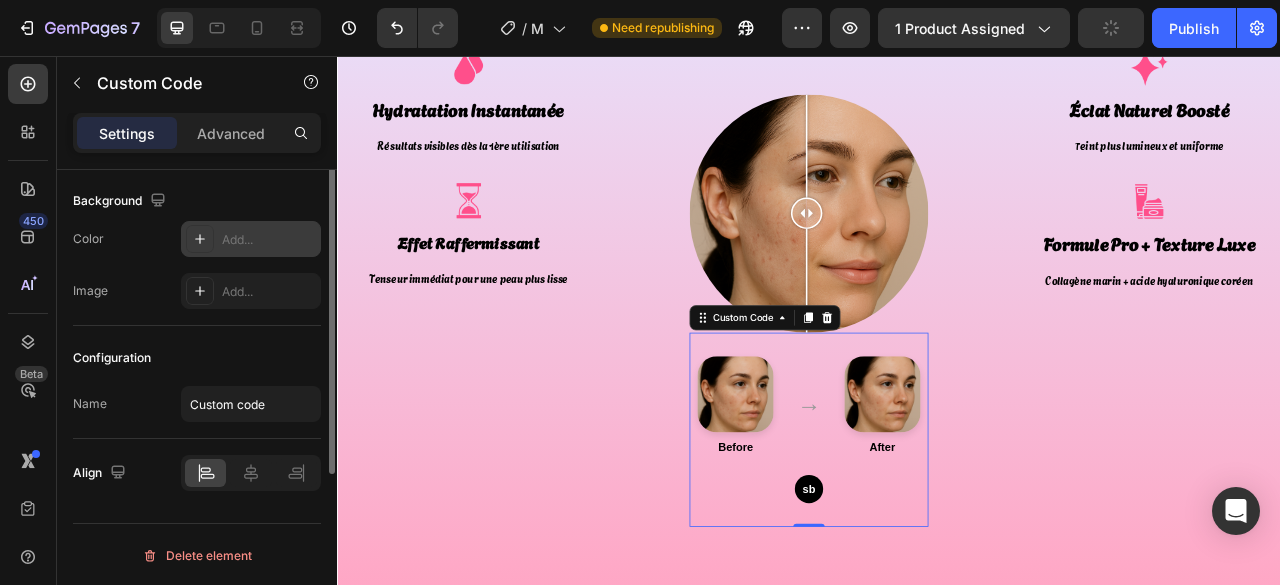 scroll, scrollTop: 0, scrollLeft: 0, axis: both 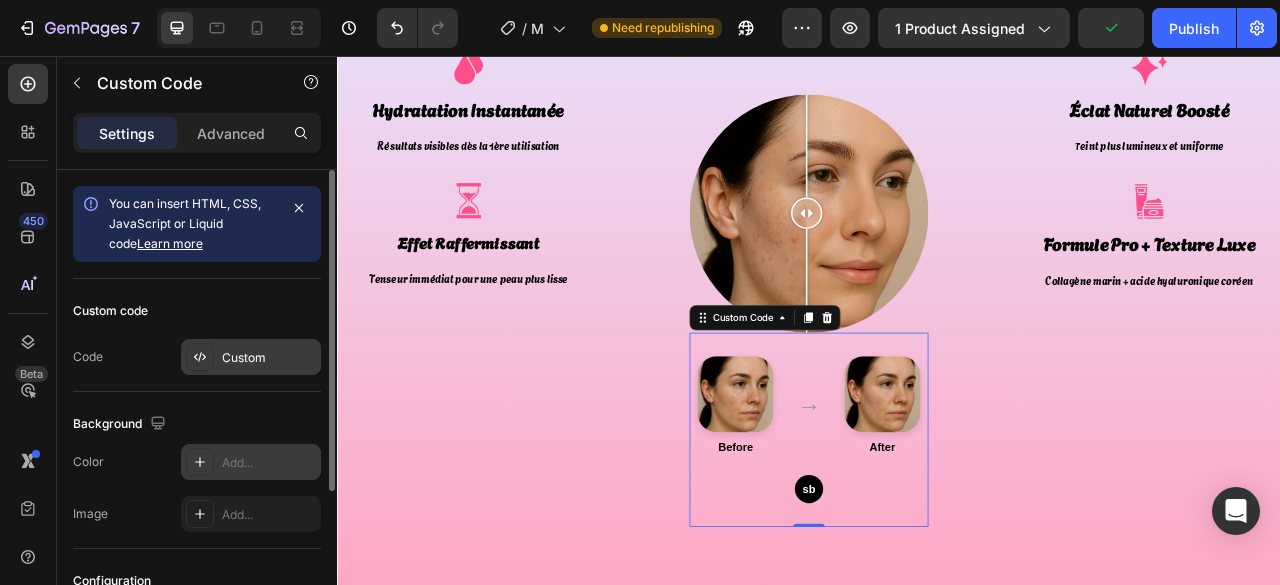 click on "Custom" at bounding box center (269, 358) 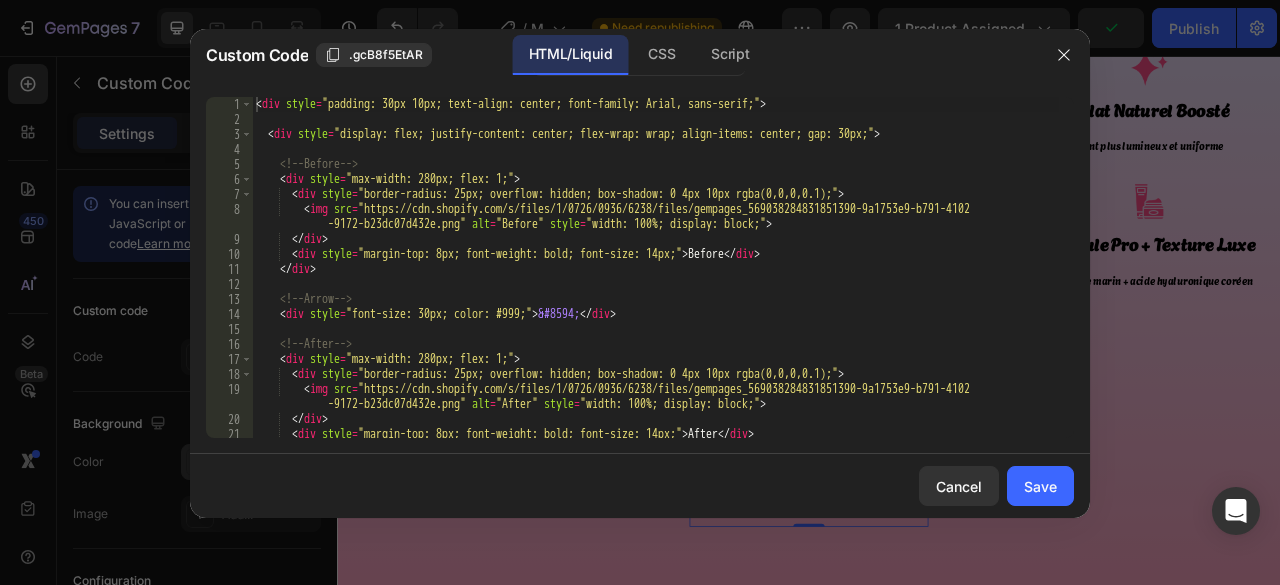 click on "< div   style = "padding: 30px 10px; text-align: center; font-family: Arial, sans-serif;" >    < div   style = "display: flex; justify-content: center; flex-wrap: wrap; align-items: center; gap: 30px;" >      <!--  Before  -->      < div   style = "max-width: 280px; flex: 1;" >         < div   style = "border-radius: 25px; overflow: hidden; box-shadow: 0 4px 10px rgba(0,0,0,0.1);" >           < img   src = "https://cdn.shopify.com/s/files/1/0726/0936/6238/files/gempages_569038284831851390-9a1753e9-b791-4102              -9172-b23dc07d432e.png"   alt = "Before"   style = "width: 100%; display: block;" >         </ div >         < div   style = "margin-top: 8px; font-weight: bold; font-size: 14px;" > Before </ div >      </ div >      <!--  Arrow  -->      < div   style = "font-size: 30px; color: #999;" > &#8594; </ div >      <!--  After  -->      < div   style = "max-width: 280px; flex: 1;" >         < div   style = "border-radius: 25px; overflow: hidden; box-shadow: 0 4px 10px rgba(0,0,0,0.1);" >" at bounding box center (655, 282) 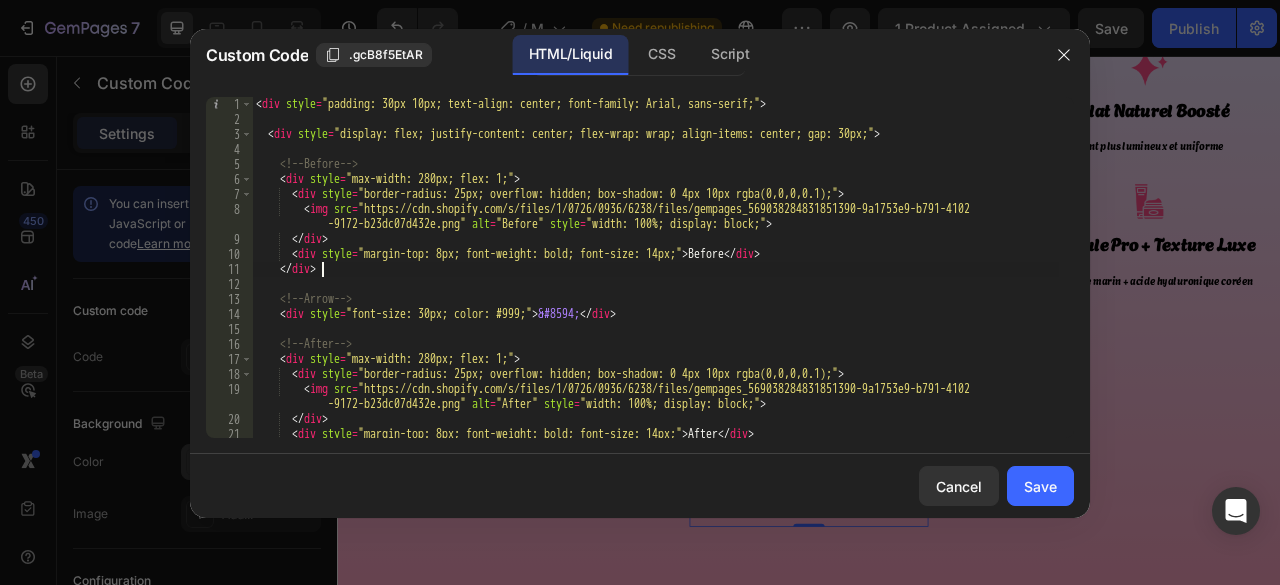 type on "</div>" 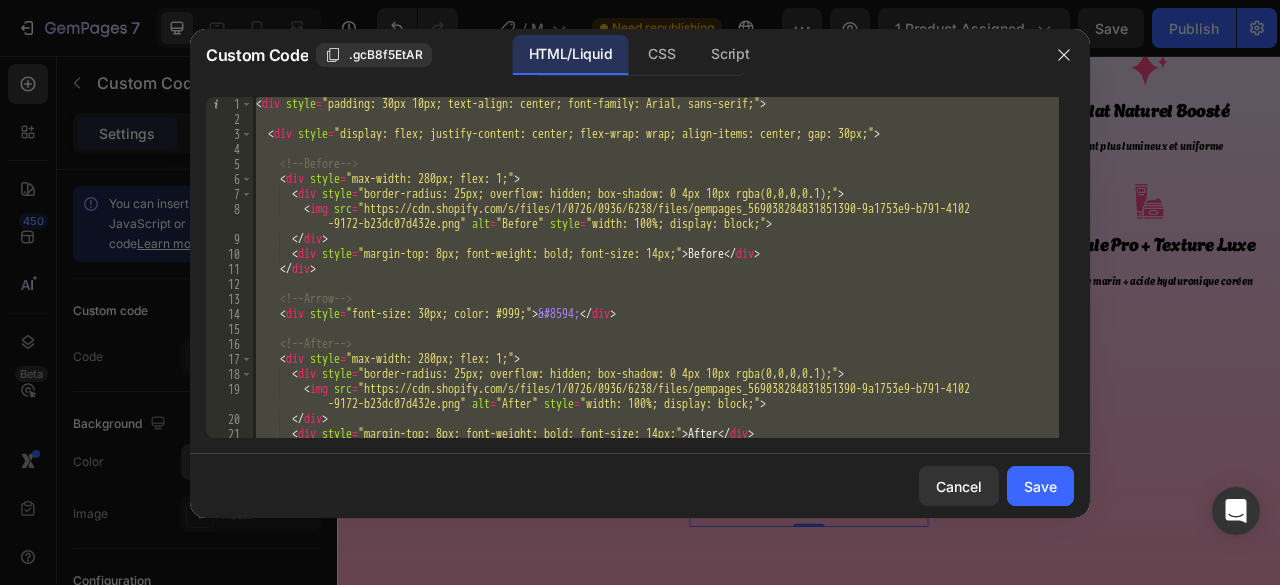 paste 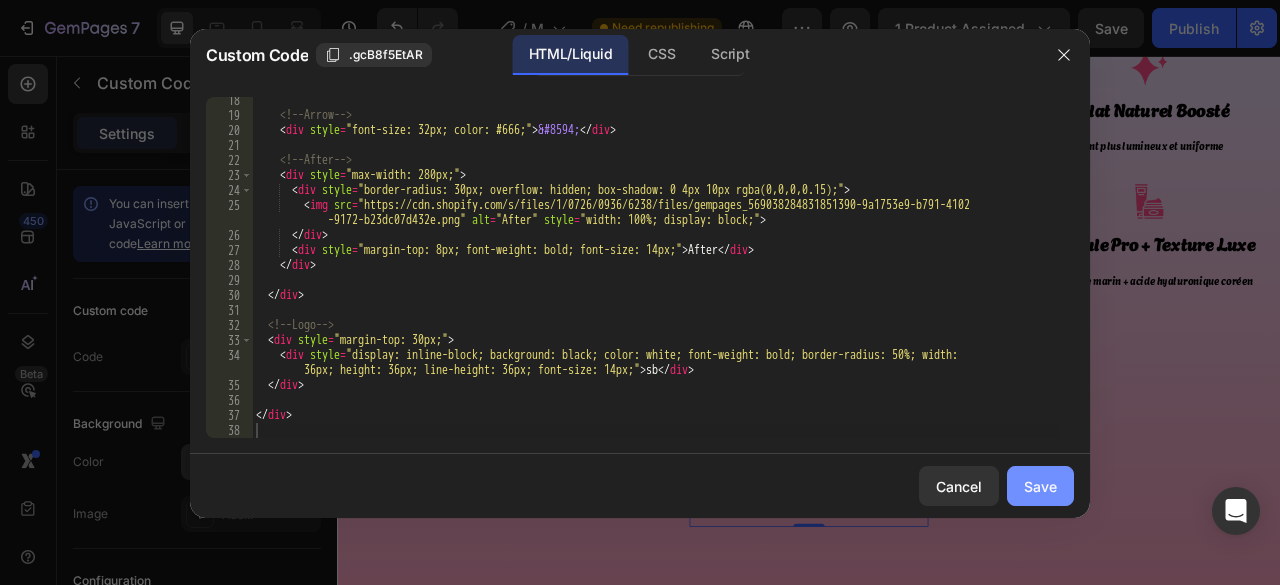 click on "Save" at bounding box center [1040, 486] 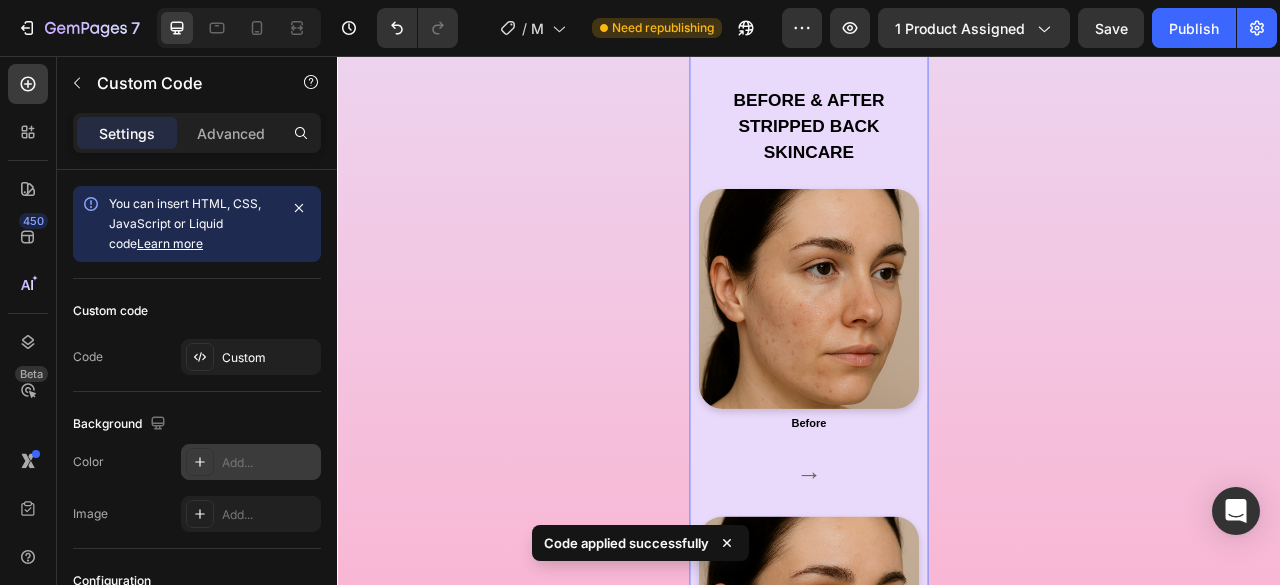 scroll, scrollTop: 7048, scrollLeft: 0, axis: vertical 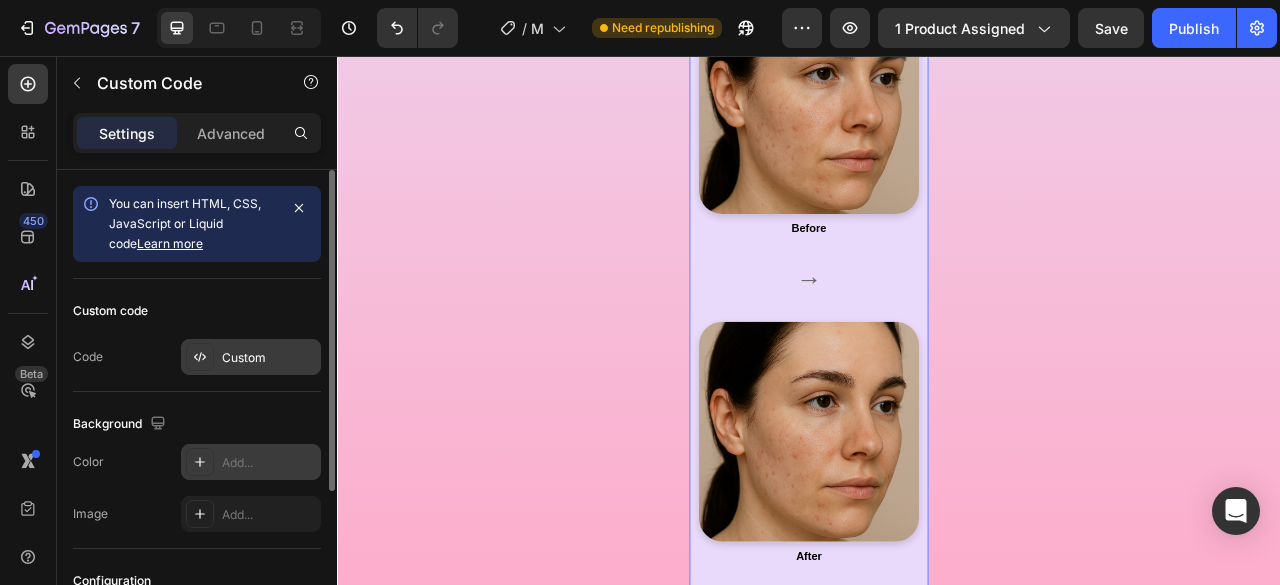 click on "Custom" at bounding box center [269, 358] 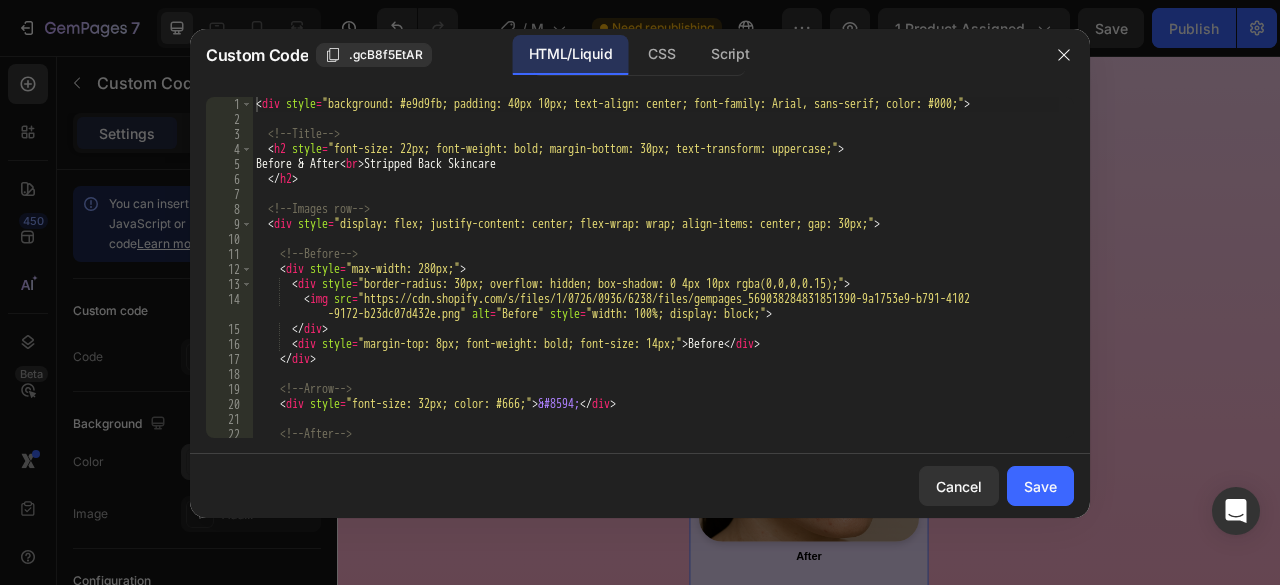 click on "< div   style = "background: #e9d9fb; padding: 40px 10px; text-align: center; font-family: Arial, sans-serif; color: #000;" >    <!--  Title  -->    < h2   style = "font-size: 22px; font-weight: bold; margin-bottom: 30px; text-transform: uppercase;" >     Before & After < br > Stripped Back Skincare    </ h2 >    <!--  Images row  -->    < div   style = "display: flex; justify-content: center; flex-wrap: wrap; align-items: center; gap: 30px;" >      <!--  Before  -->      < div   style = "max-width: 280px;" >         < div   style = "border-radius: 30px; overflow: hidden; box-shadow: 0 4px 10px rgba(0,0,0,0.15);" >           < img   src = "https://cdn.shopify.com/s/files/1/0726/0936/6238/files/gempages_569038284831851390-9a1753e9-b791-4102              -9172-b23dc07d432e.png"   alt = "Before"   style = "width: 100%; display: block;" >         </ div >         < div   style = "margin-top: 8px; font-weight: bold; font-size: 14px;" > Before </ div >      </ div >      <!--  Arrow  -->      < div   style = "font-size: 30px; color: #999;" > &#8594; </ div >      <!--  After  -->      < div   style = "max-width: 280px;" >         < div   style = "border-radius: 30px; overflow: hidden; box-shadow: 0 4px 10px rgba(0,0,0,0.15);" >           < img   src = "https://cdn.shopify.com/s/files/1/0726/0936/6238/files/gempages_569038284831851390-9a371ea5-a265-4c7b-aef0-7d4950d31bb5.png"   alt = "After"   style = "width: 100%; display: block;" >         </ div >         < div   style = "margin-top: 8px; font-weight: bold; font-size: 14px;" > After </ div >      </ div >    </ div > </ div >" at bounding box center (655, 282) 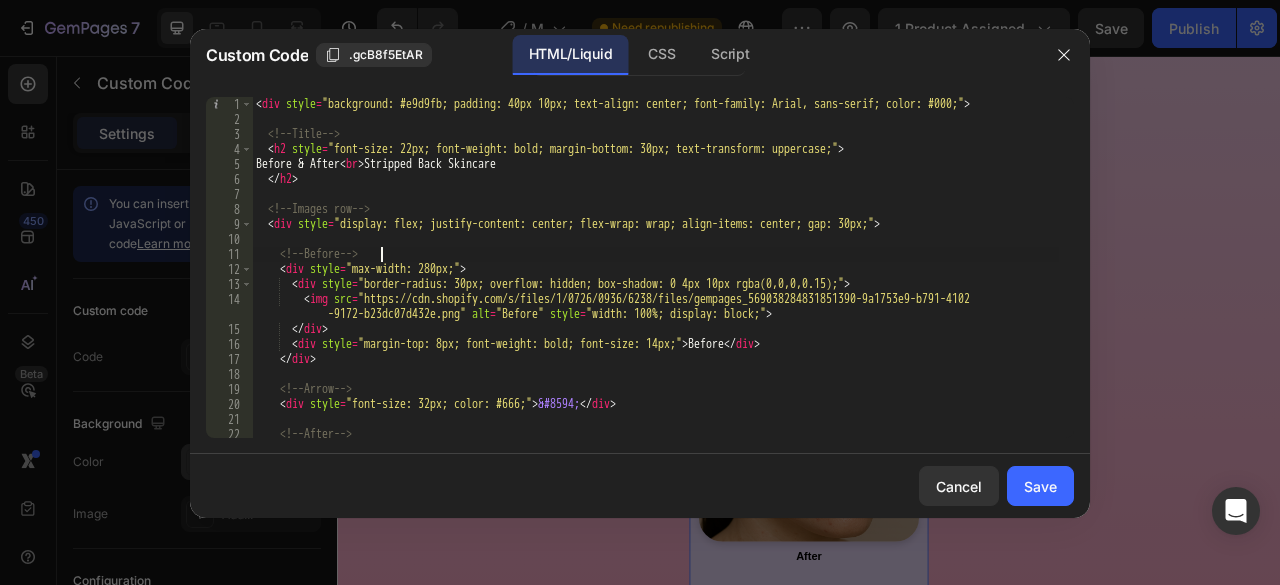 type on "</div>" 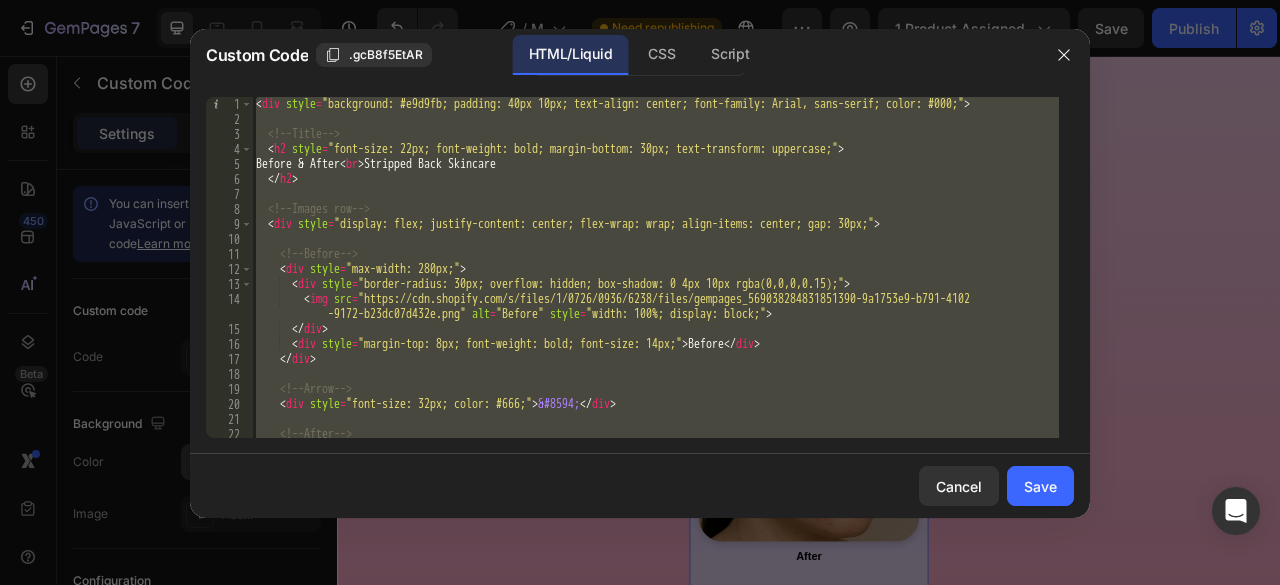 paste 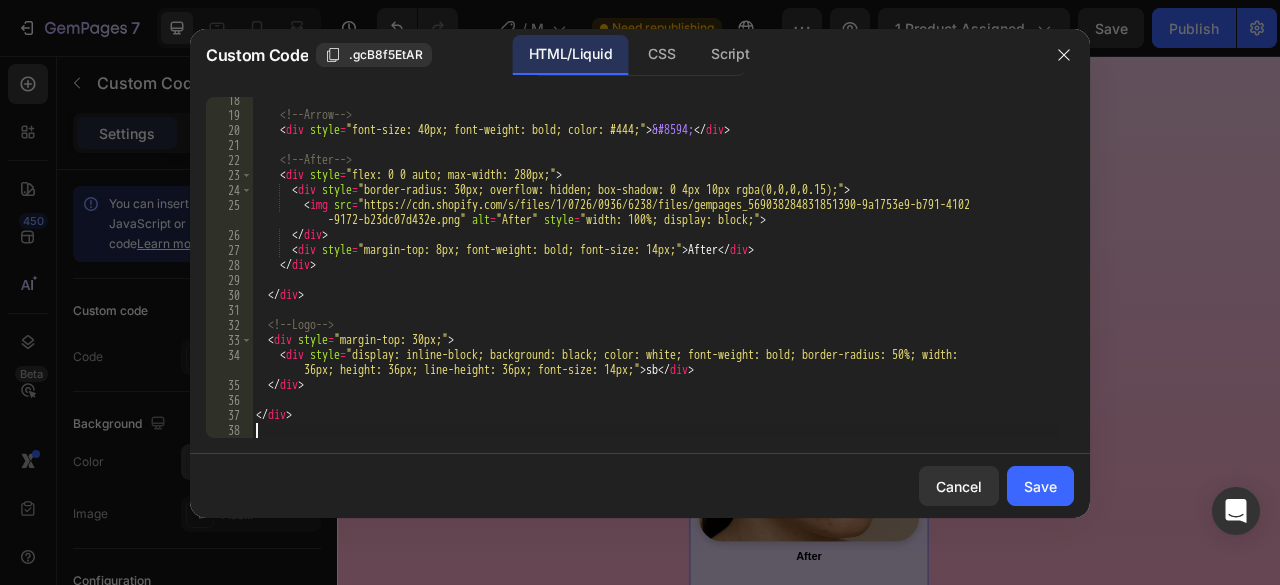 scroll, scrollTop: 288, scrollLeft: 0, axis: vertical 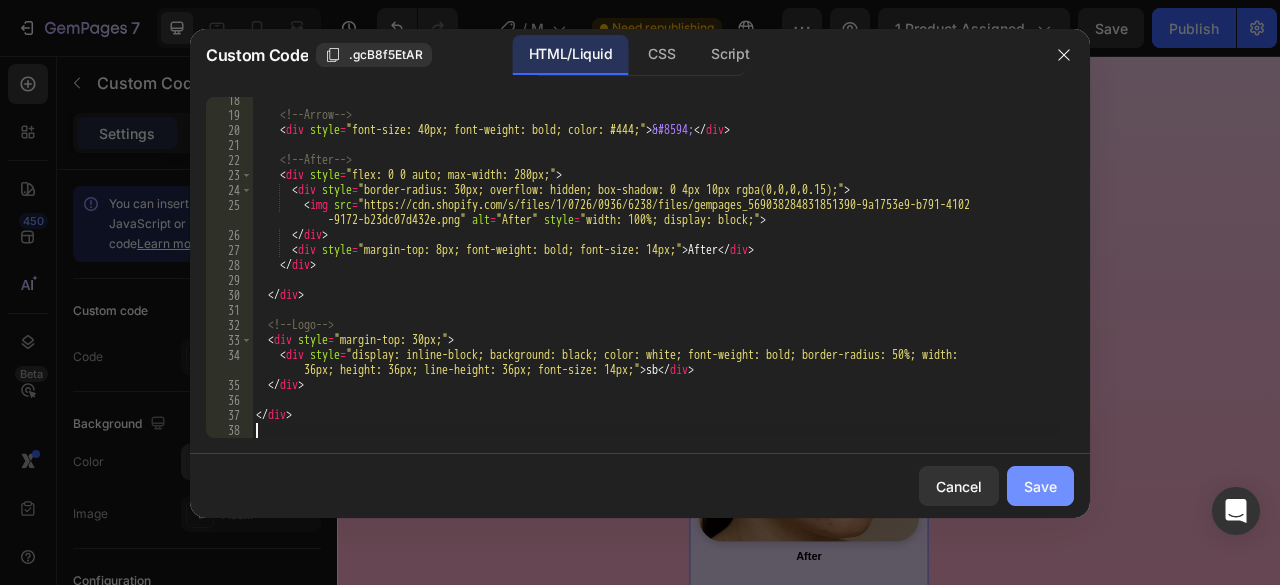 click on "Save" at bounding box center [1040, 486] 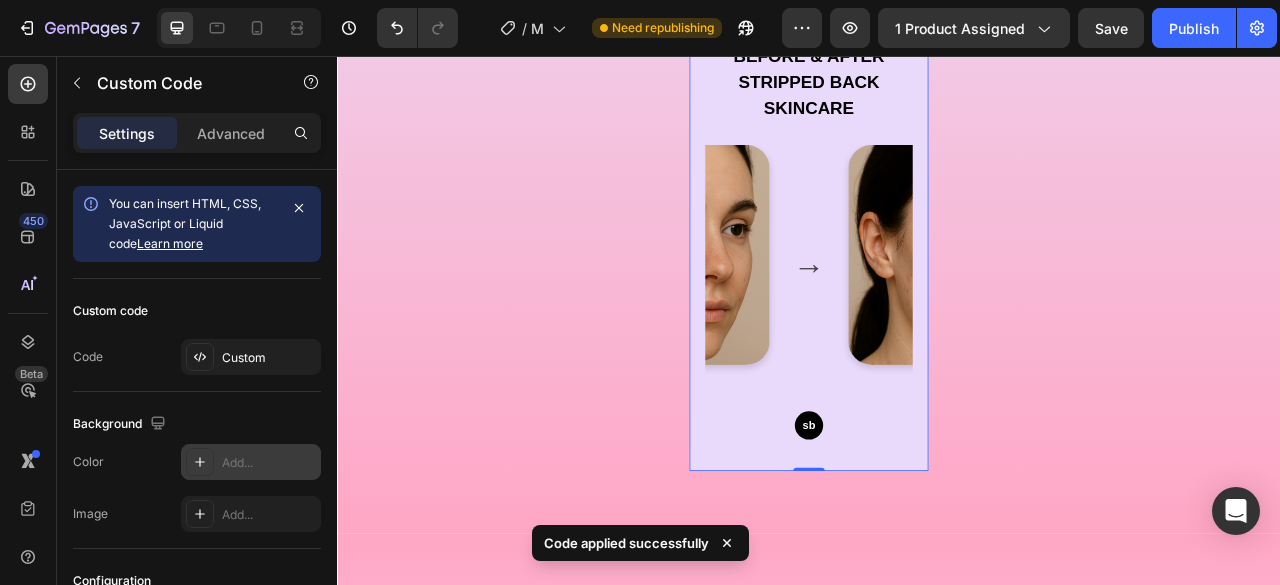 scroll, scrollTop: 6848, scrollLeft: 0, axis: vertical 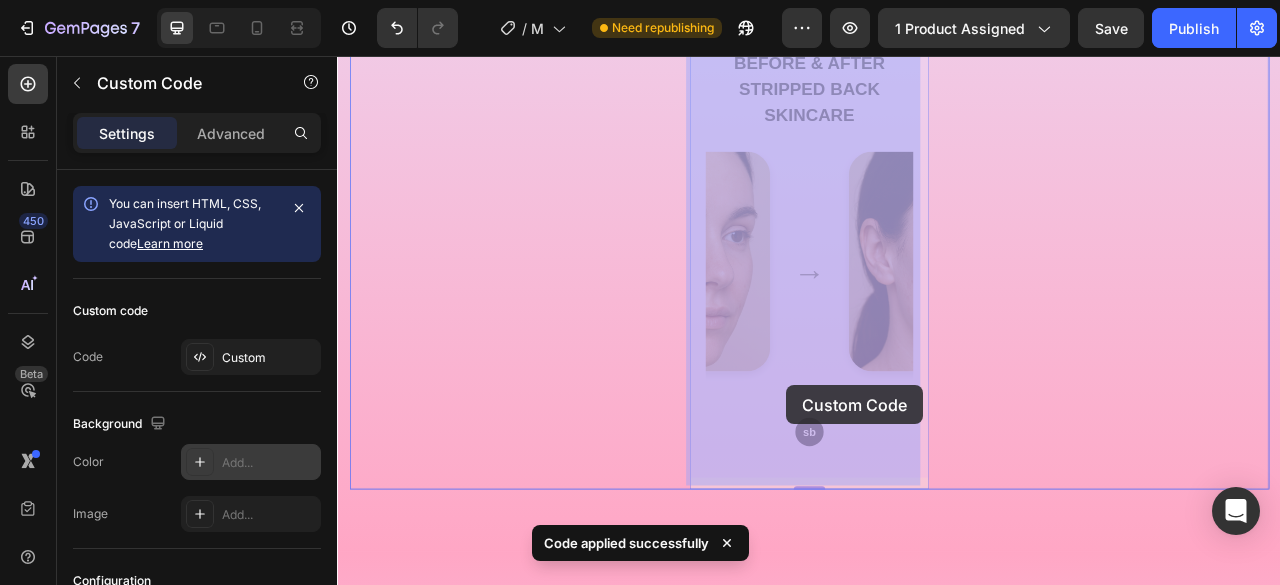drag, startPoint x: 937, startPoint y: 487, endPoint x: 906, endPoint y: 477, distance: 32.572994 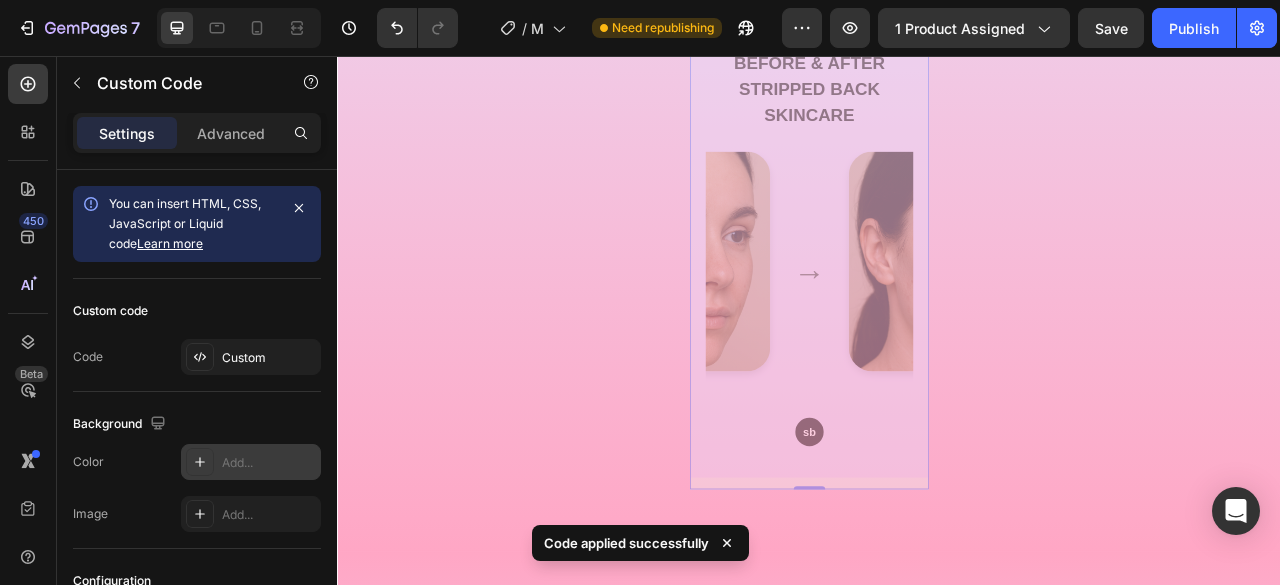 scroll, scrollTop: 0, scrollLeft: 0, axis: both 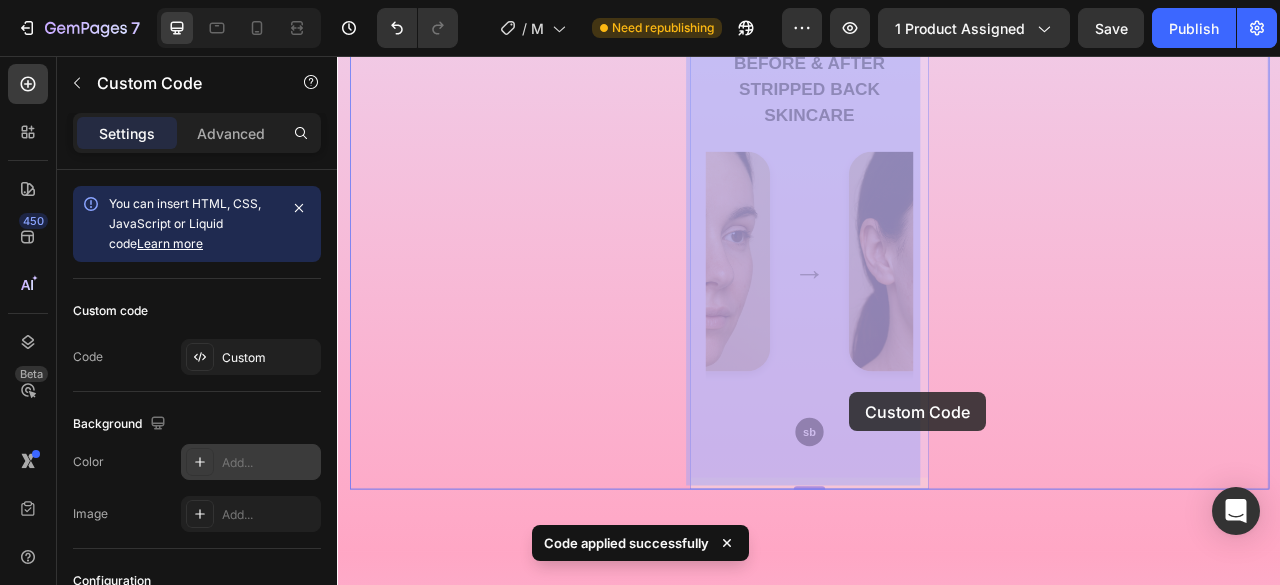 drag, startPoint x: 907, startPoint y: 491, endPoint x: 953, endPoint y: 489, distance: 46.043457 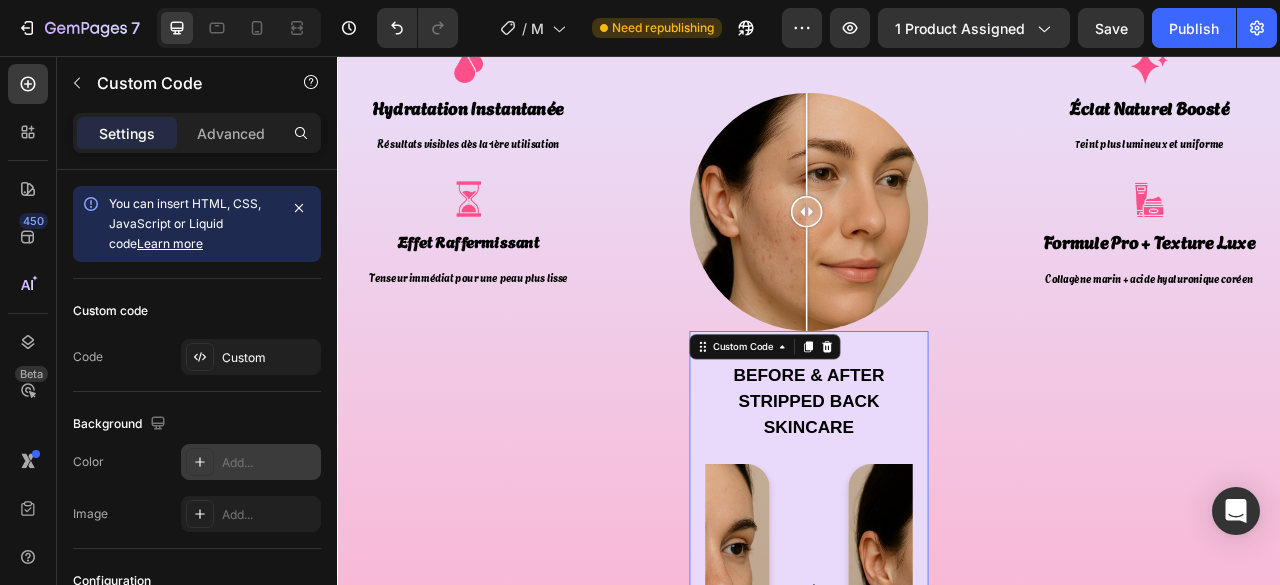 scroll, scrollTop: 6448, scrollLeft: 0, axis: vertical 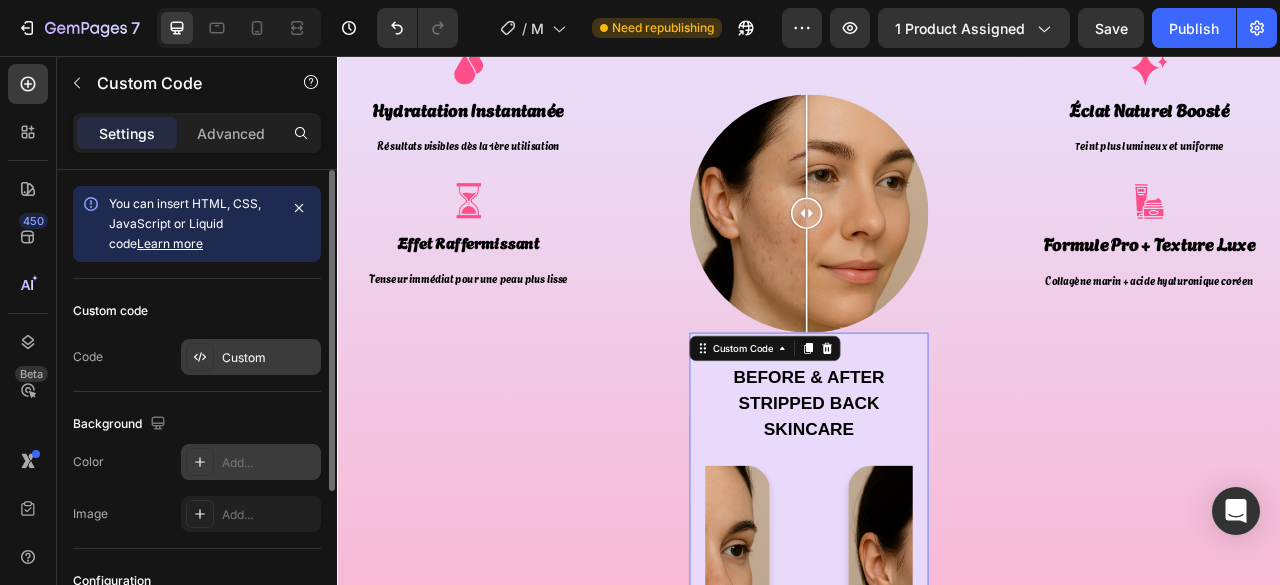 click on "Custom" at bounding box center (269, 358) 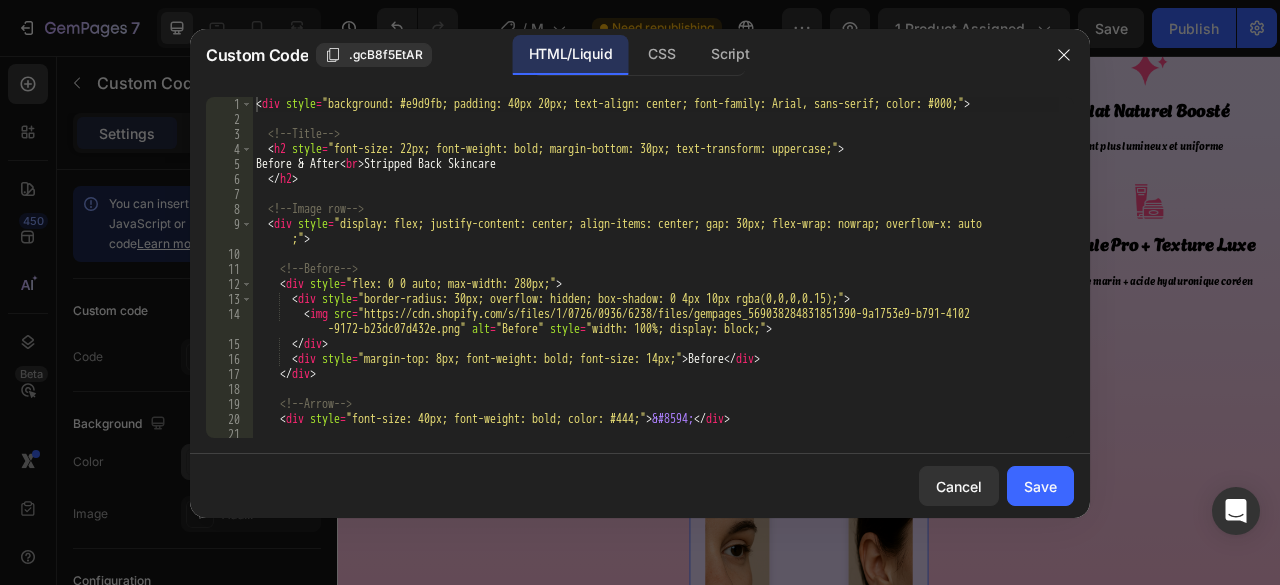 click on "Before & After
Stripped Back Skincare
Before" at bounding box center [655, 282] 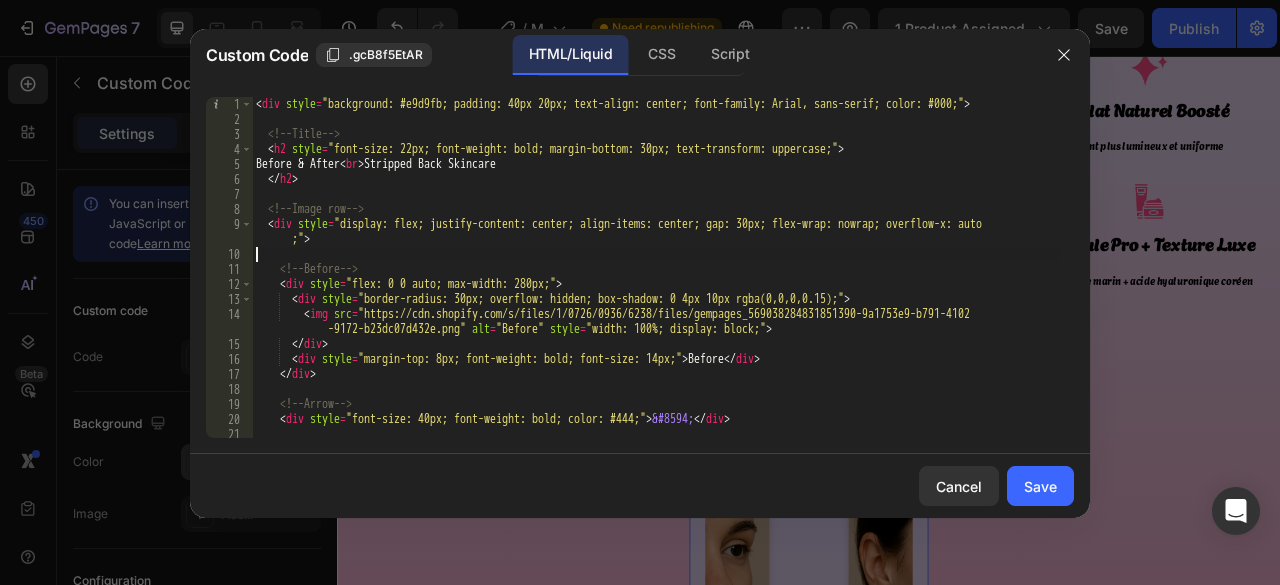 type on "</div>" 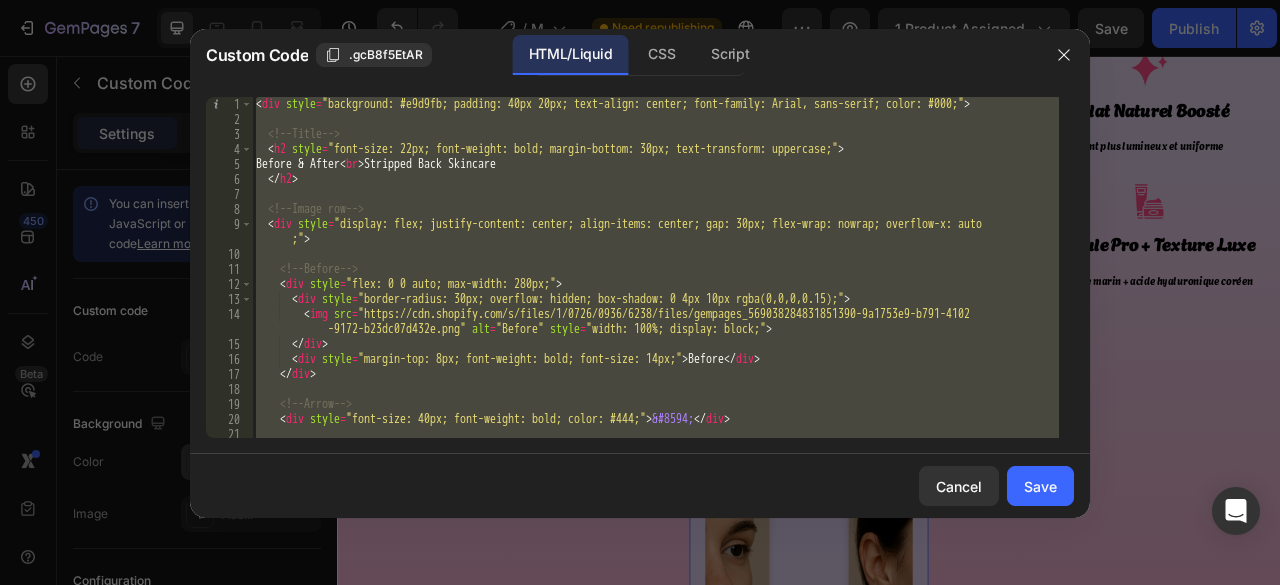 paste 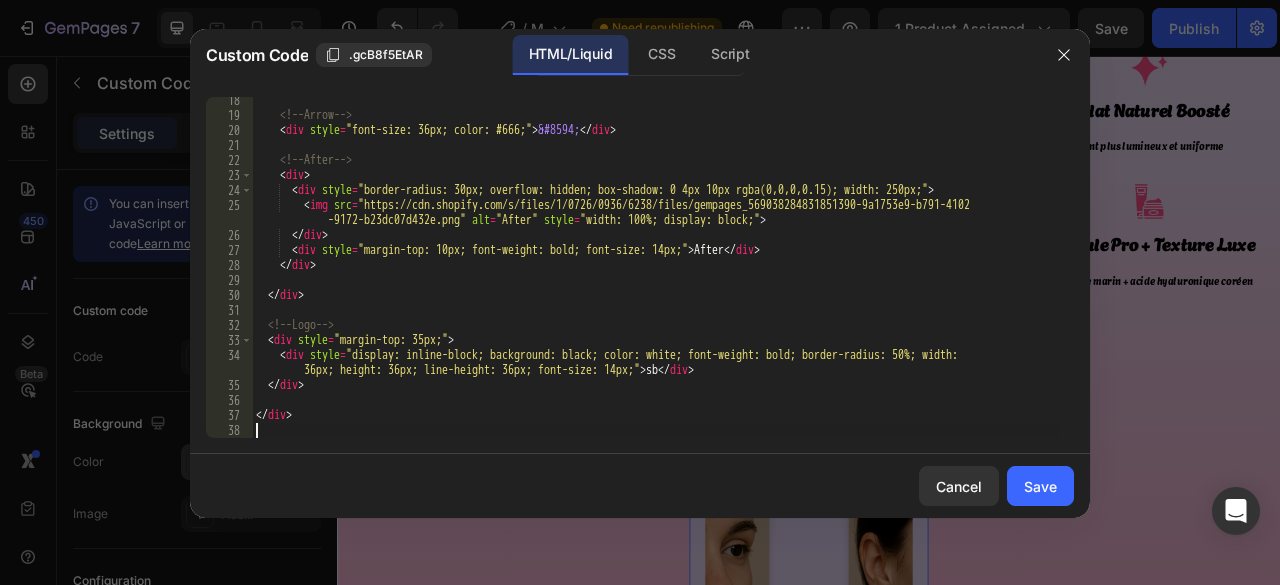 scroll, scrollTop: 288, scrollLeft: 0, axis: vertical 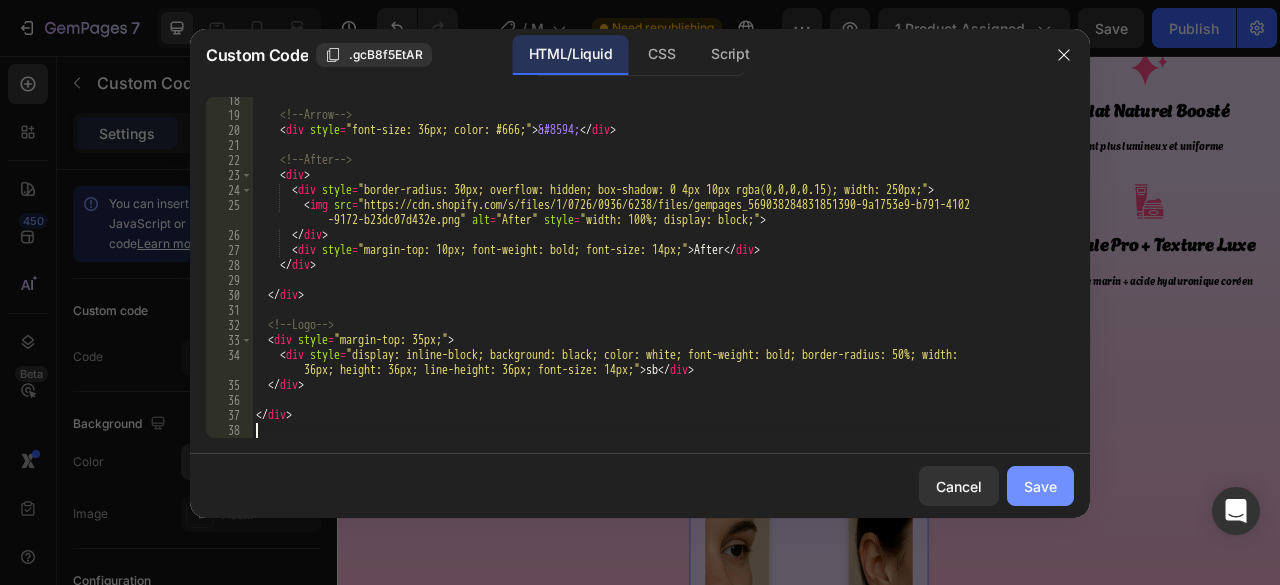 click on "Save" 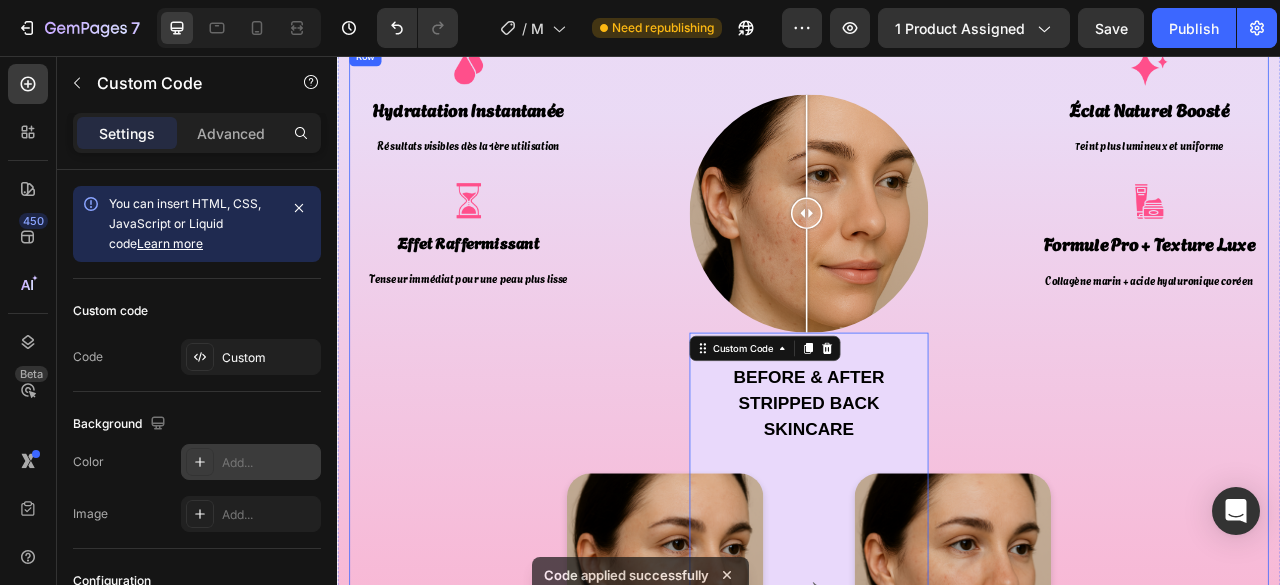scroll, scrollTop: 6648, scrollLeft: 0, axis: vertical 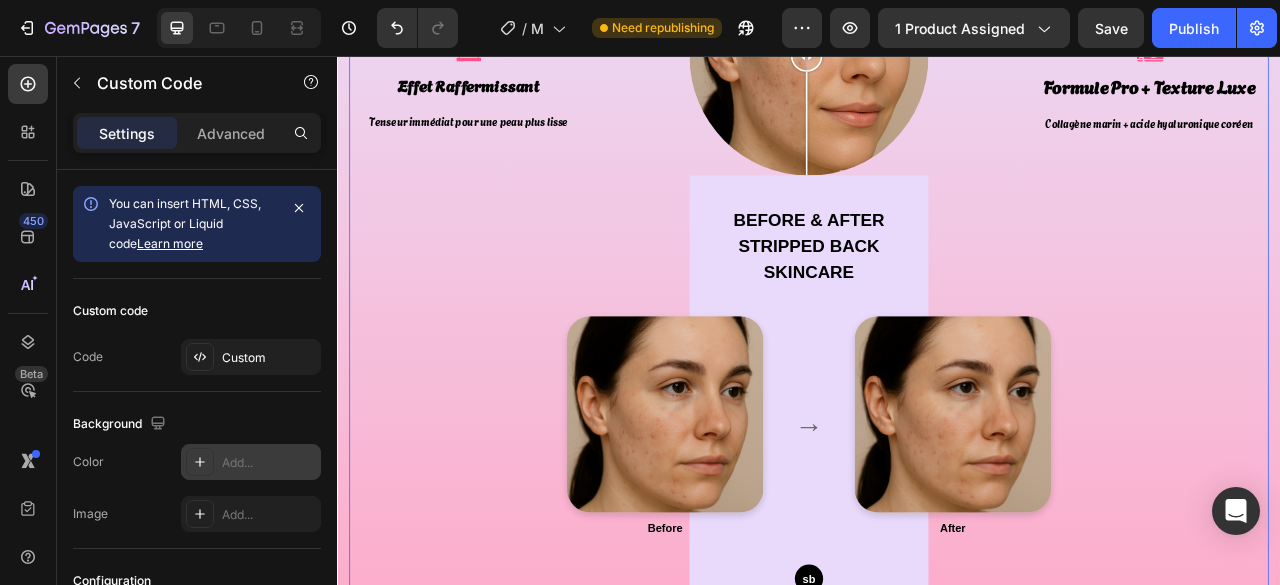click on "Image  Hydratation Instantanée Text block          Résultats visibles dès la 1ère utilisation   Text block Image  Effet Raffermissant Text block Tenseur immédiat pour une peau plus lisse Text block Row Image Comparison
Before & After Stripped Back Skincare
Before
→
After
sb
Custom Code Image  Éclat Naturel Boosté Text block              T eint plus lumineux et uniforme   Text block Image  Formule Pro + Texture Luxe Text block Collagène marin + acide hyaluronique coréen Text block Row Row   0" at bounding box center (937, 312) 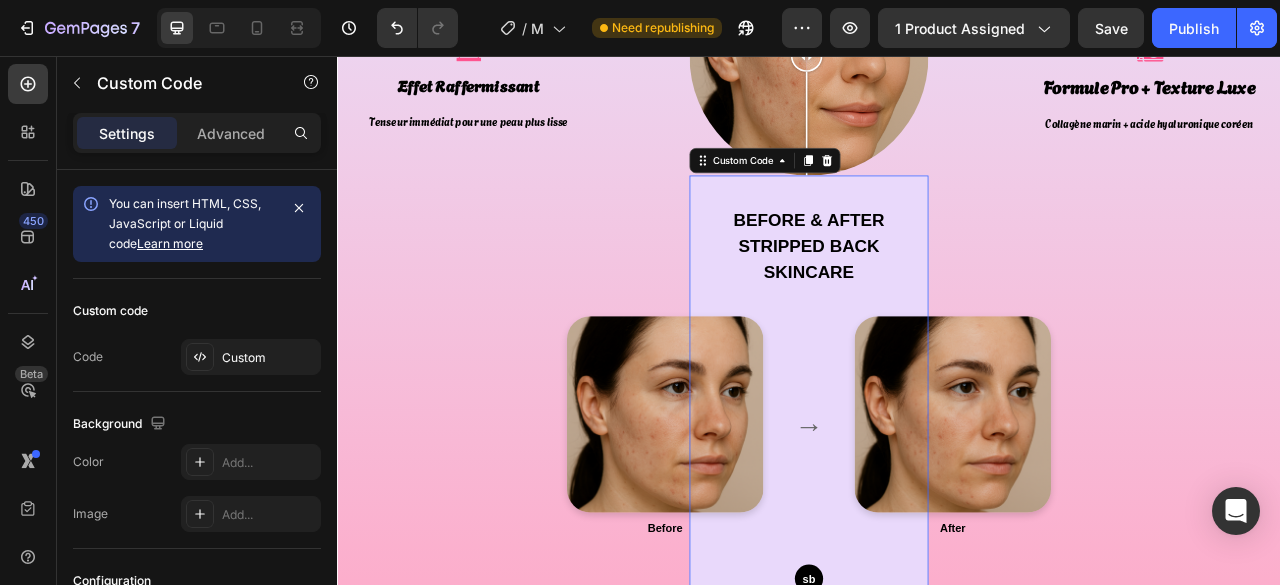 click at bounding box center (754, 512) 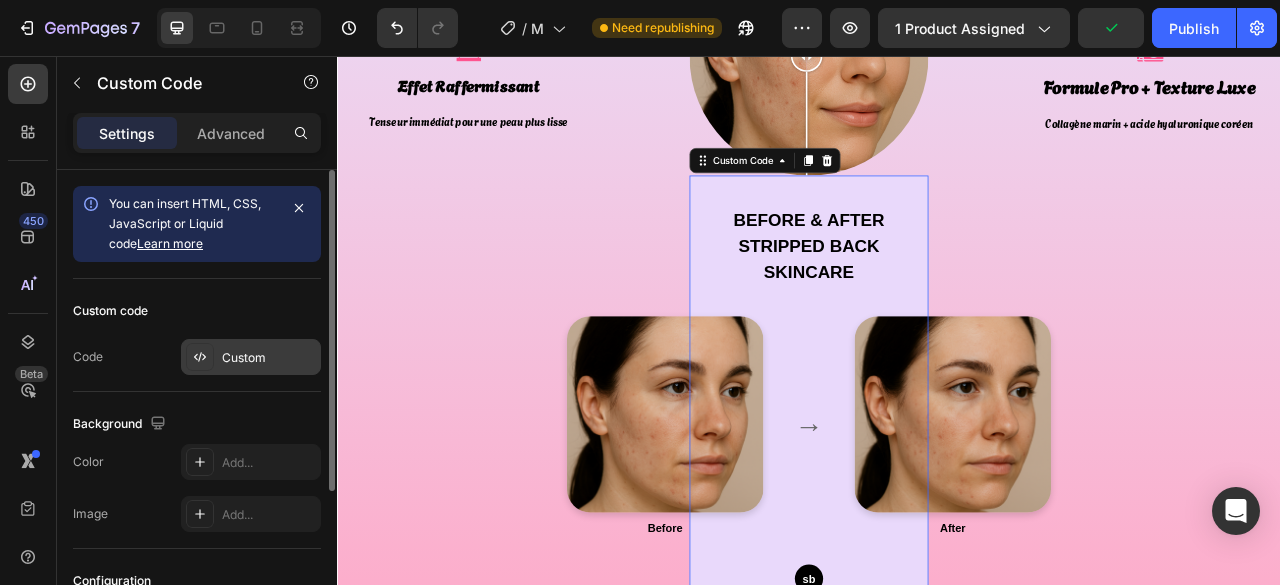 click on "Custom" at bounding box center (251, 357) 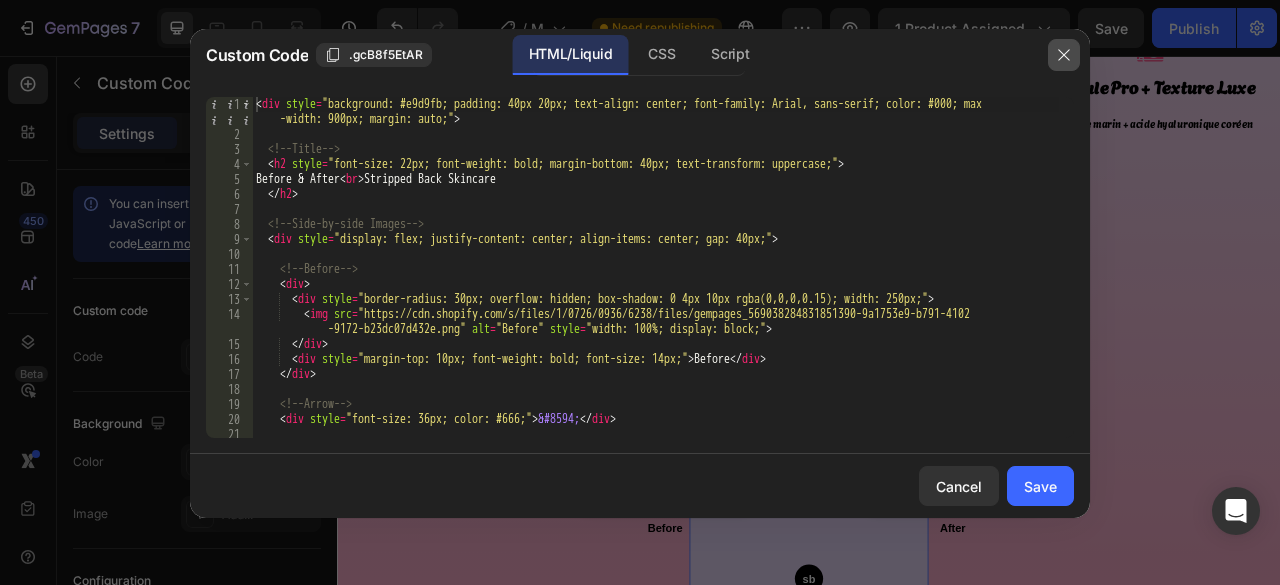 click at bounding box center [1064, 55] 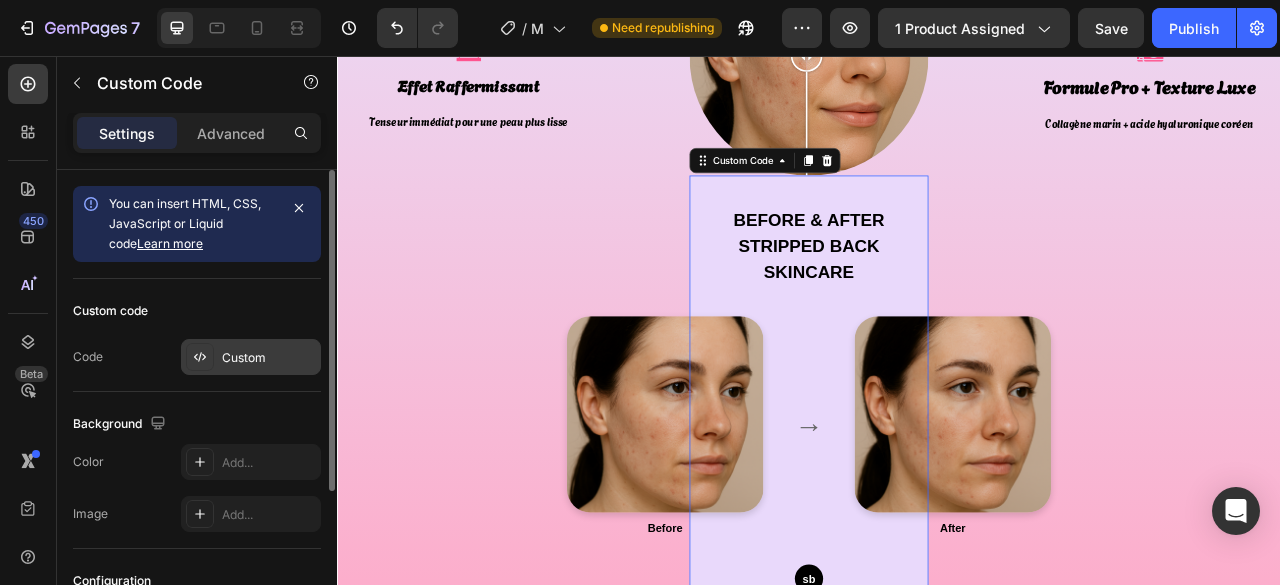 click on "Custom" at bounding box center (251, 357) 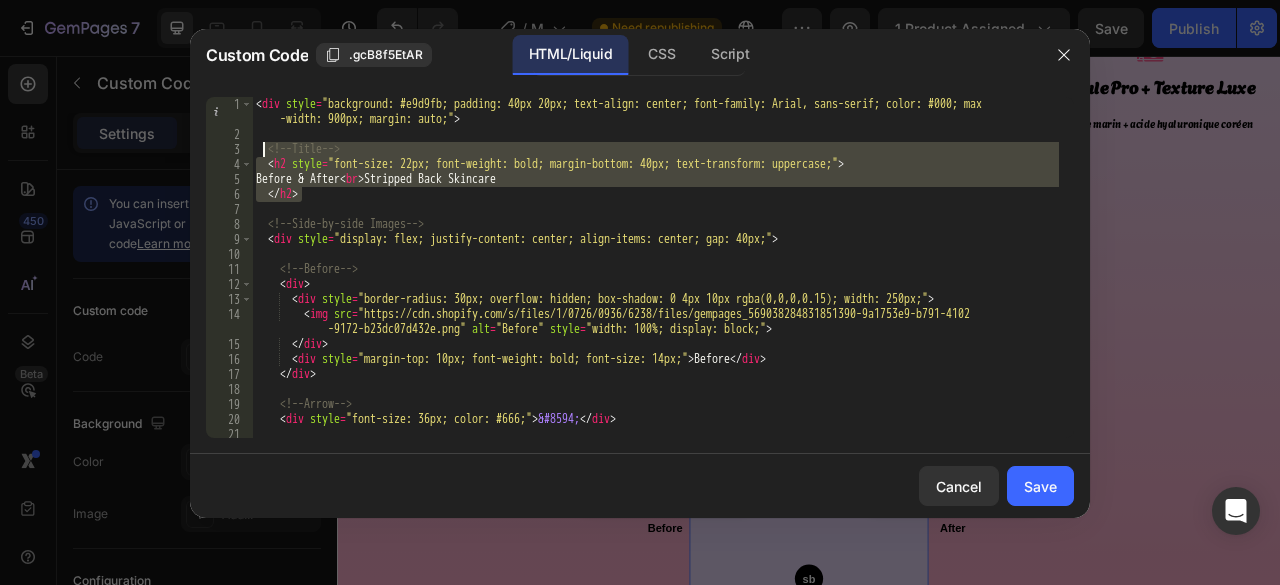 drag, startPoint x: 422, startPoint y: 201, endPoint x: 260, endPoint y: 151, distance: 169.54056 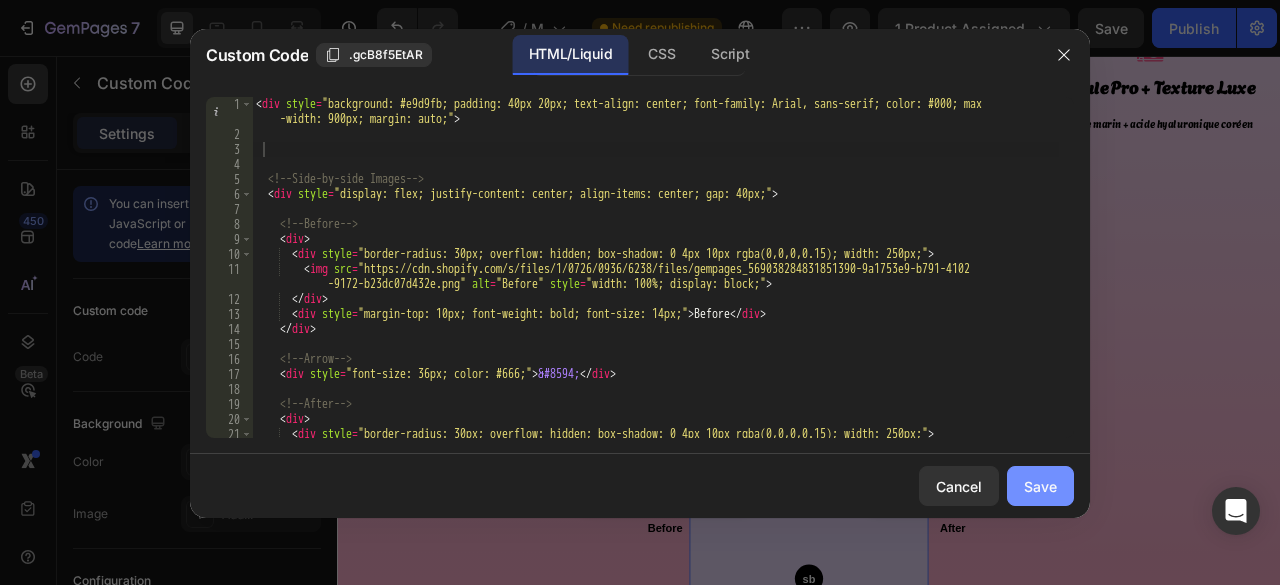click on "Save" at bounding box center (1040, 486) 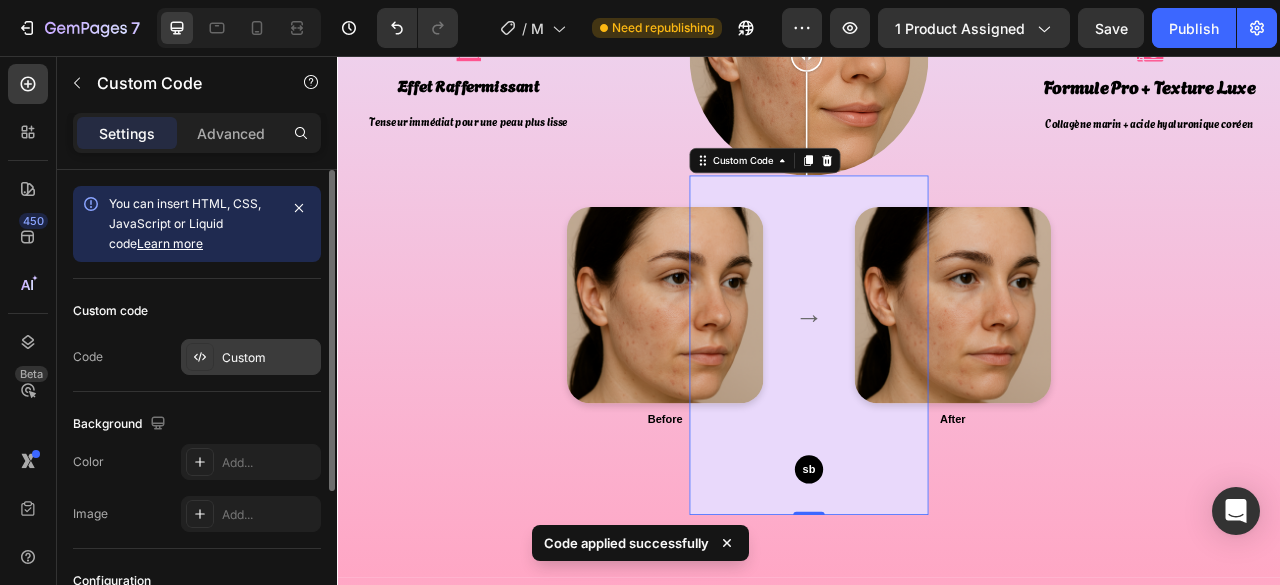 click on "Custom" at bounding box center [269, 358] 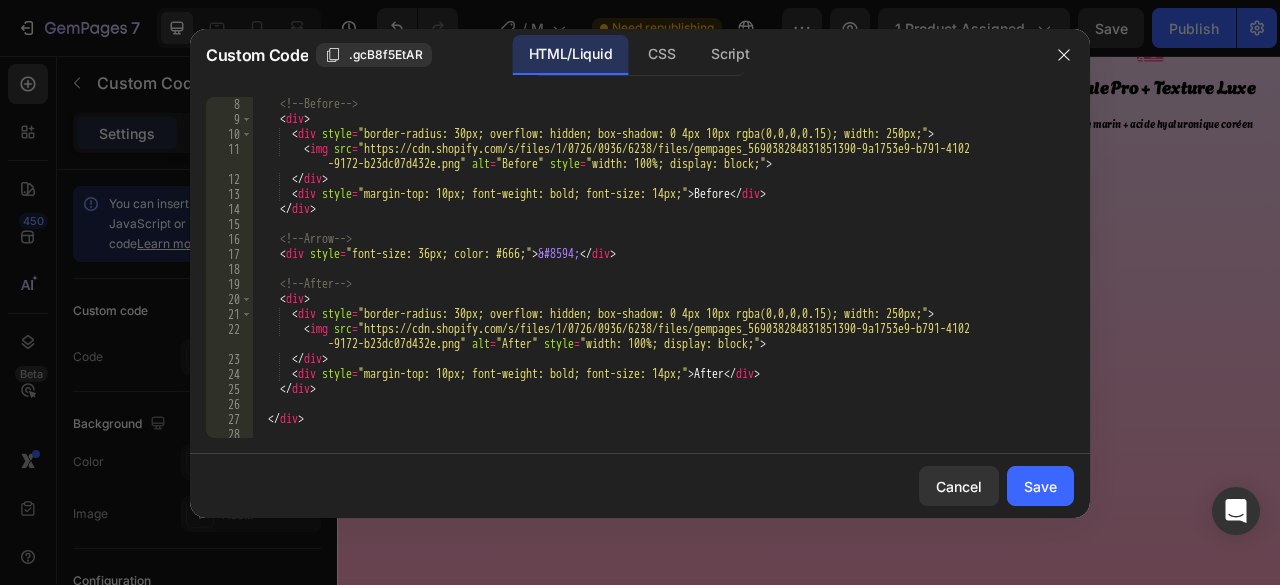scroll, scrollTop: 244, scrollLeft: 0, axis: vertical 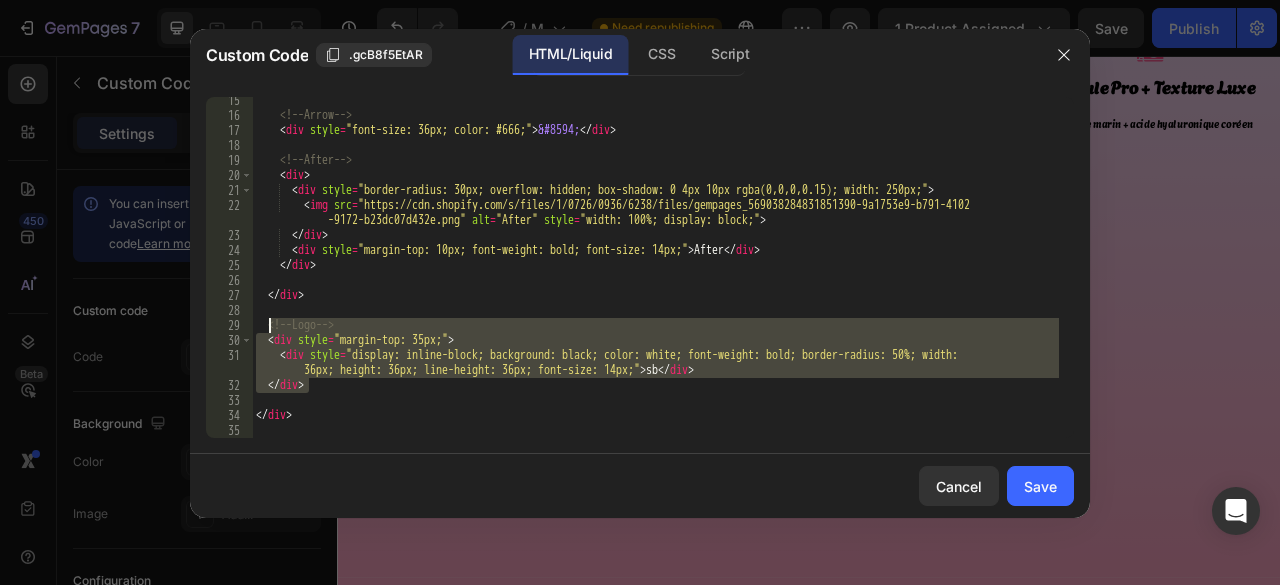 drag, startPoint x: 321, startPoint y: 390, endPoint x: 269, endPoint y: 332, distance: 77.89737 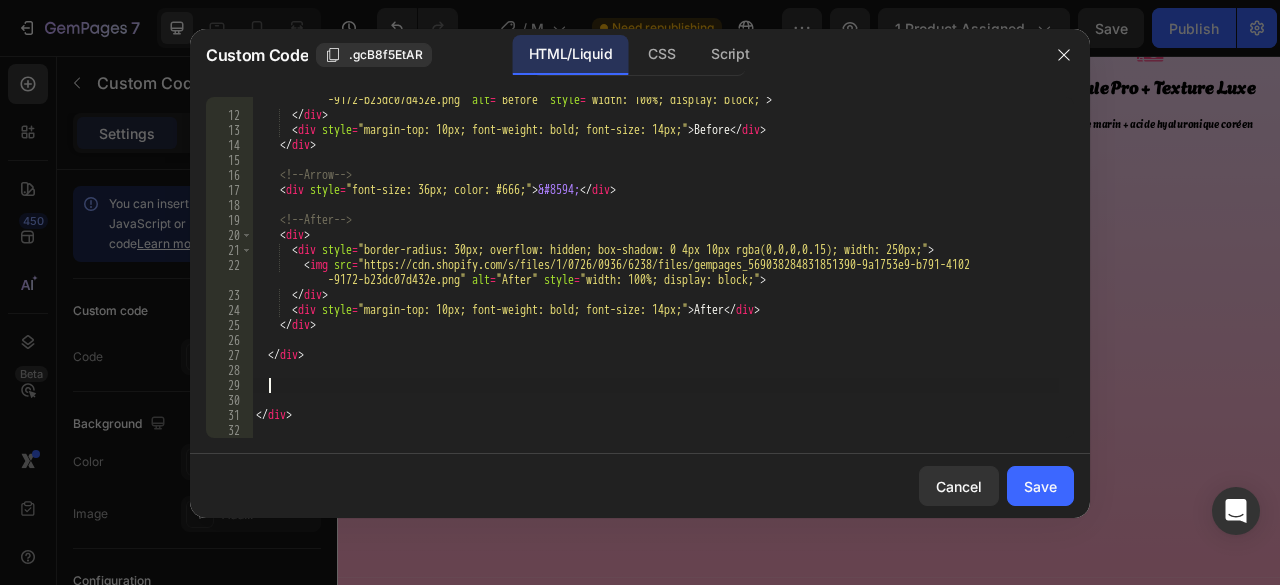 scroll, scrollTop: 184, scrollLeft: 0, axis: vertical 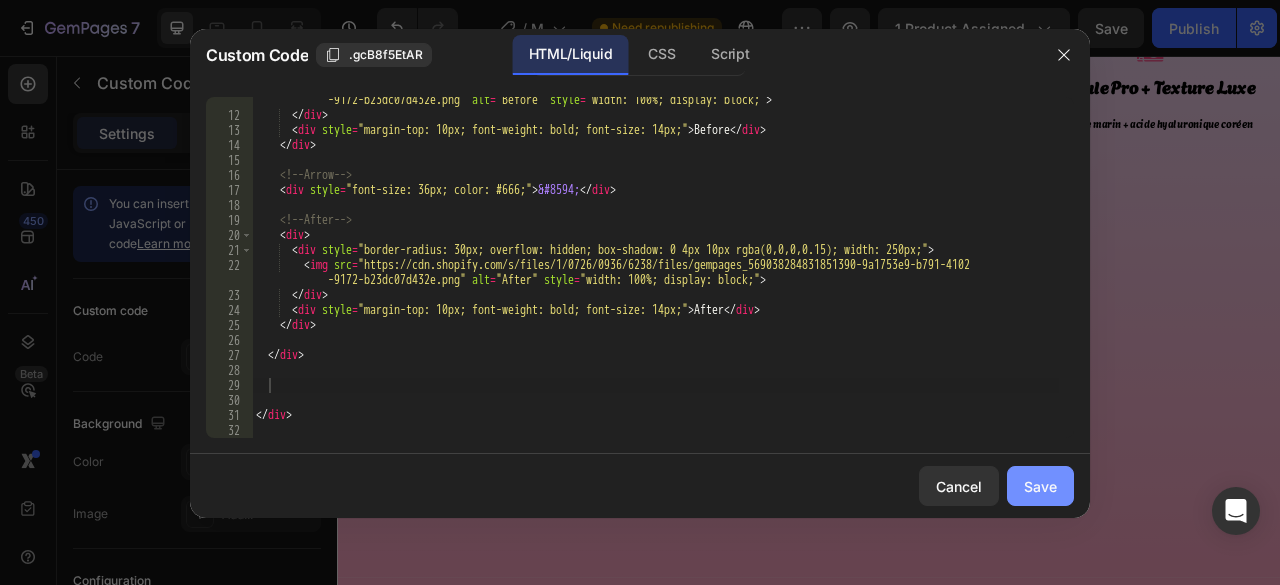click on "Save" at bounding box center [1040, 486] 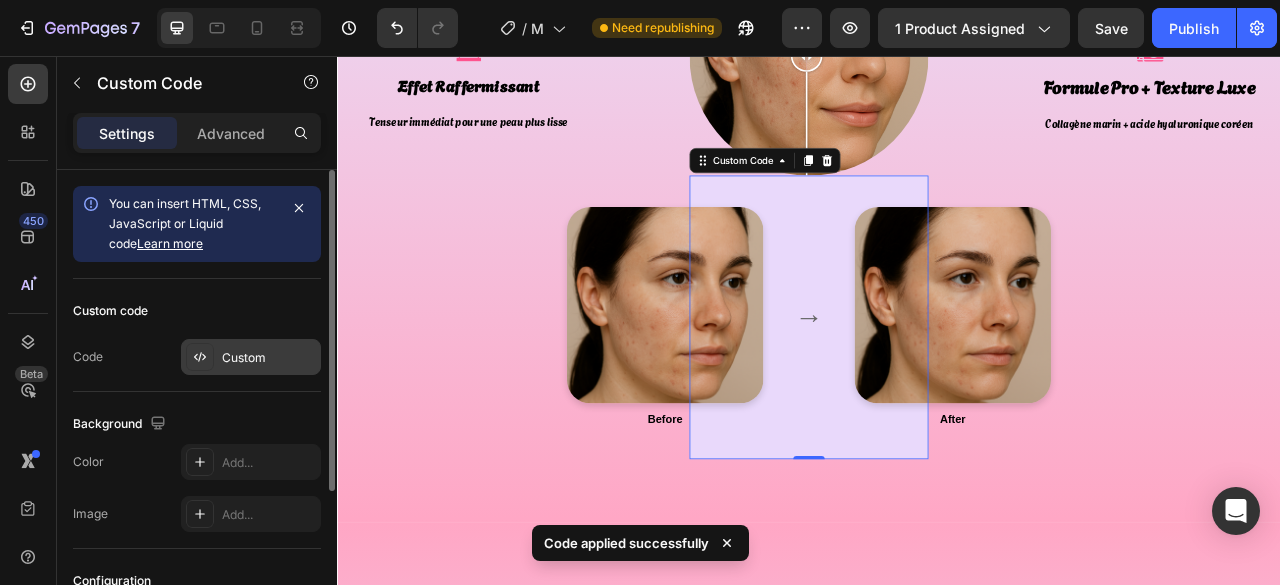 click on "Custom" at bounding box center [269, 358] 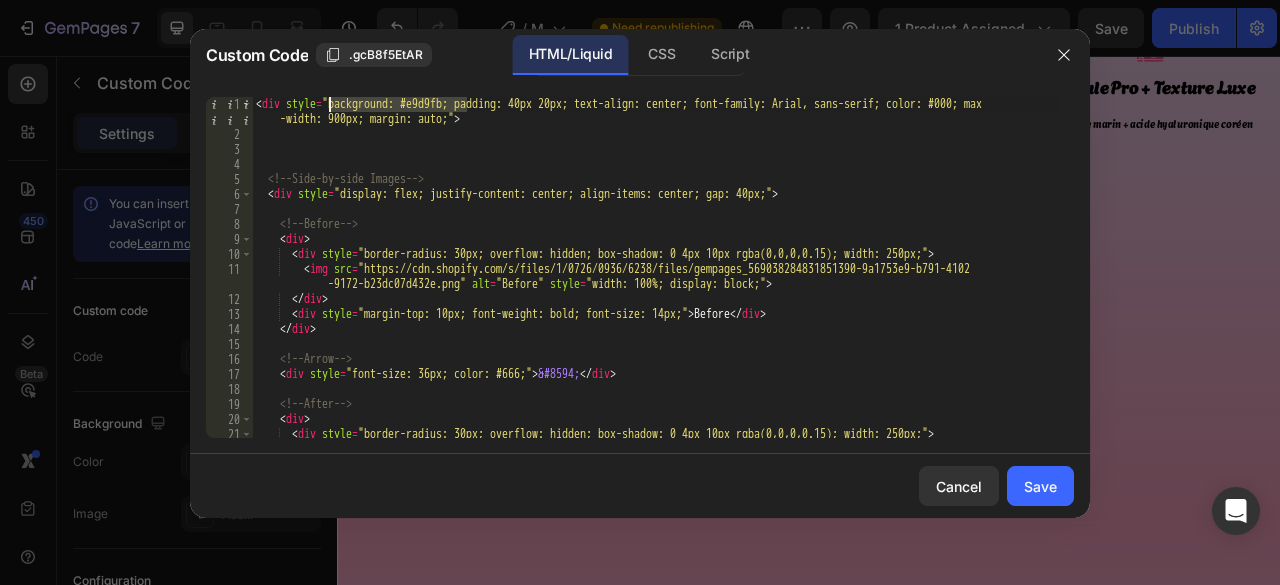 drag, startPoint x: 466, startPoint y: 103, endPoint x: 331, endPoint y: 100, distance: 135.03333 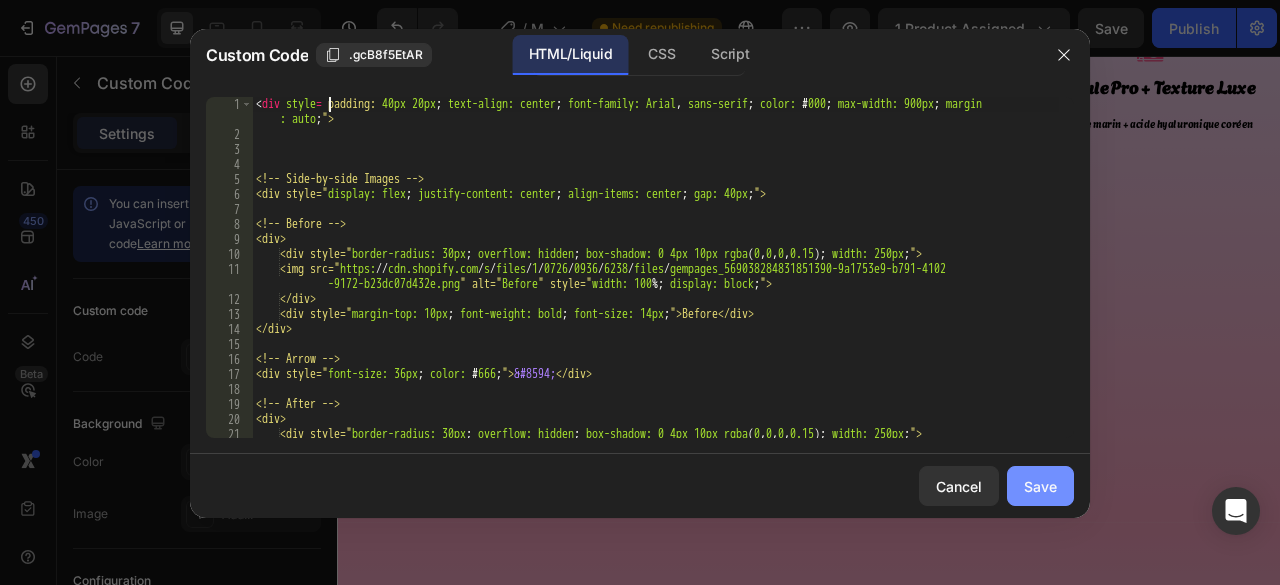 click on "Save" at bounding box center [1040, 486] 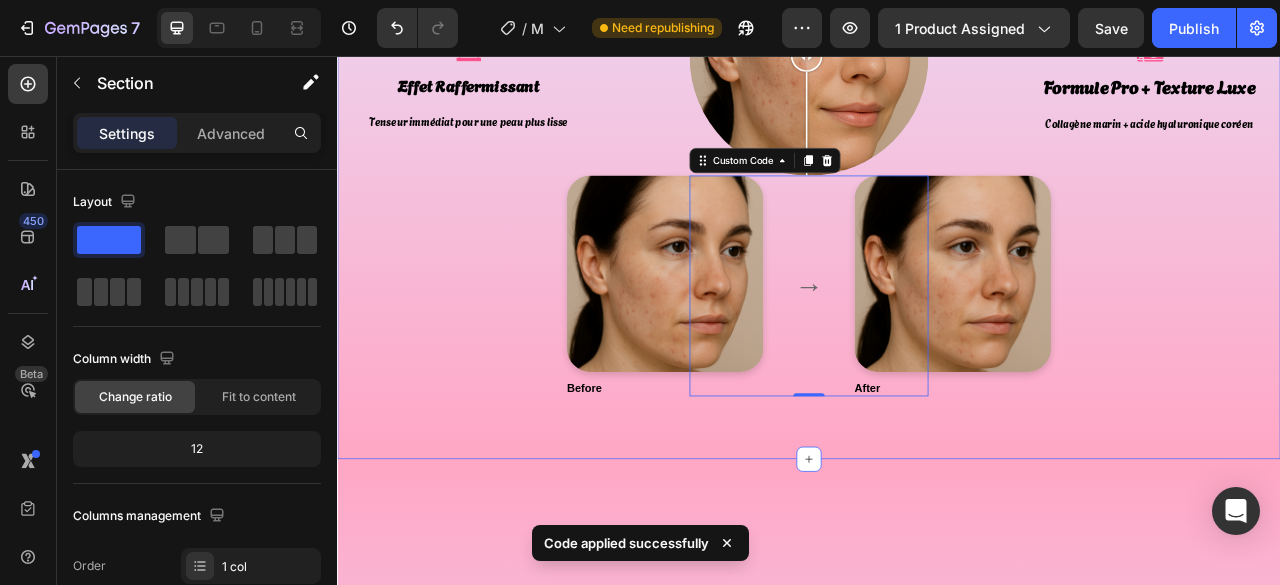 click on "Before & After Heading Image  Hydratation Instantanée Text block          Résultats visibles dès la 1ère utilisation   Text block Image  Effet Raffermissant Text block Tenseur immédiat pour une peau plus lisse Text block Row Image Comparison
Before
→
After
Custom Code   0 Image  Éclat Naturel Boosté Text block              T eint plus lumineux et uniforme   Text block Image  Formule Pro + Texture Luxe Text block Collagène marin + acide hyaluronique coréen Text block Row Row Section 15" at bounding box center [937, 125] 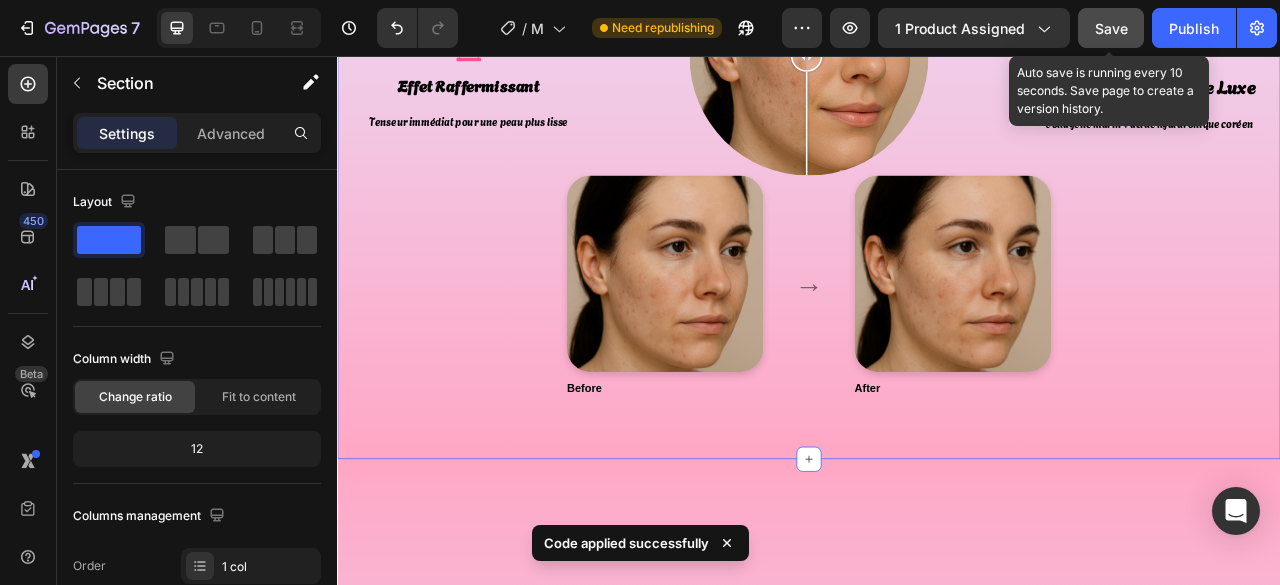 click on "Save" at bounding box center (1111, 28) 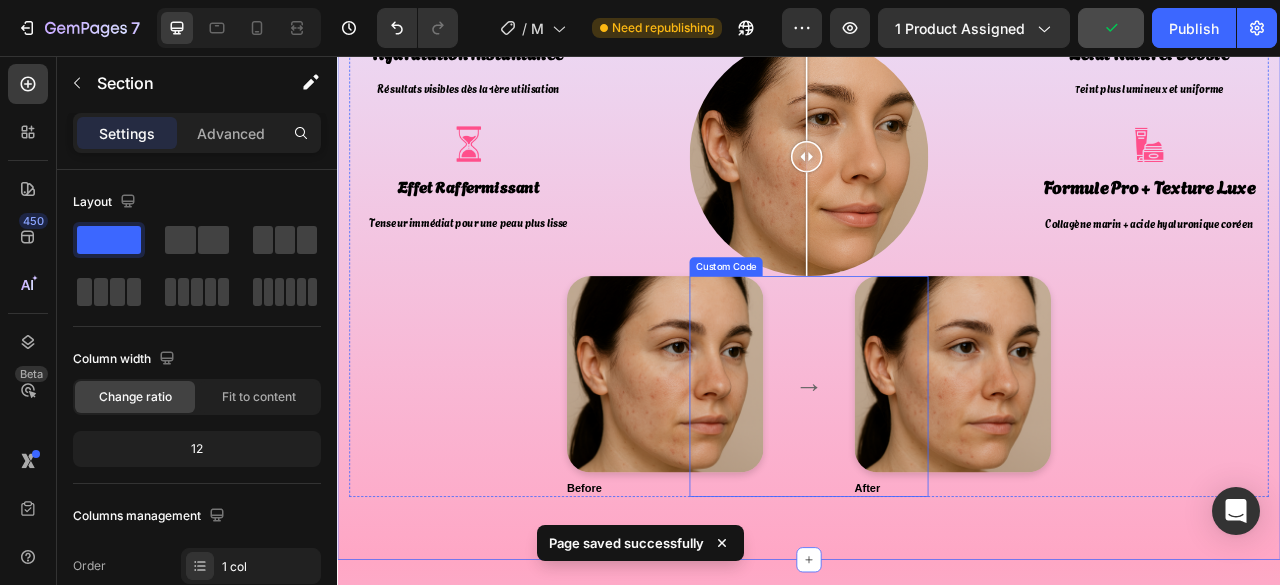 scroll, scrollTop: 6348, scrollLeft: 0, axis: vertical 